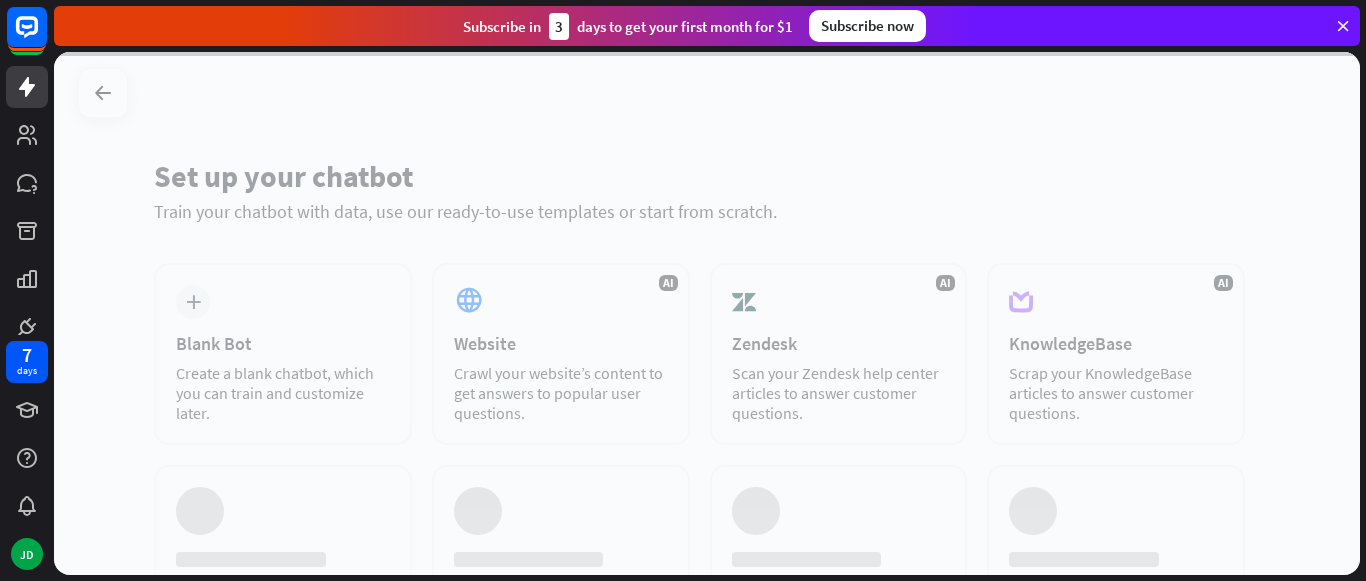 scroll, scrollTop: 0, scrollLeft: 0, axis: both 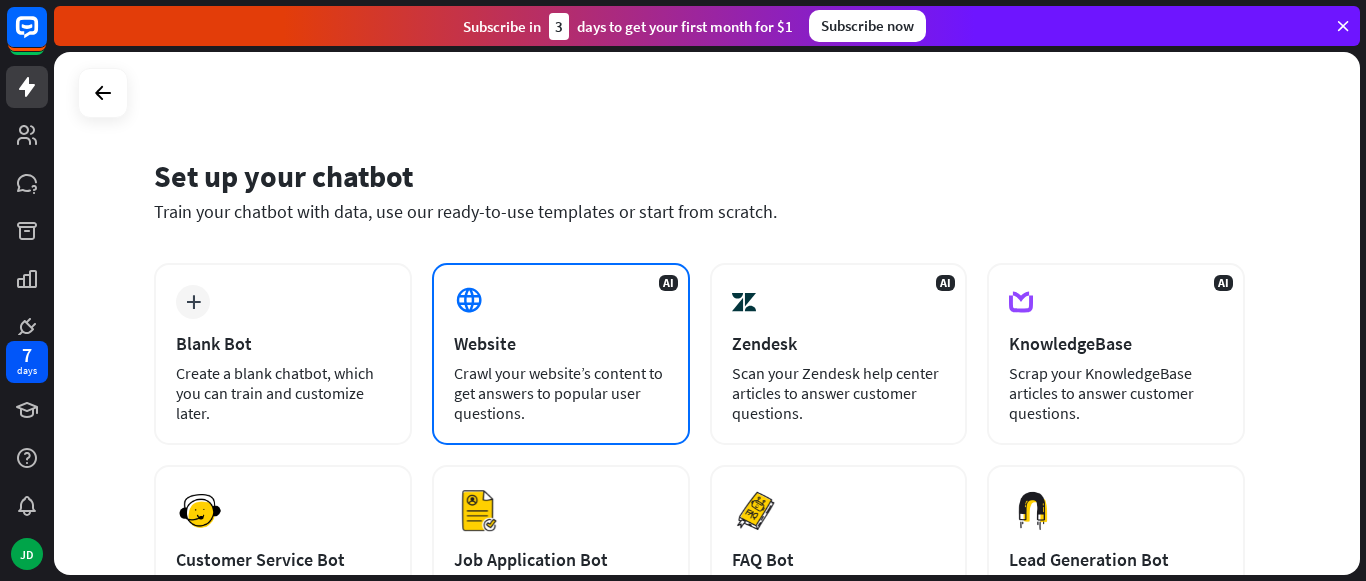click on "AI     Website
Crawl your website’s content to get answers to
popular user questions." at bounding box center [561, 354] 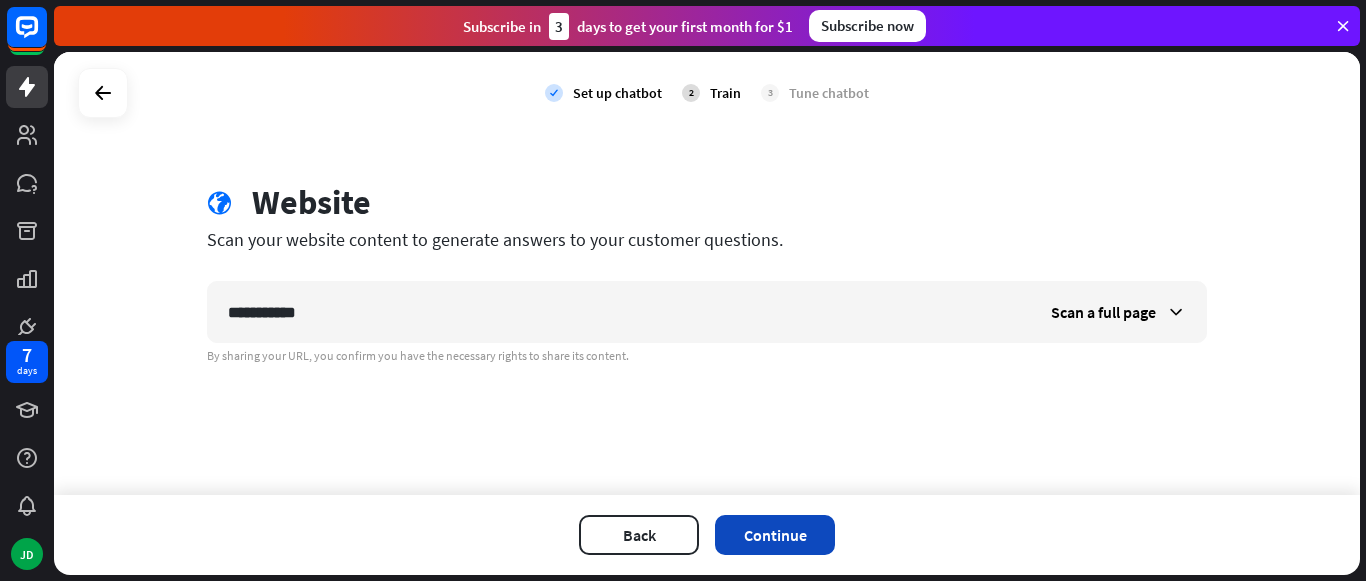 type on "**********" 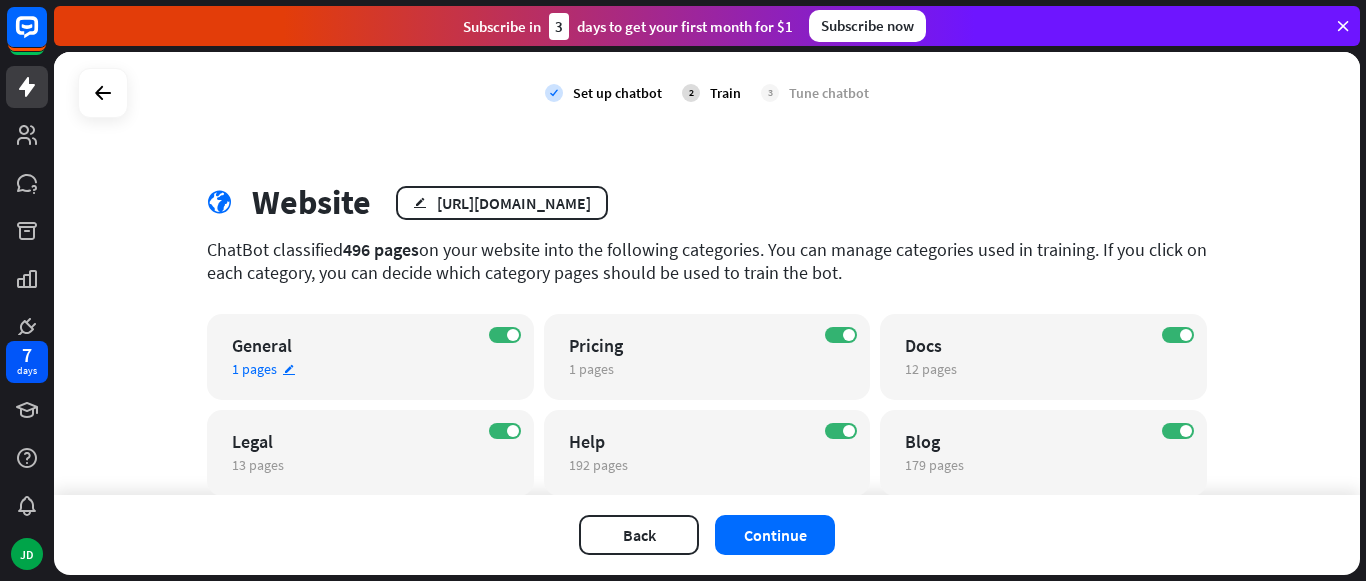 scroll, scrollTop: 101, scrollLeft: 0, axis: vertical 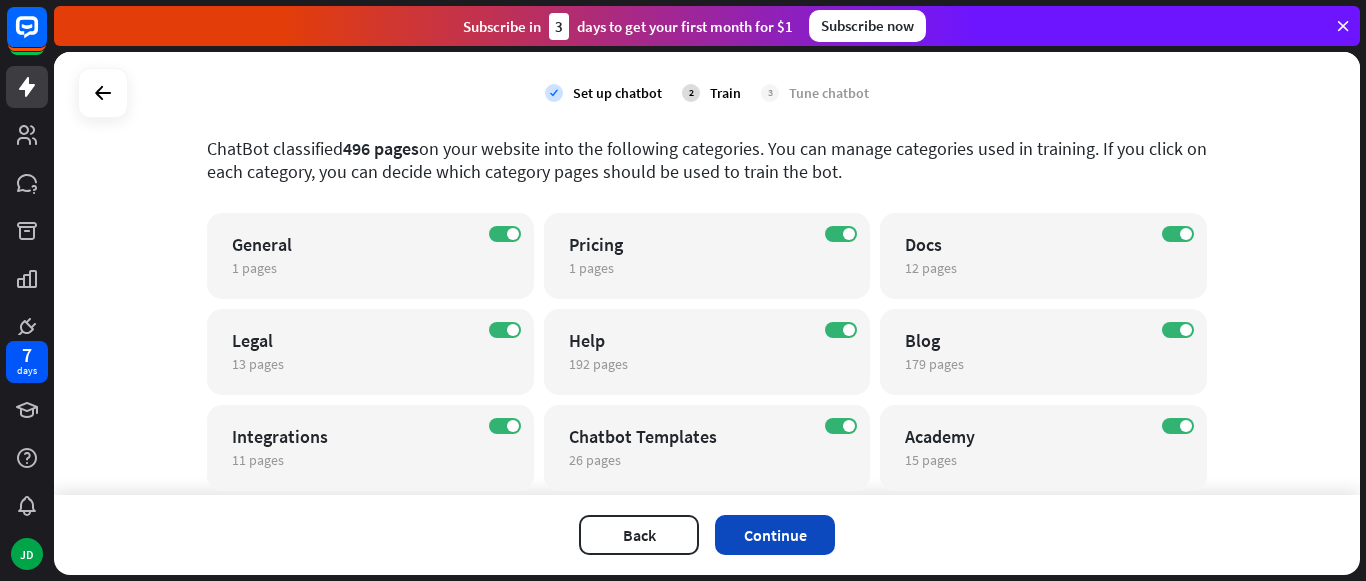 click on "Continue" at bounding box center (775, 535) 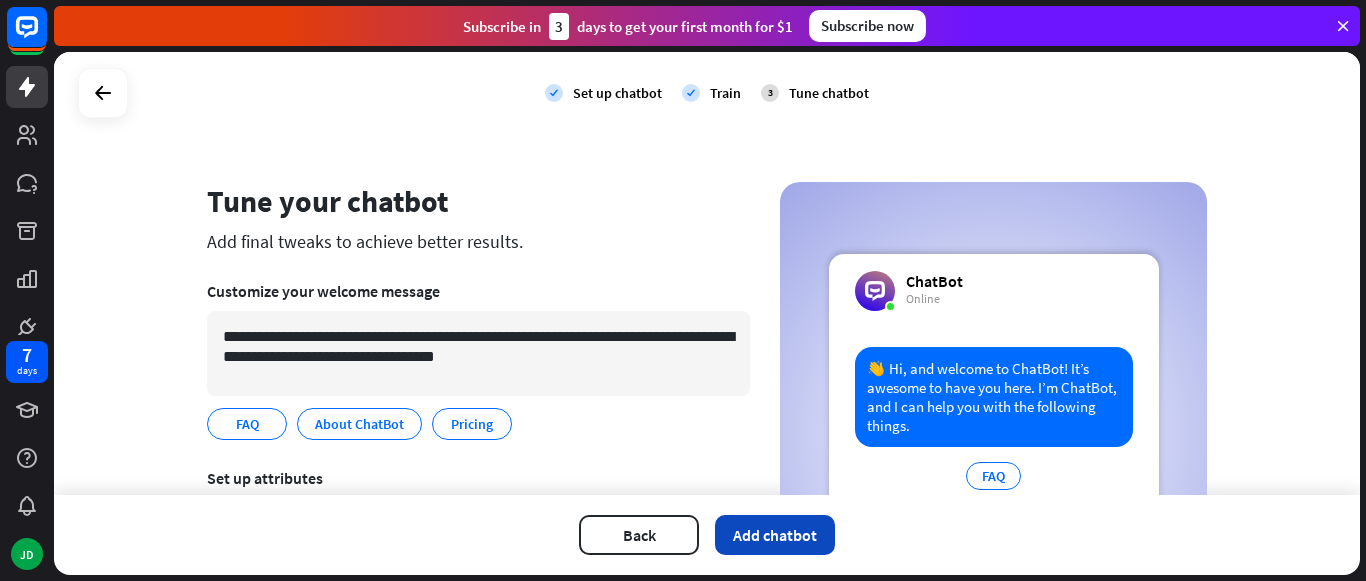 click on "Add chatbot" at bounding box center [775, 535] 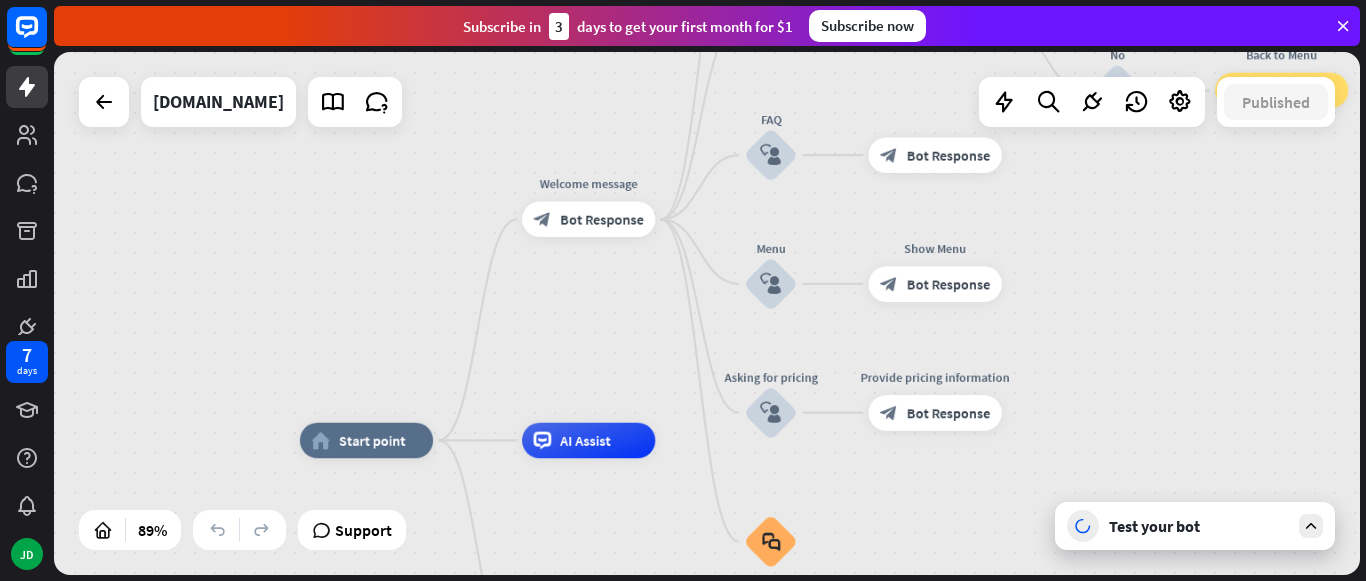 drag, startPoint x: 689, startPoint y: 376, endPoint x: 632, endPoint y: 496, distance: 132.84953 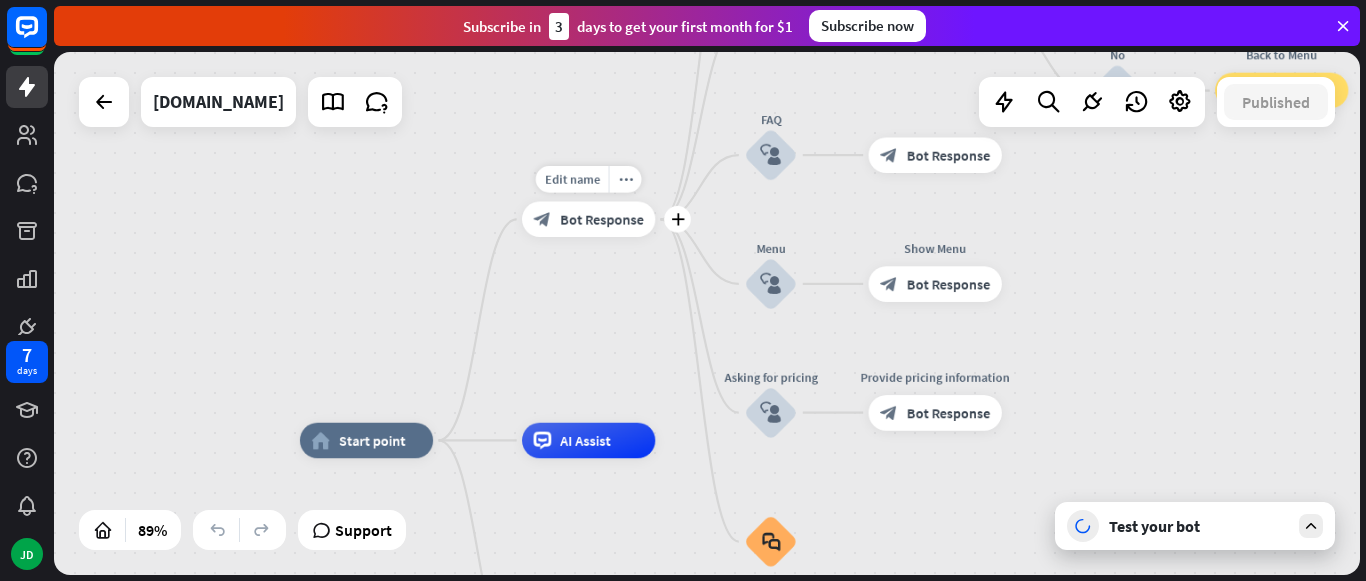 click on "Bot Response" at bounding box center (602, 220) 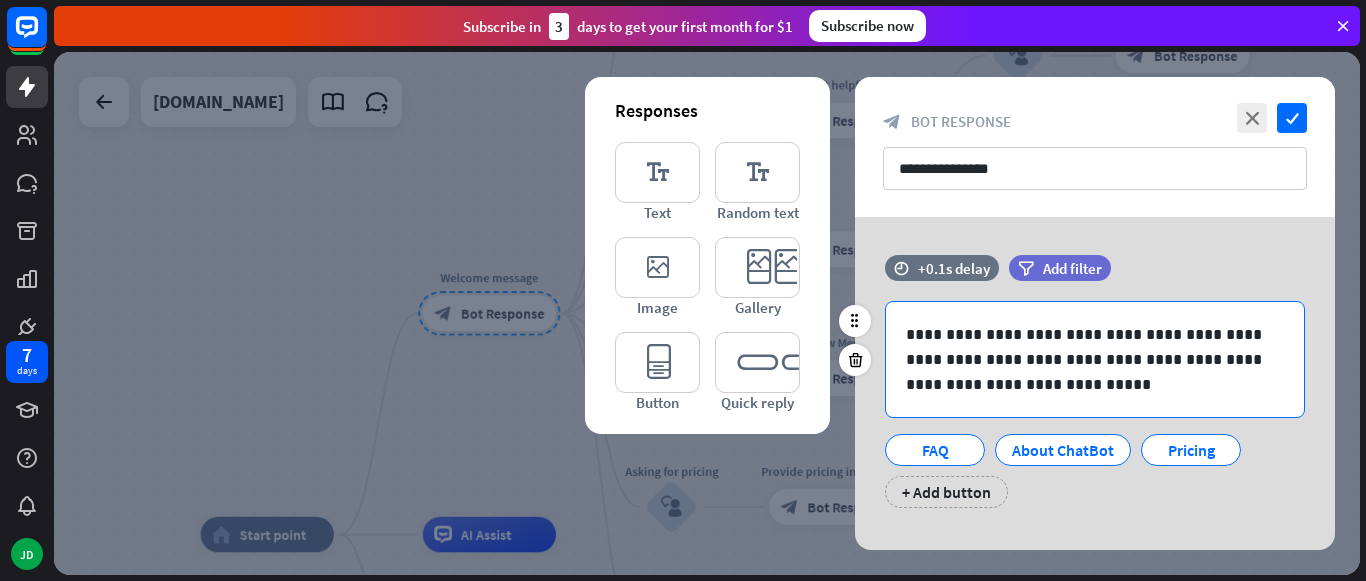 click on "**********" at bounding box center (1095, 359) 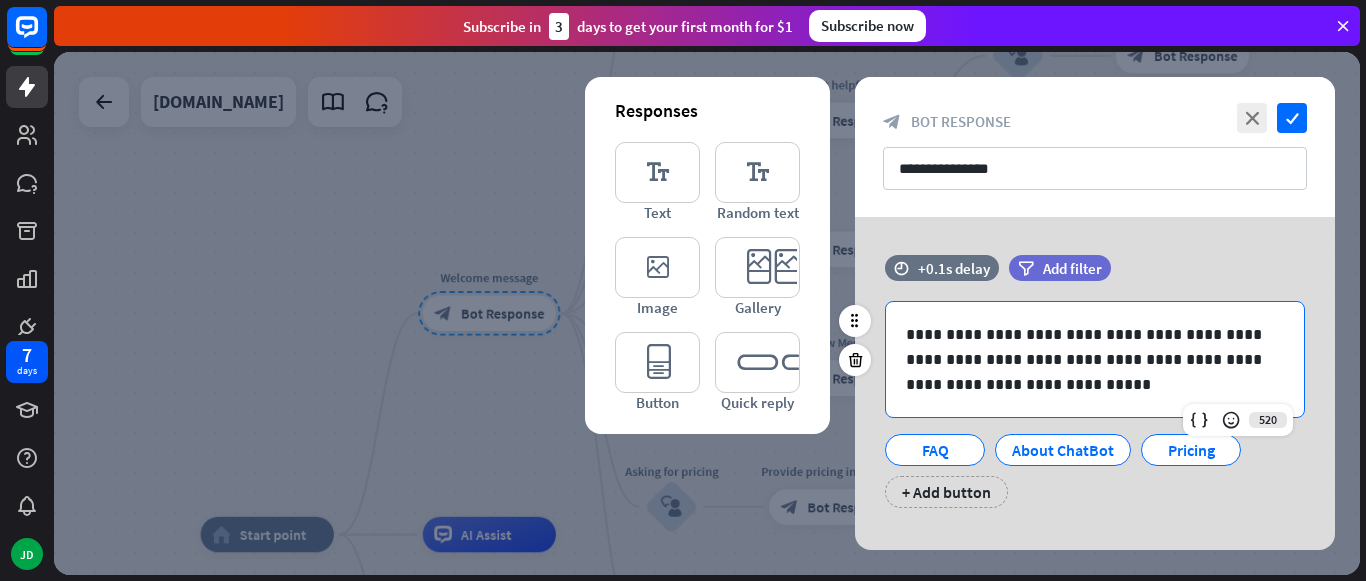 type 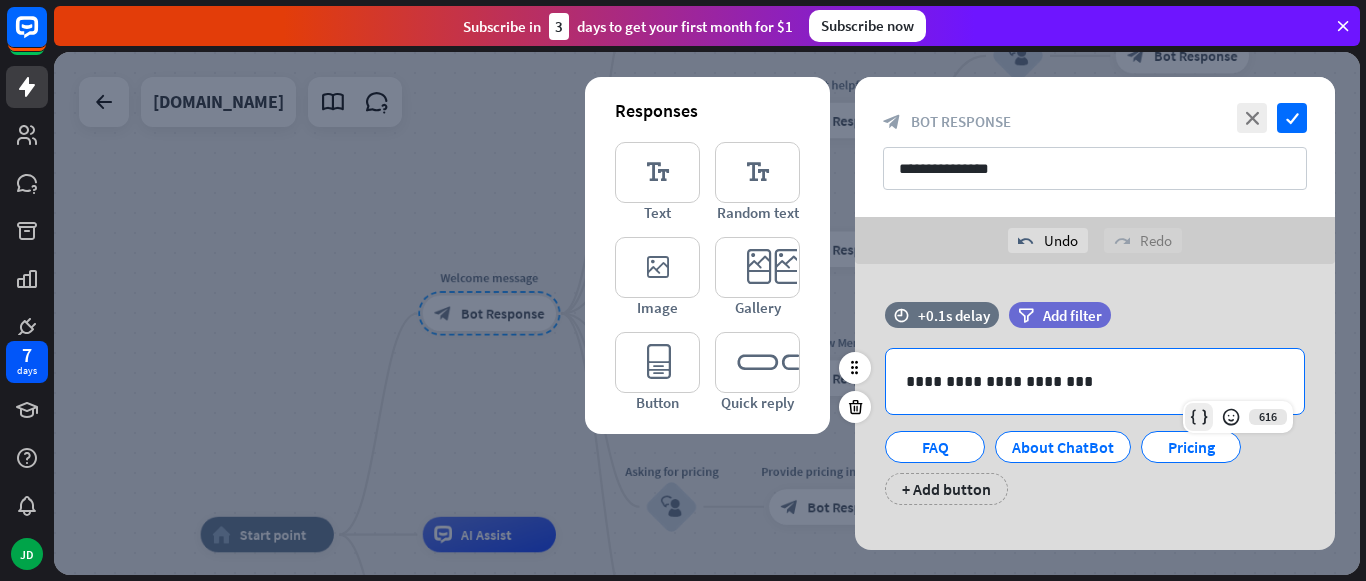 click at bounding box center [1199, 417] 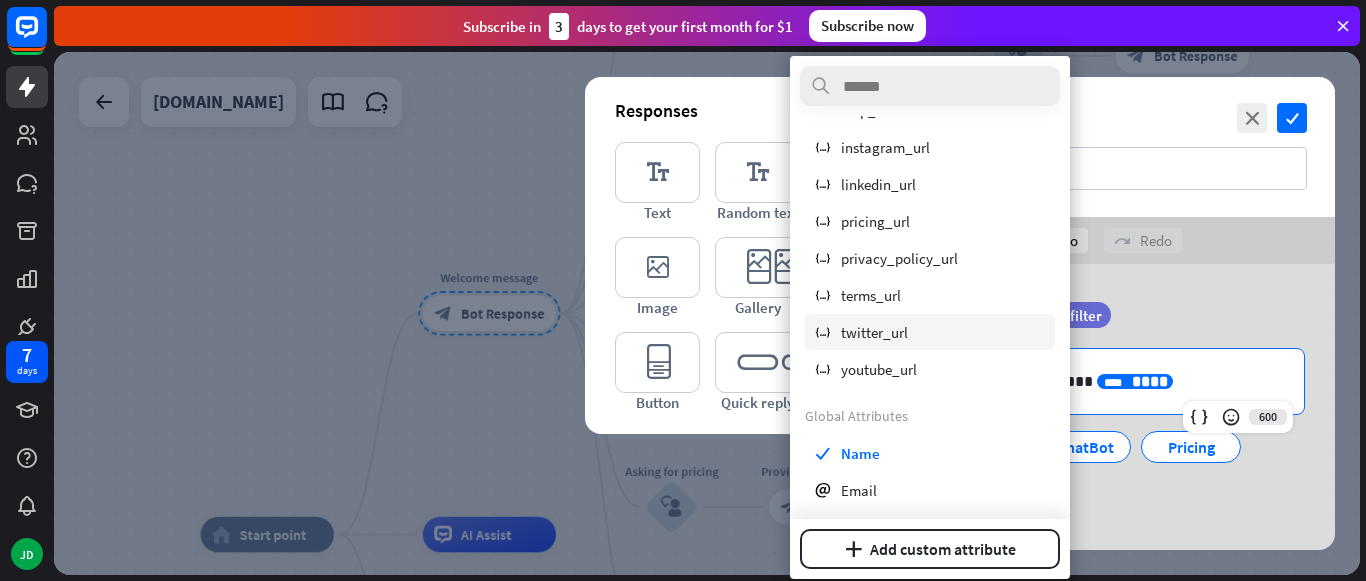 scroll, scrollTop: 253, scrollLeft: 0, axis: vertical 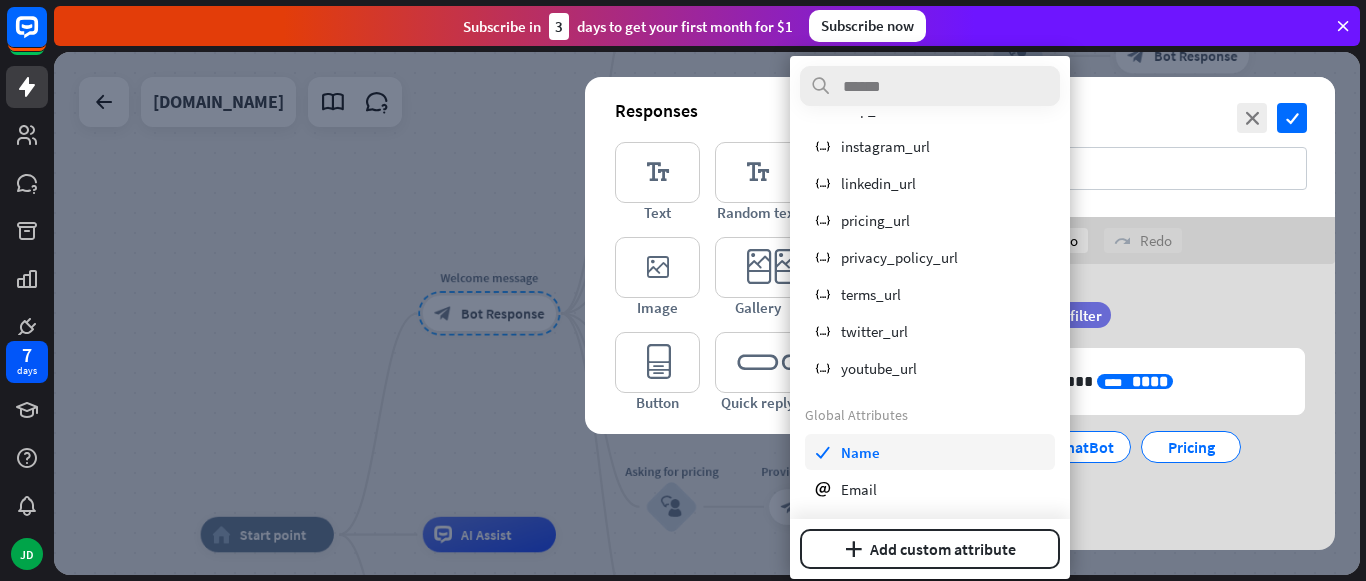 click on "Name" at bounding box center (860, 452) 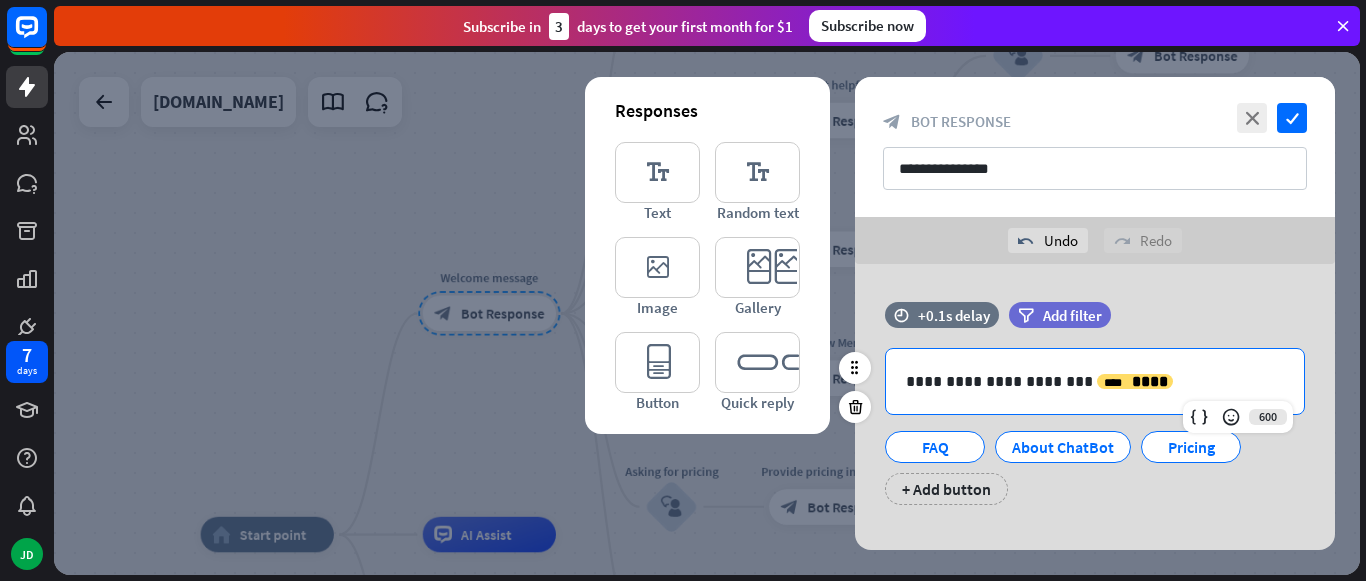 scroll, scrollTop: 25, scrollLeft: 0, axis: vertical 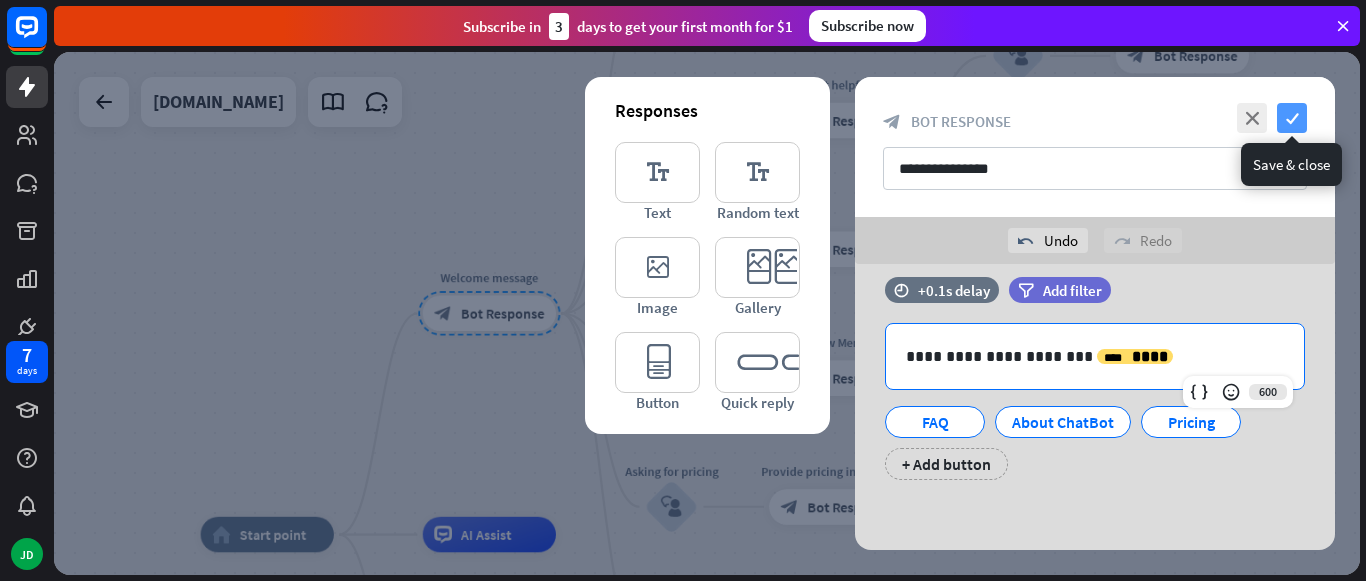 click on "check" at bounding box center (1292, 118) 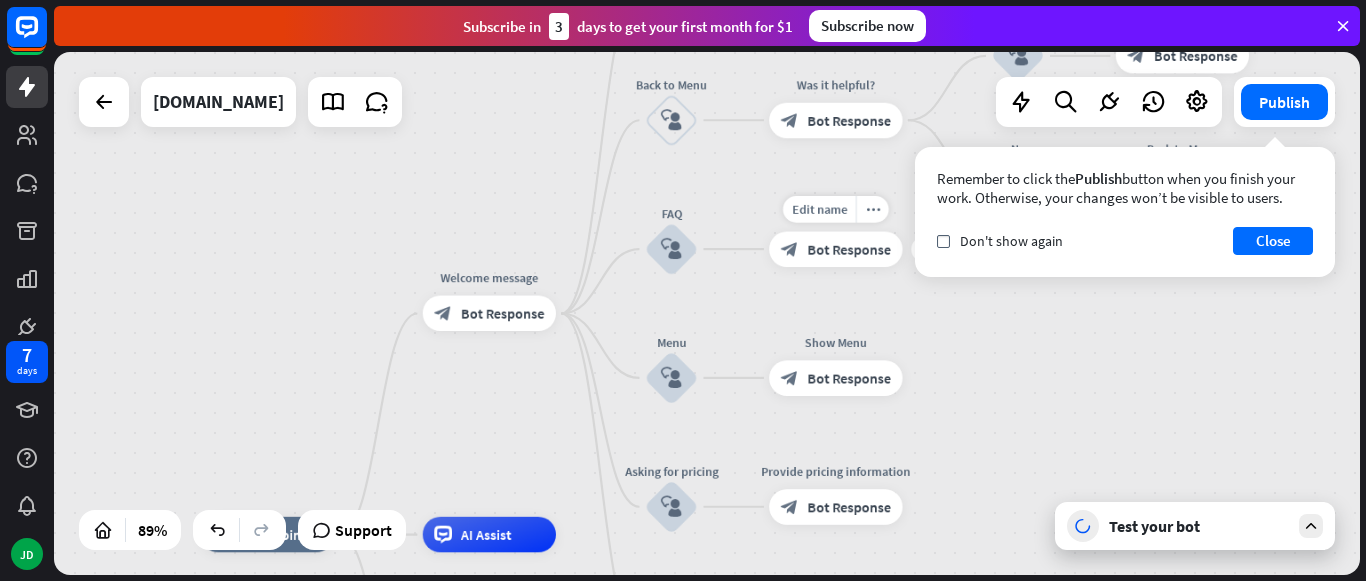 click on "Bot Response" at bounding box center [849, 249] 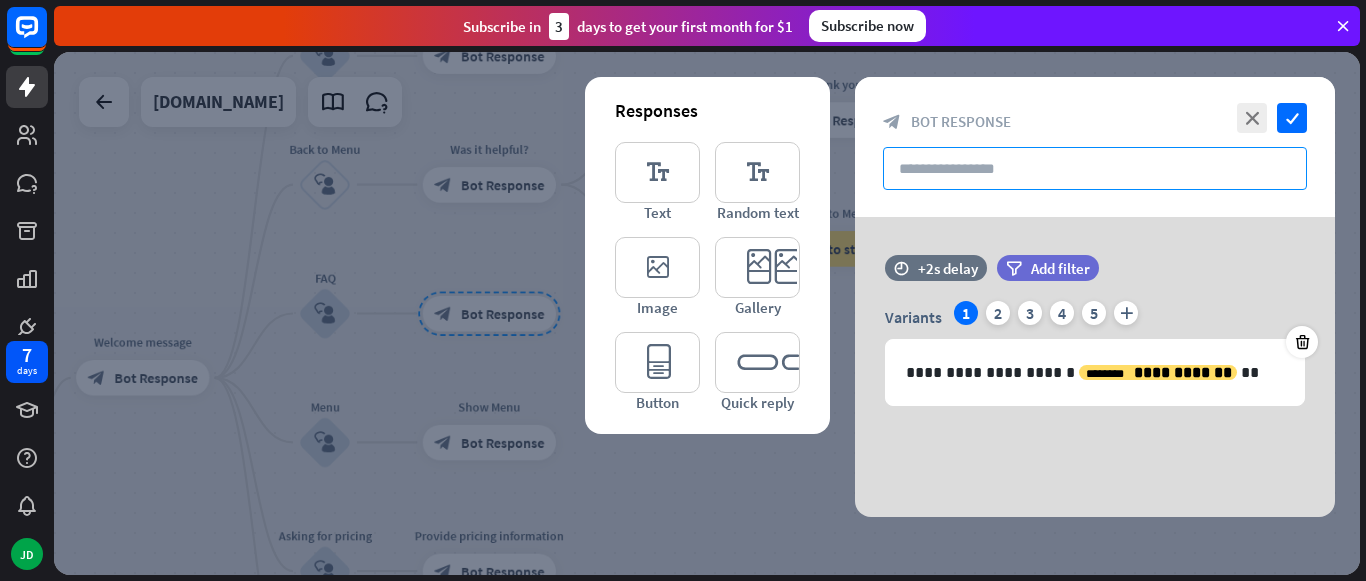 click at bounding box center (1095, 168) 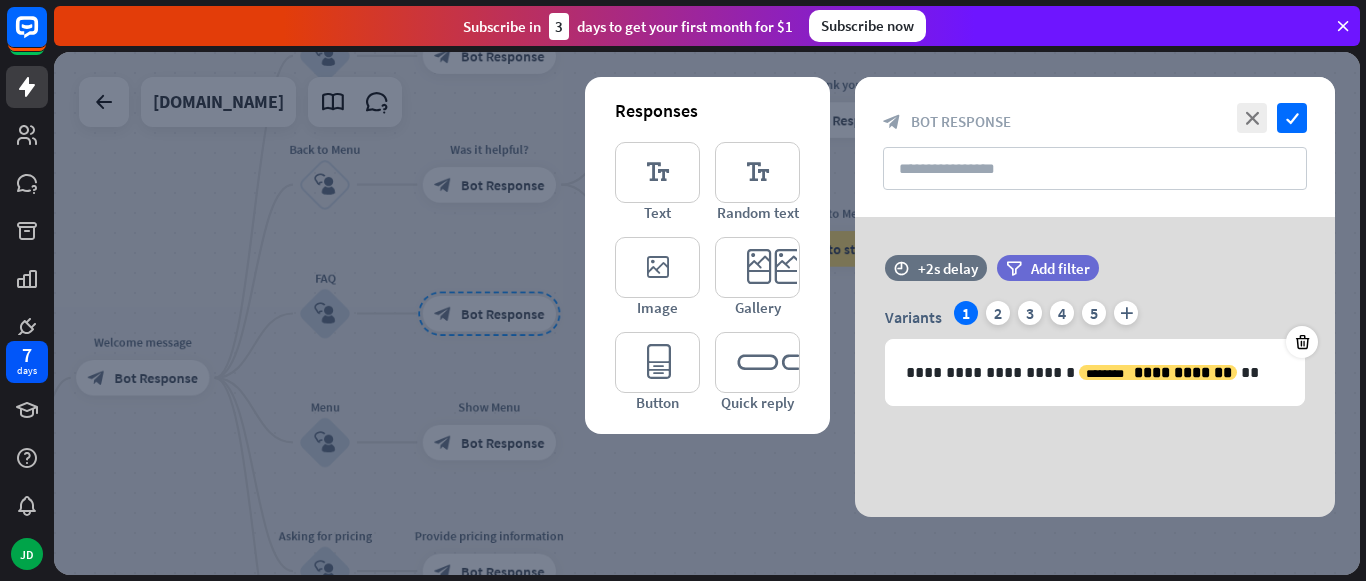 click at bounding box center (707, 313) 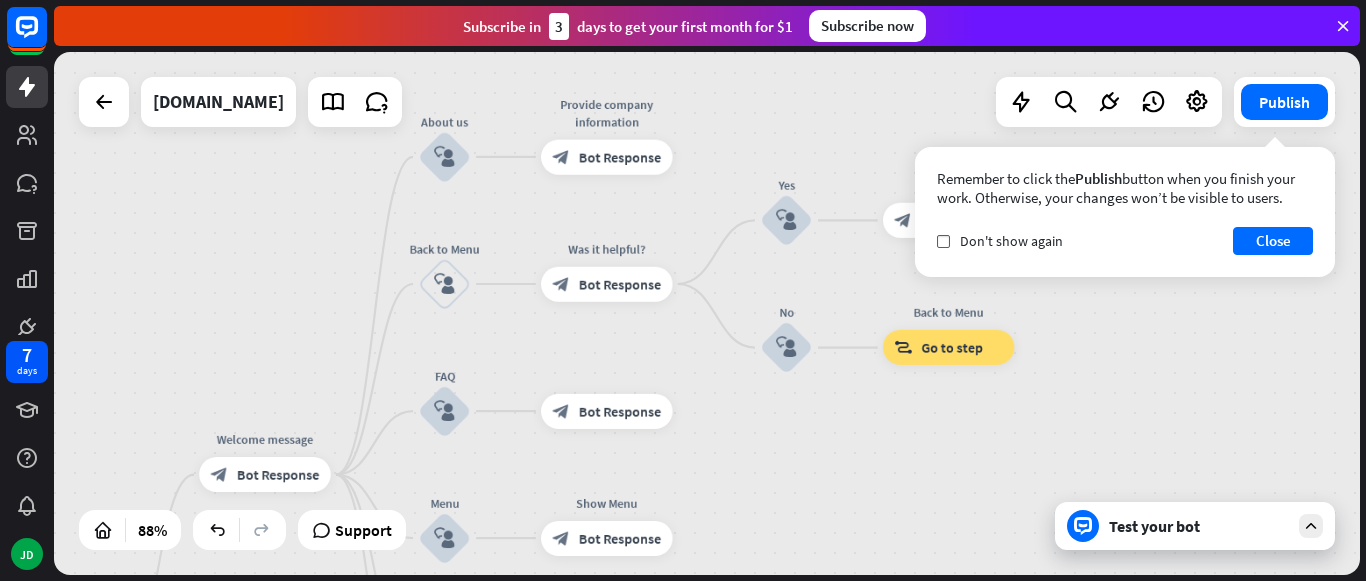 drag, startPoint x: 671, startPoint y: 359, endPoint x: 786, endPoint y: 456, distance: 150.446 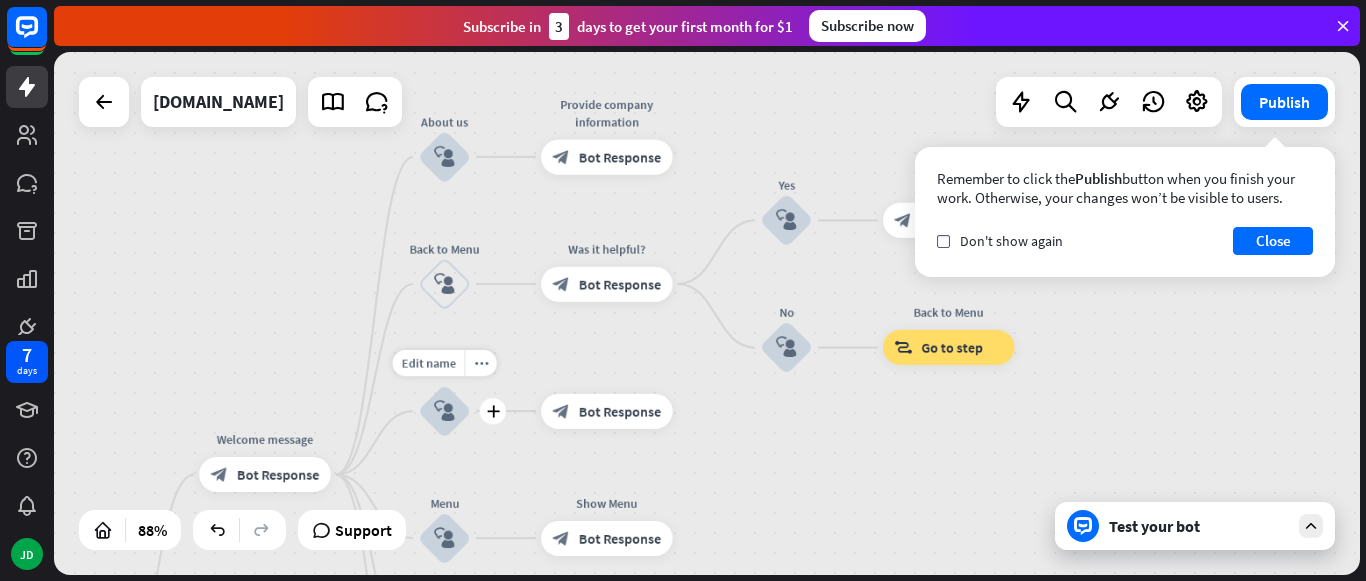 click on "block_user_input" at bounding box center [444, 411] 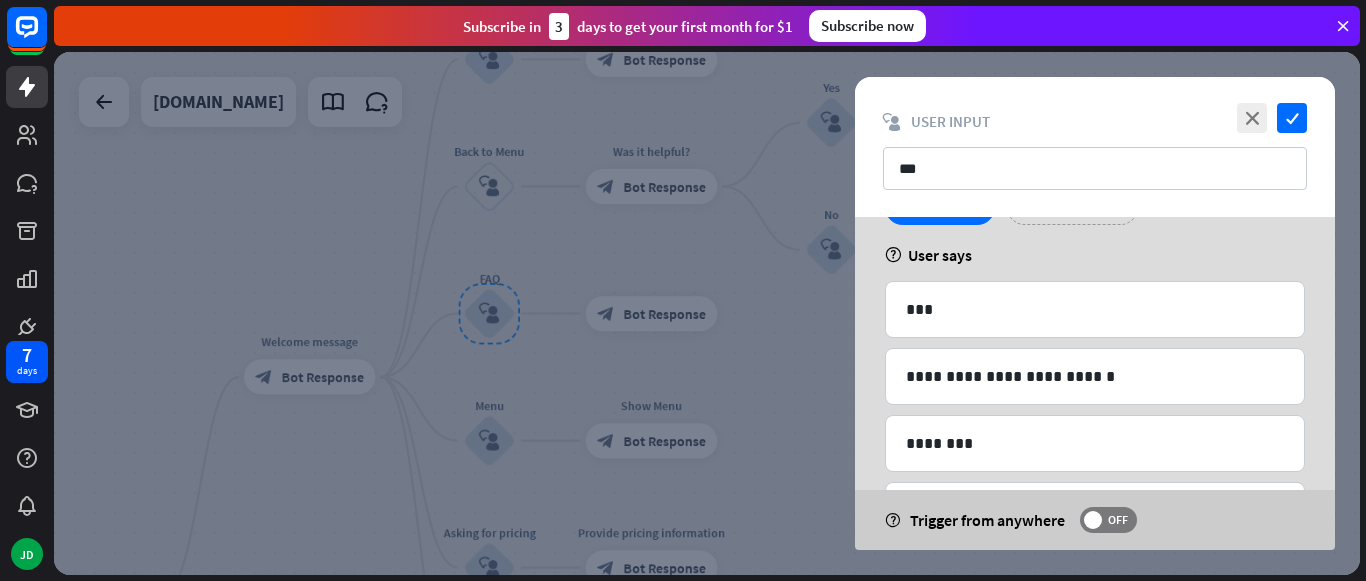scroll, scrollTop: 95, scrollLeft: 0, axis: vertical 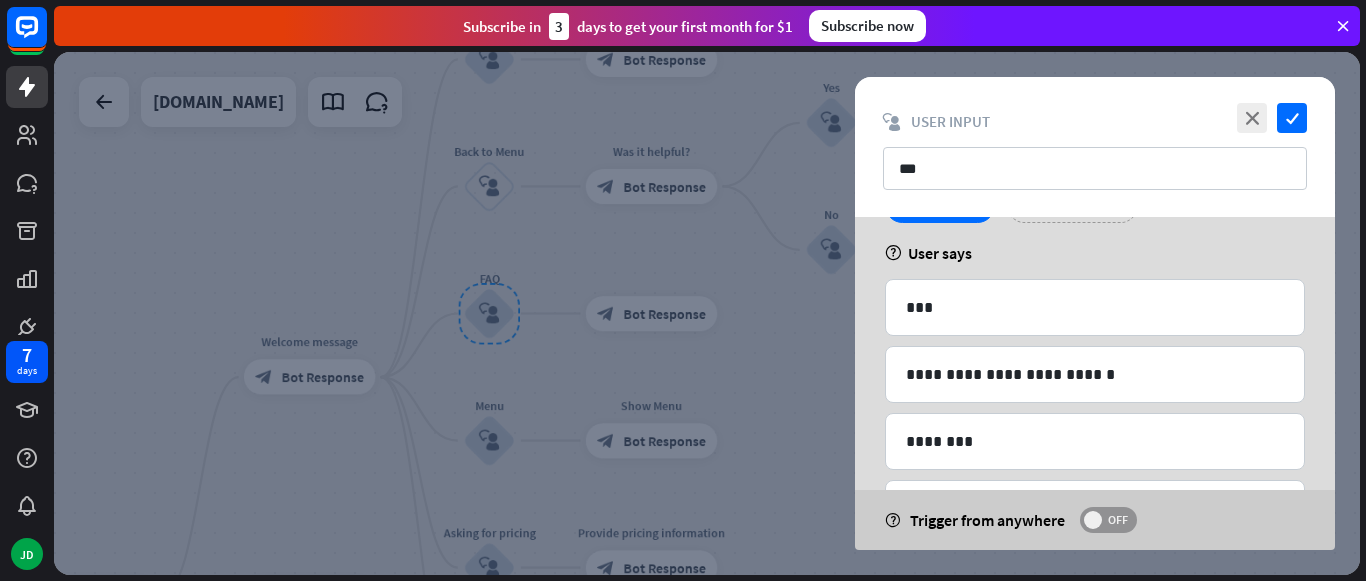 click at bounding box center (1093, 520) 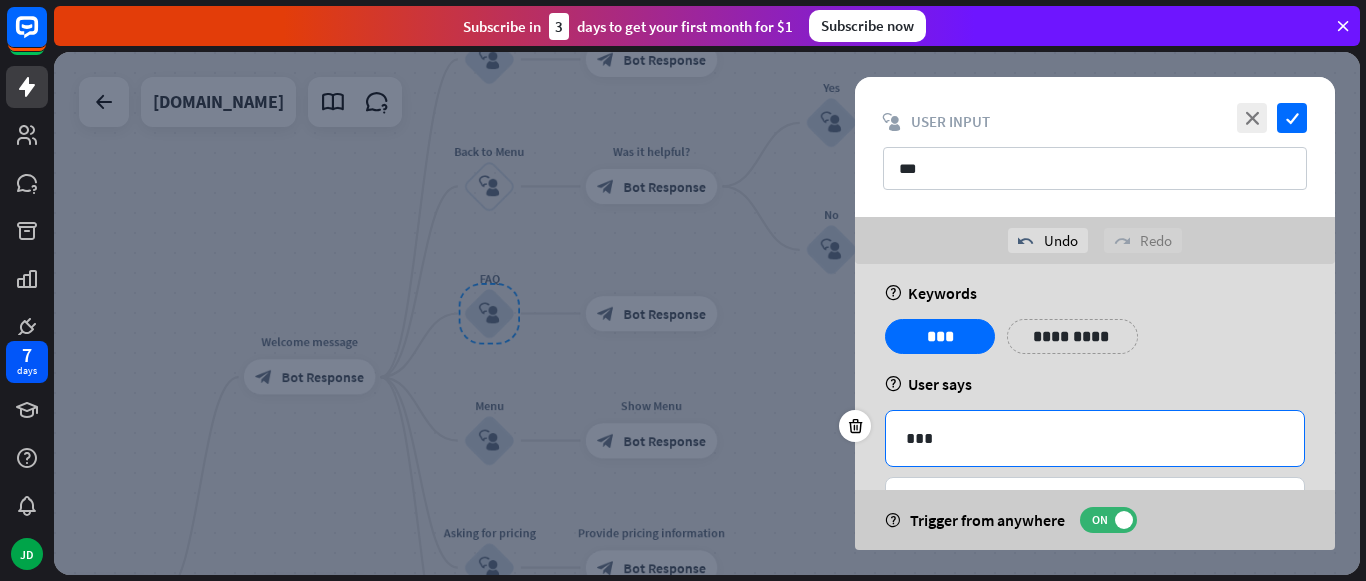 scroll, scrollTop: 0, scrollLeft: 0, axis: both 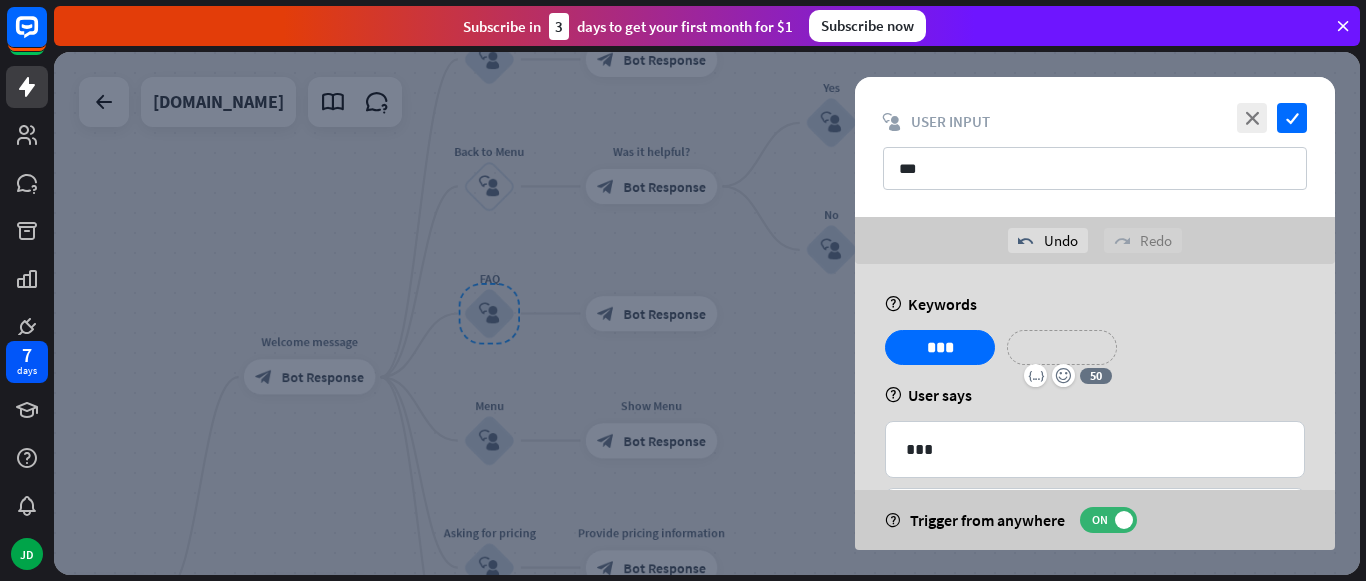 click on "**********" at bounding box center [1062, 347] 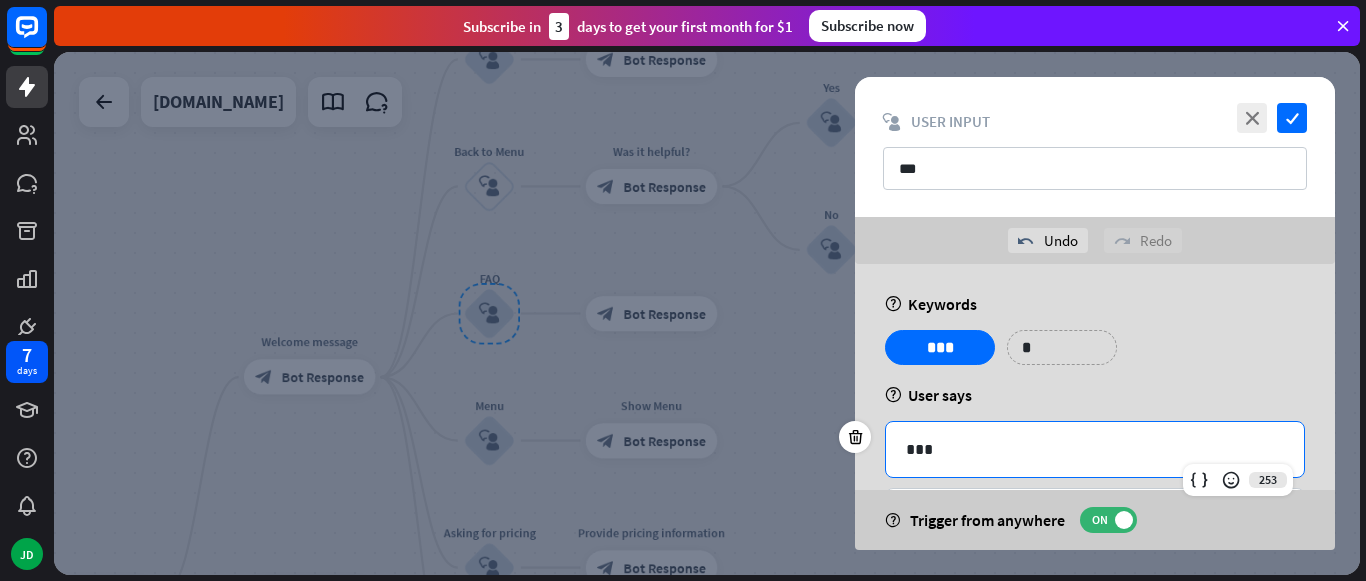 click on "***" at bounding box center (1095, 449) 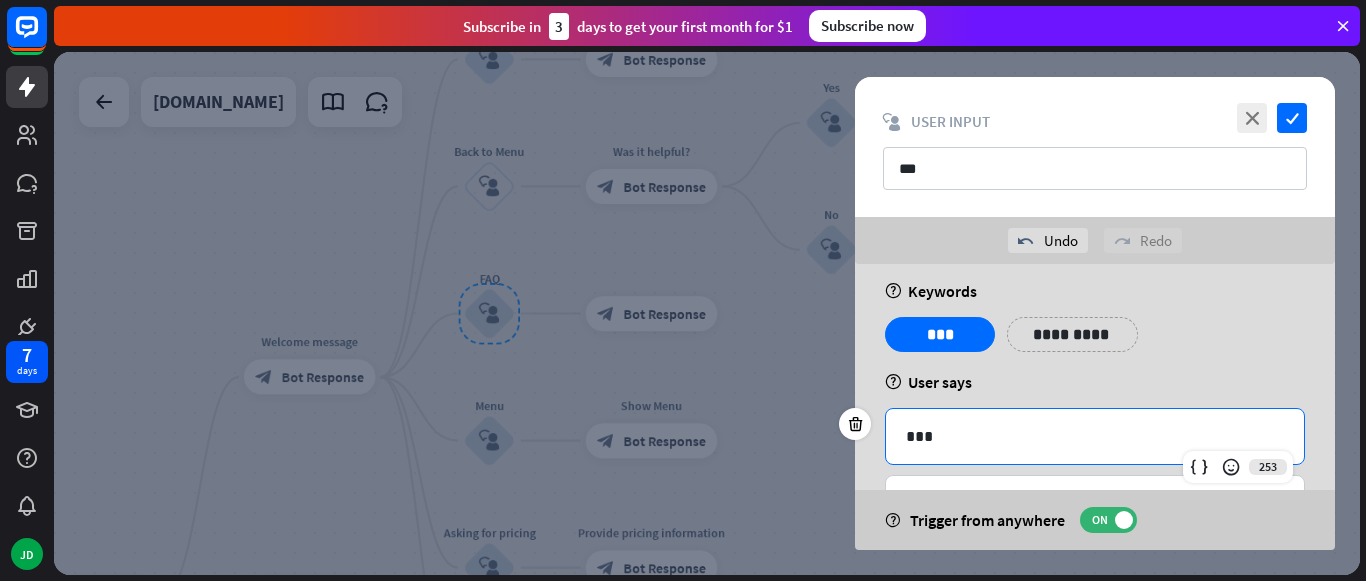 scroll, scrollTop: 11, scrollLeft: 0, axis: vertical 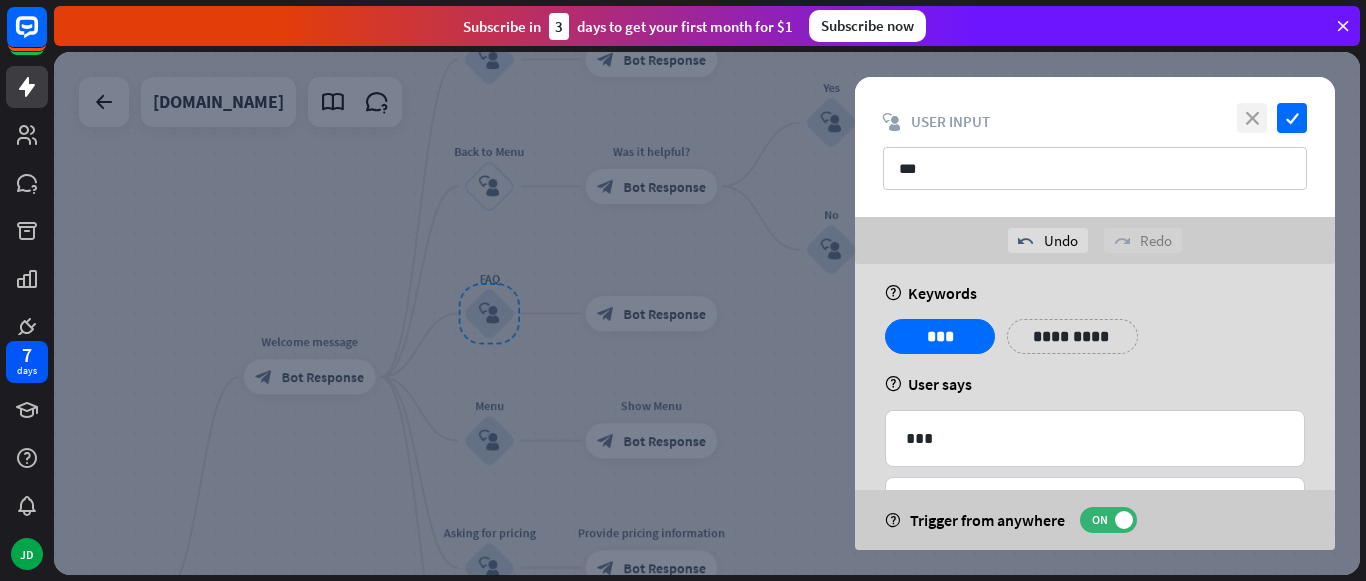 click on "close" at bounding box center [1252, 118] 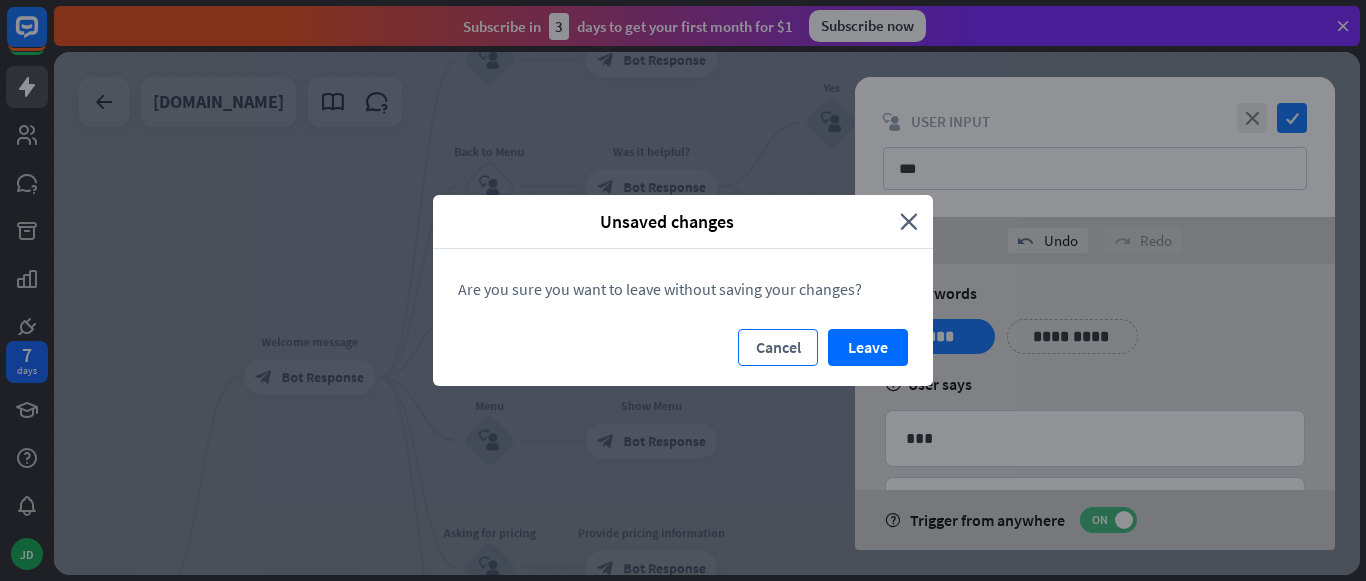 click on "Cancel" at bounding box center (778, 347) 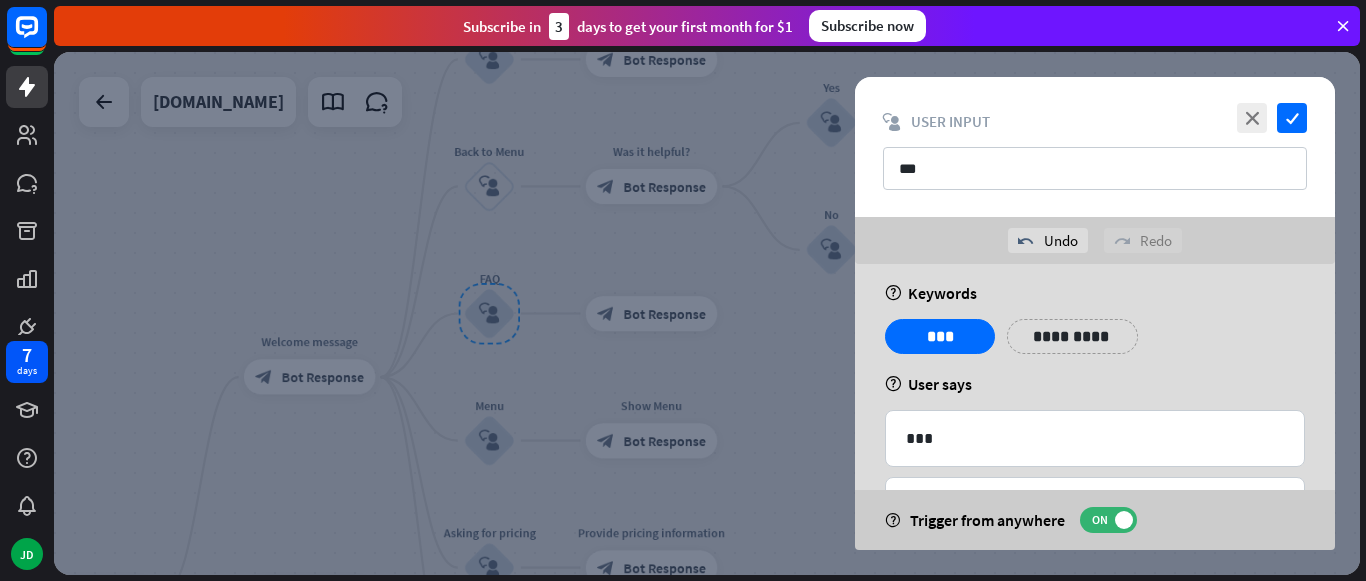 click at bounding box center [707, 313] 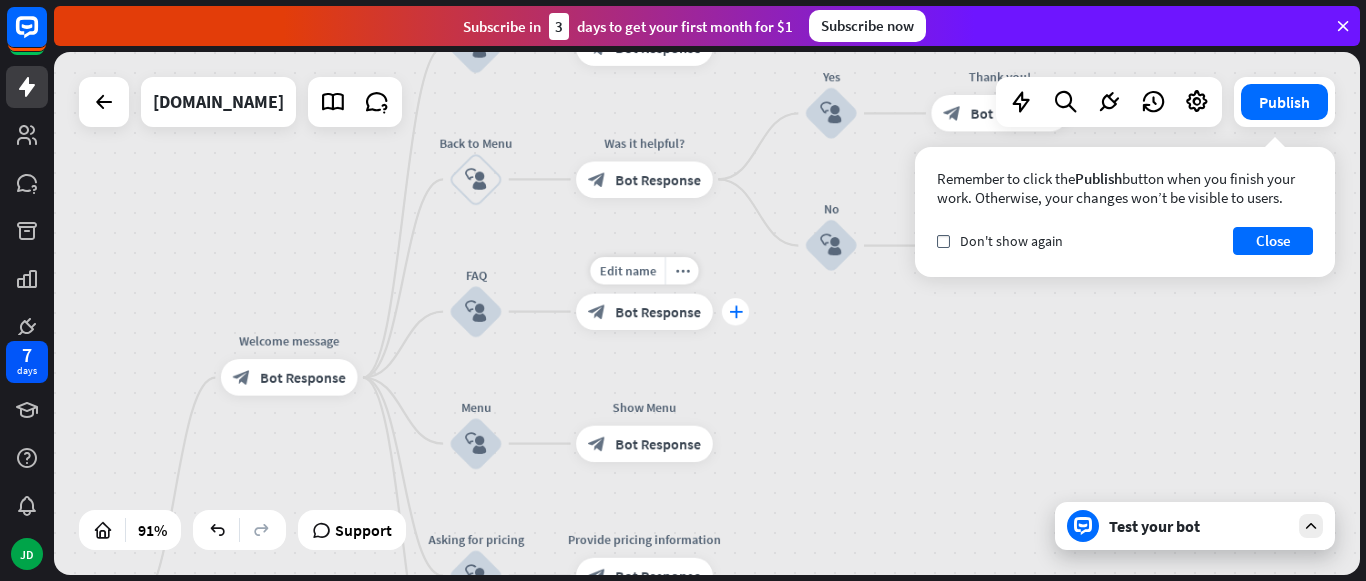click on "plus" at bounding box center [735, 311] 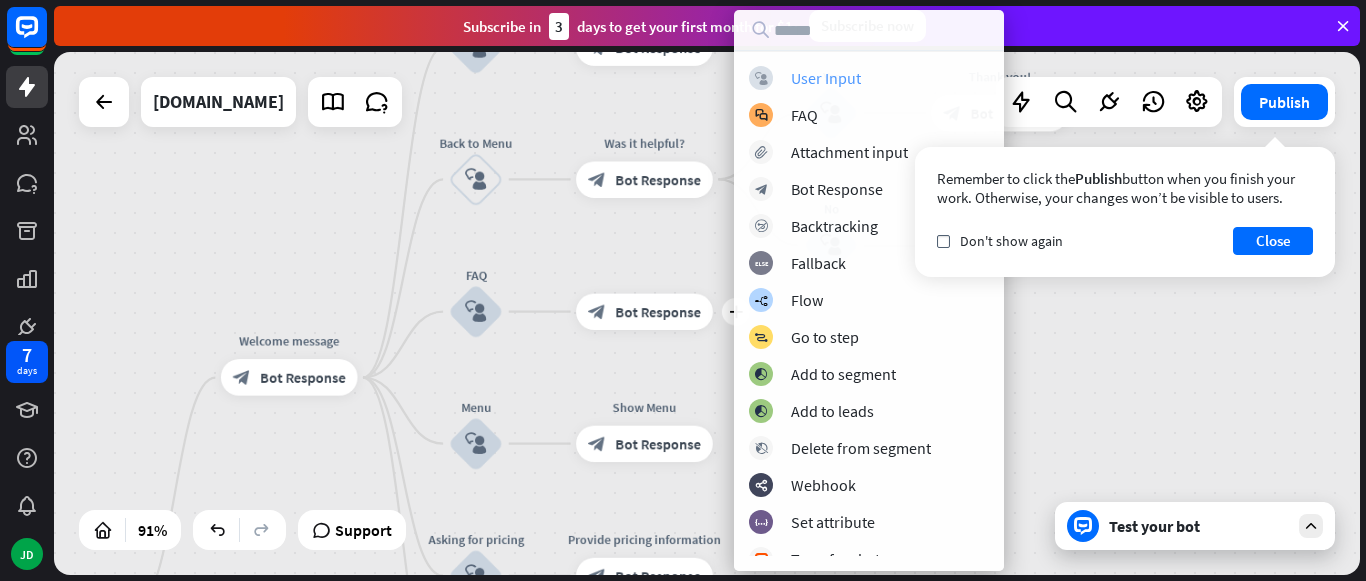 click on "User Input" at bounding box center [826, 78] 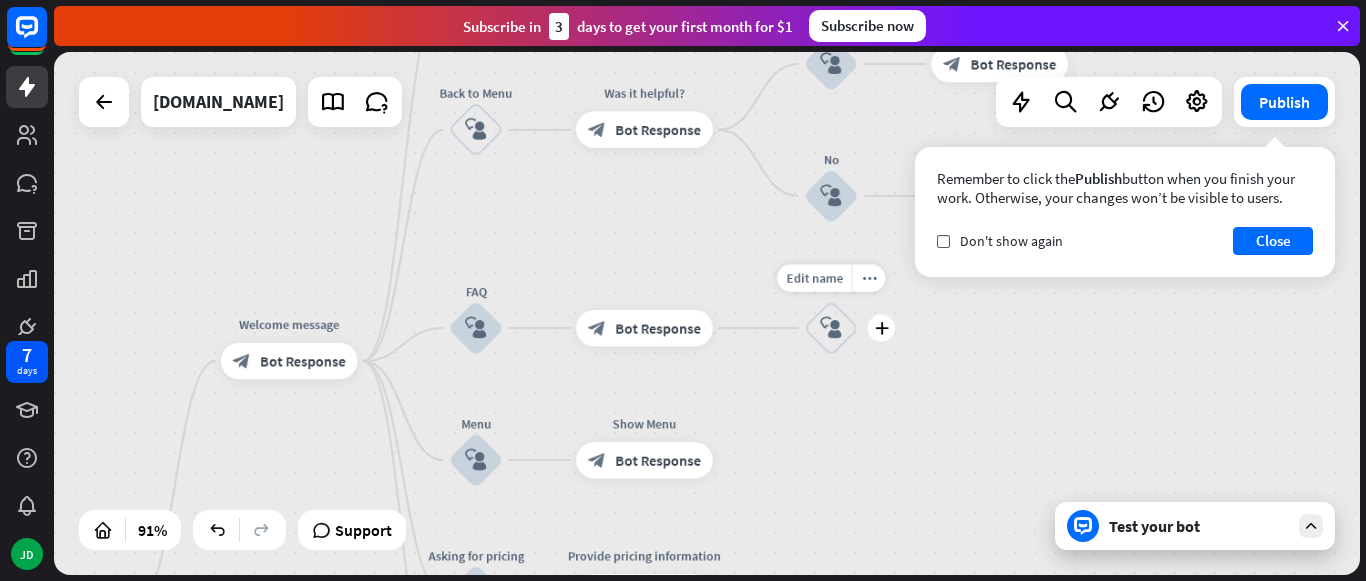 click on "block_user_input" at bounding box center (831, 328) 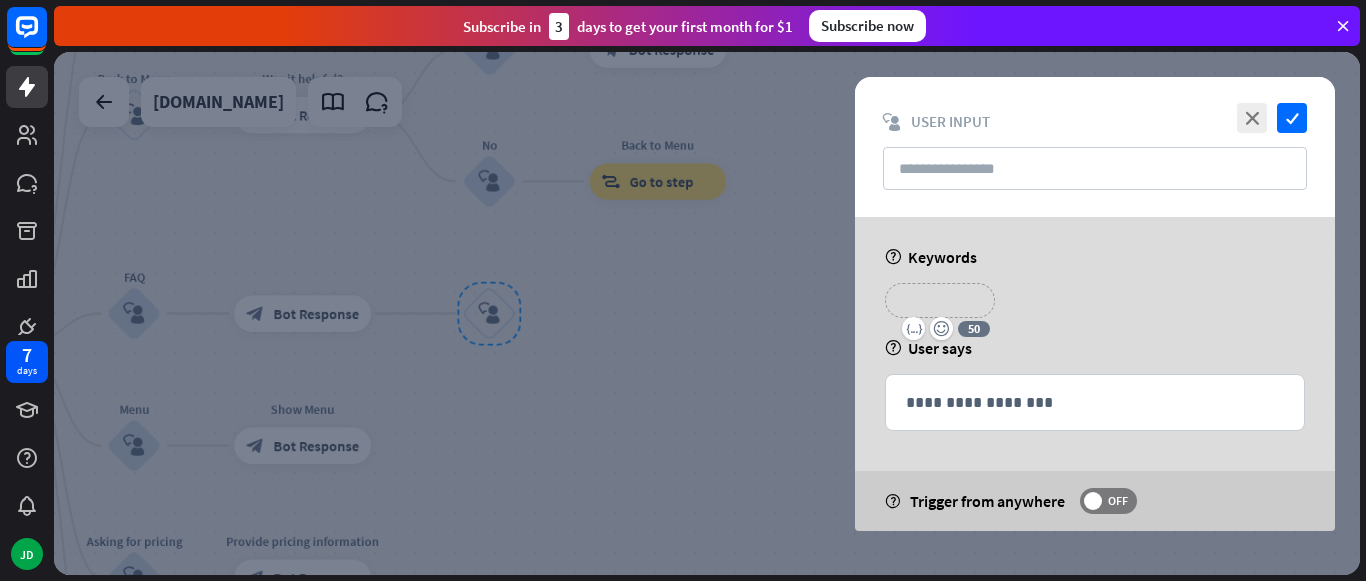click on "**********" at bounding box center [940, 300] 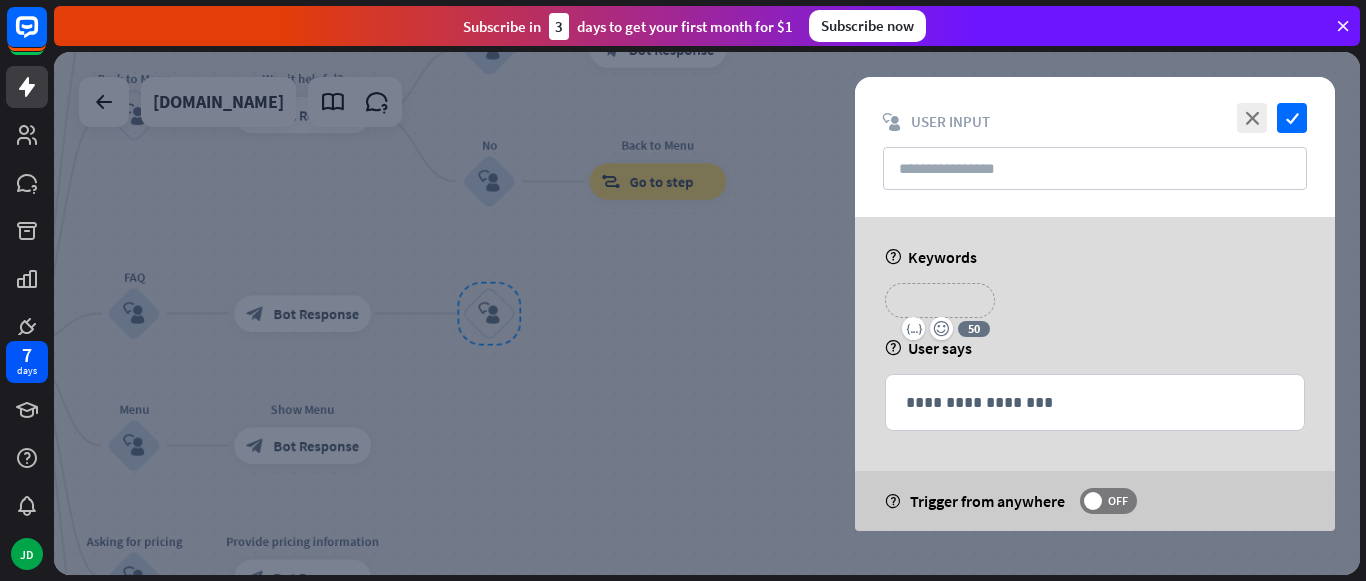 type 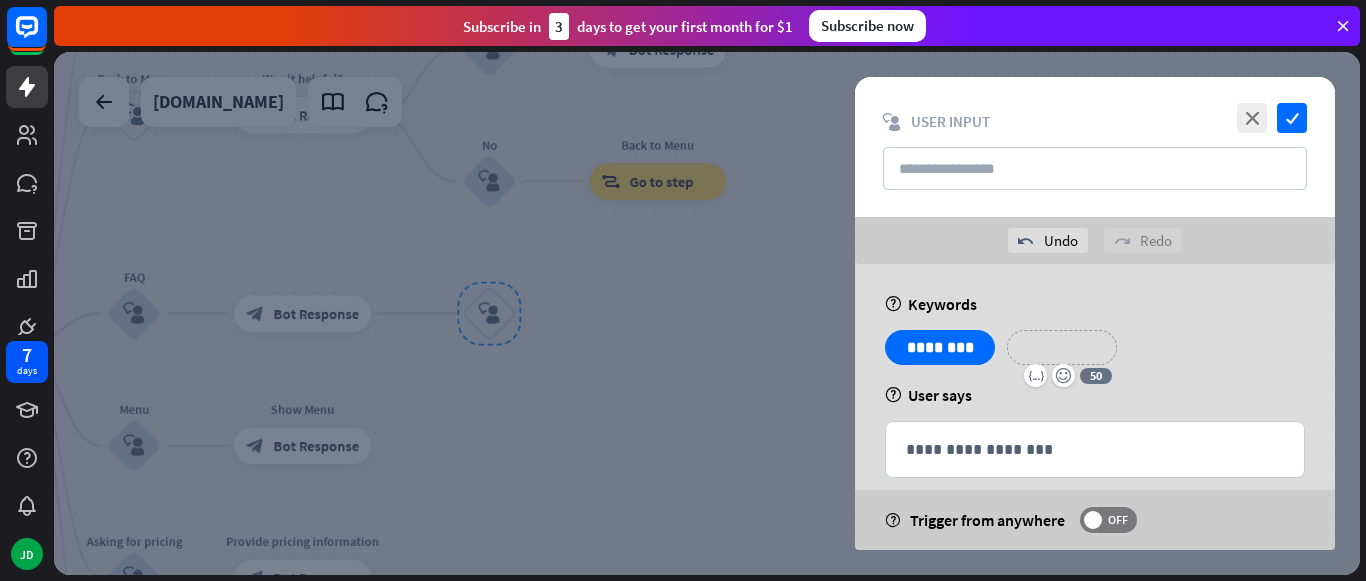 click on "**********" at bounding box center (1062, 347) 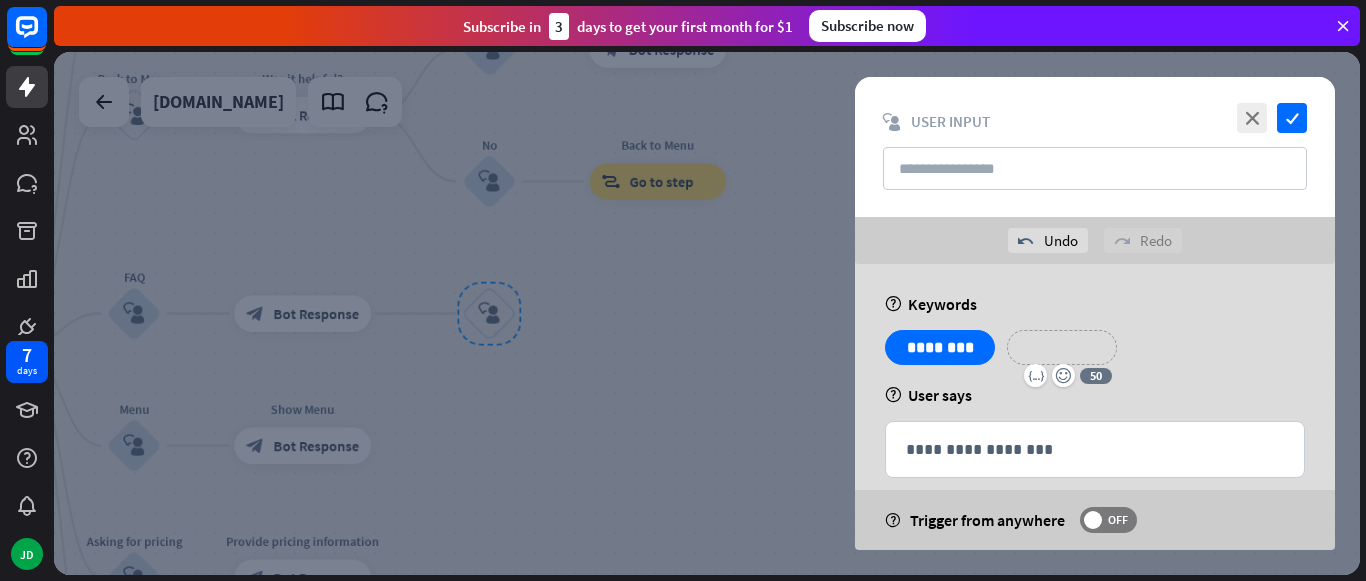 type 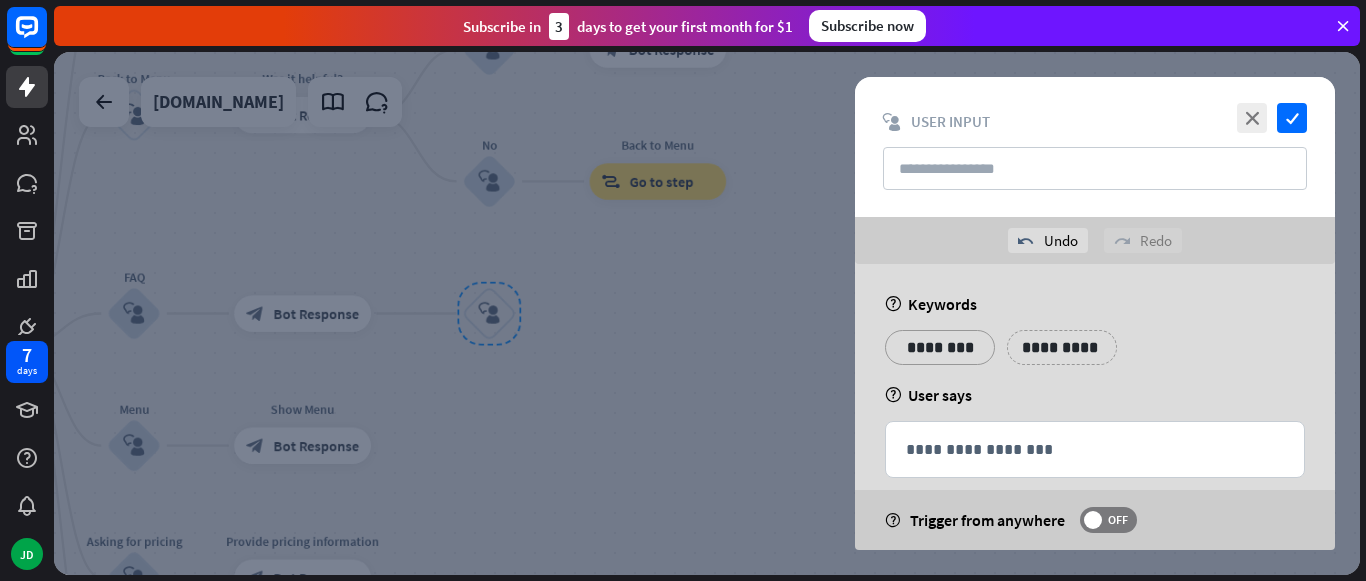 click on "********" at bounding box center [940, 347] 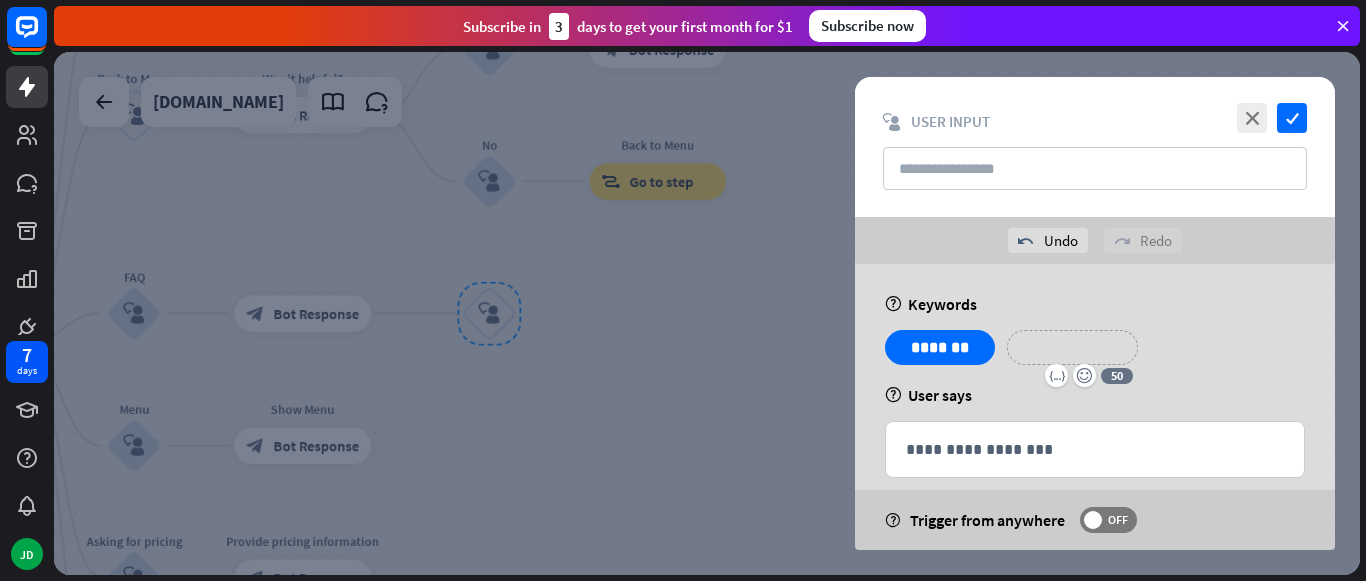 click on "**********" at bounding box center [1072, 347] 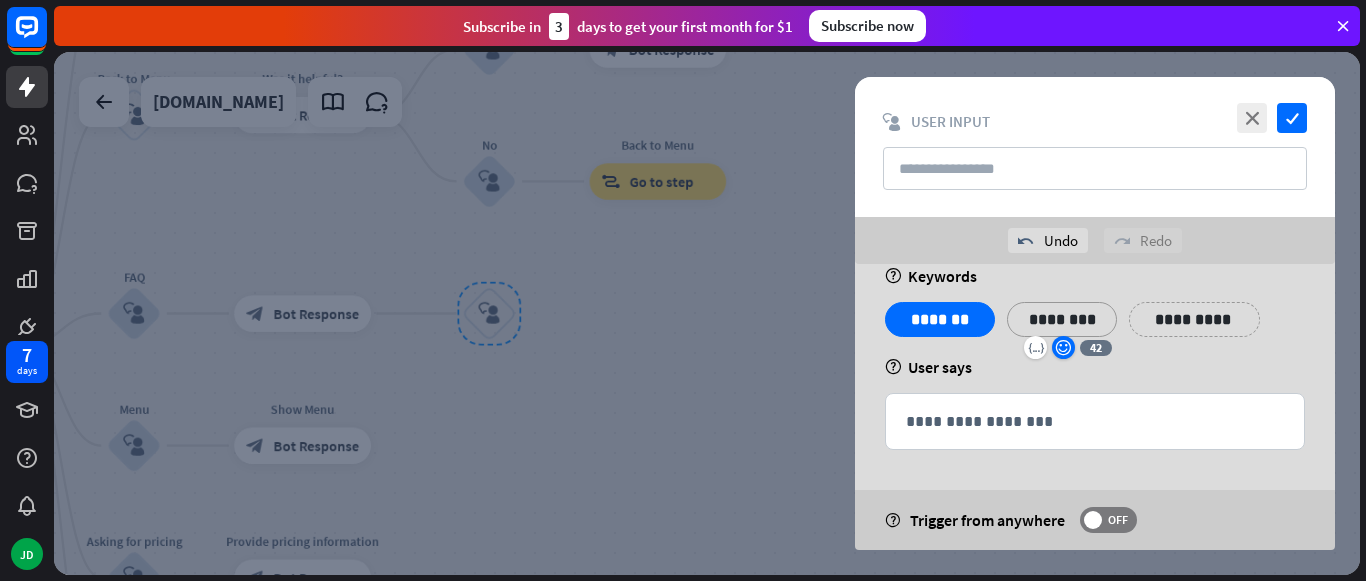 scroll, scrollTop: 0, scrollLeft: 0, axis: both 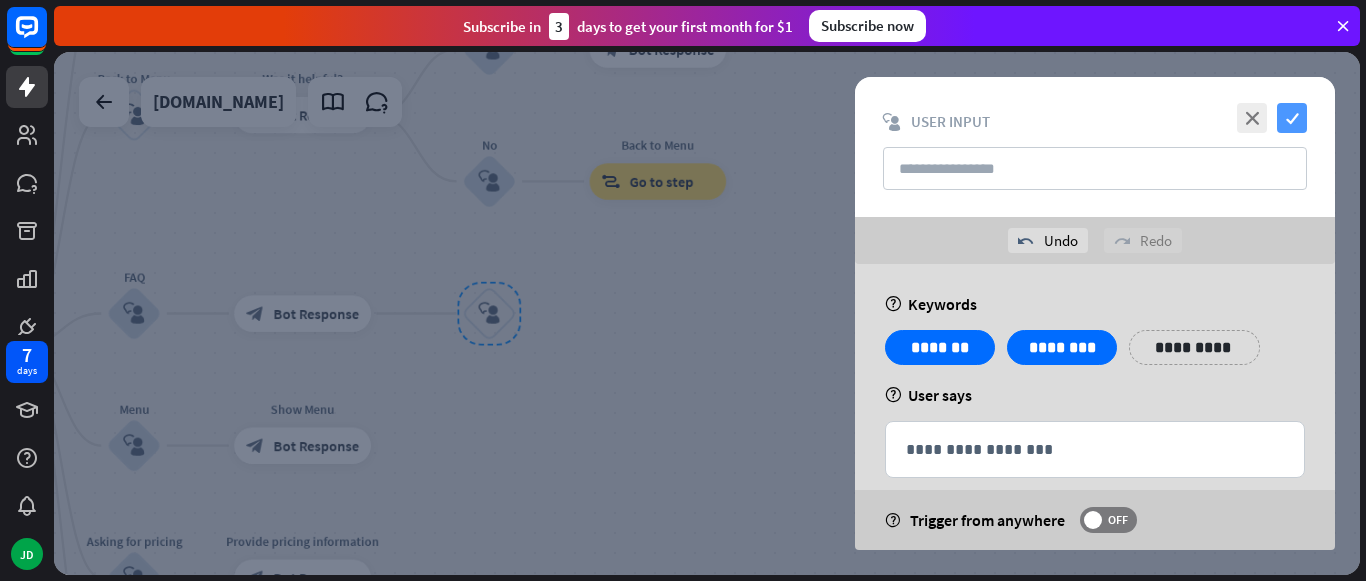 click on "check" at bounding box center [1292, 118] 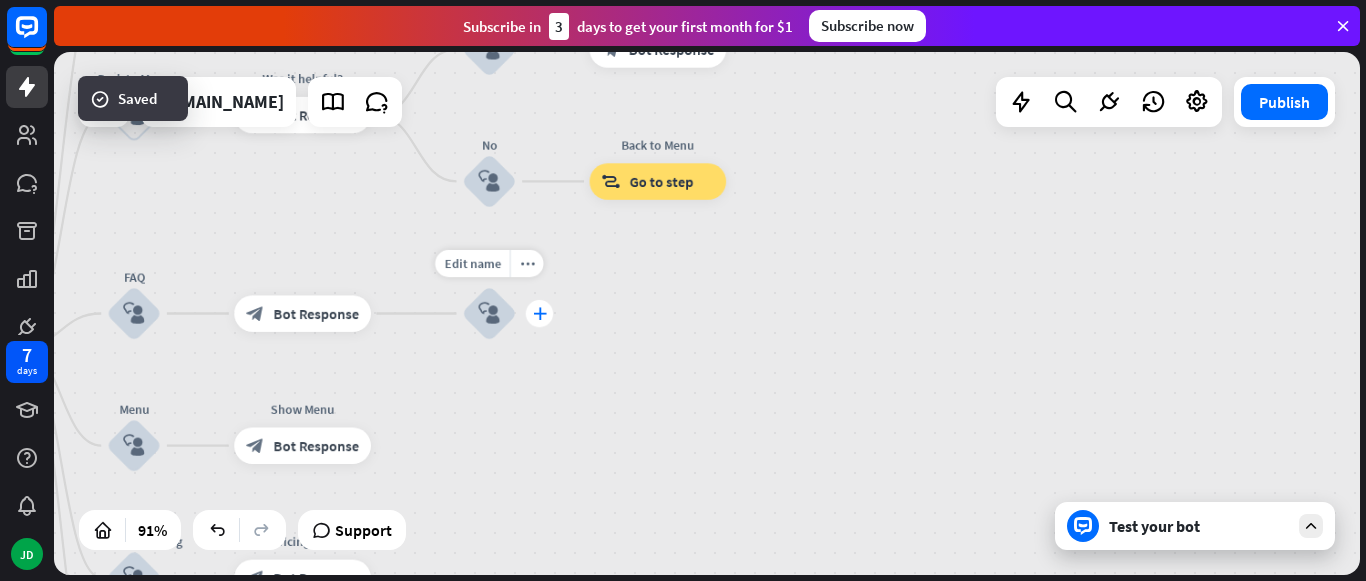 click on "plus" at bounding box center (540, 313) 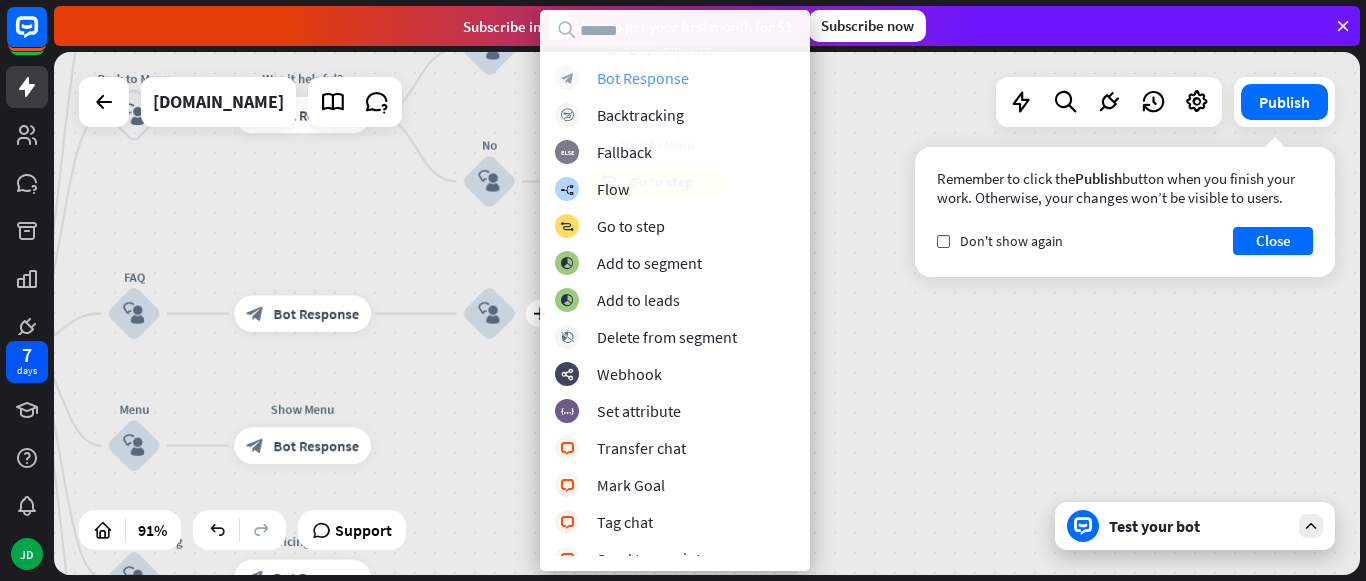 click on "Bot Response" at bounding box center (643, 78) 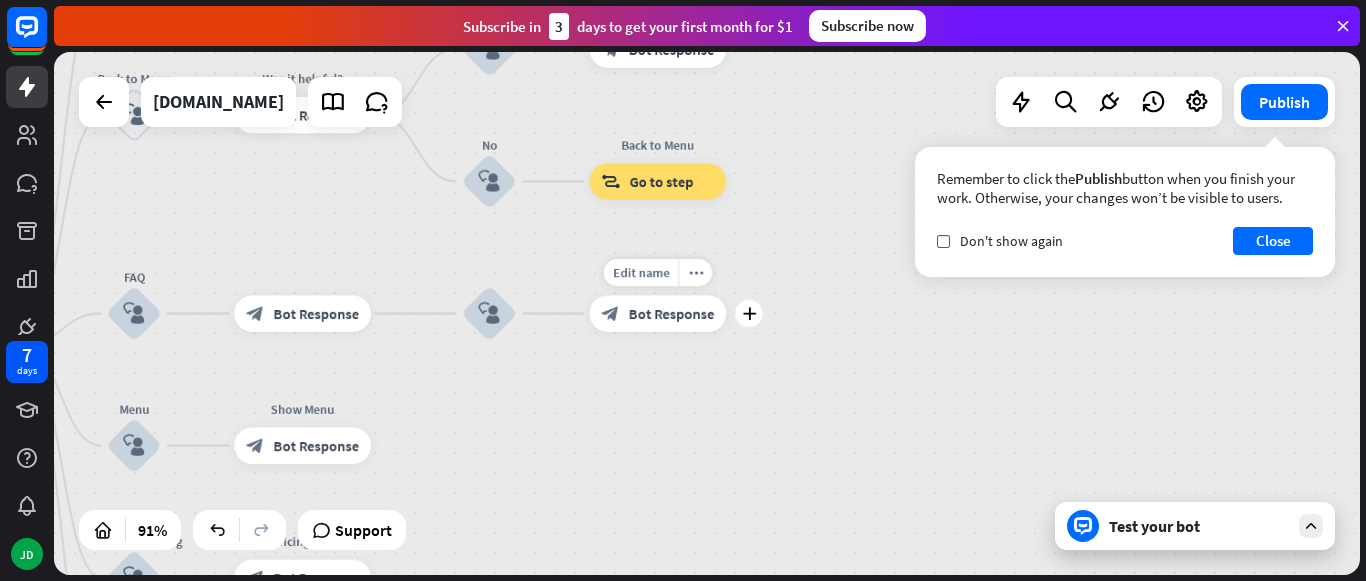click on "Bot Response" at bounding box center (672, 313) 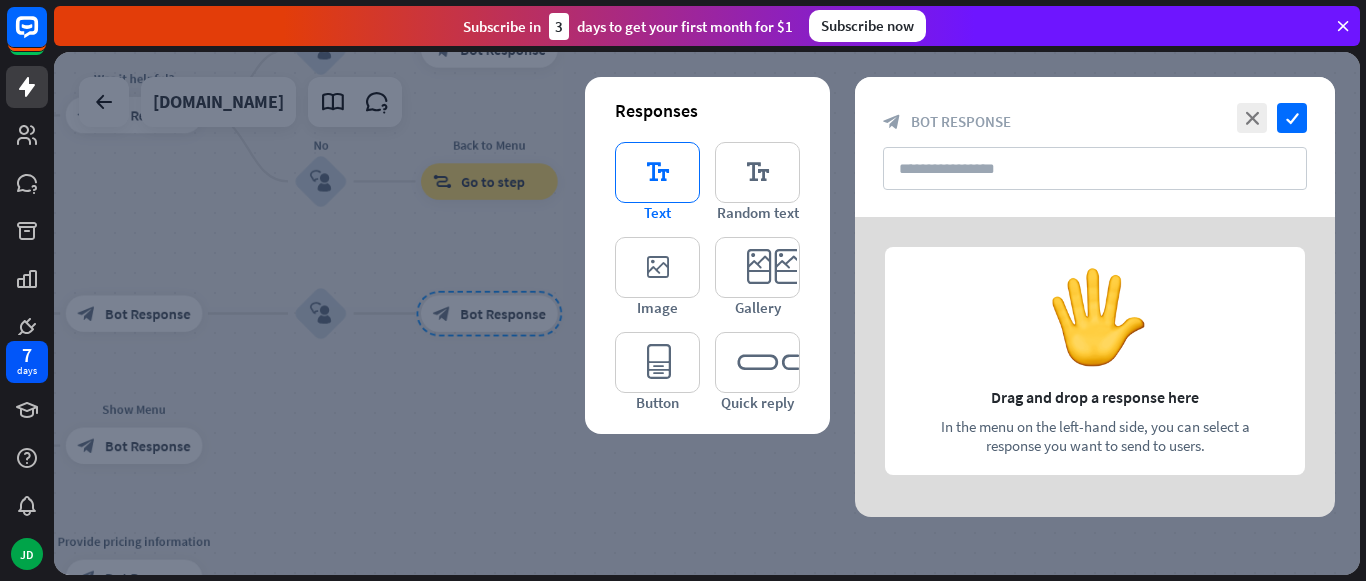 click on "editor_text" at bounding box center [657, 172] 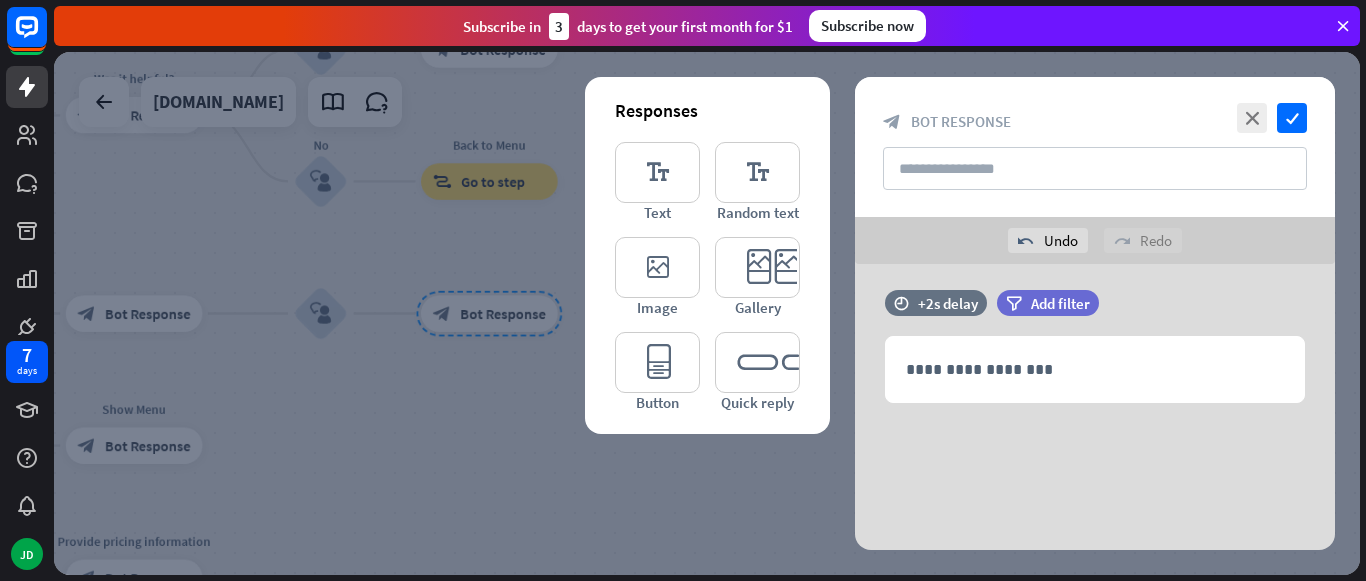 scroll, scrollTop: 14, scrollLeft: 0, axis: vertical 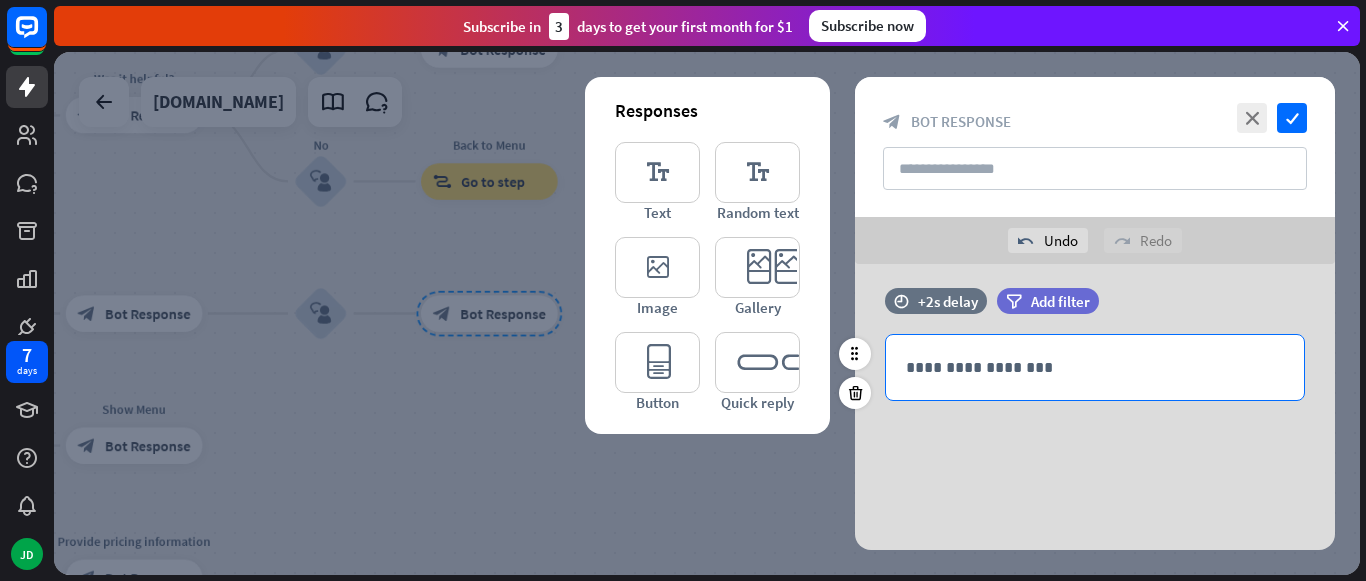 click on "**********" at bounding box center (1095, 367) 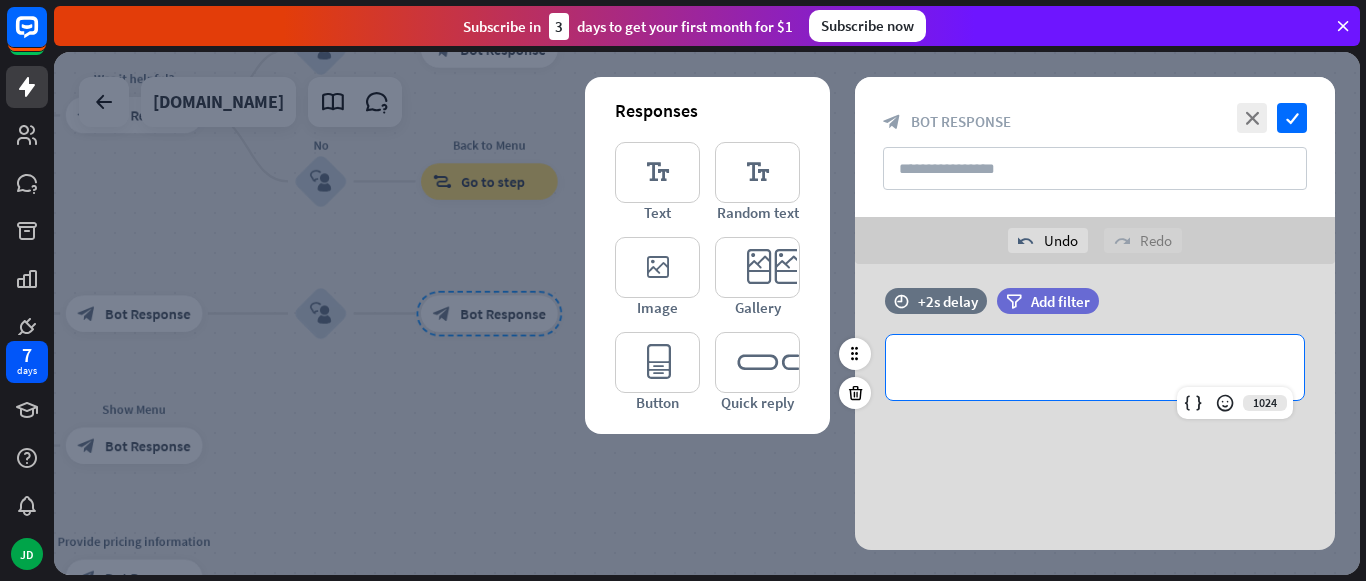 type 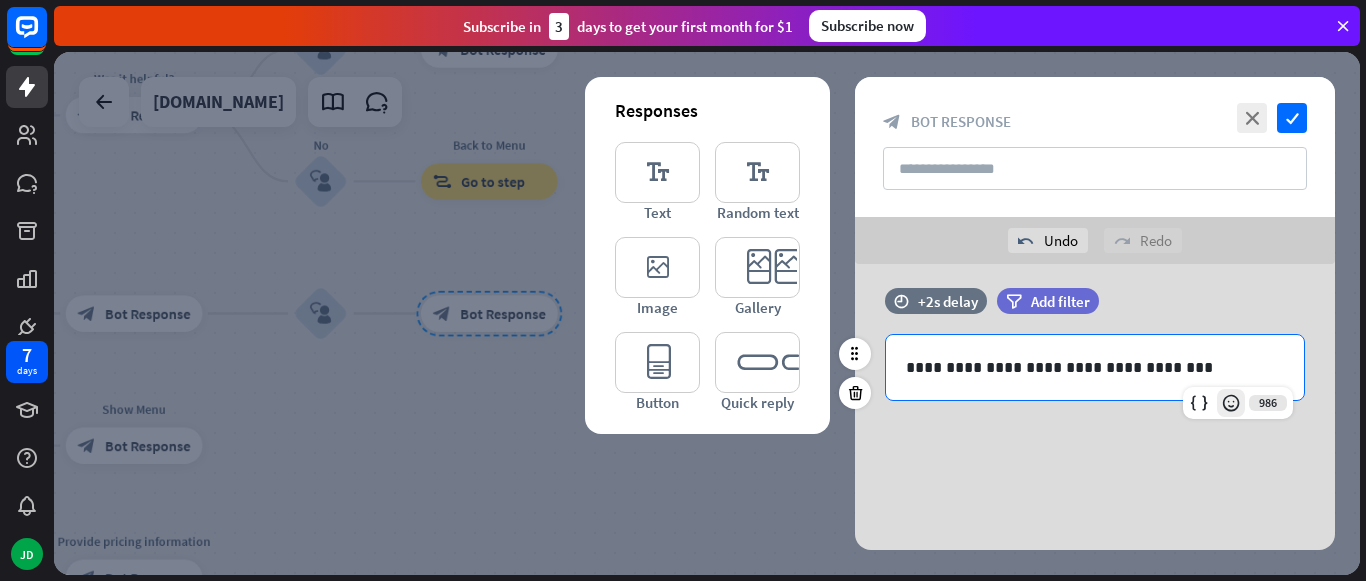 click at bounding box center (1231, 403) 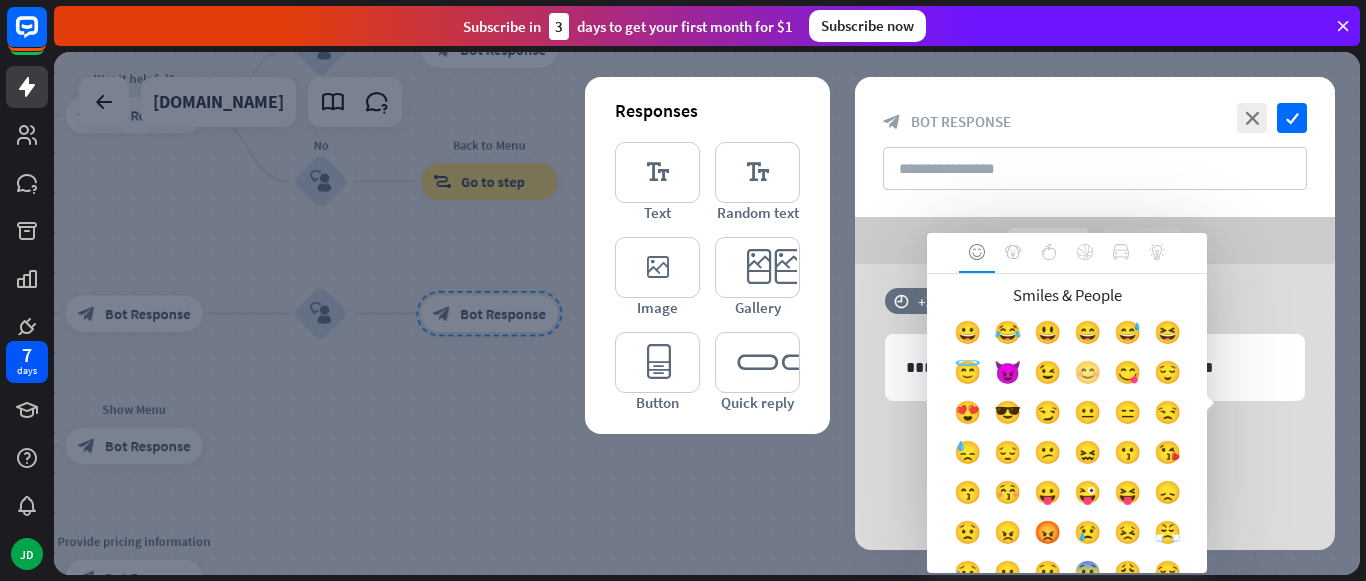 click on "😊" at bounding box center [1087, 377] 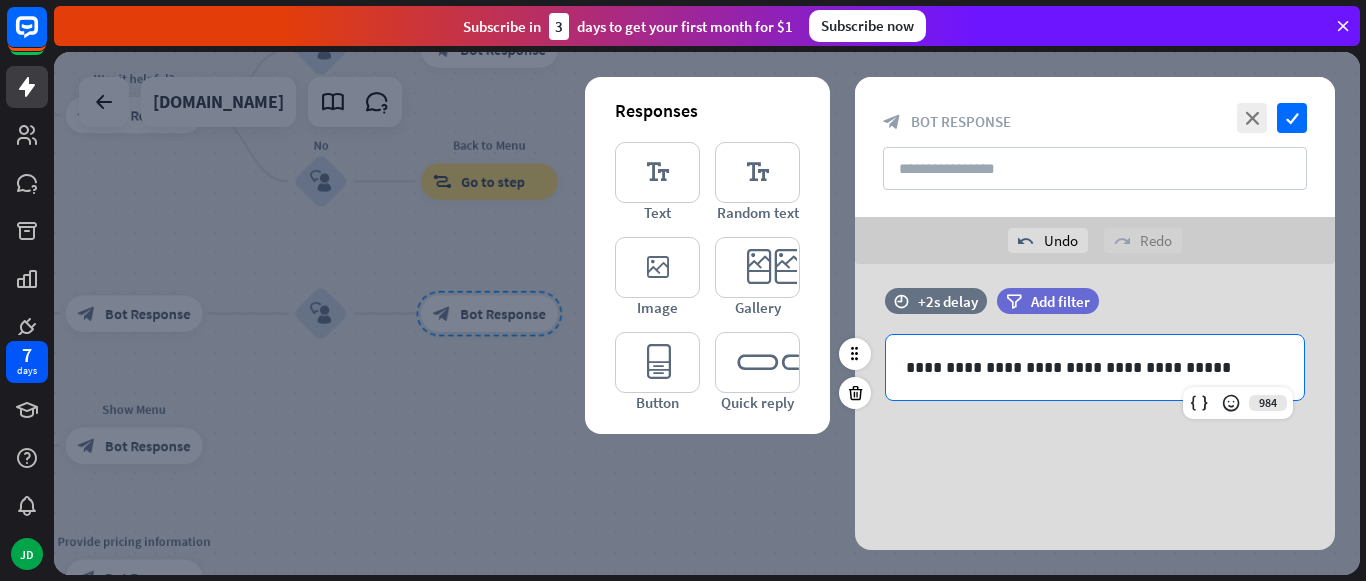 click on "**********" at bounding box center (1095, 367) 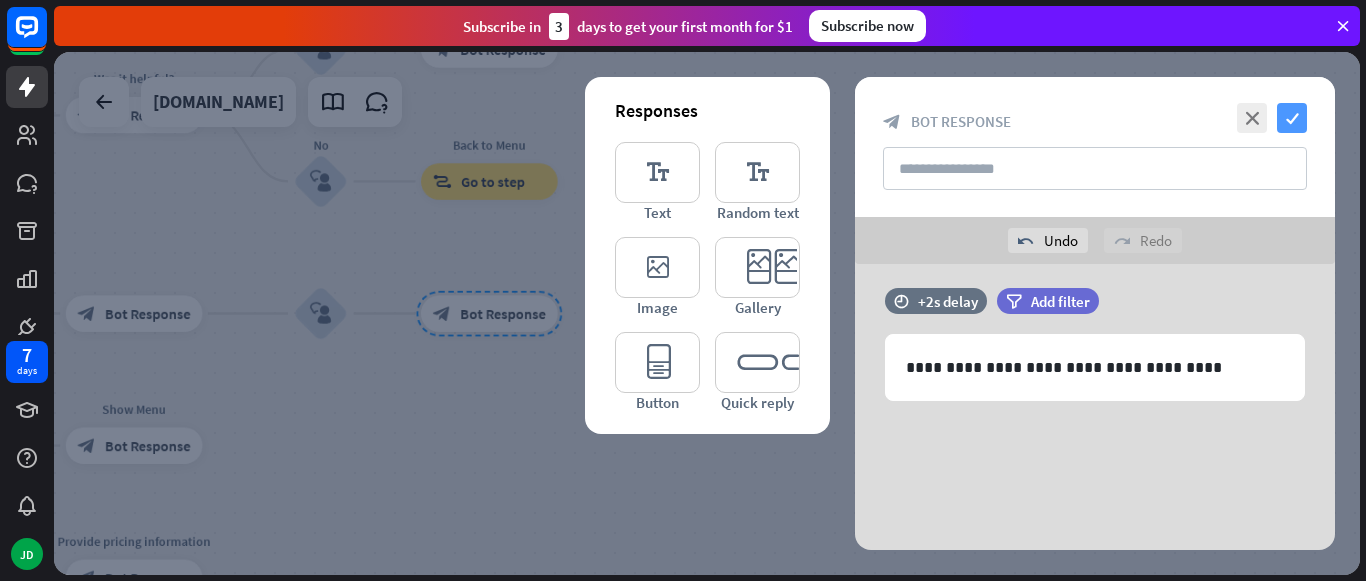 click on "check" at bounding box center [1292, 118] 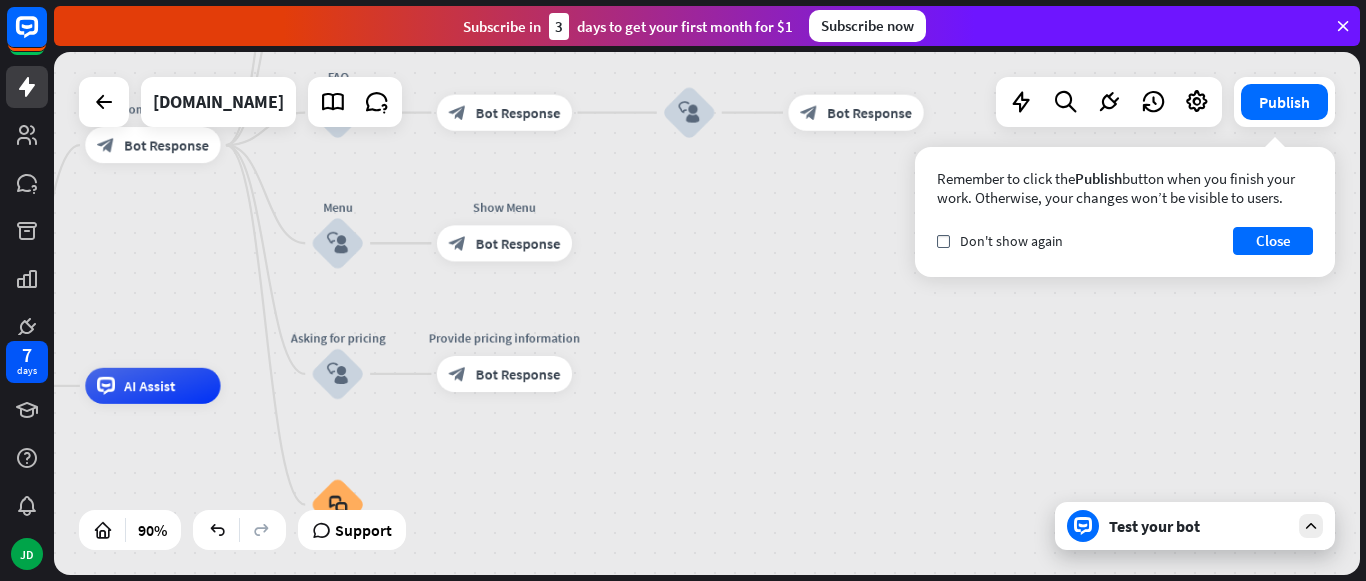 drag, startPoint x: 460, startPoint y: 413, endPoint x: 827, endPoint y: 211, distance: 418.91885 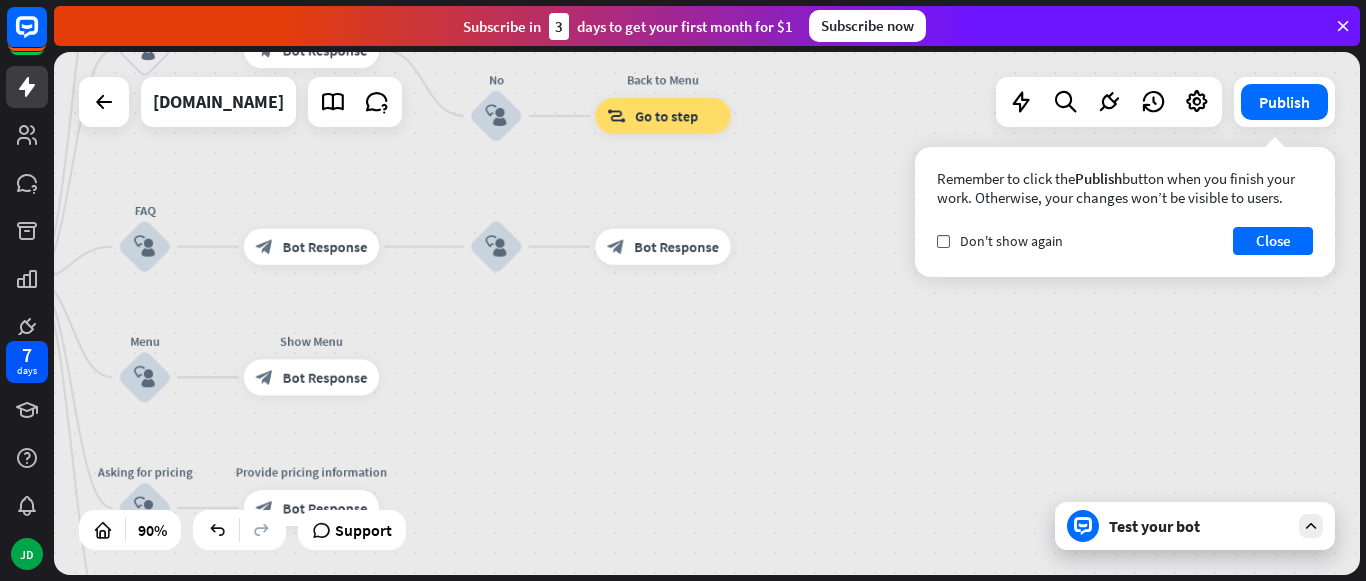 drag, startPoint x: 748, startPoint y: 347, endPoint x: 555, endPoint y: 481, distance: 234.95744 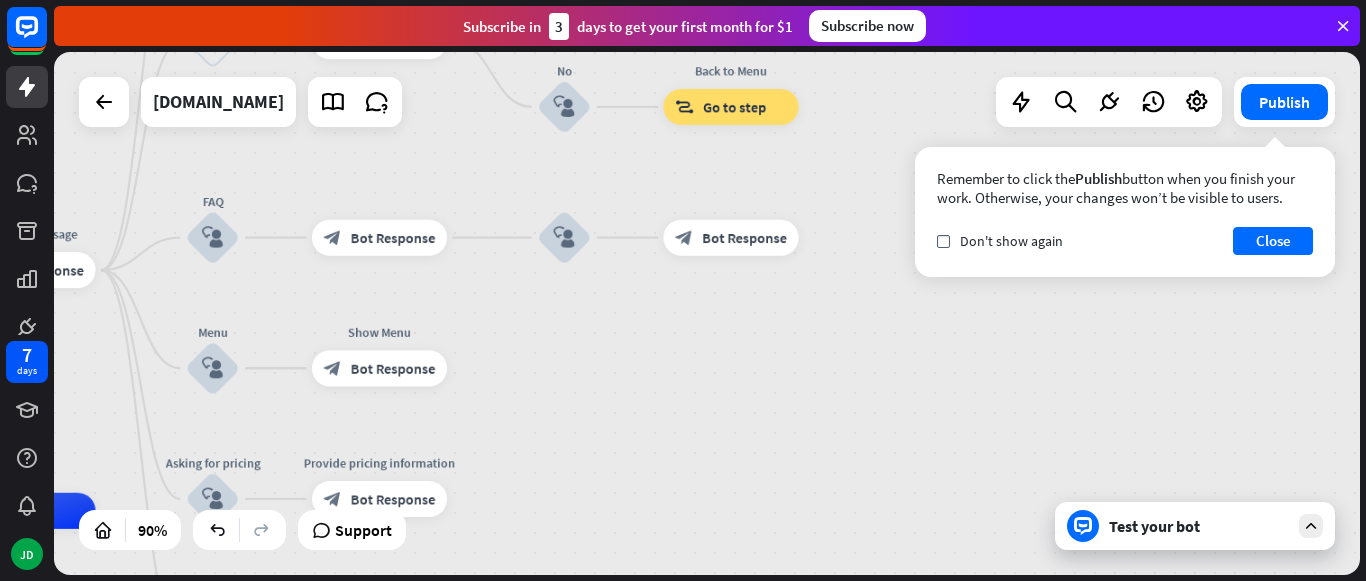 drag, startPoint x: 771, startPoint y: 401, endPoint x: 845, endPoint y: 392, distance: 74.54529 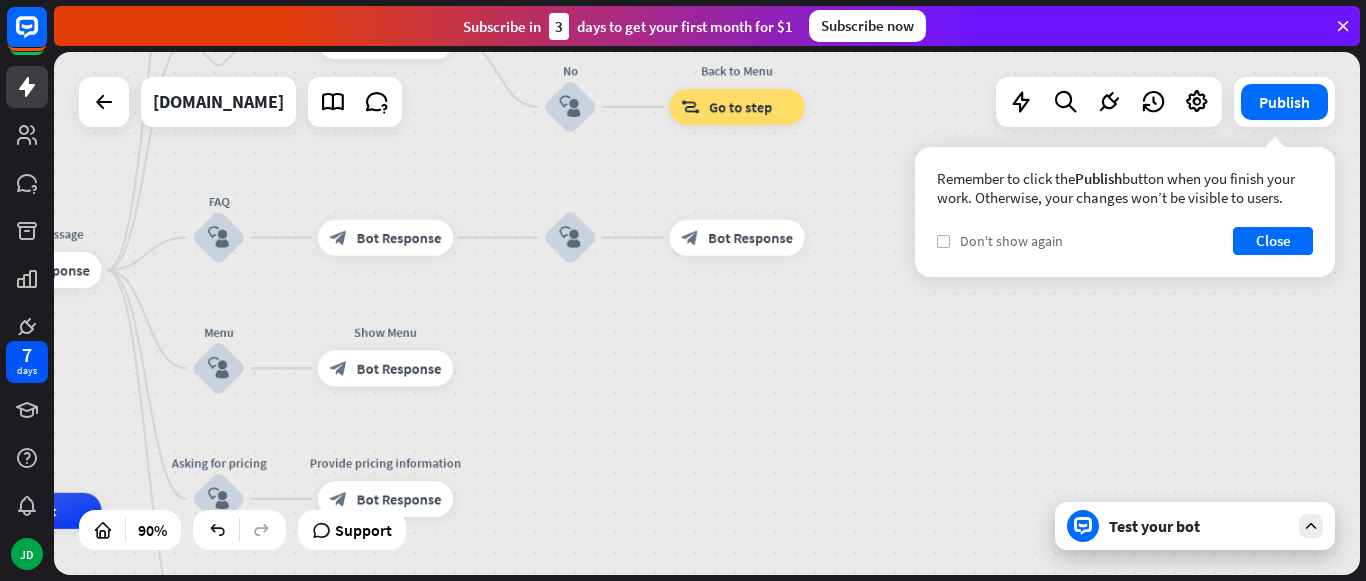 click on "check" at bounding box center (943, 241) 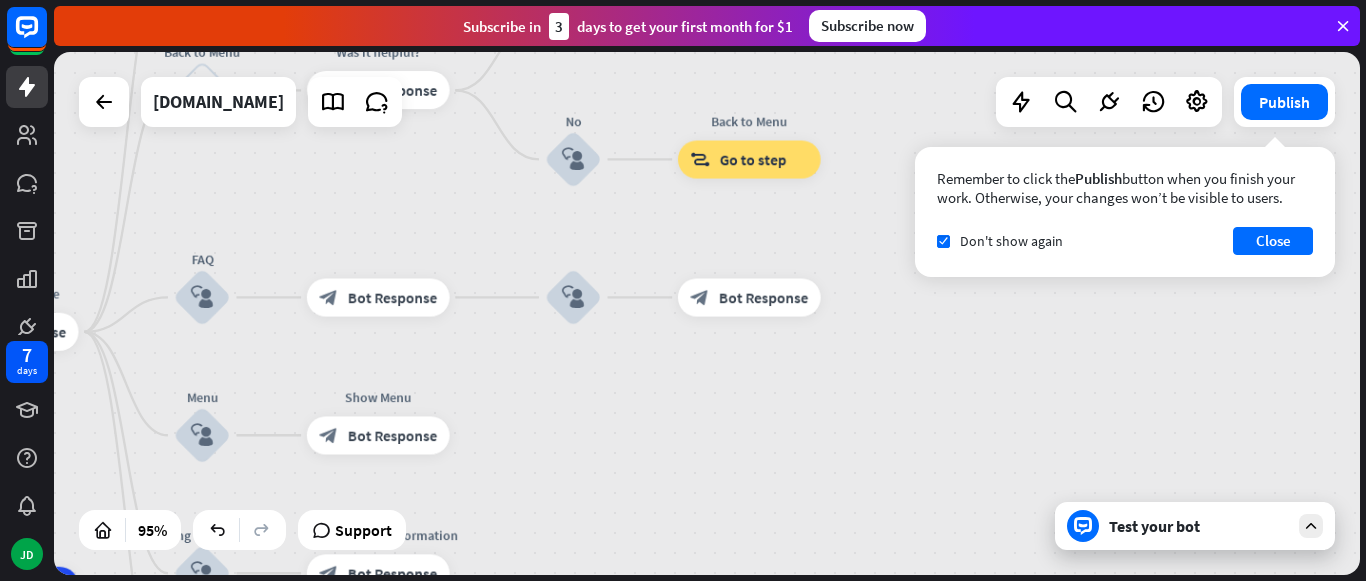 drag, startPoint x: 949, startPoint y: 331, endPoint x: 973, endPoint y: 396, distance: 69.289246 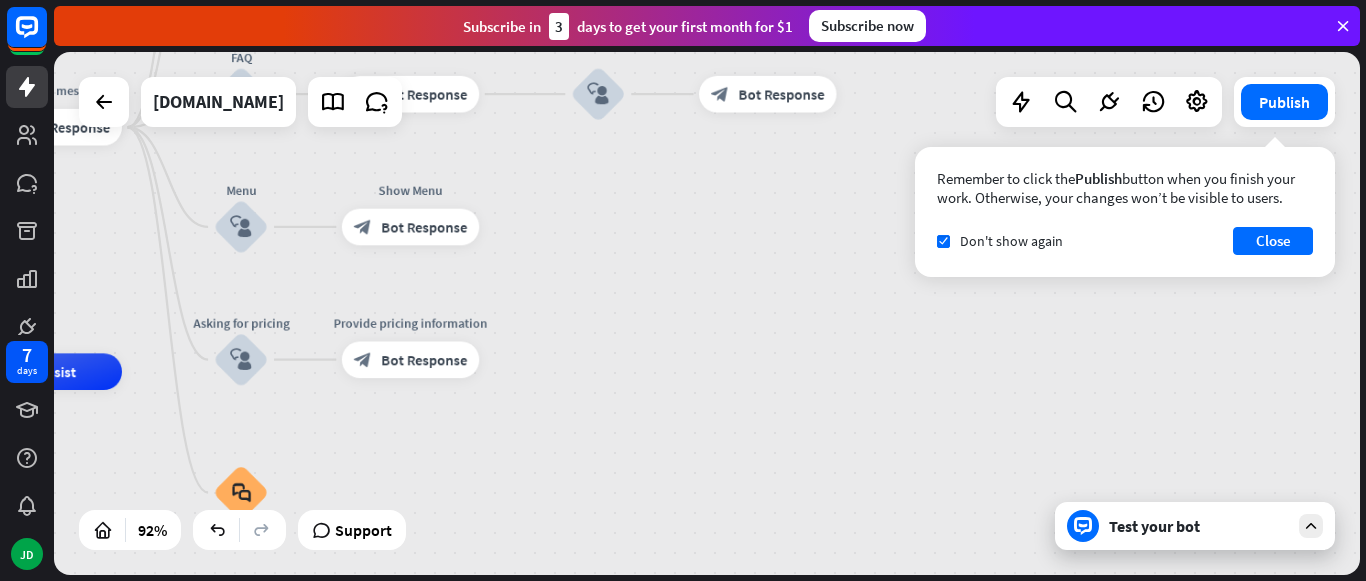 drag, startPoint x: 521, startPoint y: 423, endPoint x: 548, endPoint y: 215, distance: 209.74509 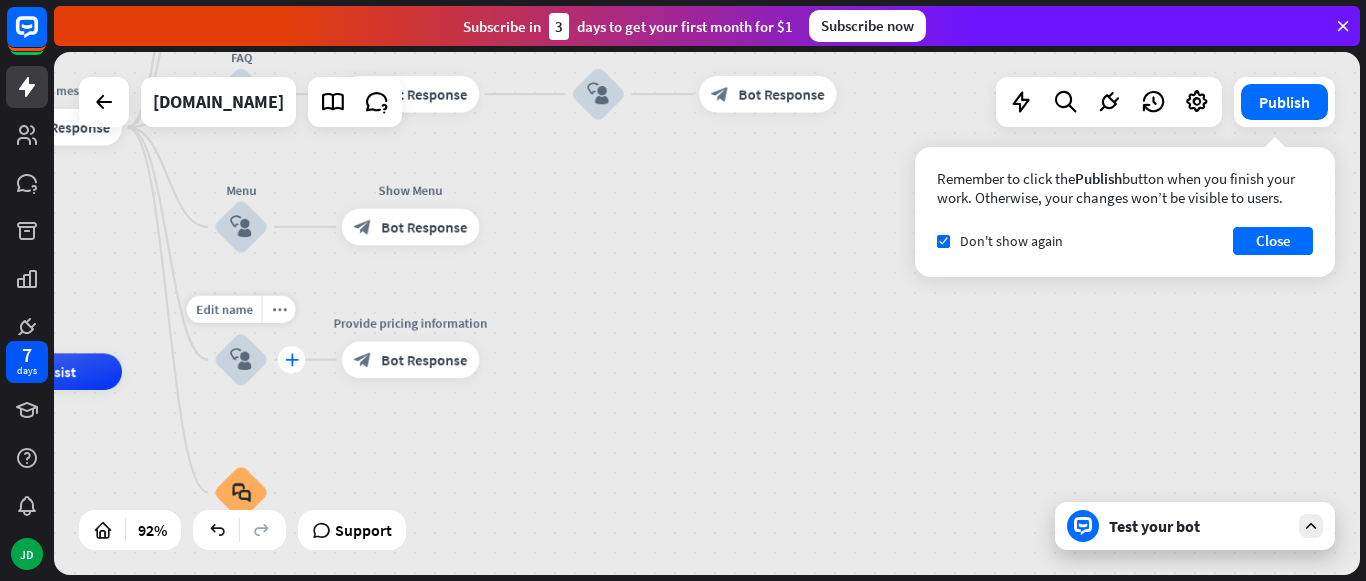 click on "plus" at bounding box center (292, 359) 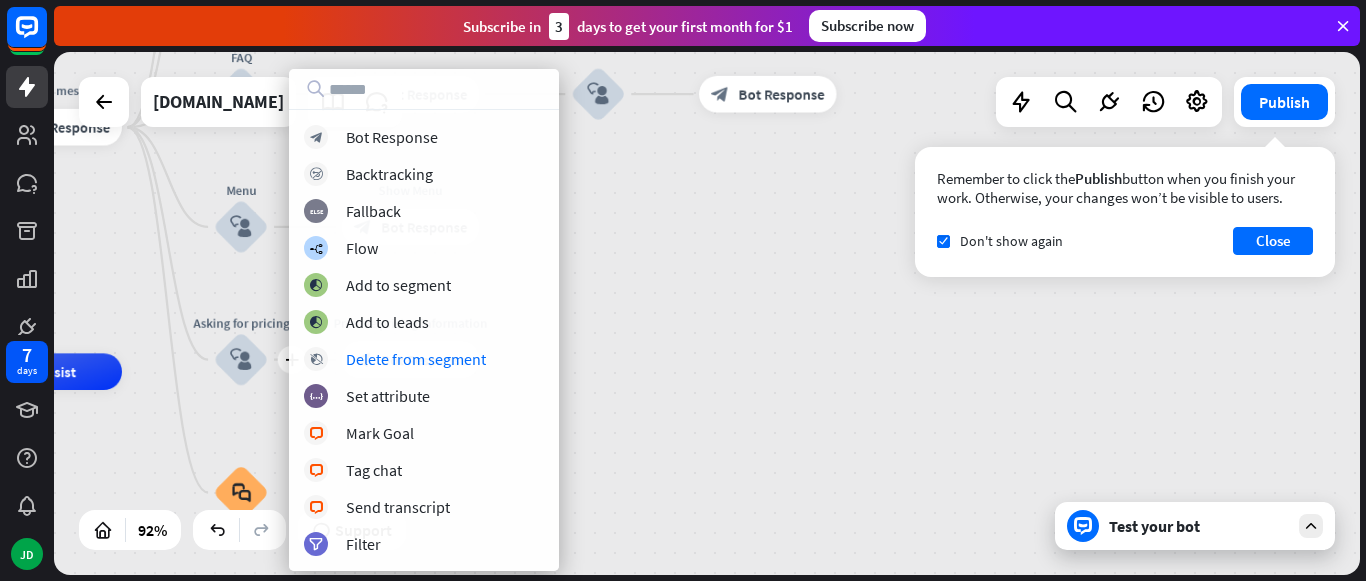 click on "home_2   Start point                 Welcome message   block_bot_response   Bot Response                 About us   block_user_input                 Provide company information   block_bot_response   Bot Response                 Back to Menu   block_user_input                 Was it helpful?   block_bot_response   Bot Response                 Yes   block_user_input                 Thank you!   block_bot_response   Bot Response                 No   block_user_input                 Back to Menu   block_goto   Go to step                 FAQ   block_user_input                   block_bot_response   Bot Response                   block_user_input                   block_bot_response   Bot Response                 Menu   block_user_input                 Show Menu   block_bot_response   Bot Response               plus   Asking for pricing   block_user_input                 Provide pricing information   block_bot_response   Bot Response                   block_faq                     AI Assist" at bounding box center [707, 313] 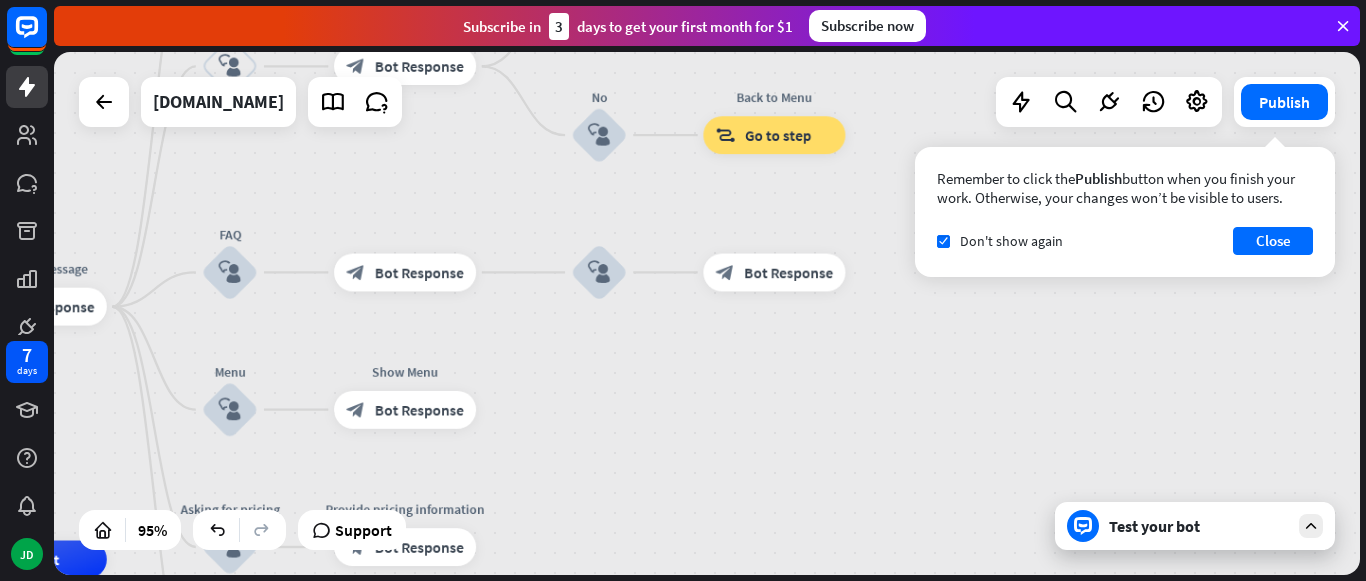 drag, startPoint x: 631, startPoint y: 350, endPoint x: 633, endPoint y: 537, distance: 187.0107 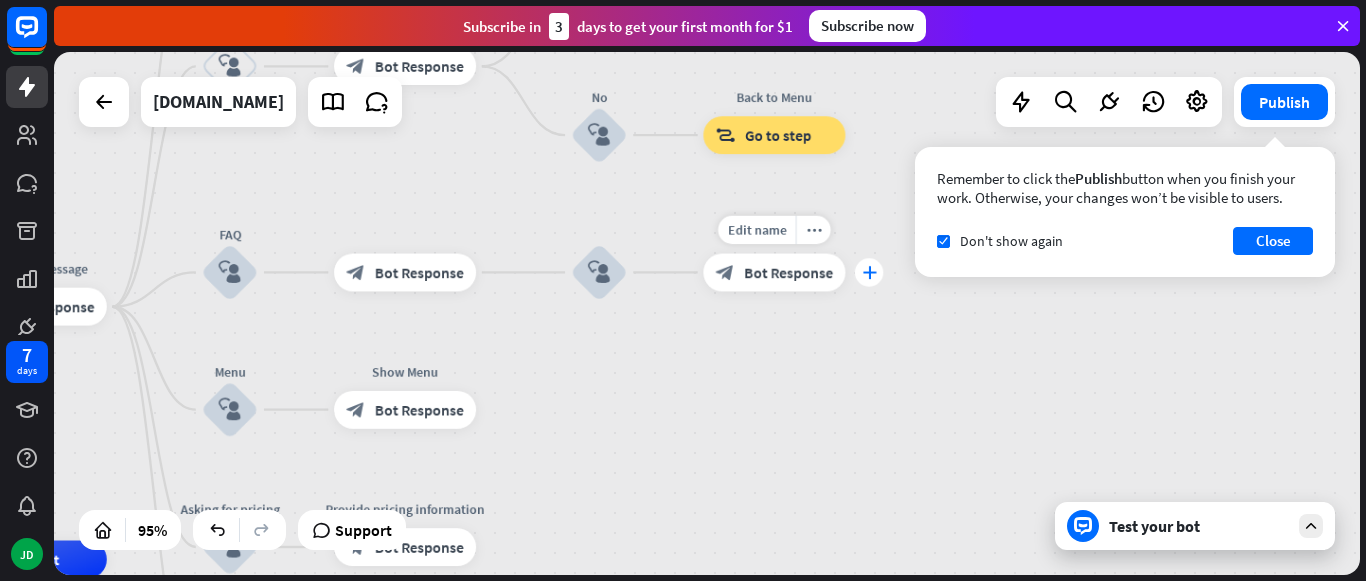 click on "plus" at bounding box center (869, 272) 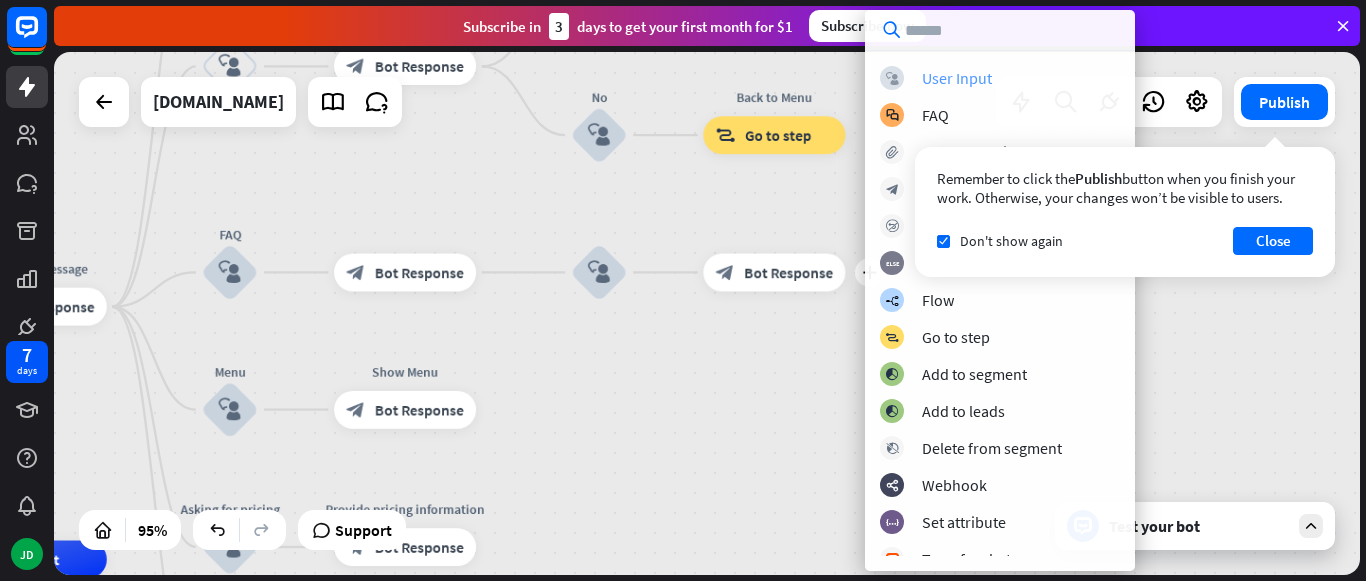 click on "User Input" at bounding box center [957, 78] 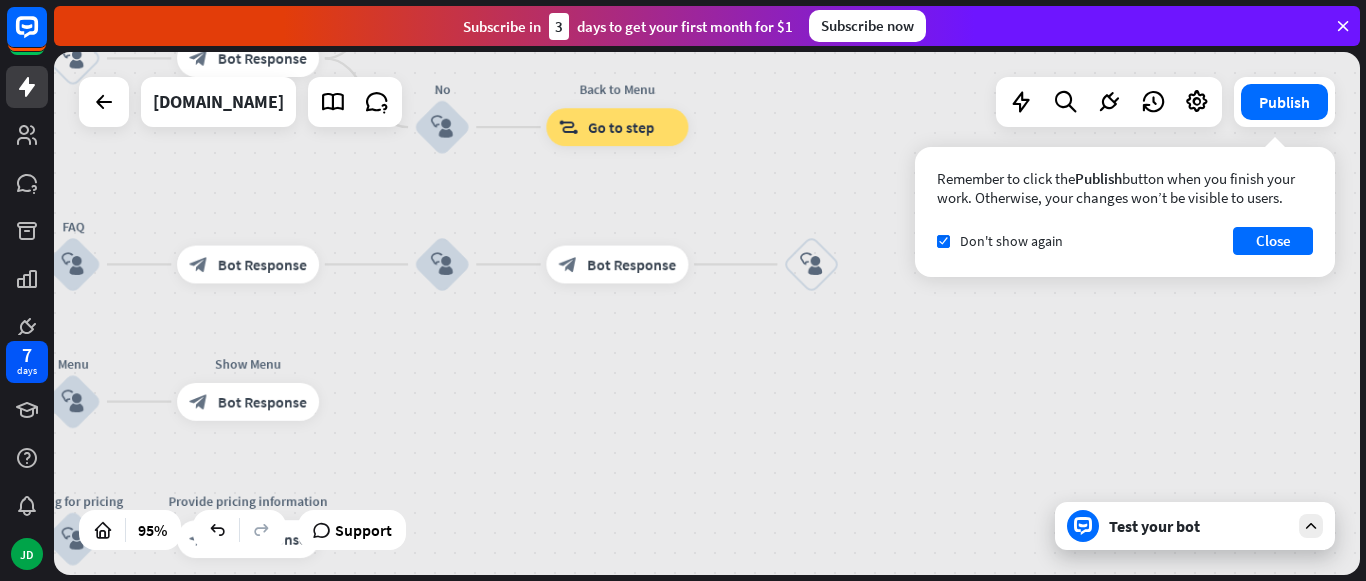 drag, startPoint x: 961, startPoint y: 345, endPoint x: 804, endPoint y: 337, distance: 157.20369 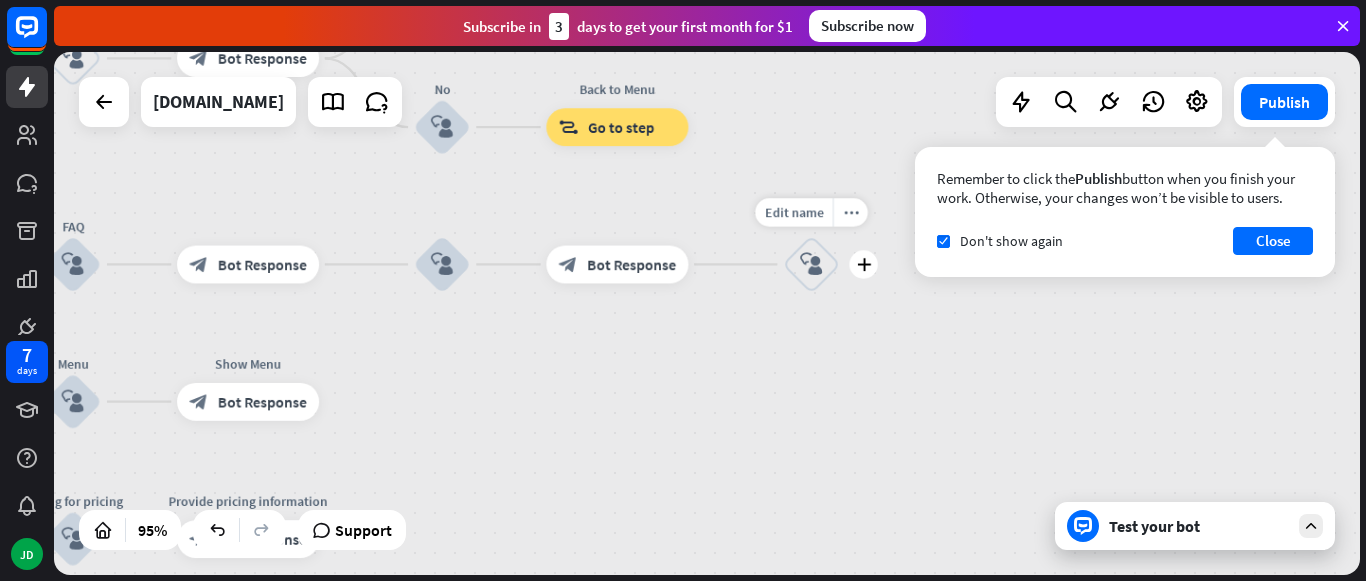 click on "block_user_input" at bounding box center [811, 264] 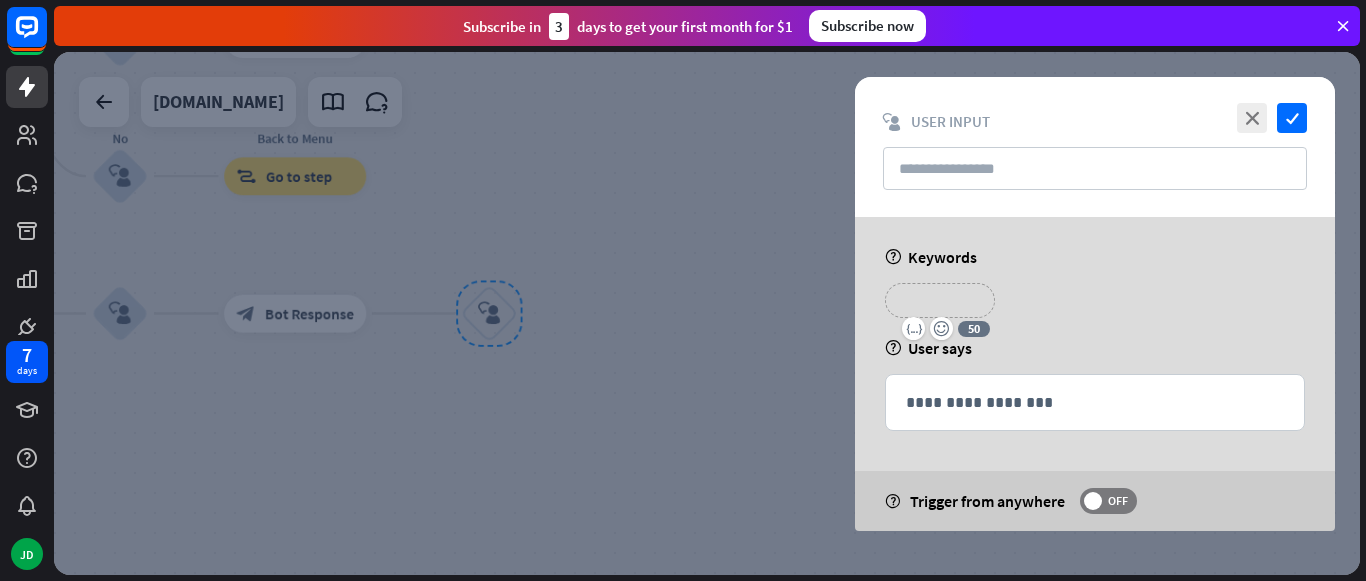 click on "**********" at bounding box center (940, 300) 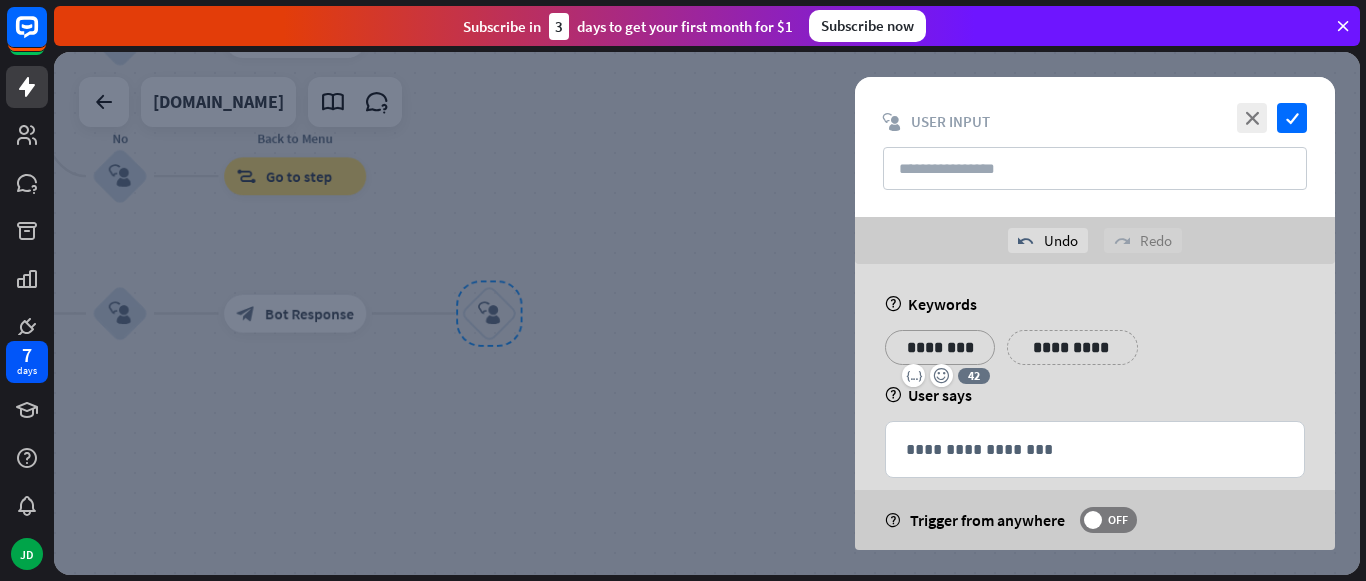 click on "**********" at bounding box center (1072, 347) 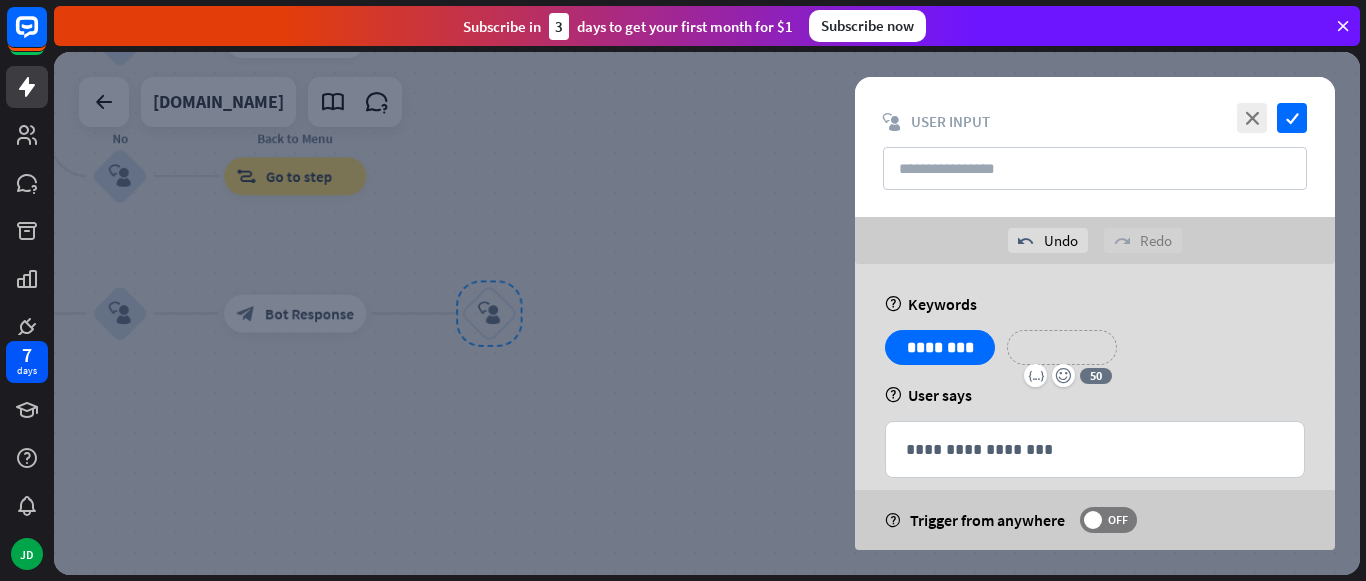 type 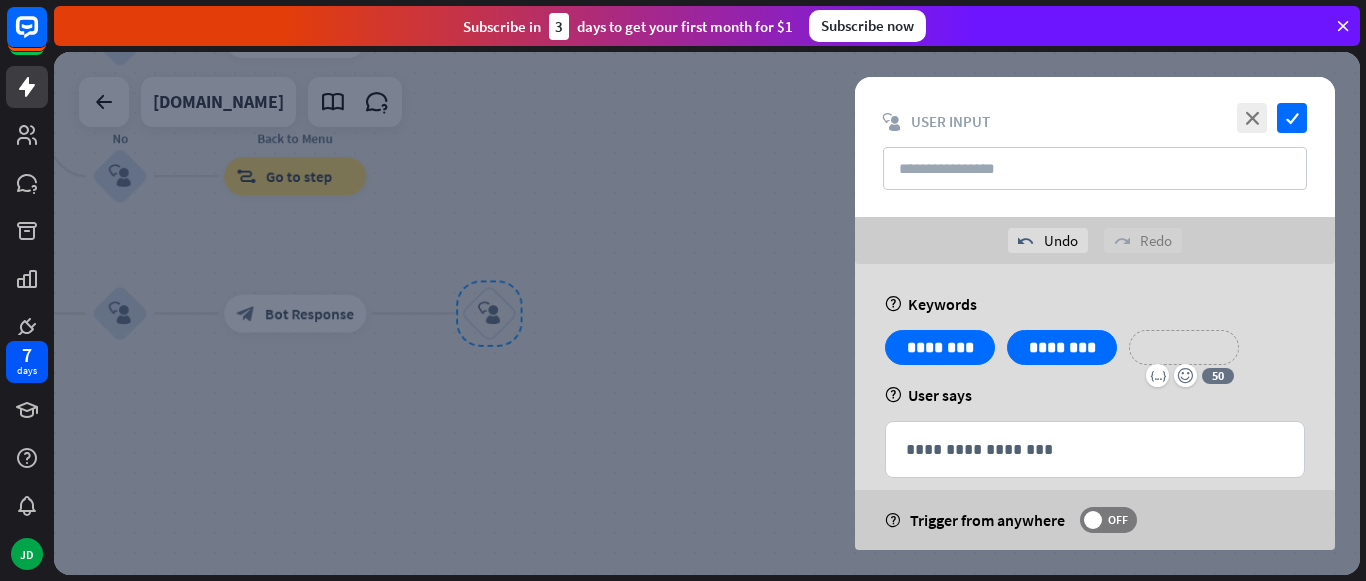 click on "**********" at bounding box center [1184, 347] 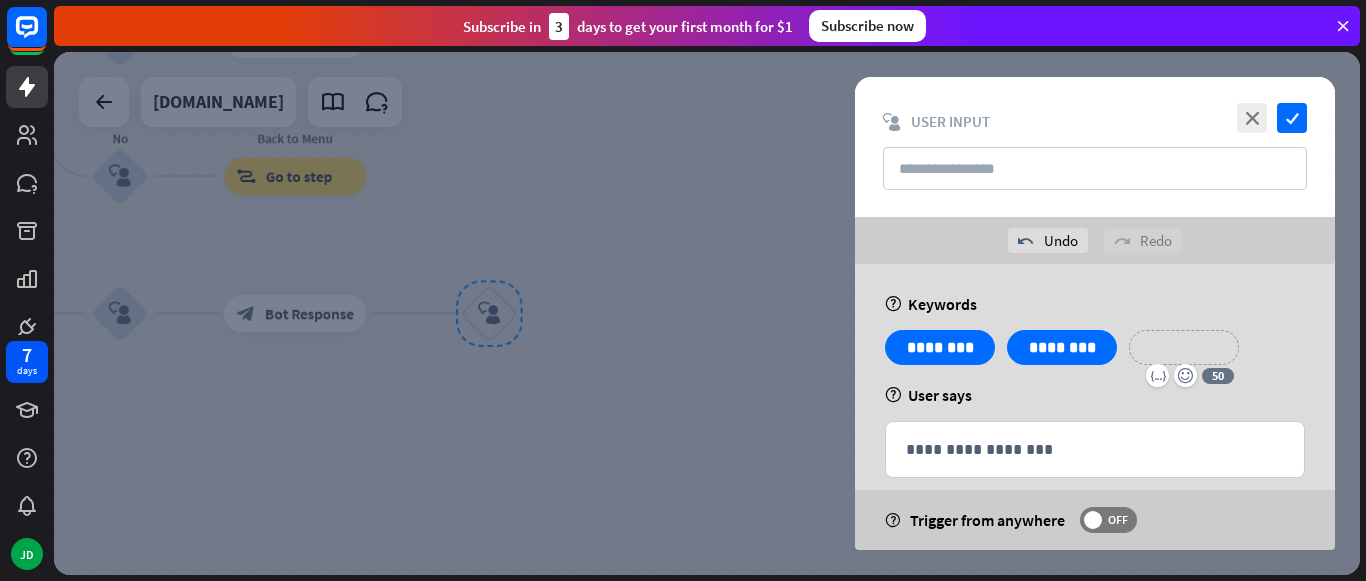 type 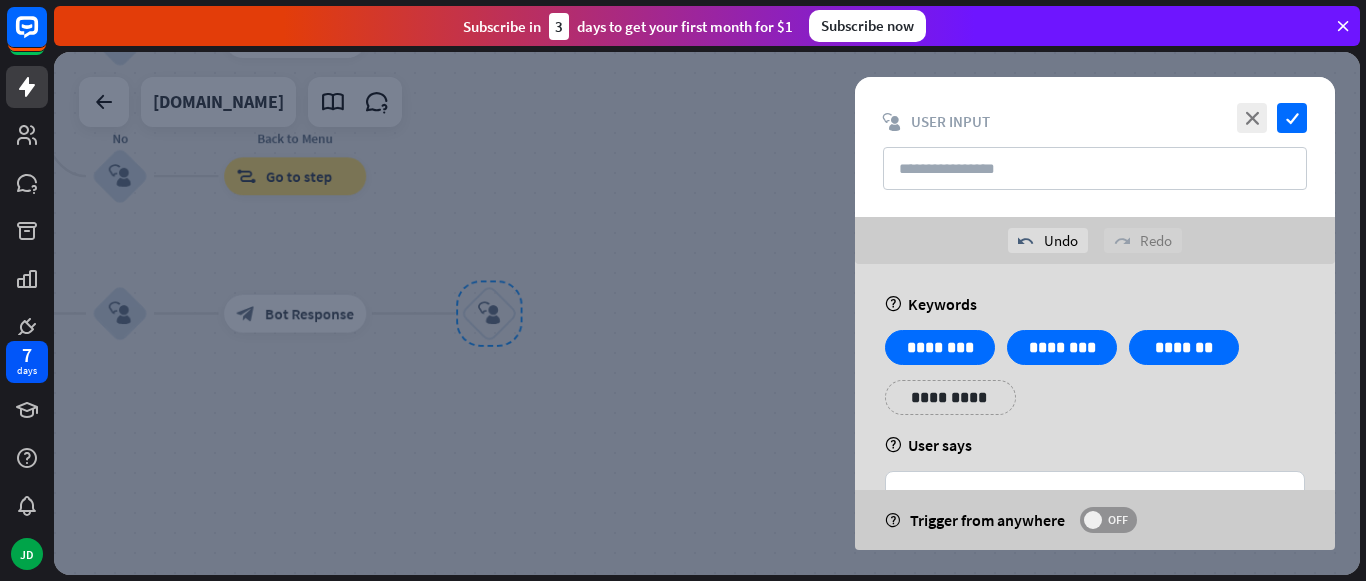 click on "OFF" at bounding box center (1108, 520) 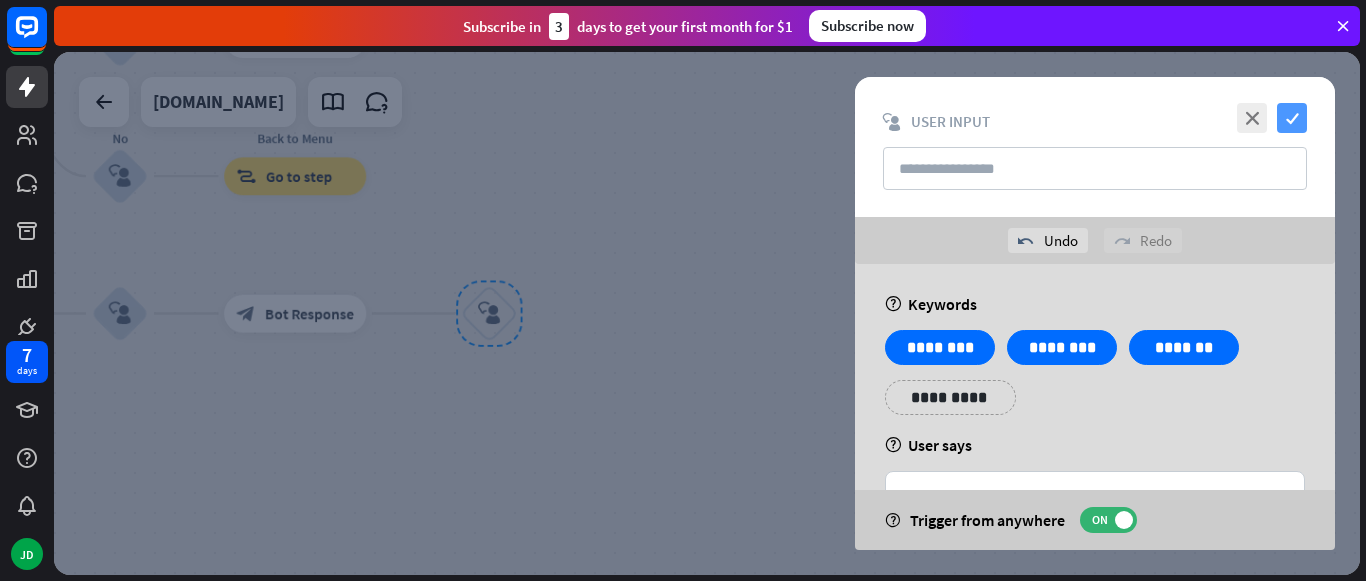 click on "check" at bounding box center [1292, 118] 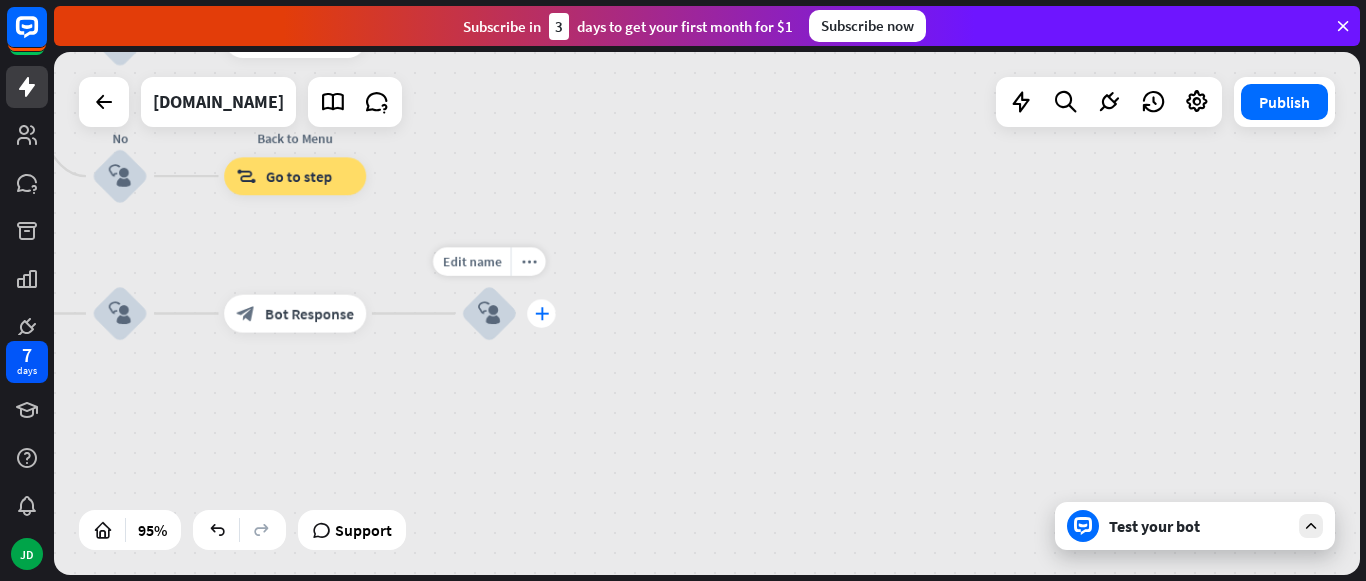 click on "plus" at bounding box center [541, 313] 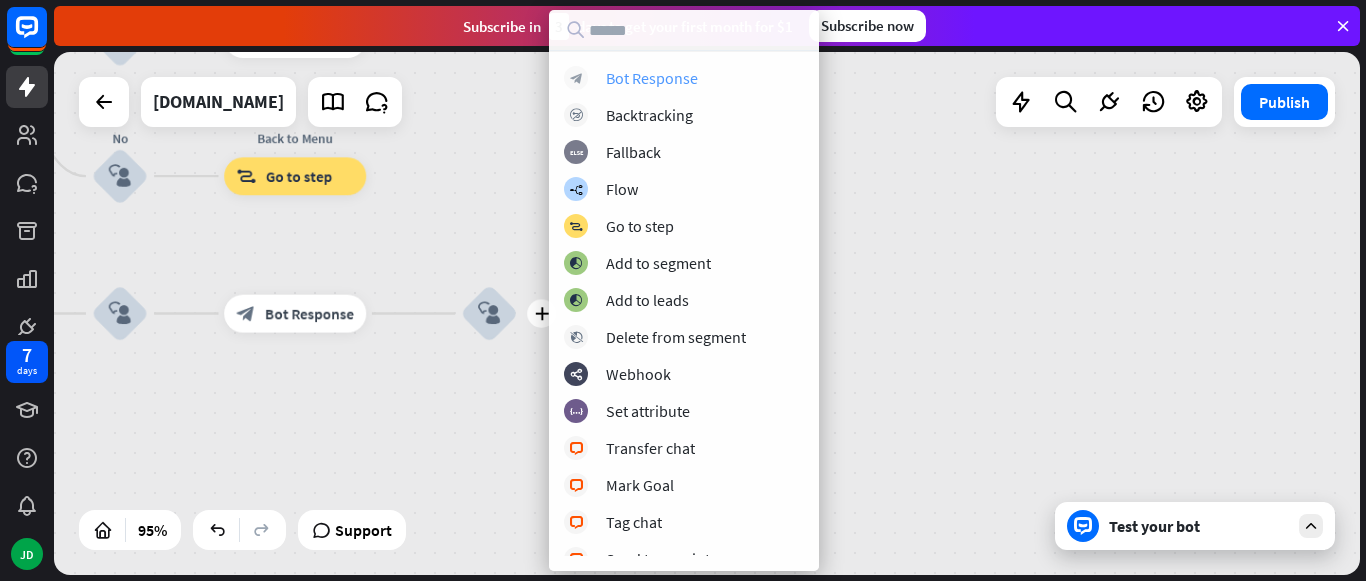 click on "Bot Response" at bounding box center [652, 78] 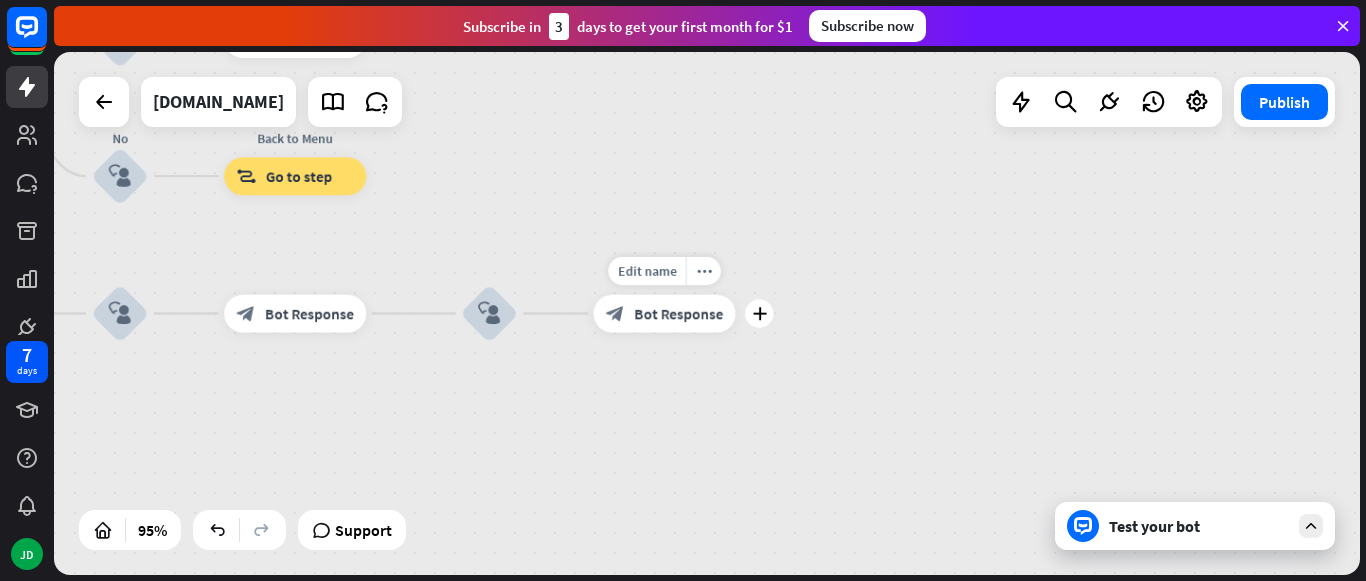 click on "Bot Response" at bounding box center [678, 313] 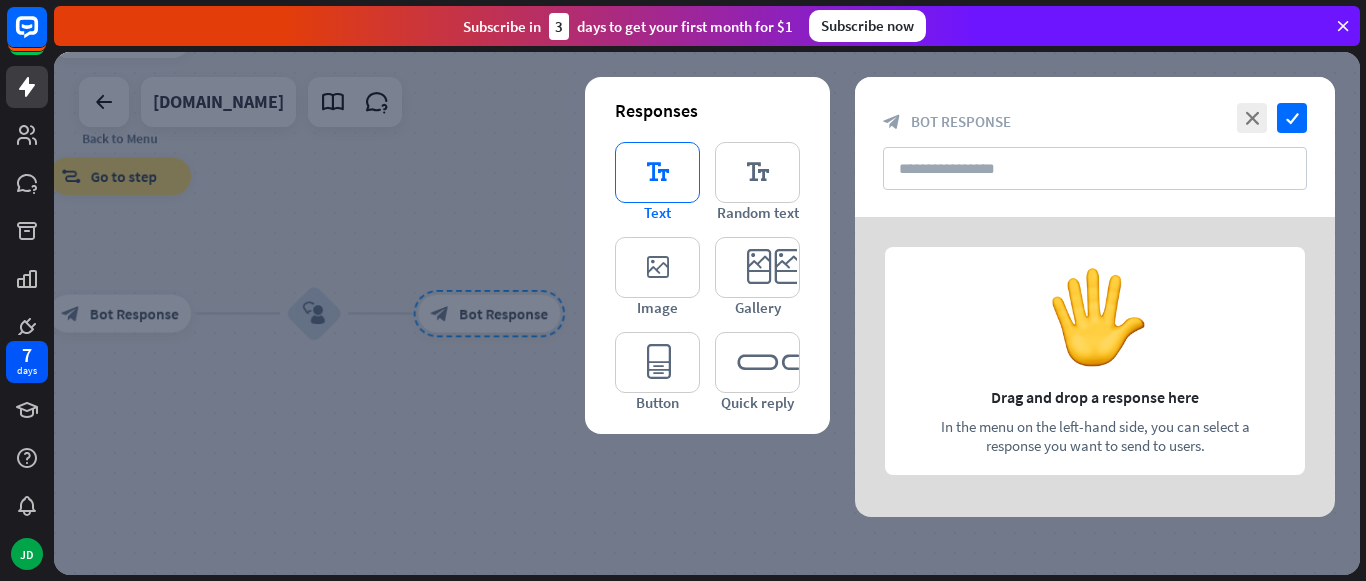 click on "editor_text" at bounding box center [657, 172] 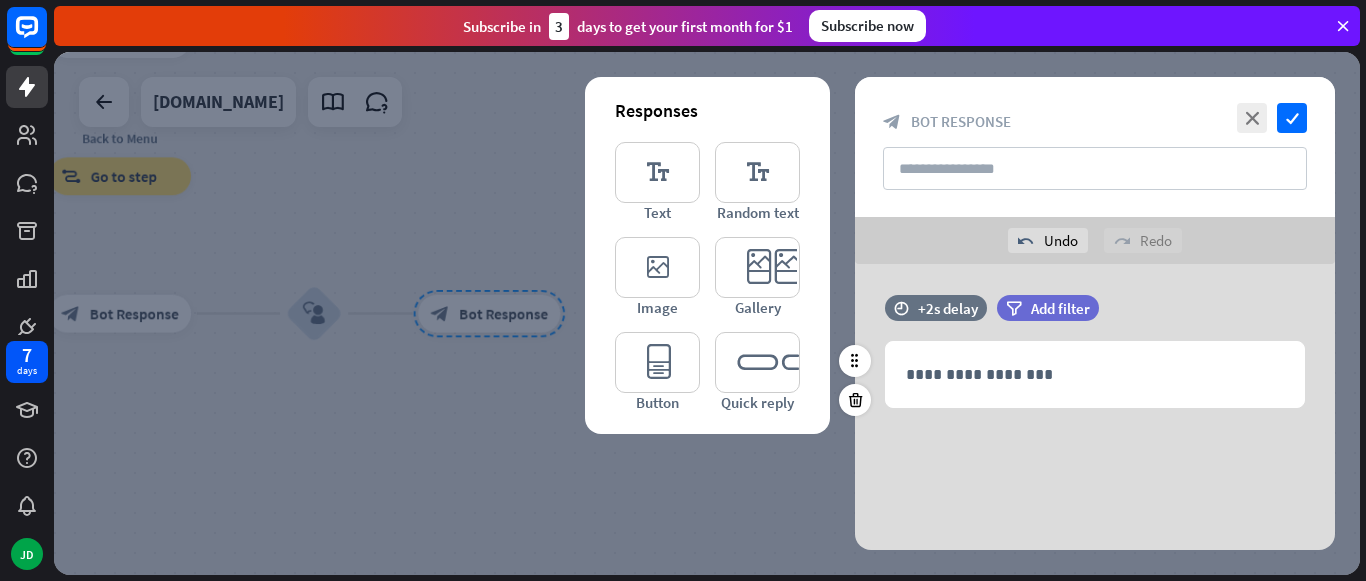 scroll, scrollTop: 14, scrollLeft: 0, axis: vertical 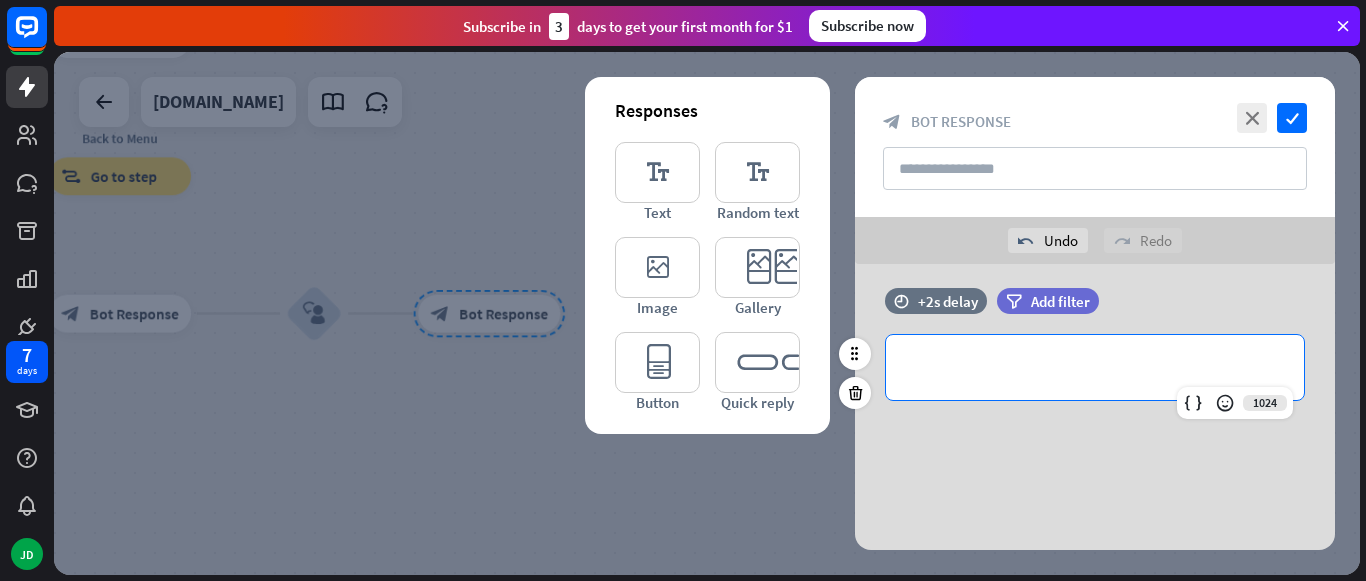 click on "**********" at bounding box center (1095, 367) 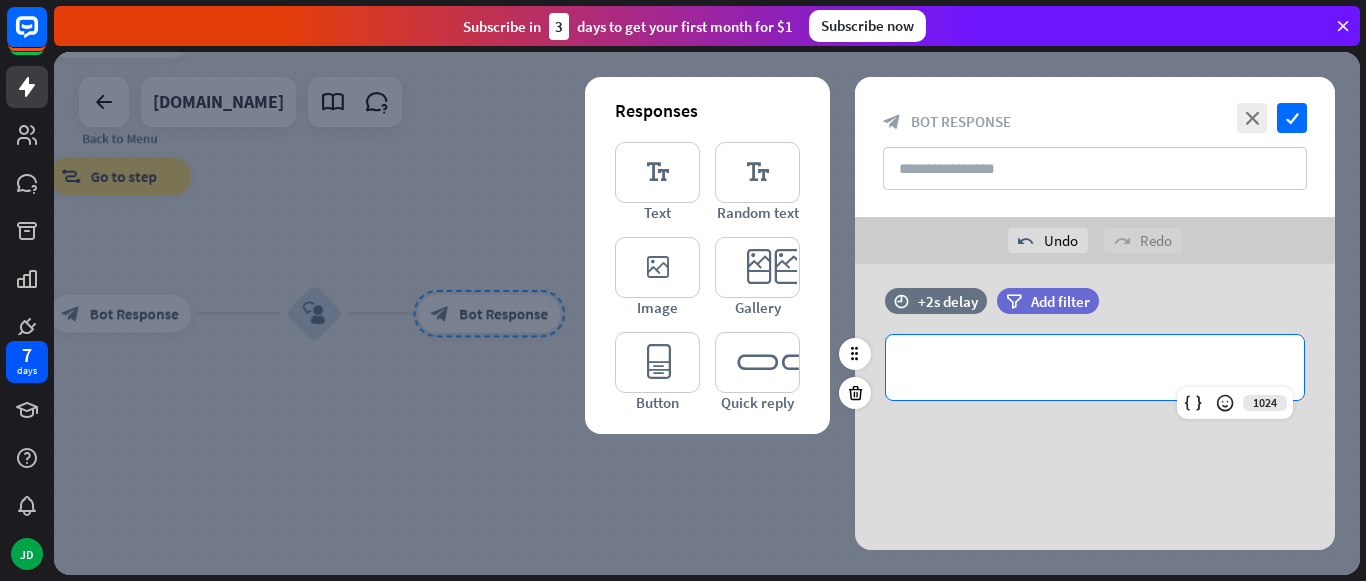 type 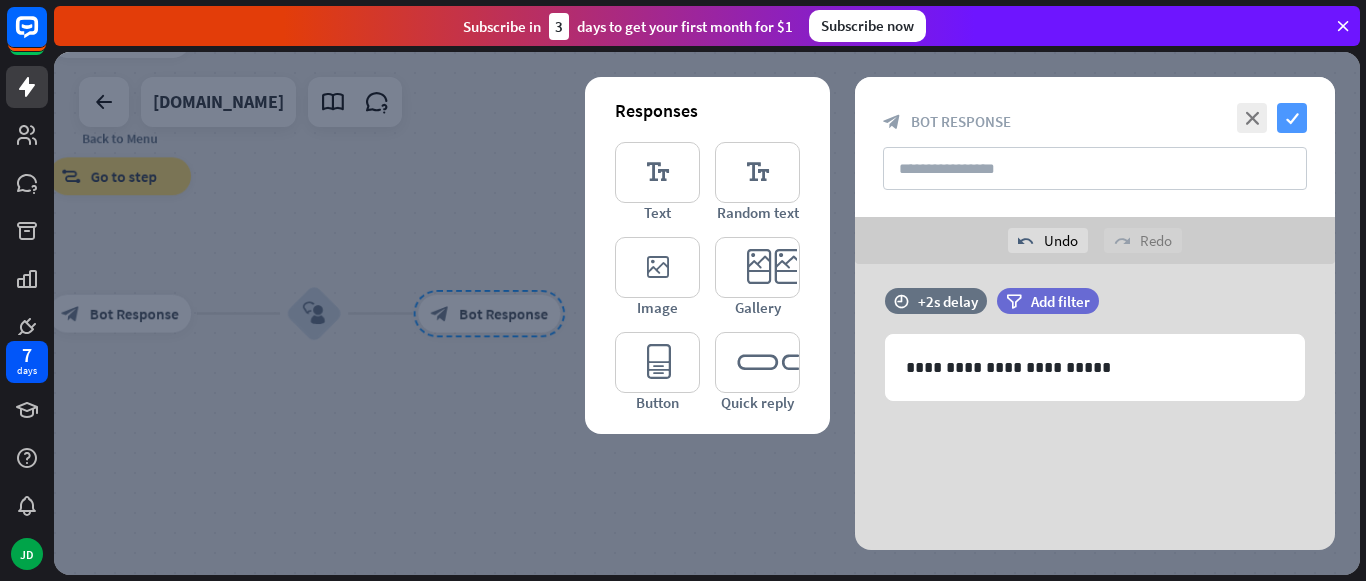 click on "check" at bounding box center [1292, 118] 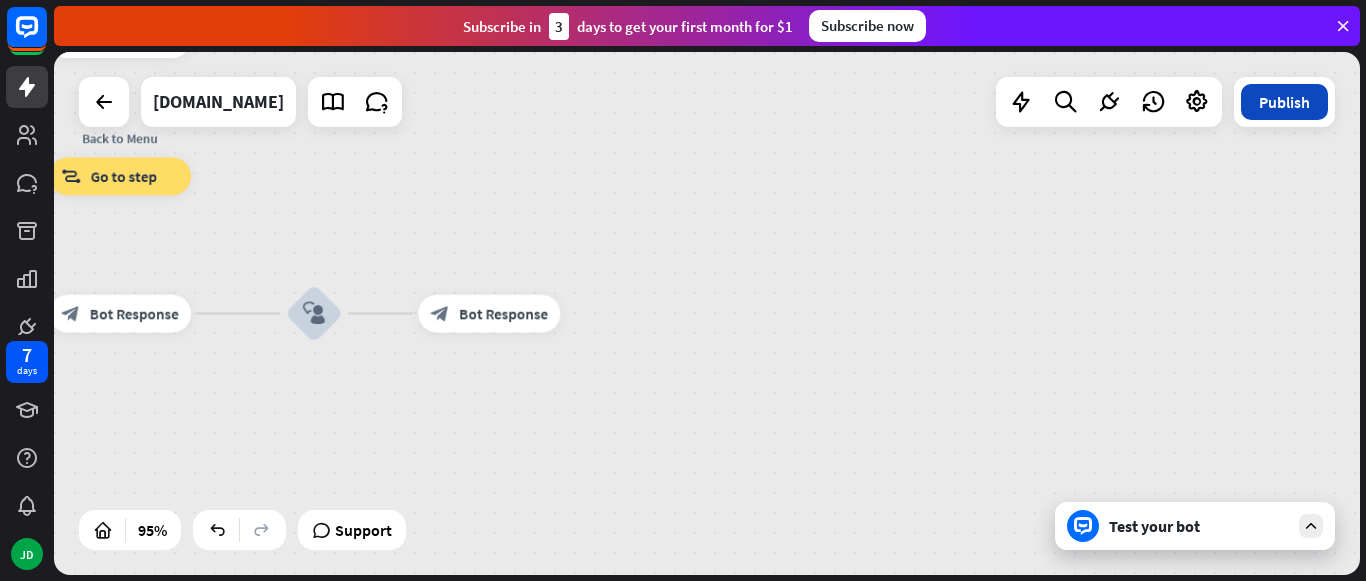click on "Publish" at bounding box center (1284, 102) 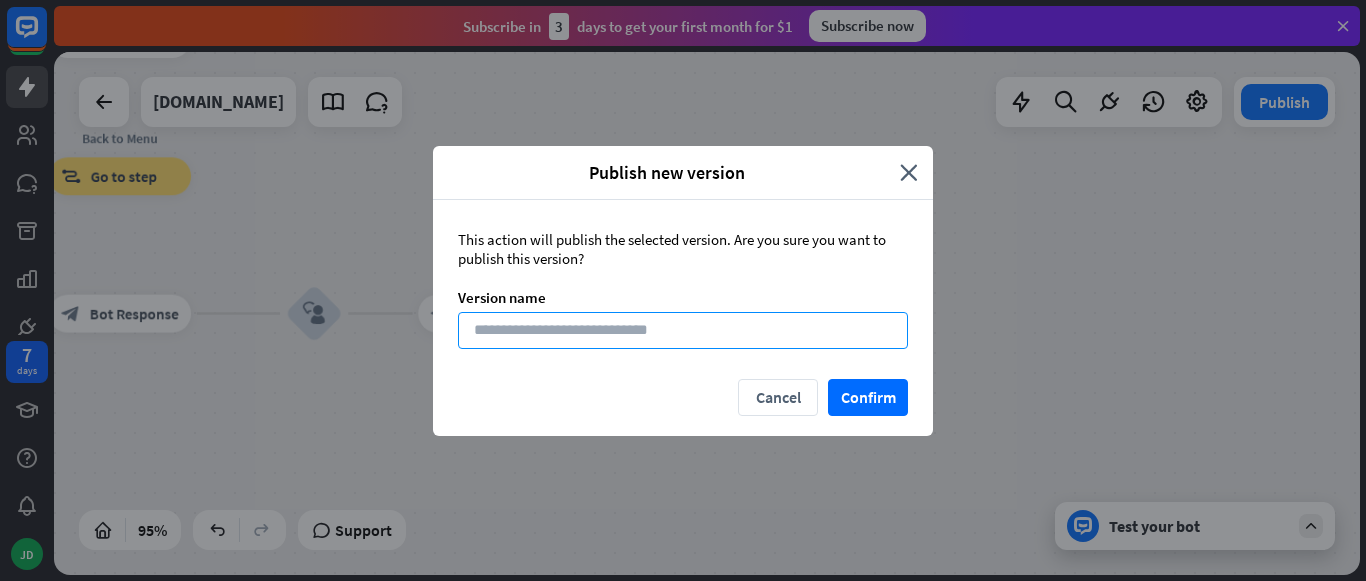click at bounding box center (683, 330) 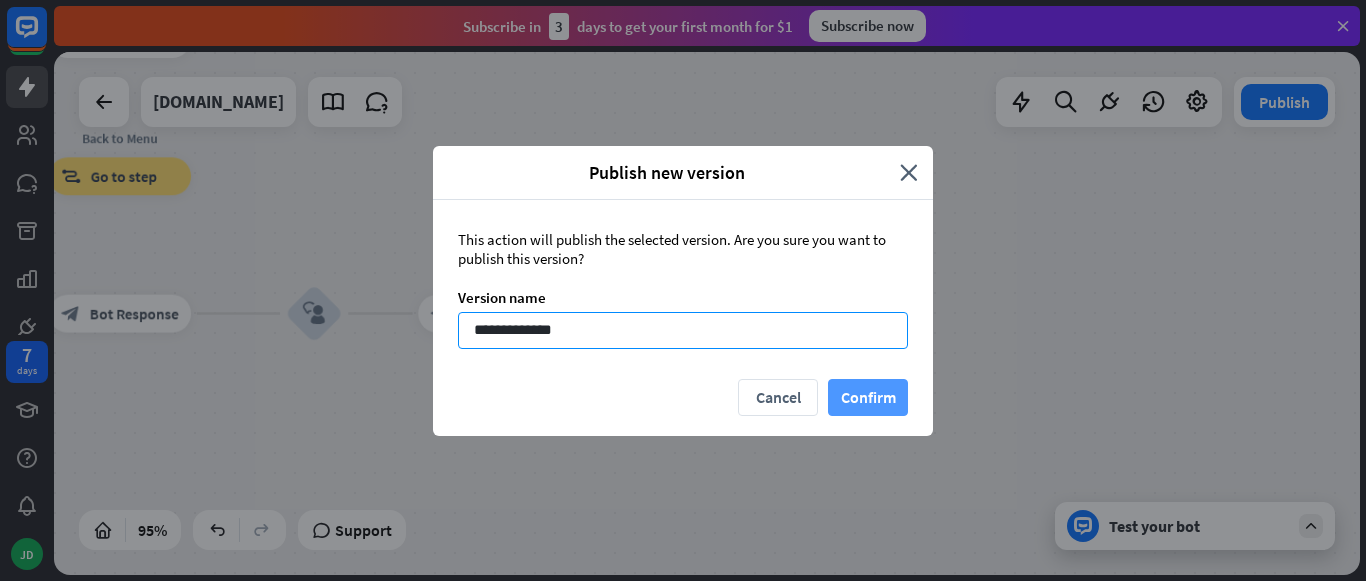 type on "**********" 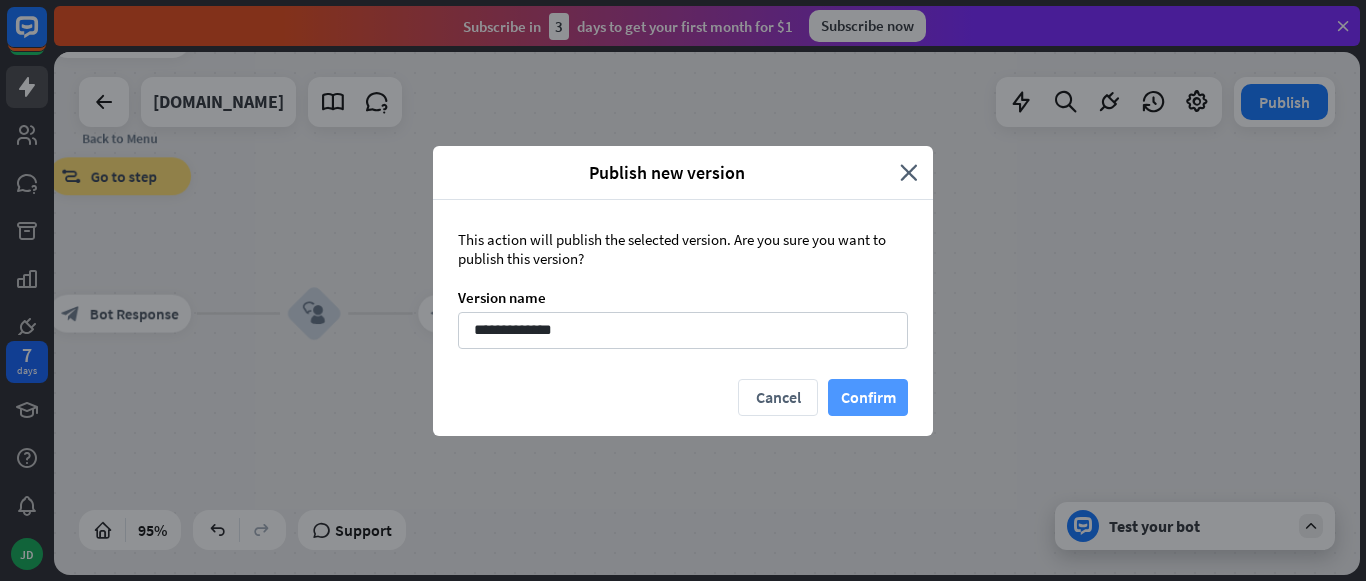 click on "Confirm" at bounding box center (868, 397) 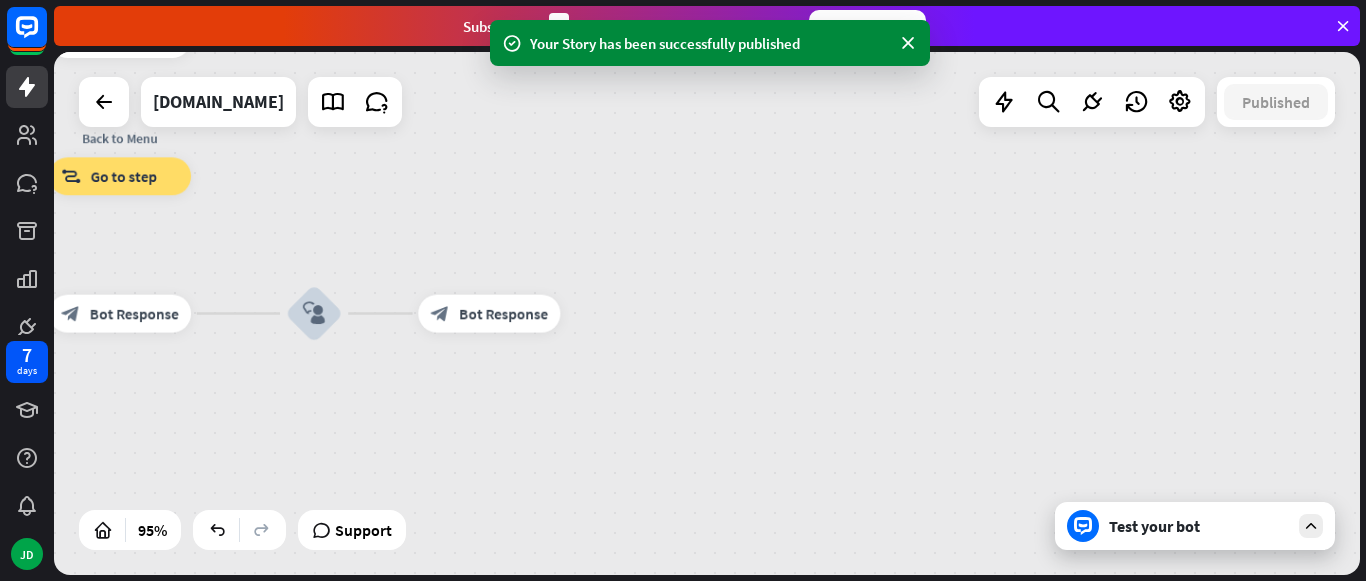 click on "Test your bot" at bounding box center (1199, 526) 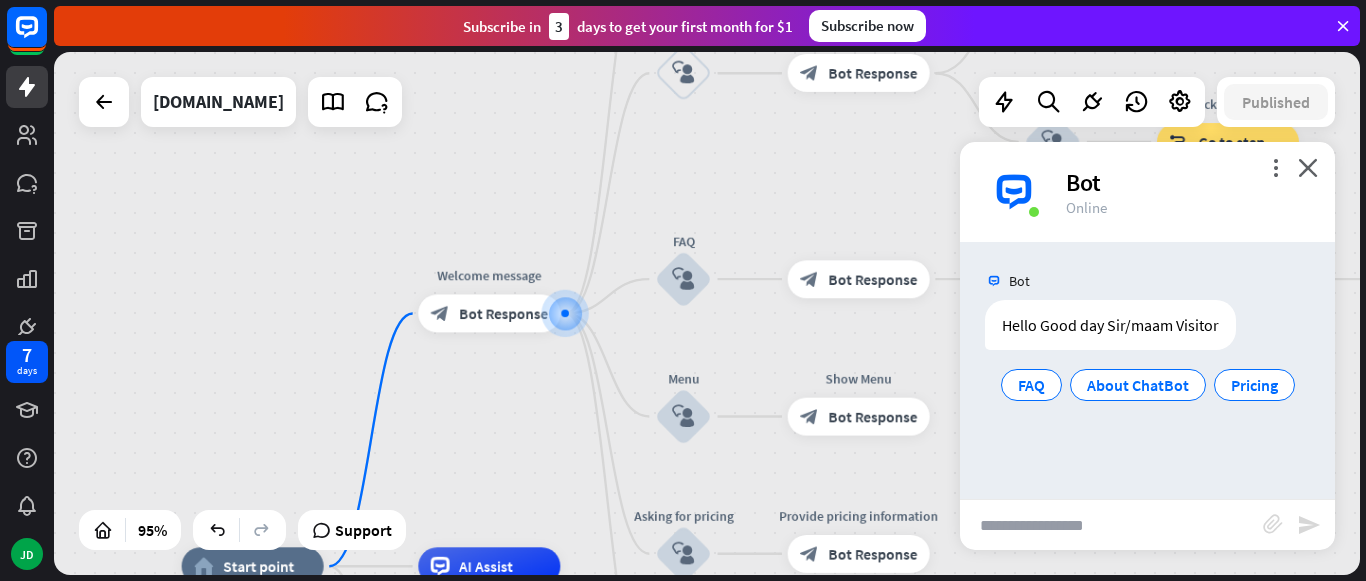 click at bounding box center [1111, 525] 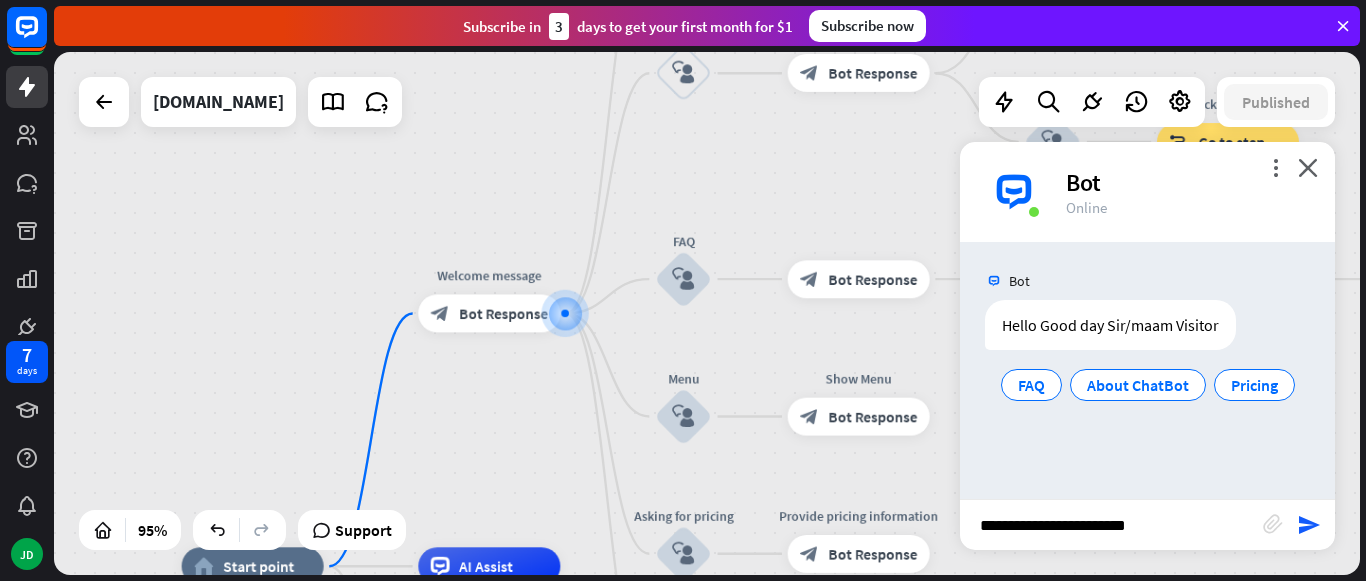 type on "**********" 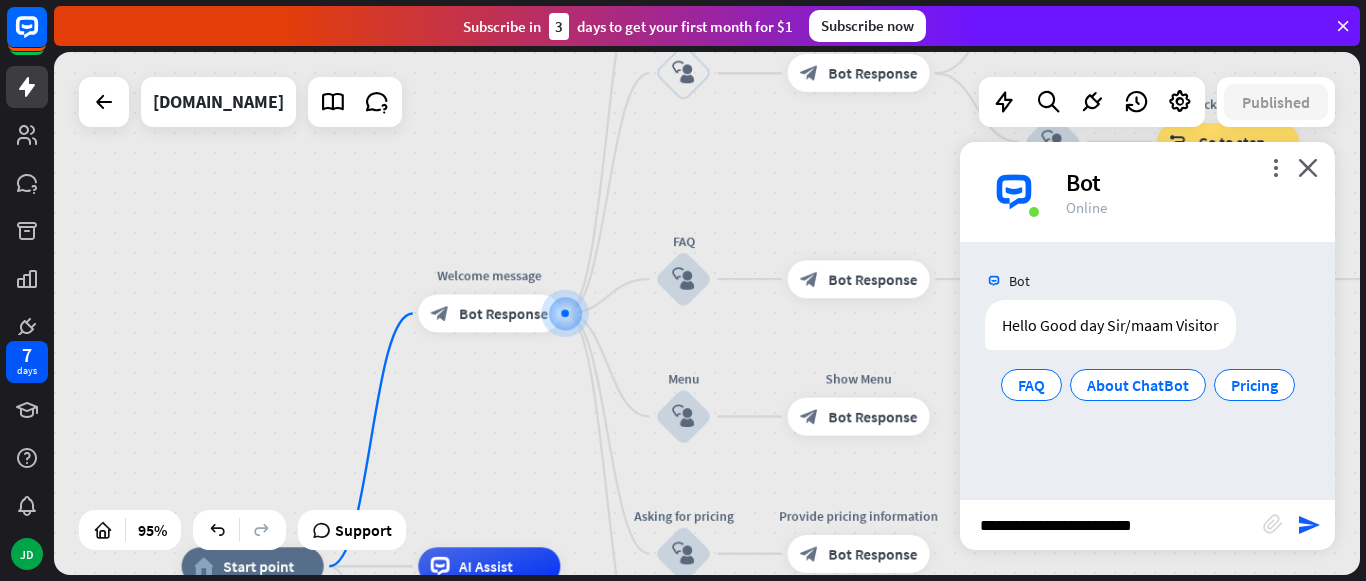 type 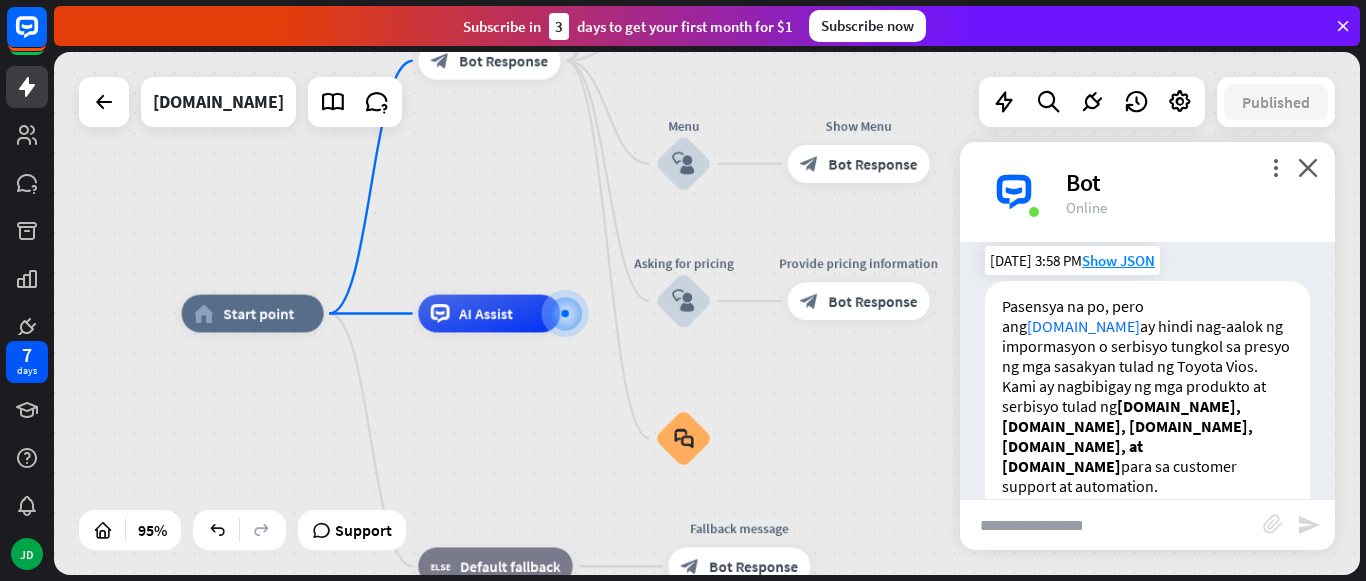 scroll, scrollTop: 216, scrollLeft: 0, axis: vertical 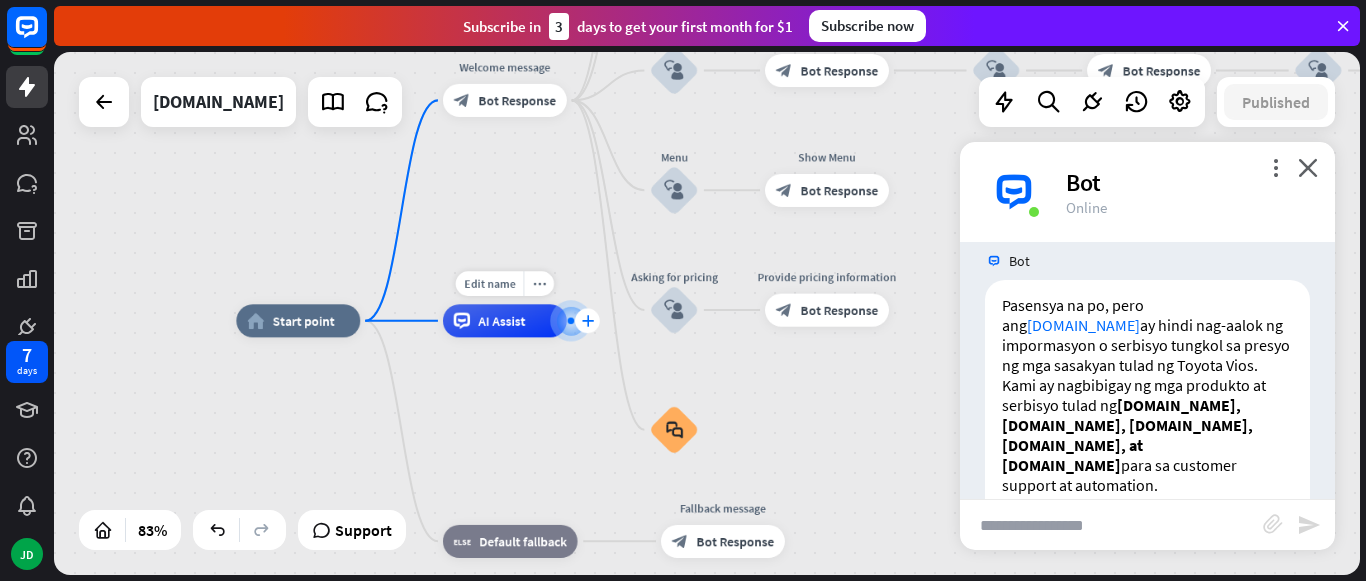 click on "plus" at bounding box center [587, 321] 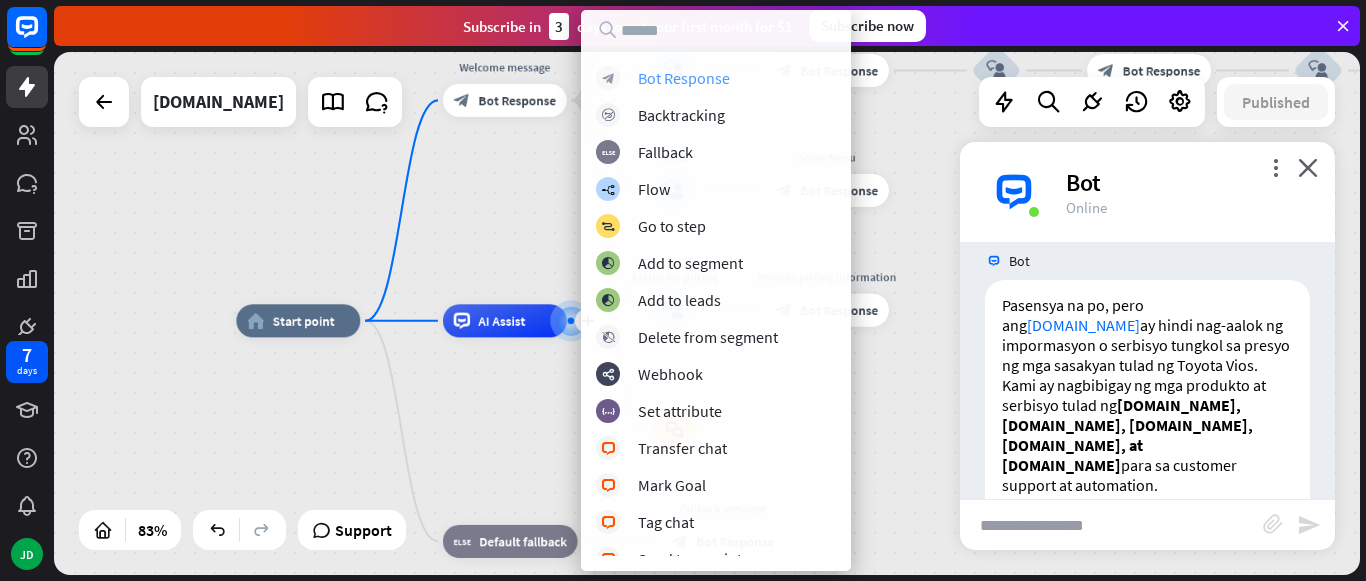 click on "Bot Response" at bounding box center (684, 78) 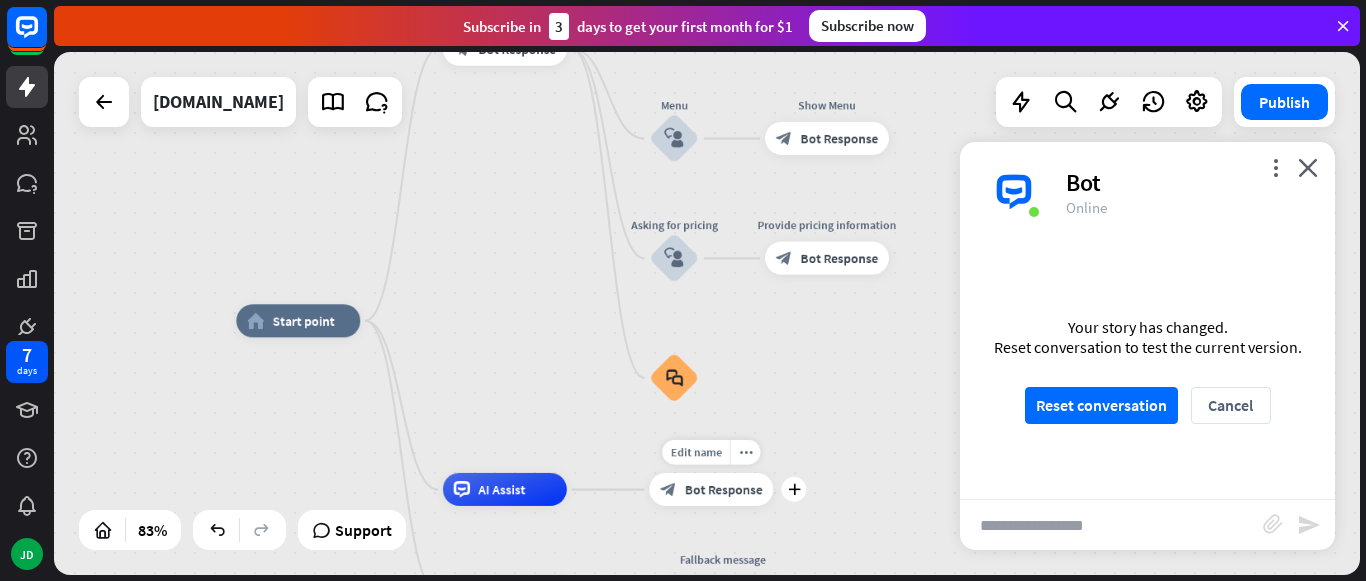 click on "Bot Response" at bounding box center [724, 489] 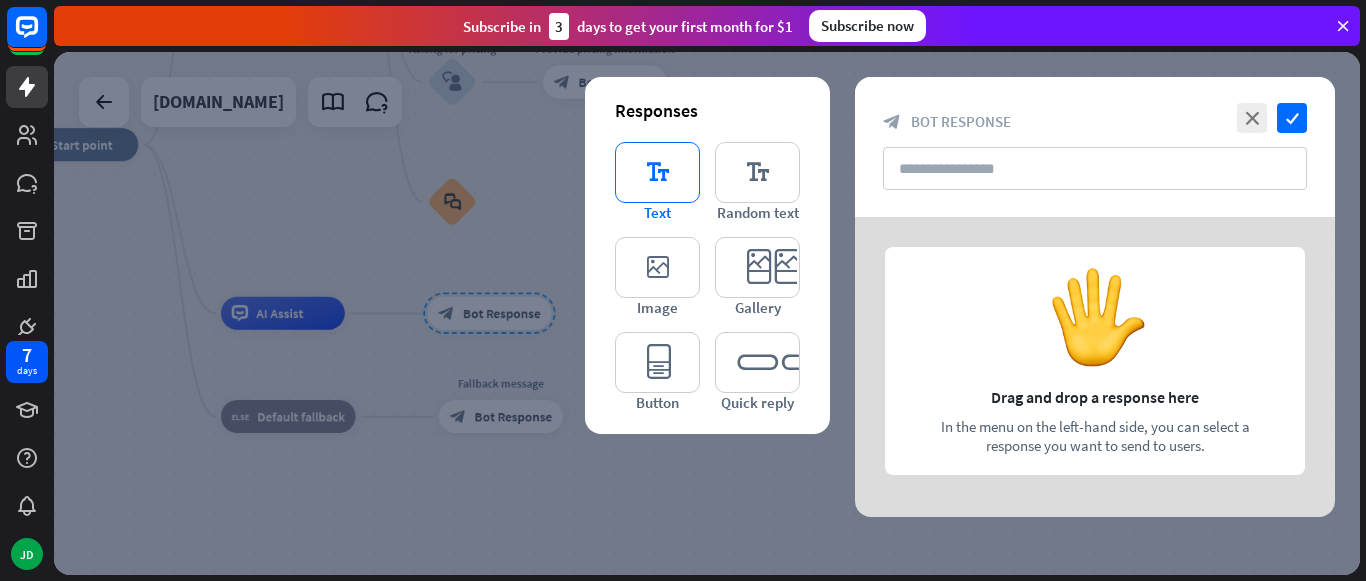 click on "editor_text" at bounding box center (657, 172) 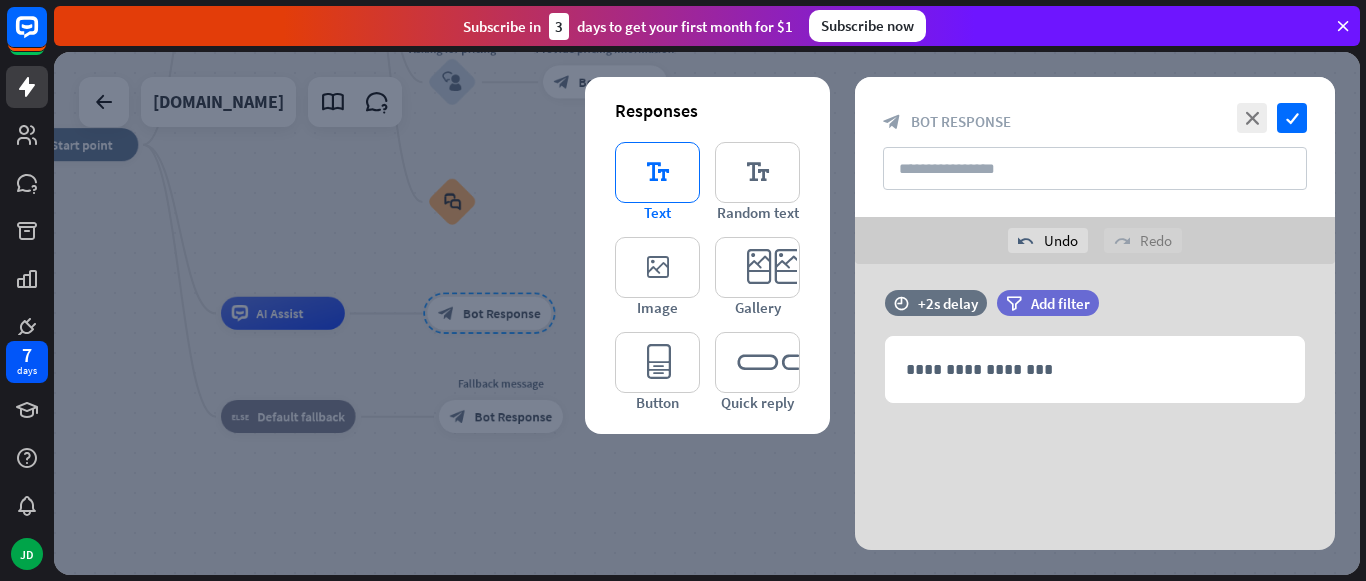 scroll, scrollTop: 14, scrollLeft: 0, axis: vertical 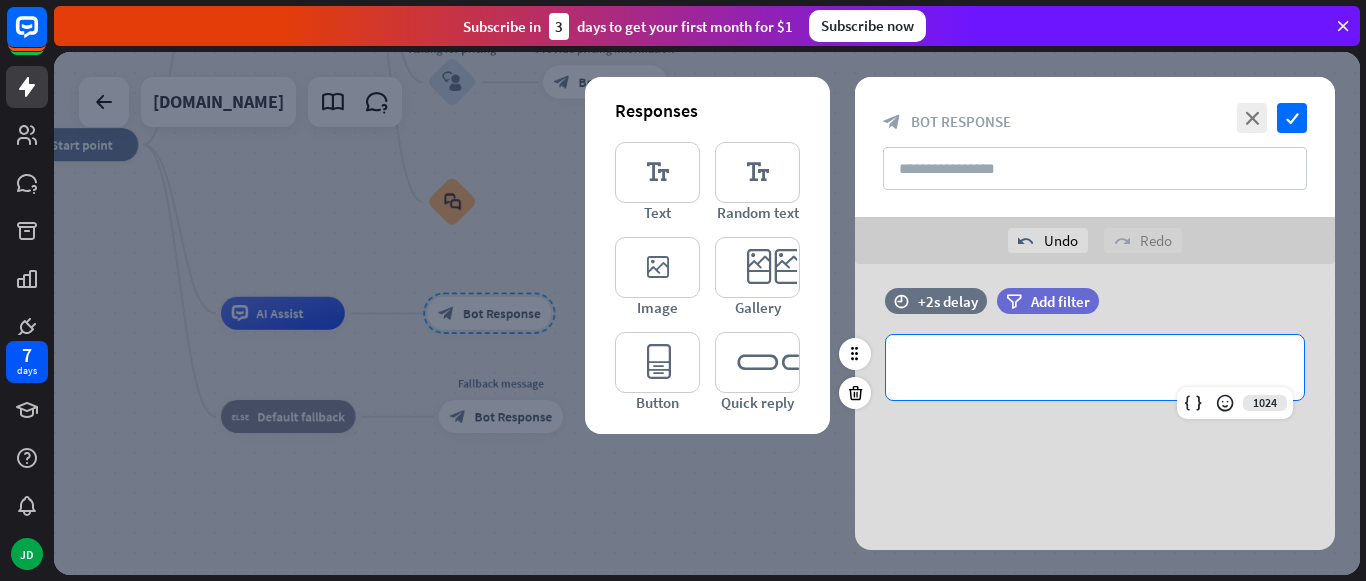 click on "**********" at bounding box center (1095, 367) 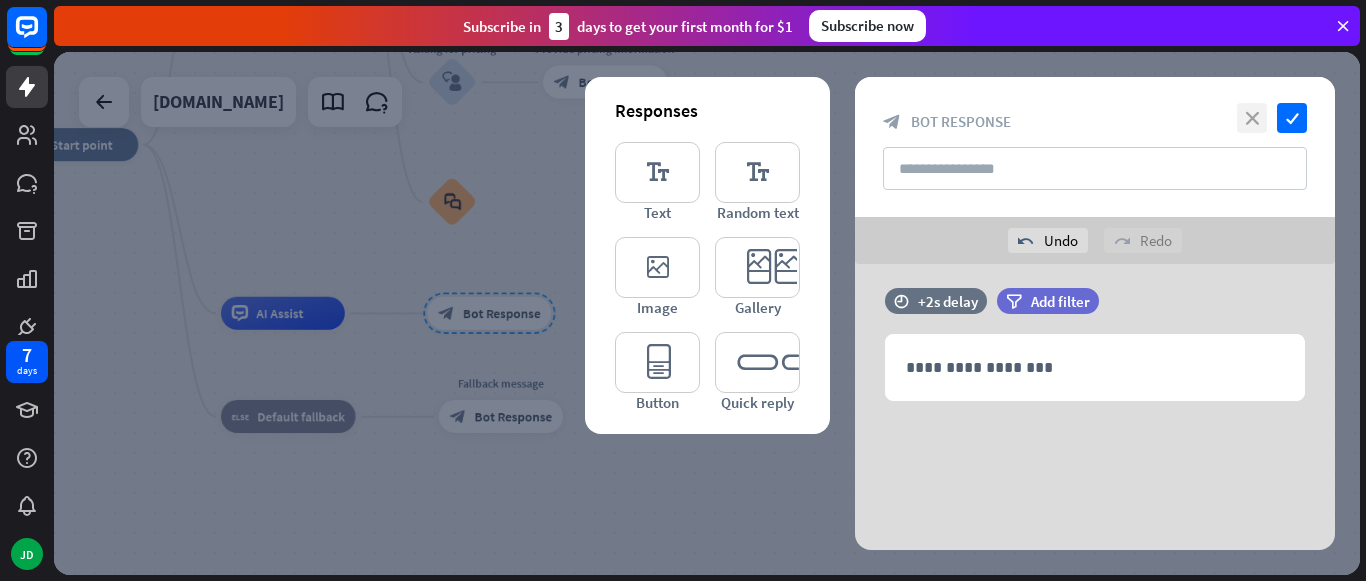 click on "close" at bounding box center [1252, 118] 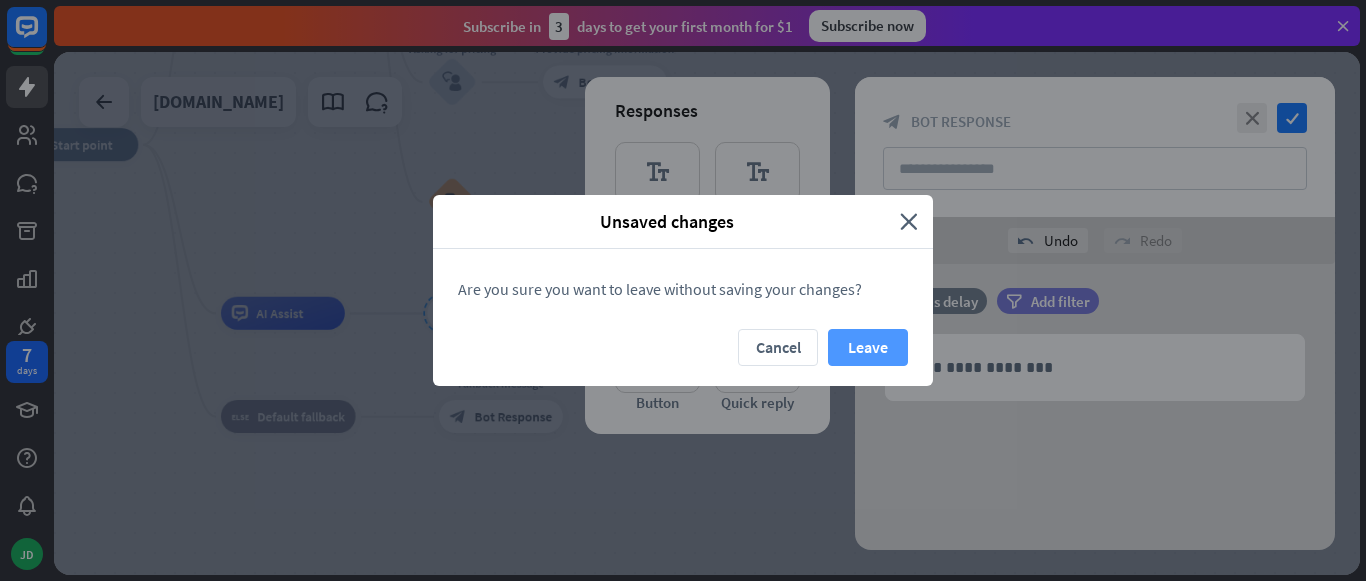 click on "Leave" at bounding box center (868, 347) 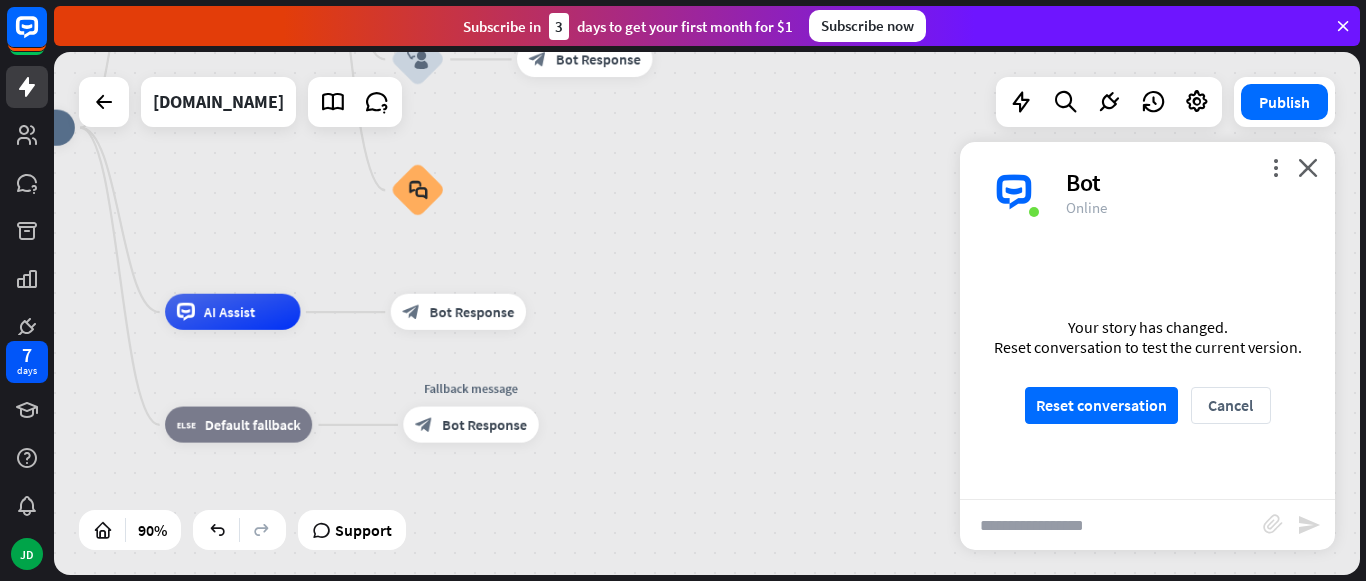 drag, startPoint x: 640, startPoint y: 372, endPoint x: 623, endPoint y: 376, distance: 17.464249 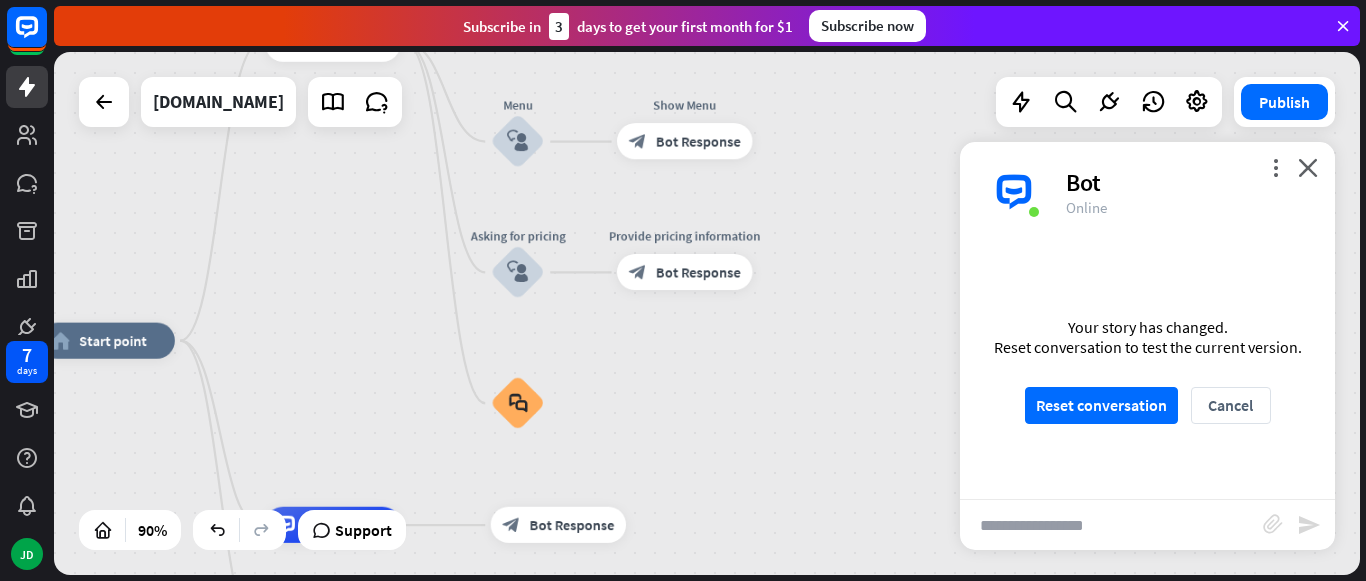 drag, startPoint x: 601, startPoint y: 285, endPoint x: 701, endPoint y: 498, distance: 235.30618 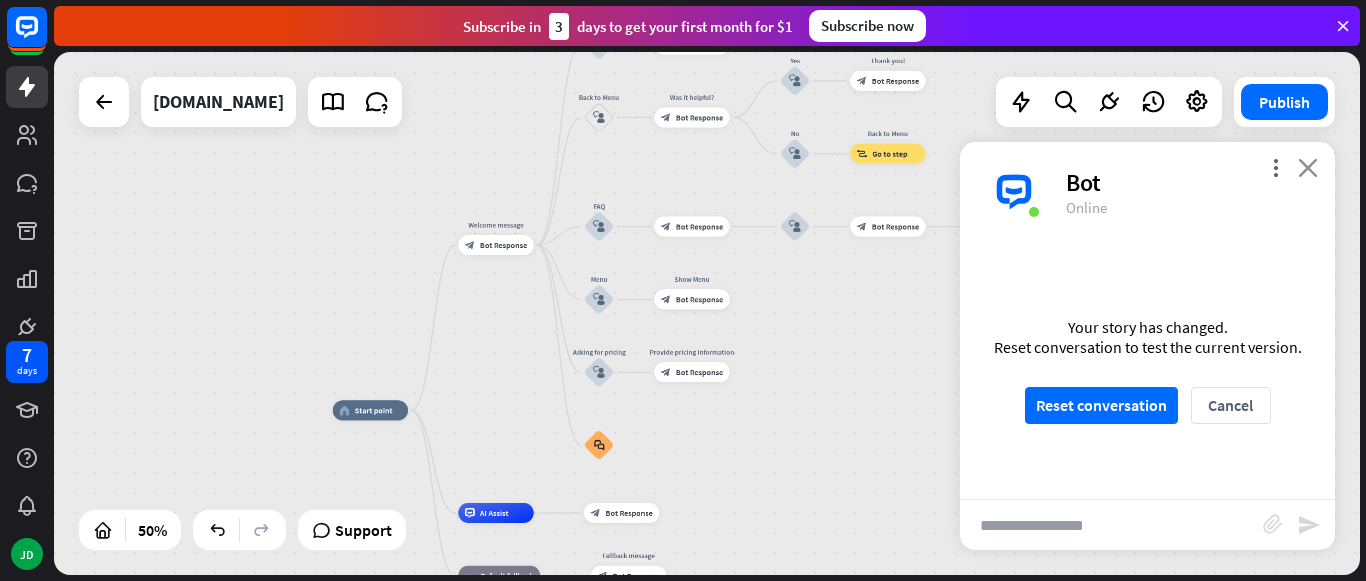 click on "close" at bounding box center (1308, 167) 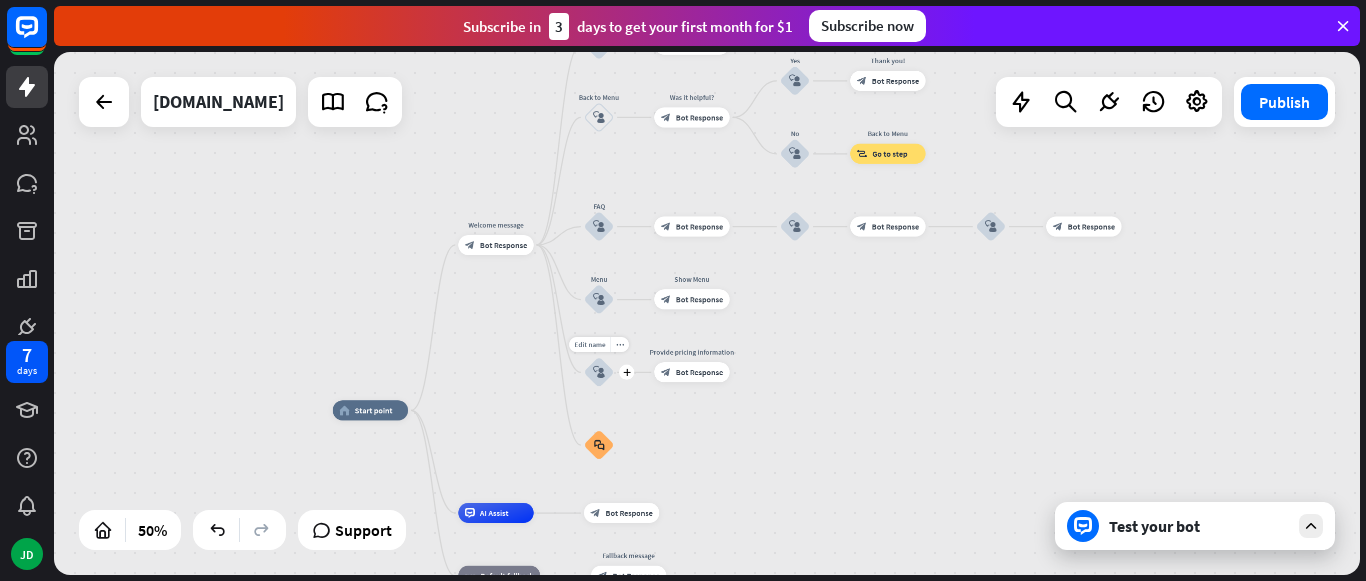 click on "block_user_input" at bounding box center [599, 372] 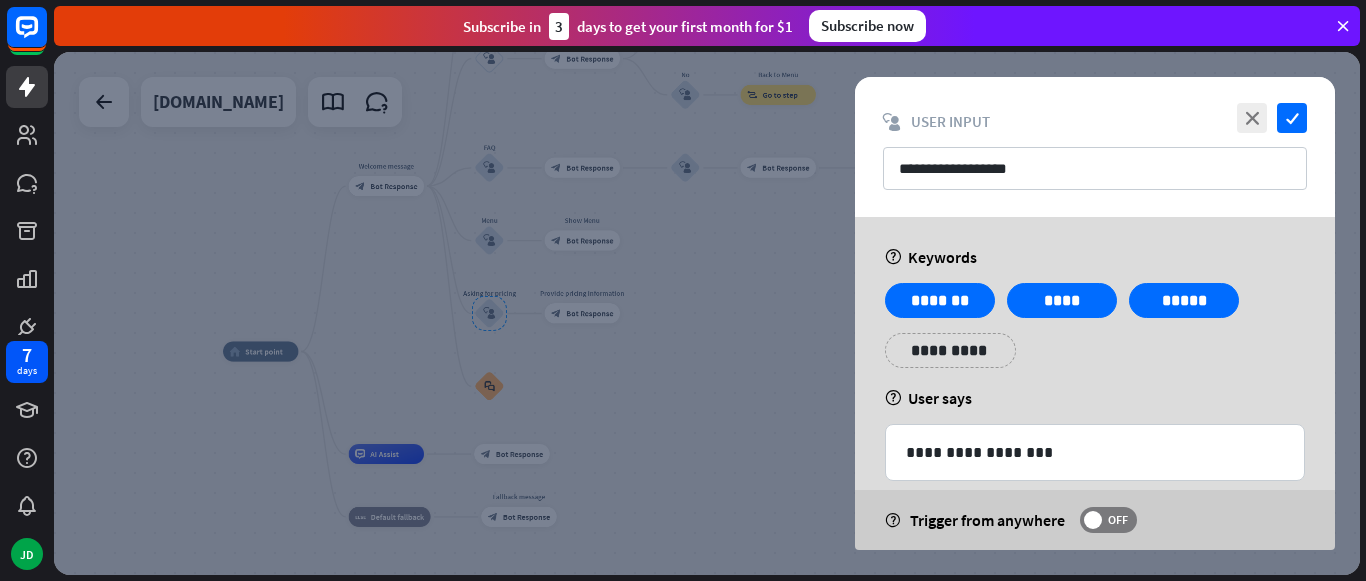 click on "**********" at bounding box center [950, 350] 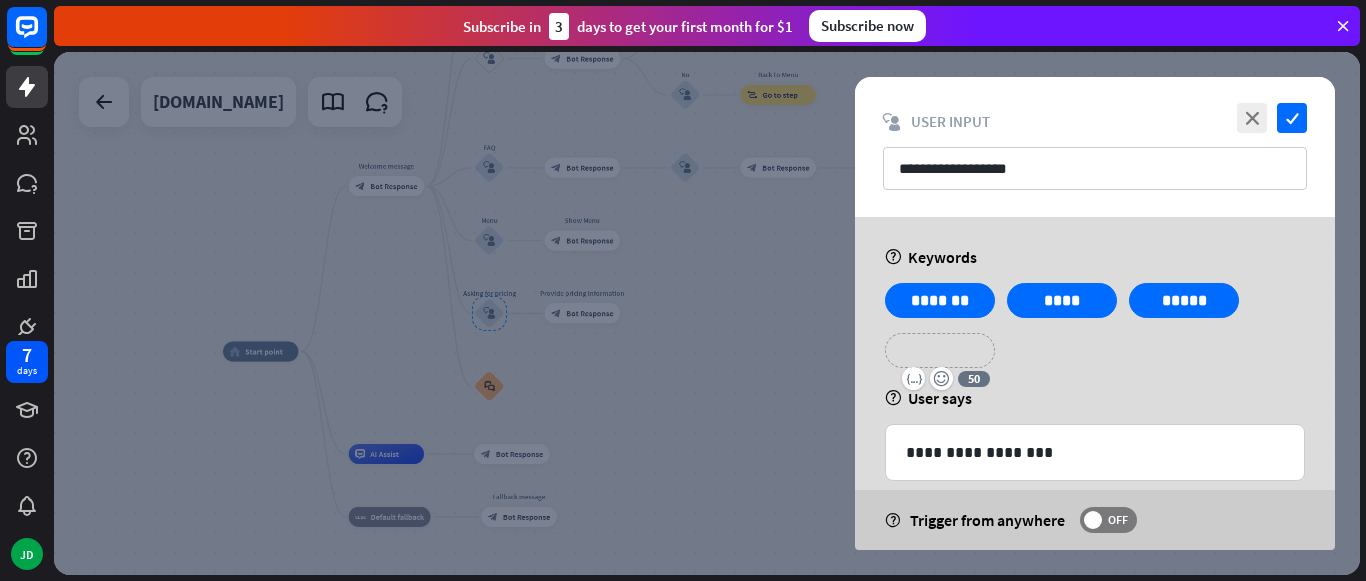 type 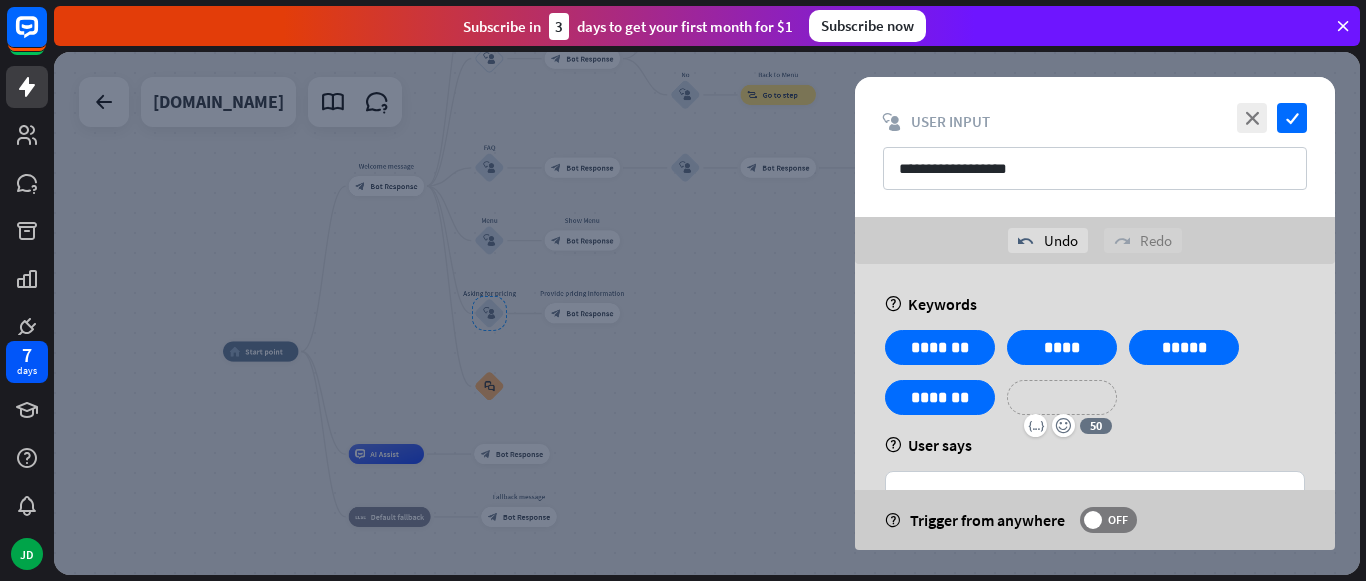 click on "**********" at bounding box center (1062, 397) 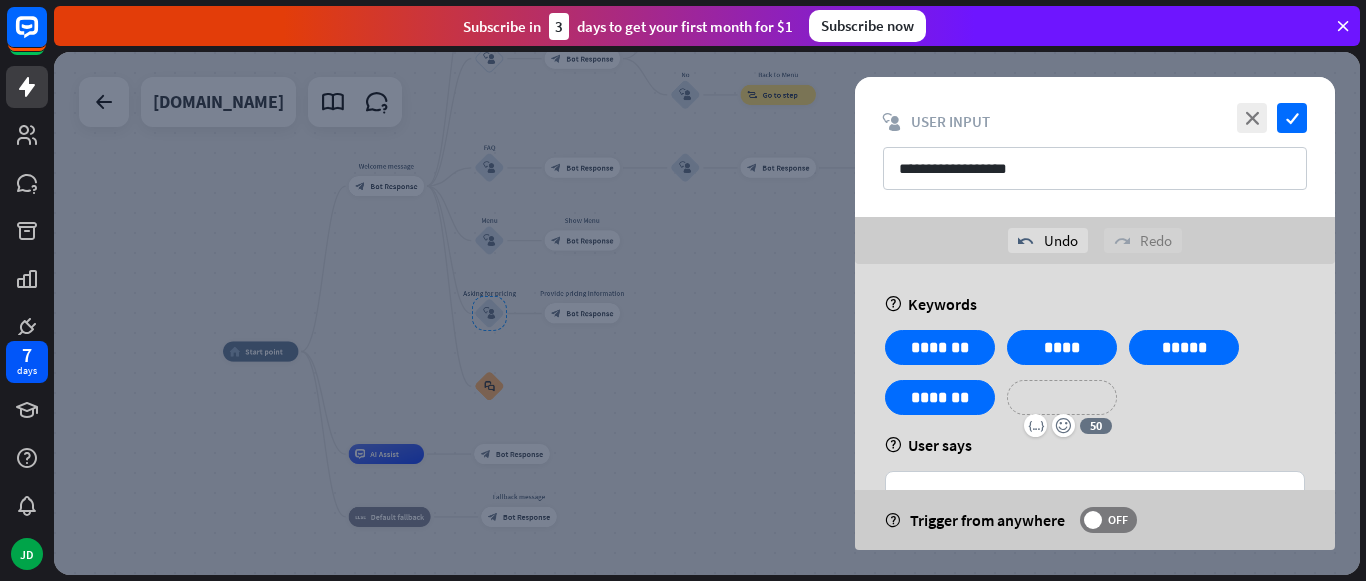 type 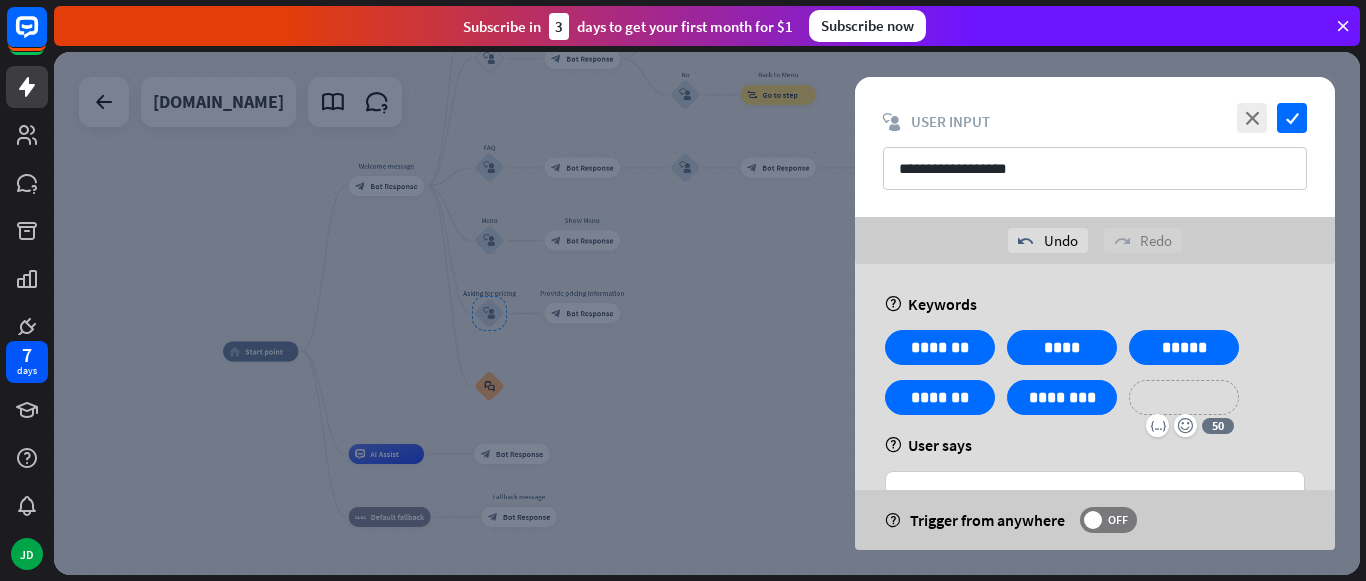 click on "**********" at bounding box center [1184, 397] 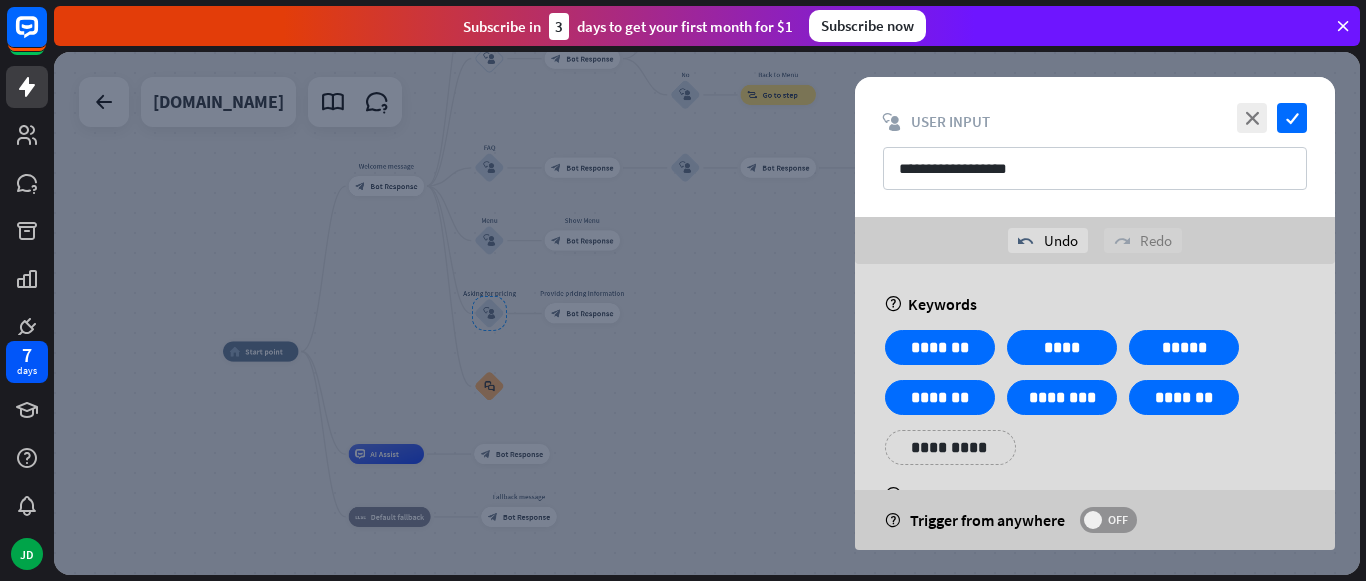 click on "OFF" at bounding box center [1117, 520] 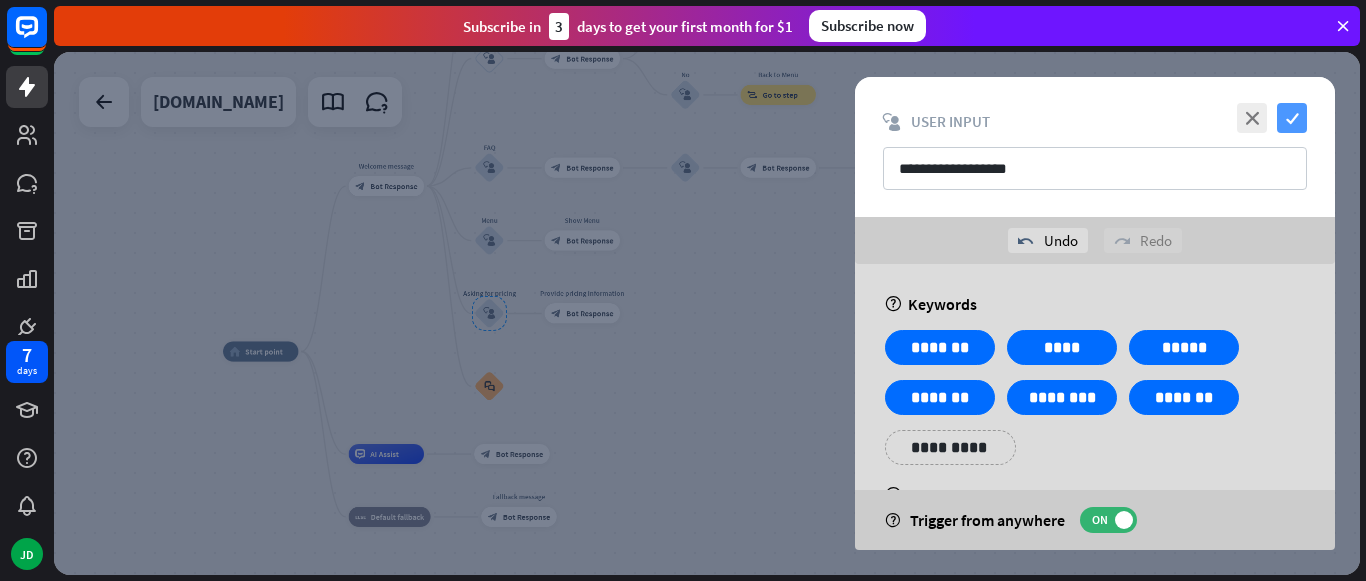 click on "check" at bounding box center (1292, 118) 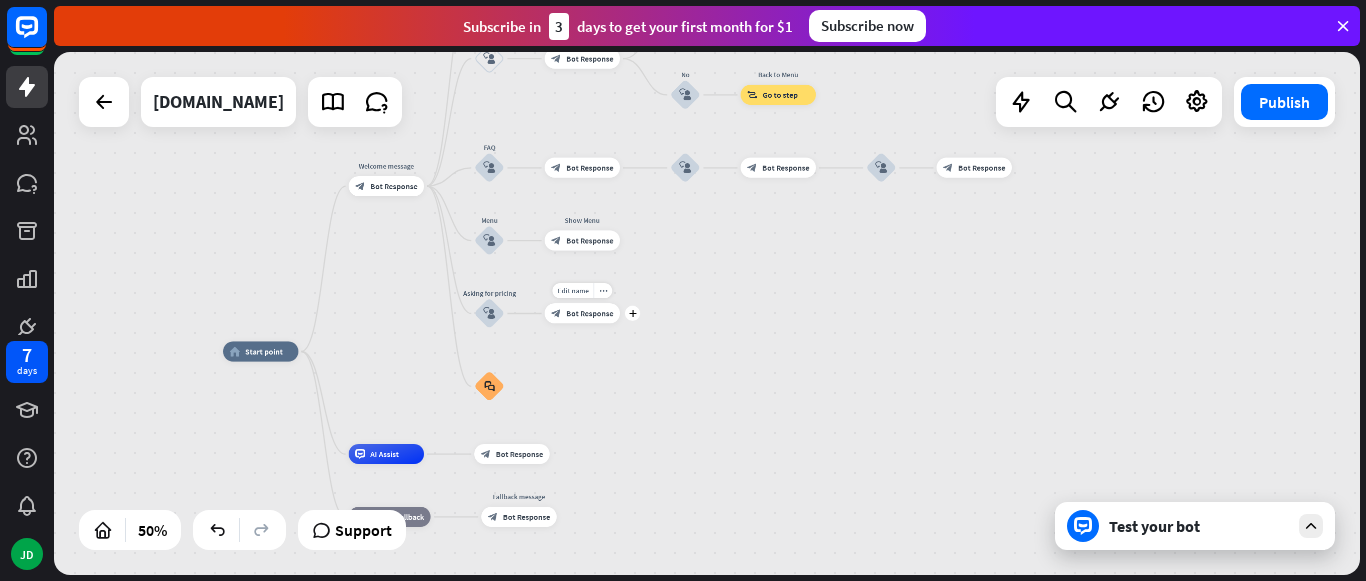click on "Bot Response" at bounding box center [589, 313] 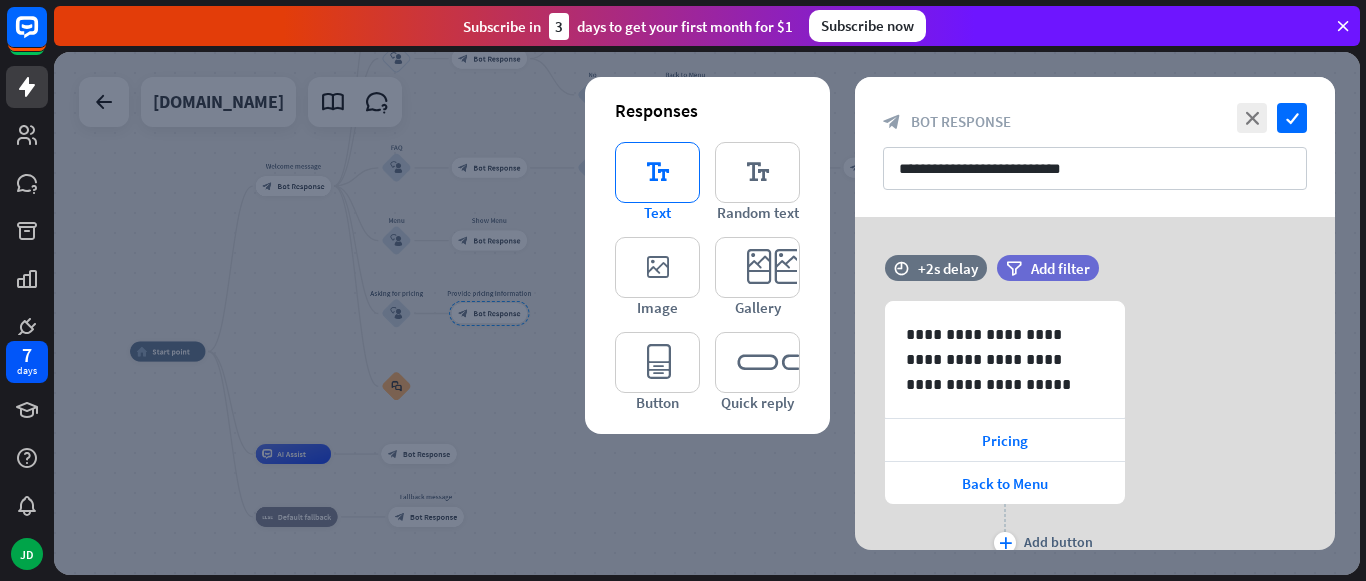 click on "editor_text" at bounding box center [657, 172] 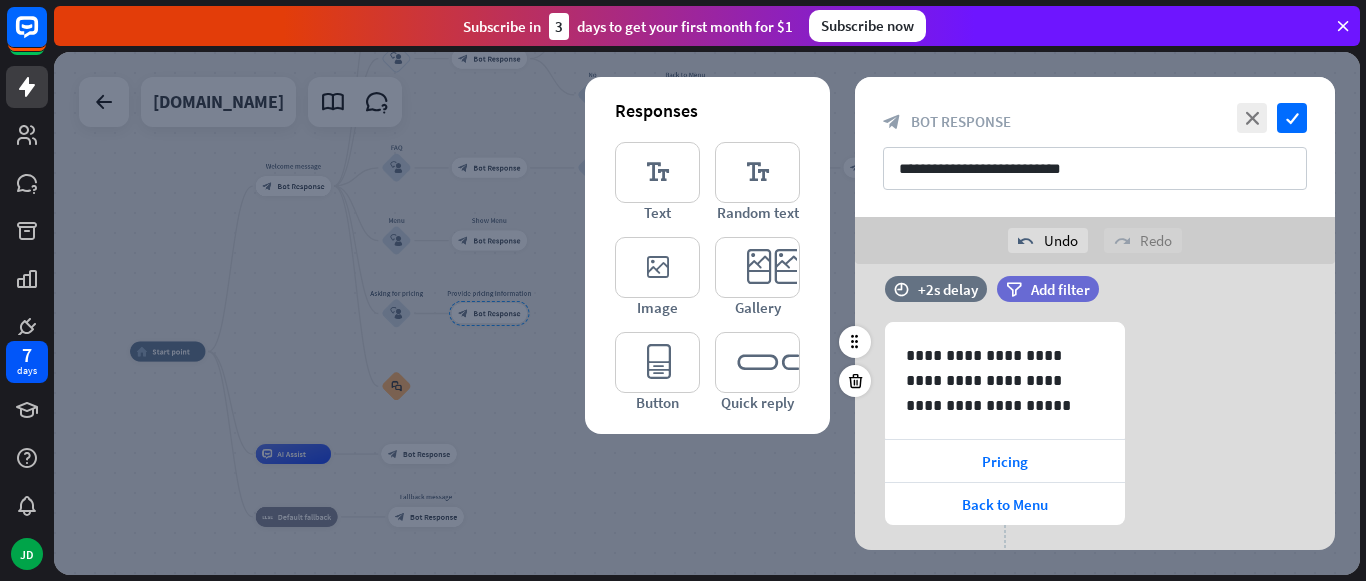 scroll, scrollTop: 24, scrollLeft: 0, axis: vertical 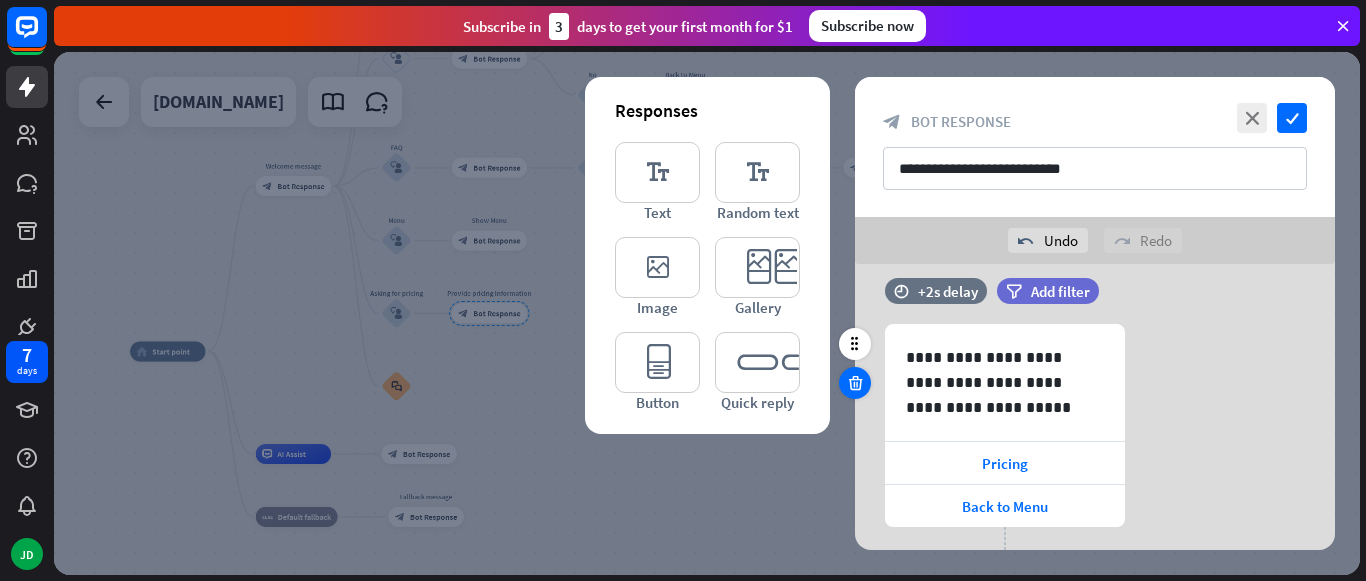 click at bounding box center [855, 383] 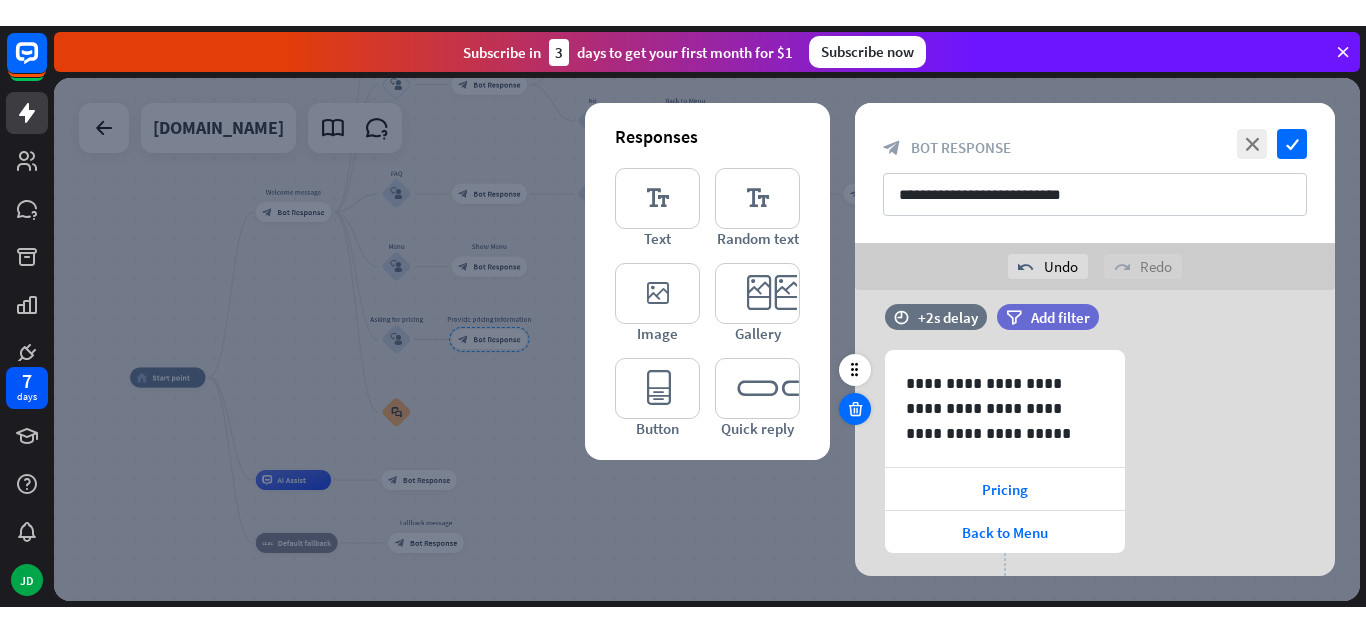 scroll, scrollTop: 14, scrollLeft: 0, axis: vertical 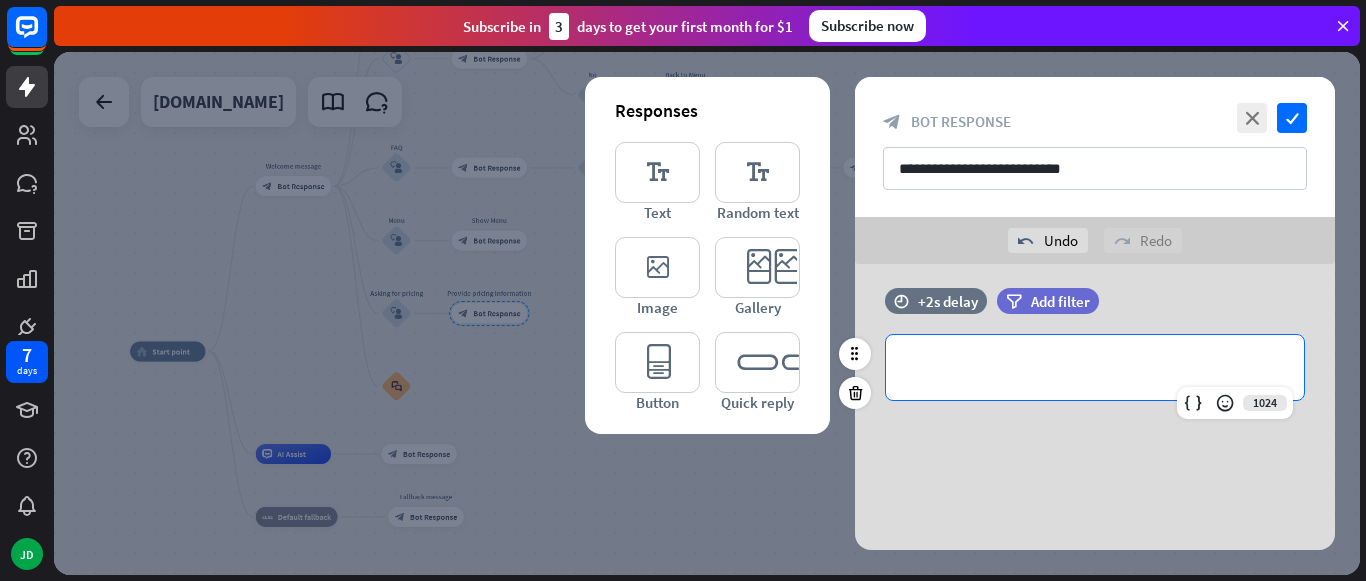 click on "**********" at bounding box center (1095, 367) 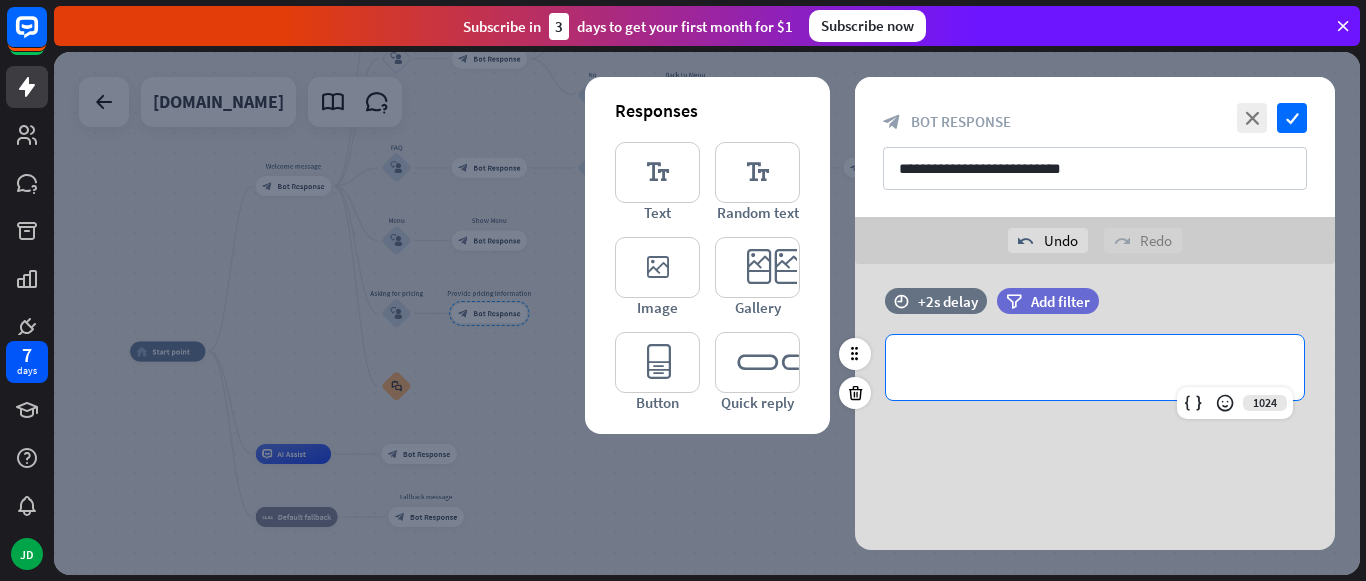 type 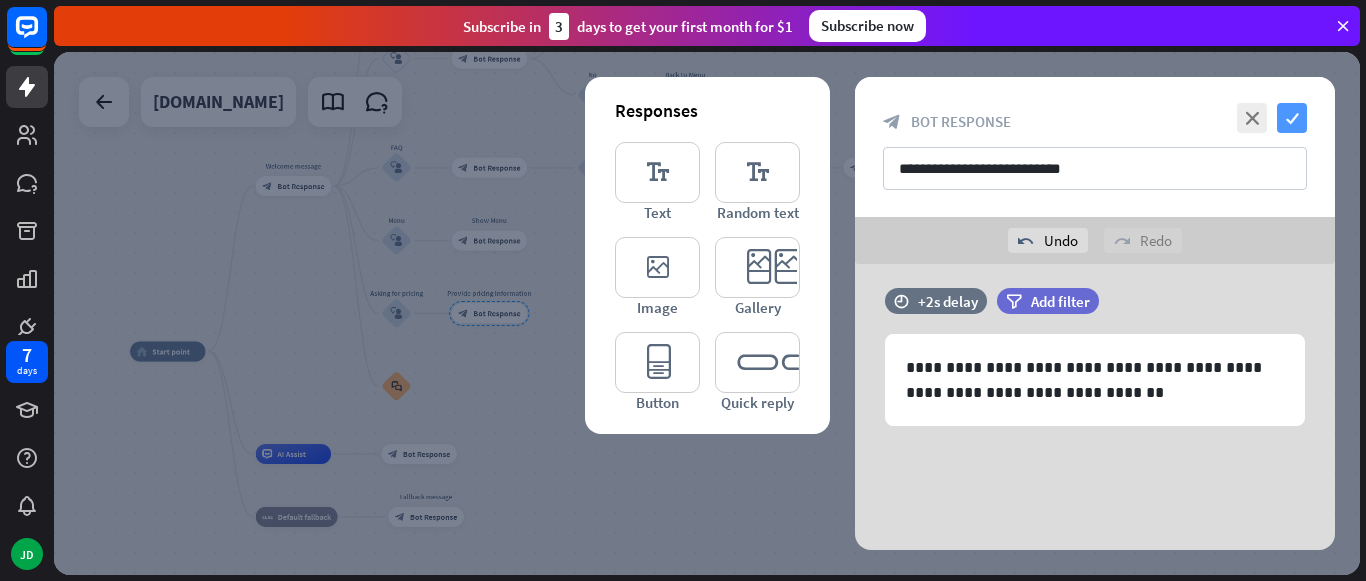 click on "check" at bounding box center (1292, 118) 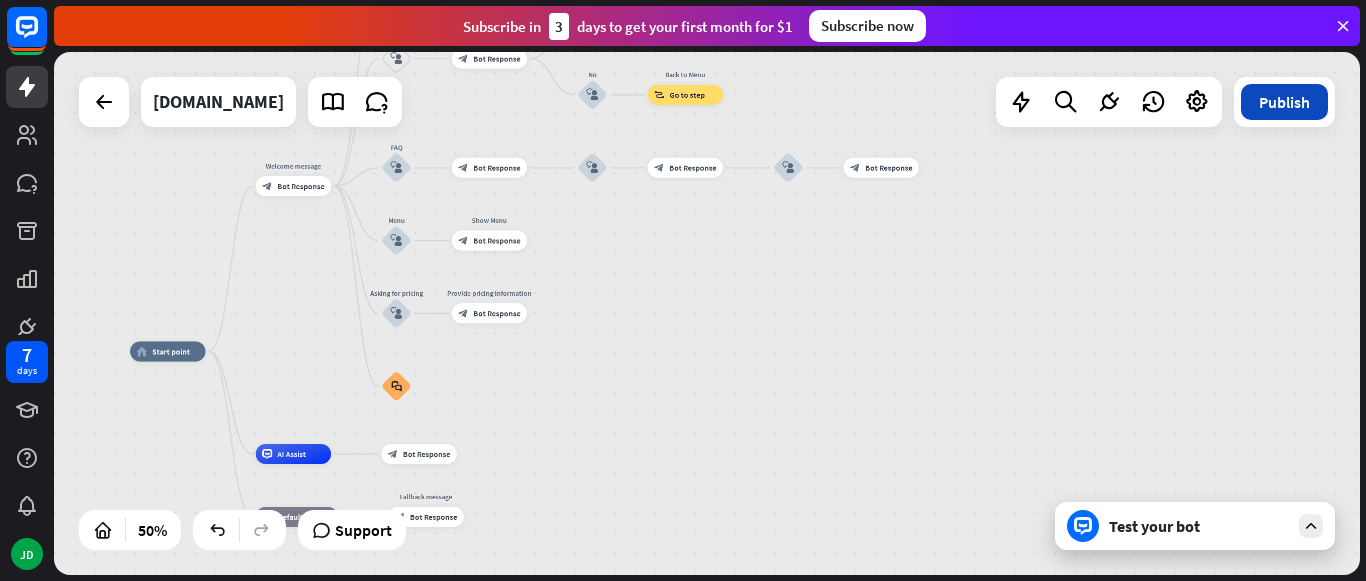click on "Publish" at bounding box center (1284, 102) 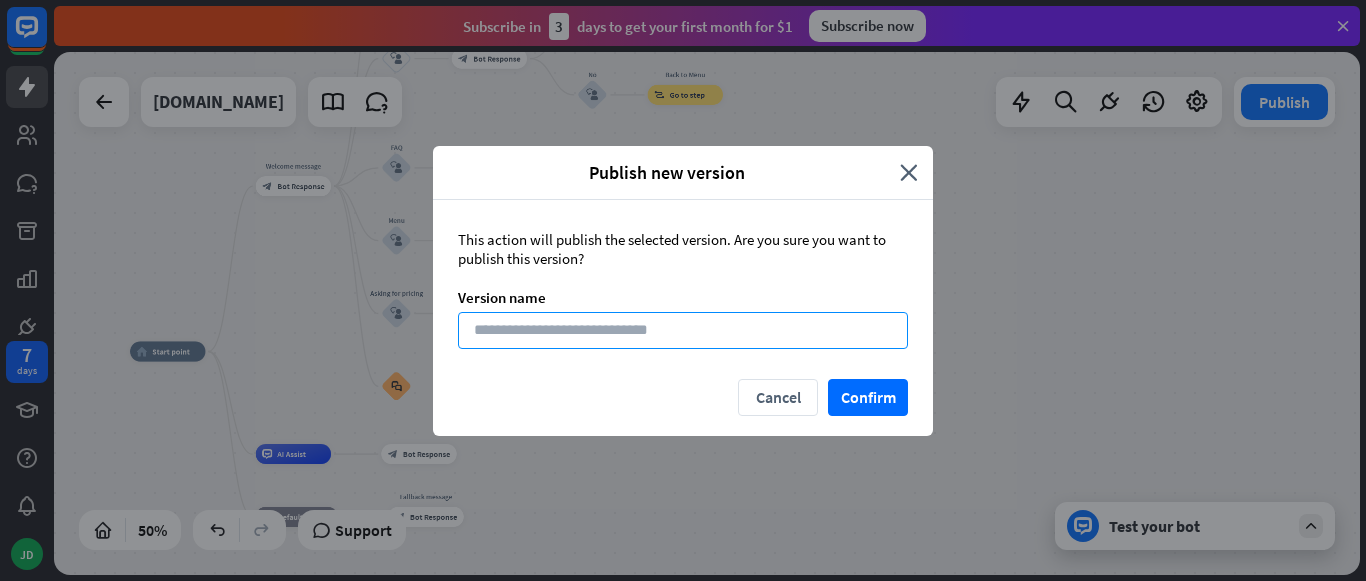 click at bounding box center (683, 330) 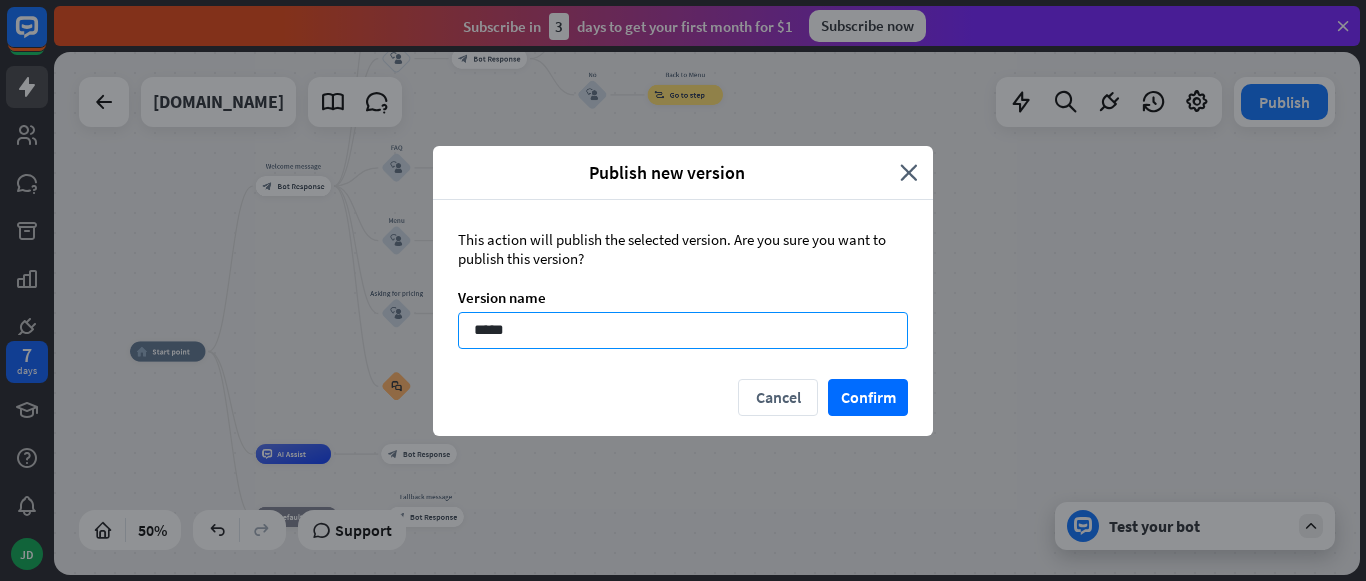 type on "******" 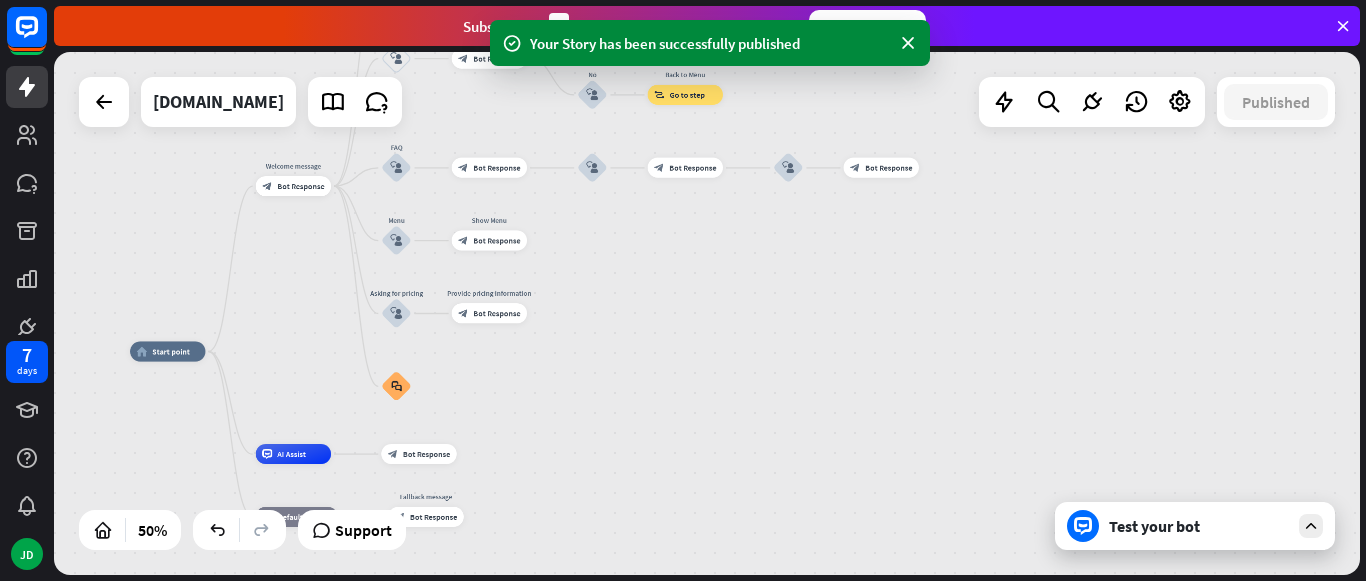 click on "Your Story has been successfully published" at bounding box center [710, 43] 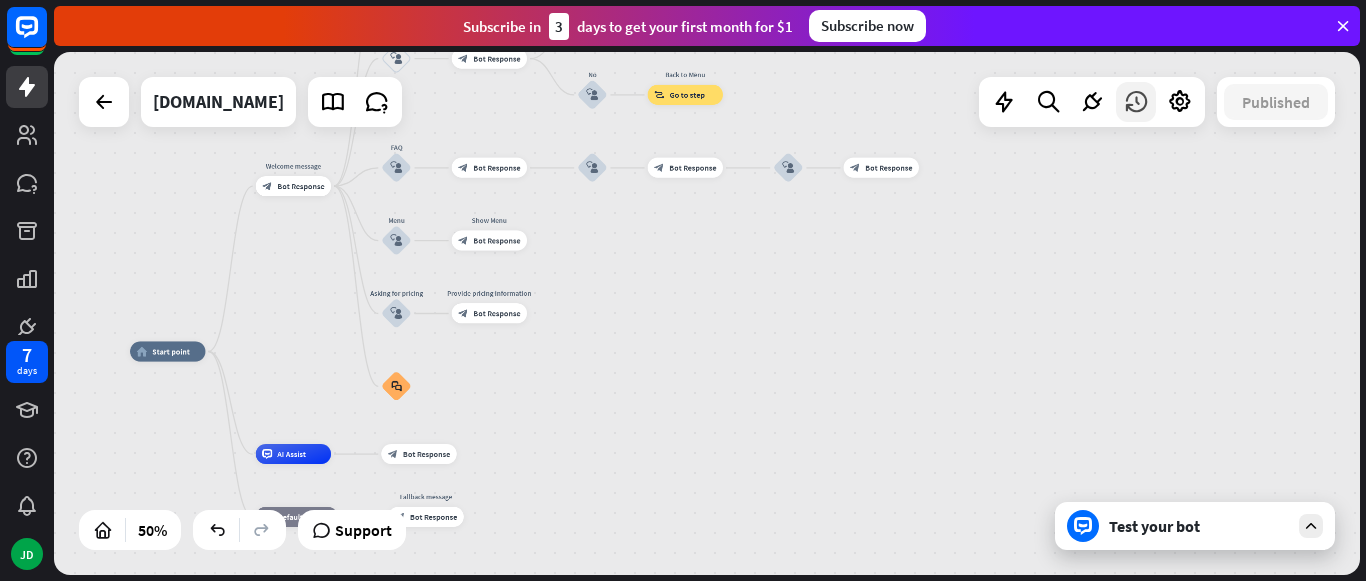 click at bounding box center (1136, 102) 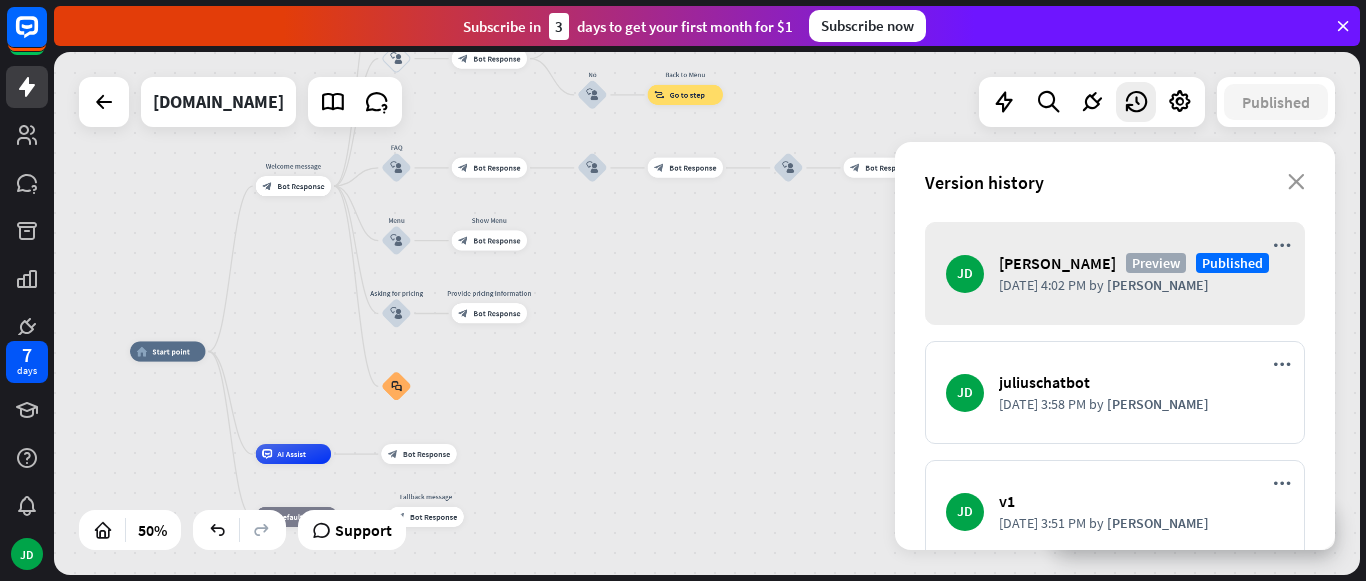 click on "[DATE] 4:02 PM" at bounding box center (1042, 285) 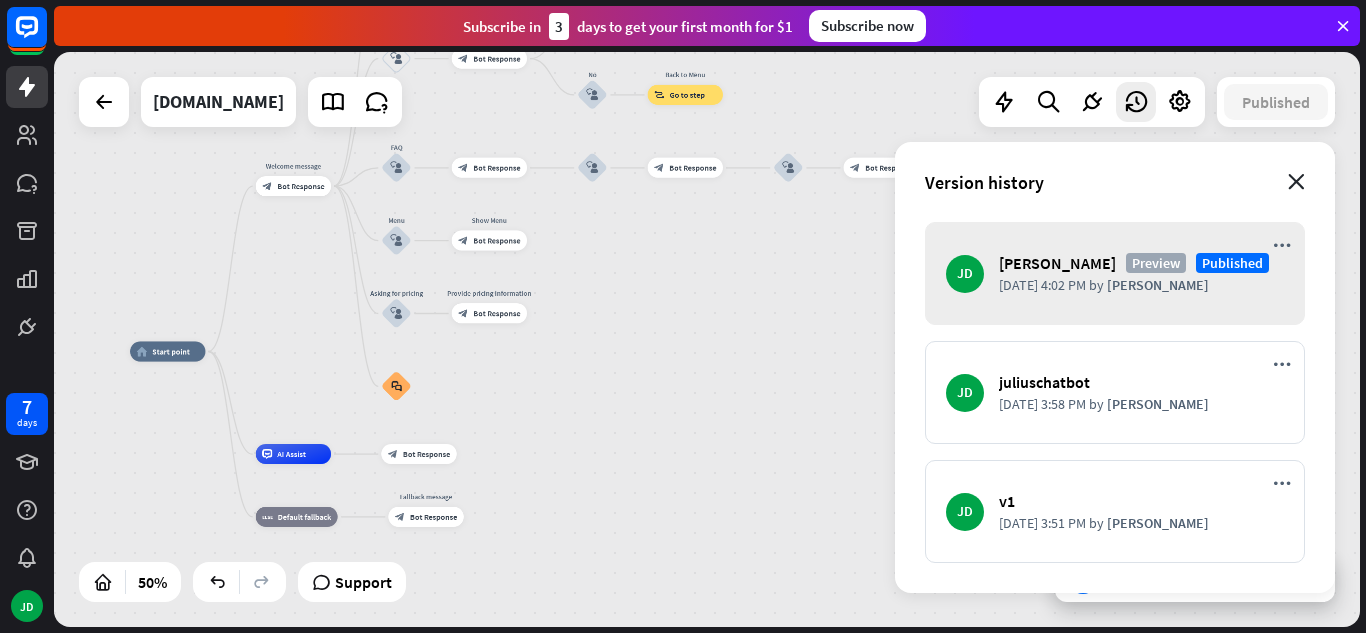 click on "close" at bounding box center (1296, 182) 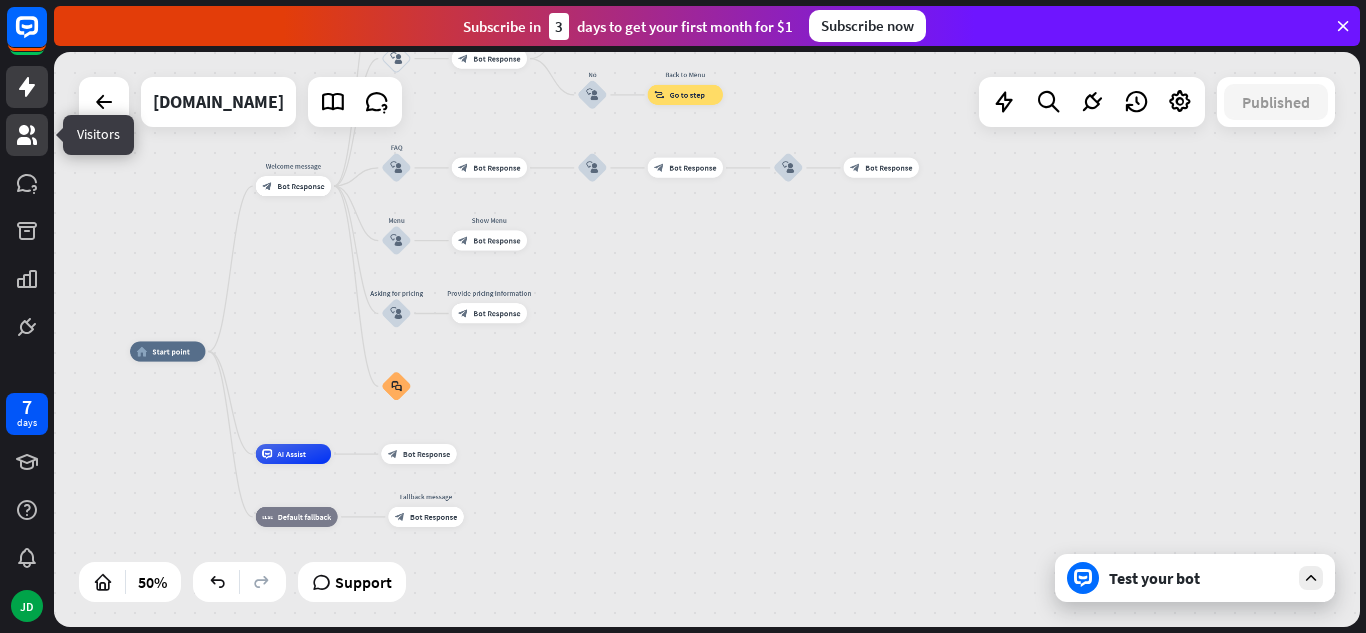 click 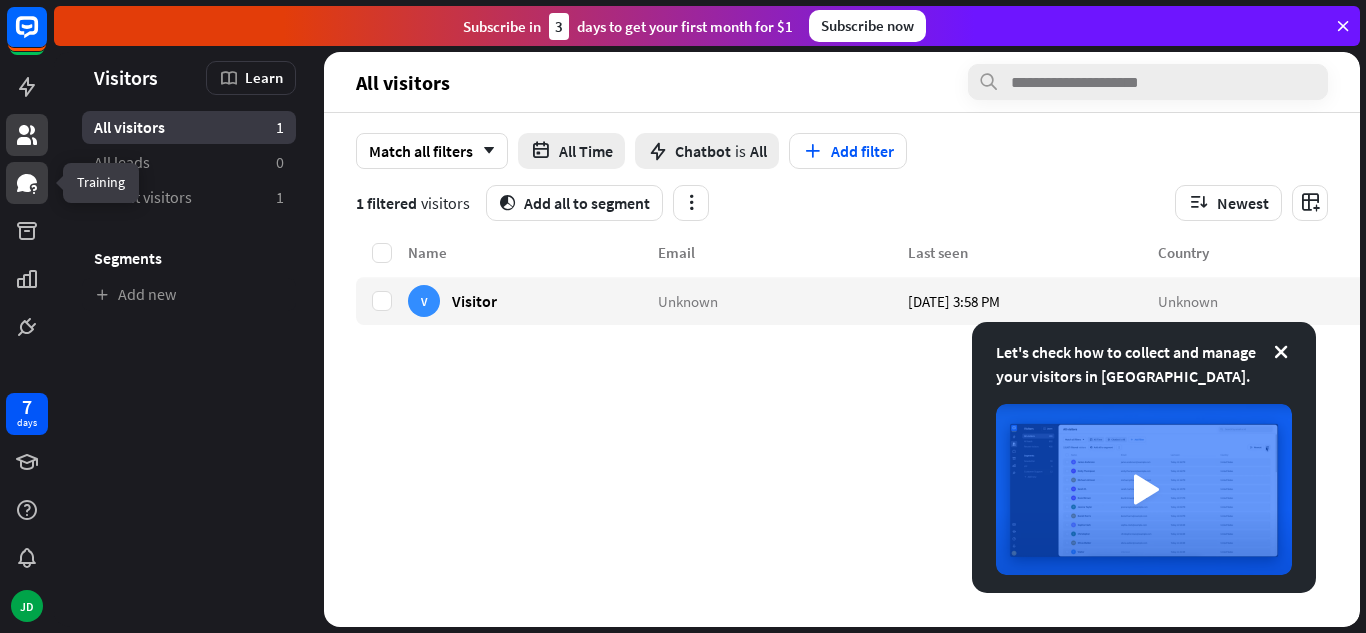 click 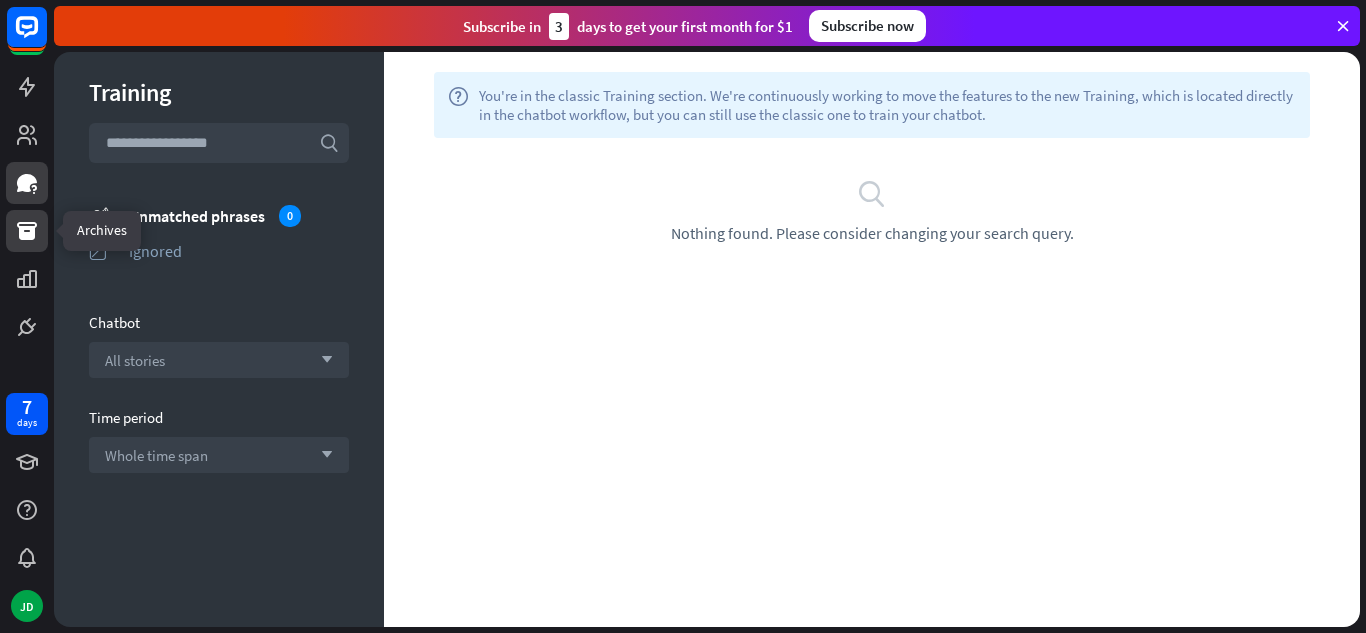 click 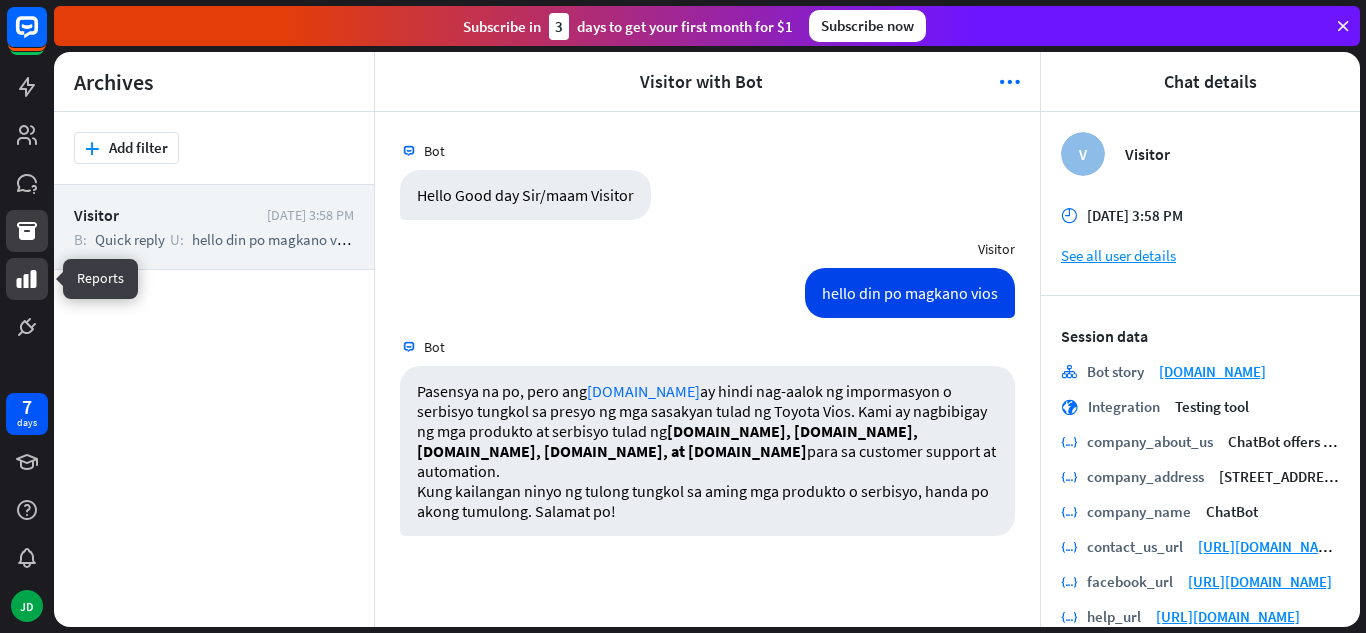click 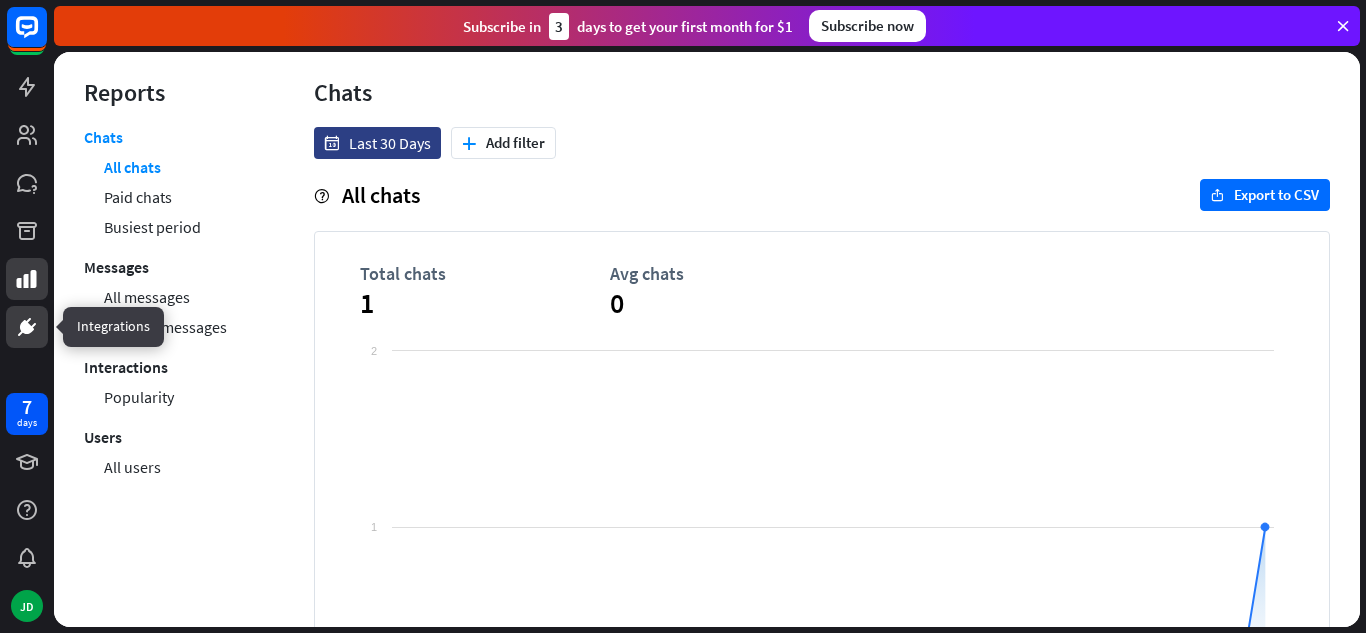 click 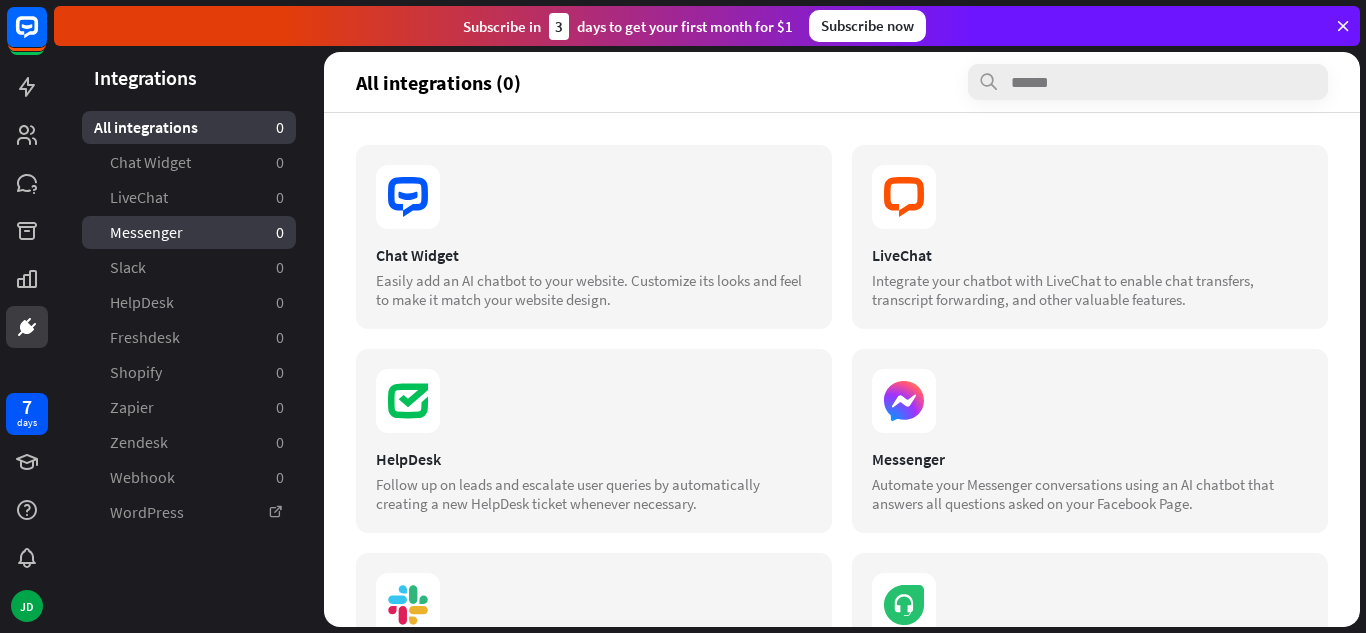 click on "Messenger
0" at bounding box center [189, 232] 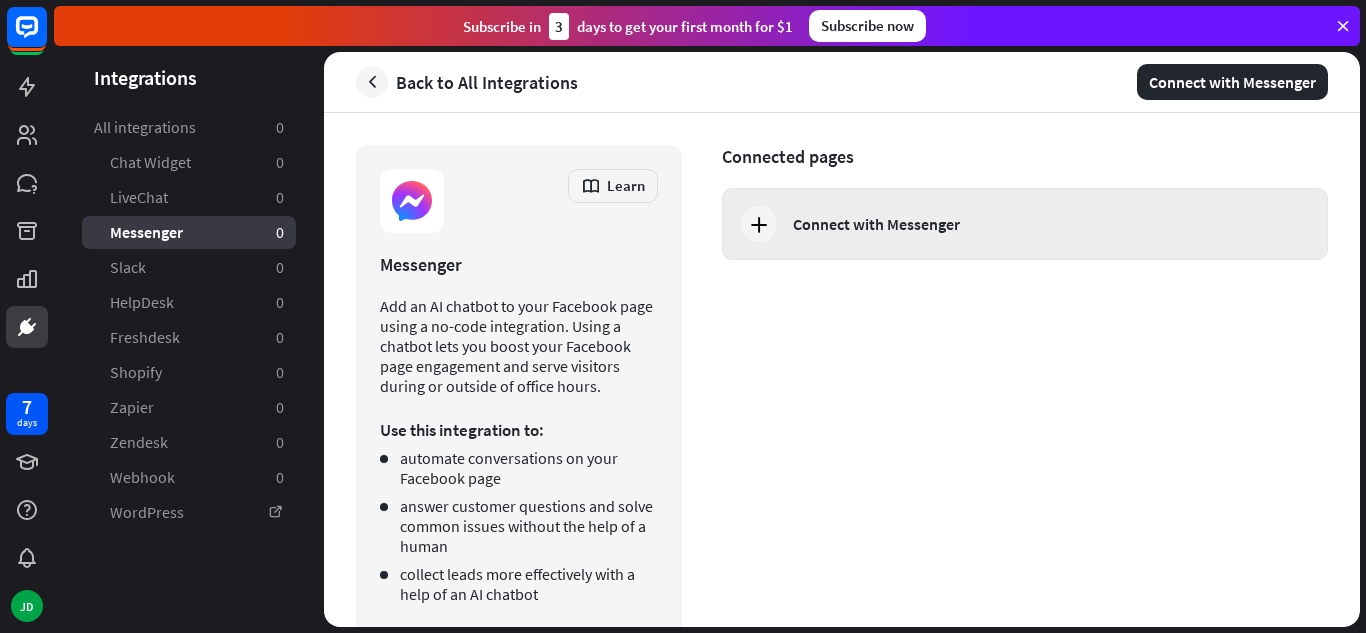 click at bounding box center (759, 224) 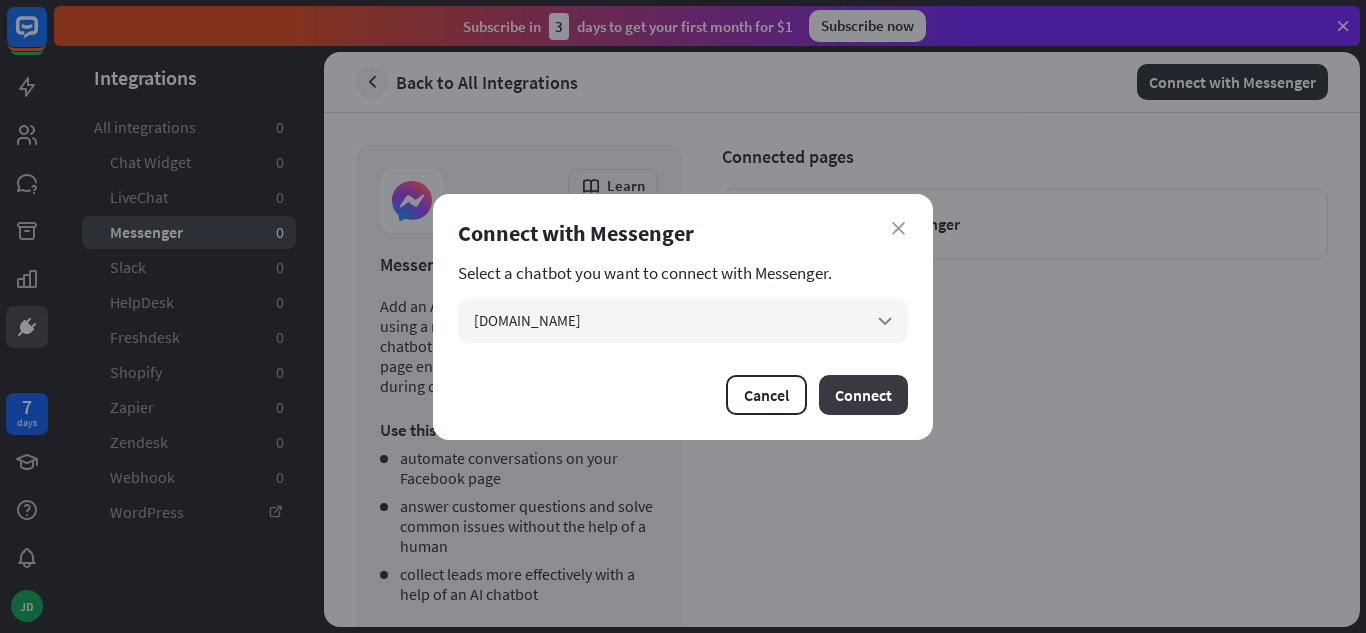 click on "Connect" at bounding box center [863, 395] 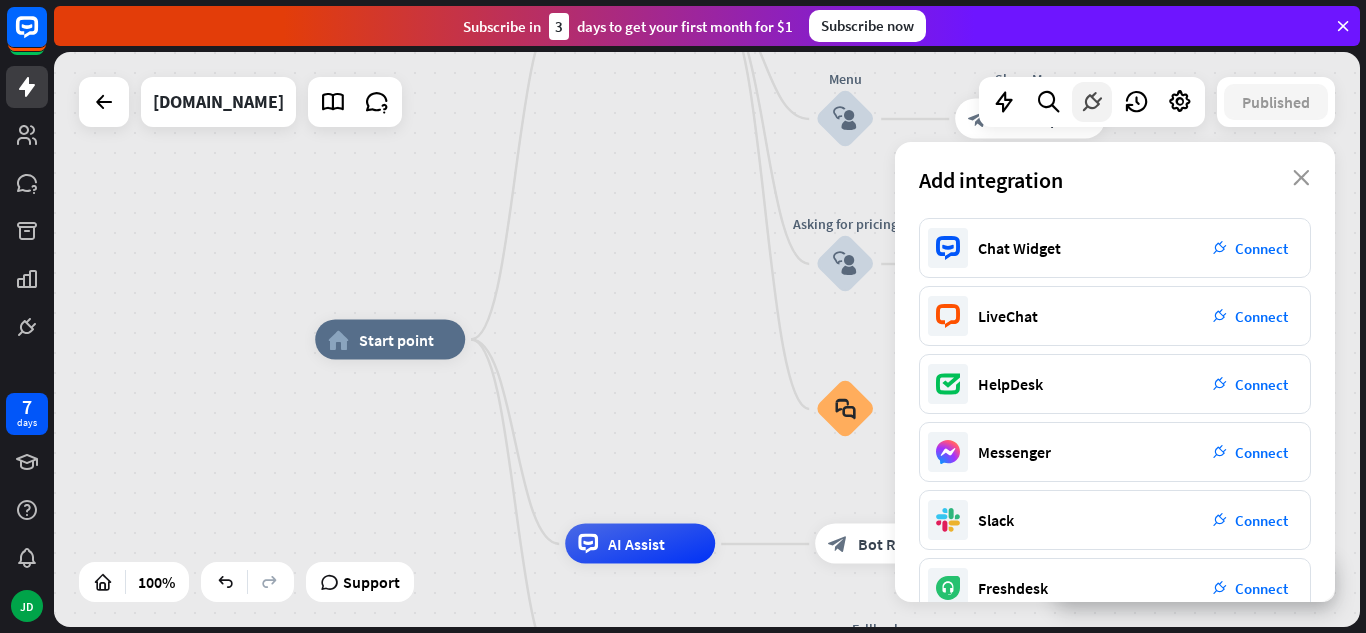 click at bounding box center (1092, 102) 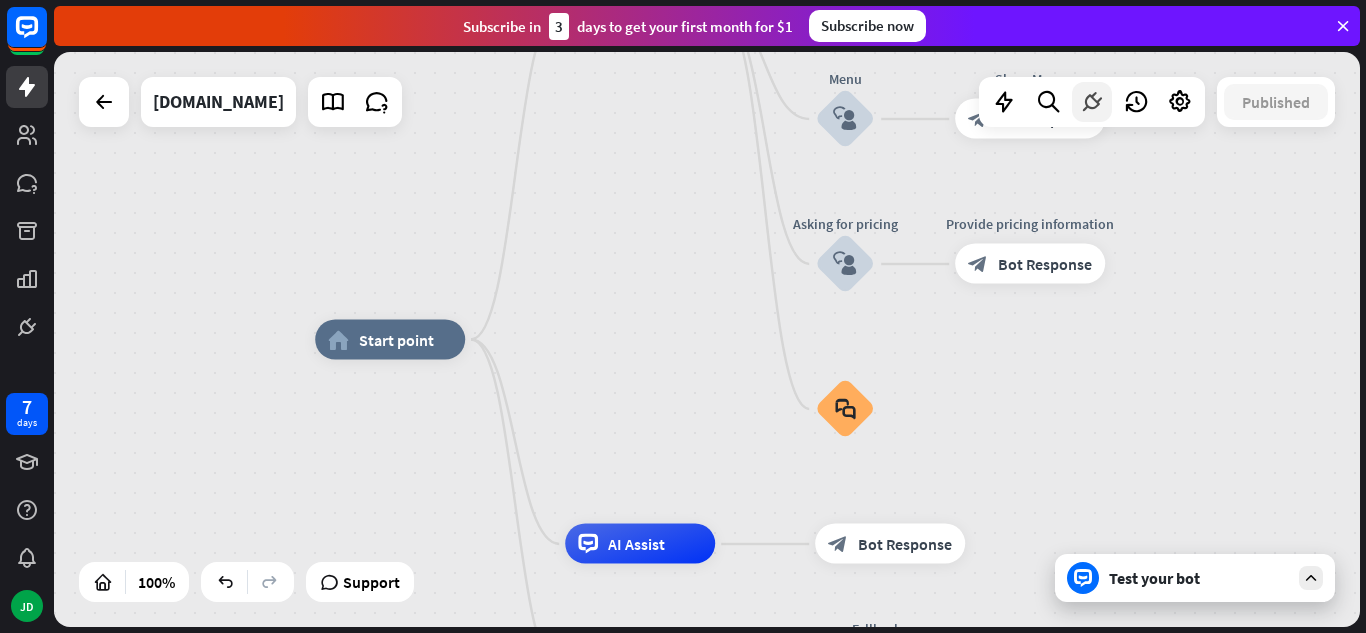 click at bounding box center (1092, 102) 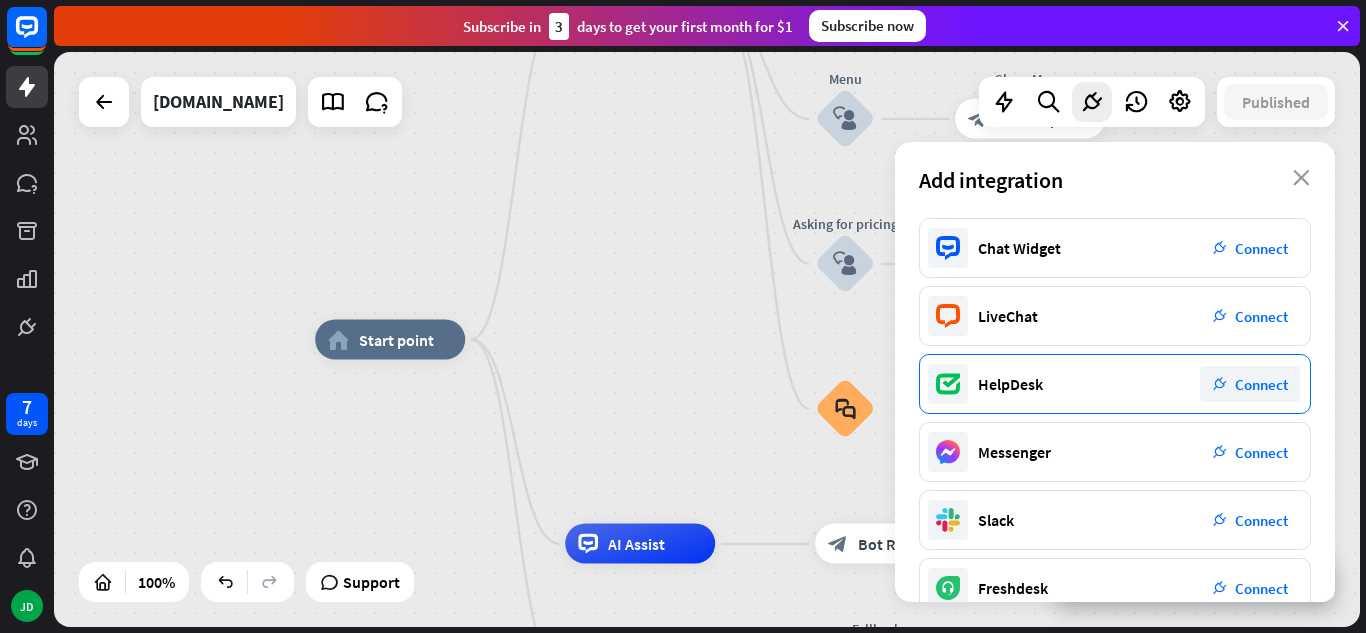 scroll, scrollTop: 156, scrollLeft: 0, axis: vertical 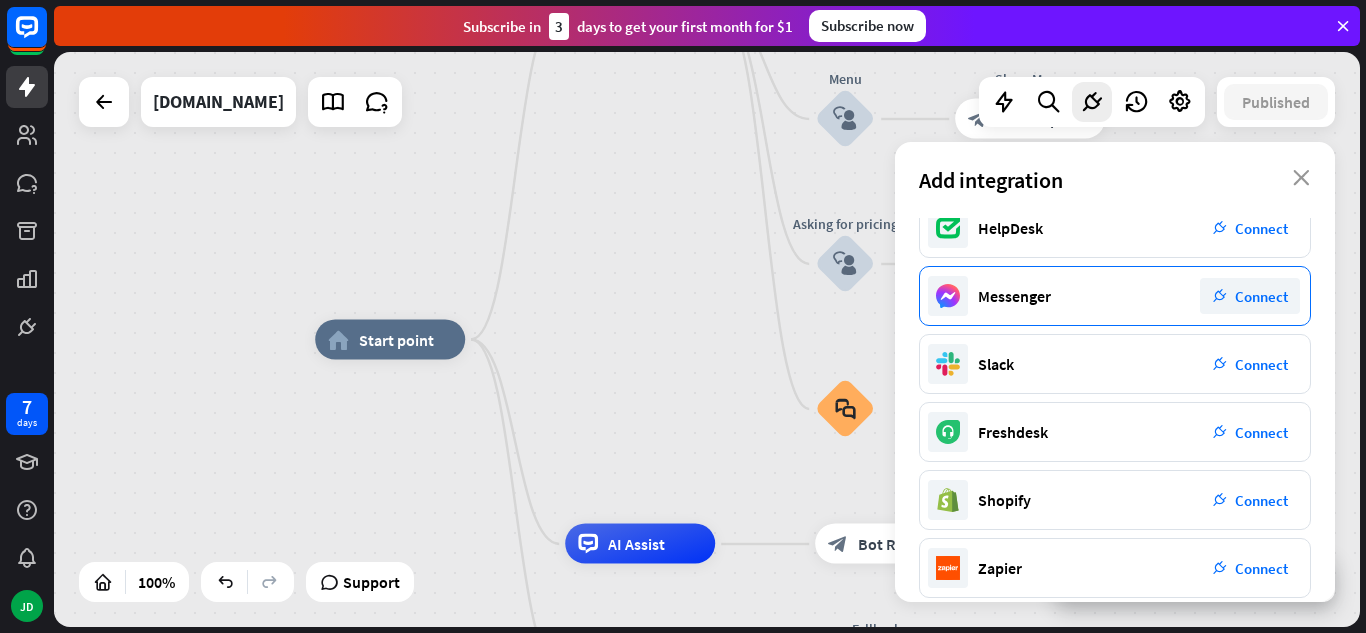 click on "plug_integration" at bounding box center [1220, 296] 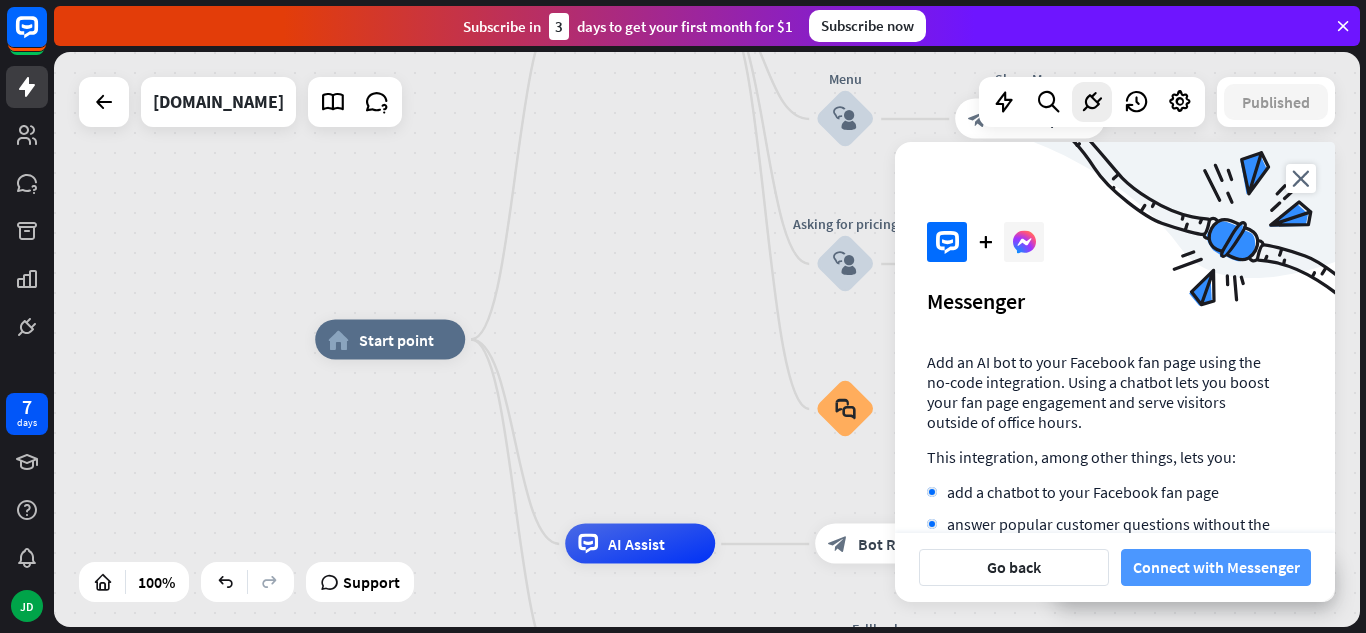 click on "Connect with Messenger" at bounding box center (1216, 567) 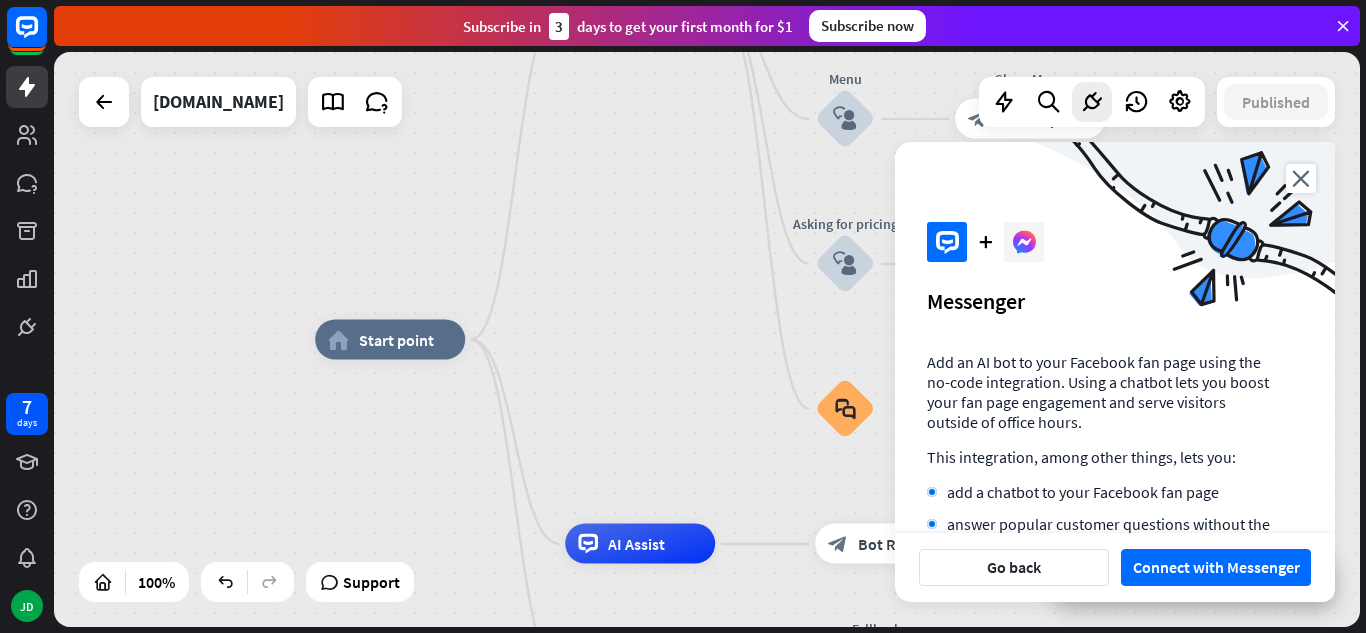 click on "home_2   Start point                 Welcome message   block_bot_response   Bot Response                 About us   block_user_input                 Provide company information   block_bot_response   Bot Response                 Back to Menu   block_user_input                 Was it helpful?   block_bot_response   Bot Response                 Yes   block_user_input                 Thank you!   block_bot_response   Bot Response                 No   block_user_input                 Back to Menu   block_goto   Go to step                 FAQ   block_user_input                   block_bot_response   Bot Response                   block_user_input                   block_bot_response   Bot Response                   block_user_input                   block_bot_response   Bot Response                 Menu   block_user_input                 Show Menu   block_bot_response   Bot Response                 Asking for pricing   block_user_input                 Provide pricing information     Bot Response" at bounding box center (707, 339) 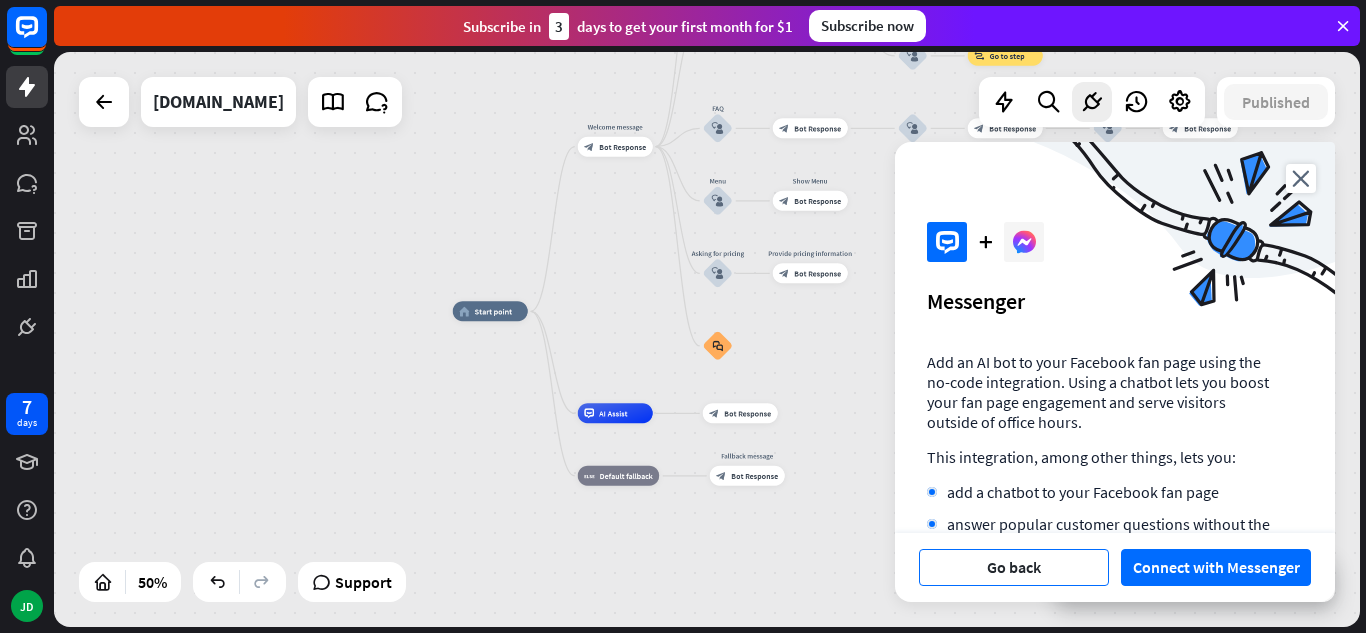 click on "Go back" at bounding box center (1014, 567) 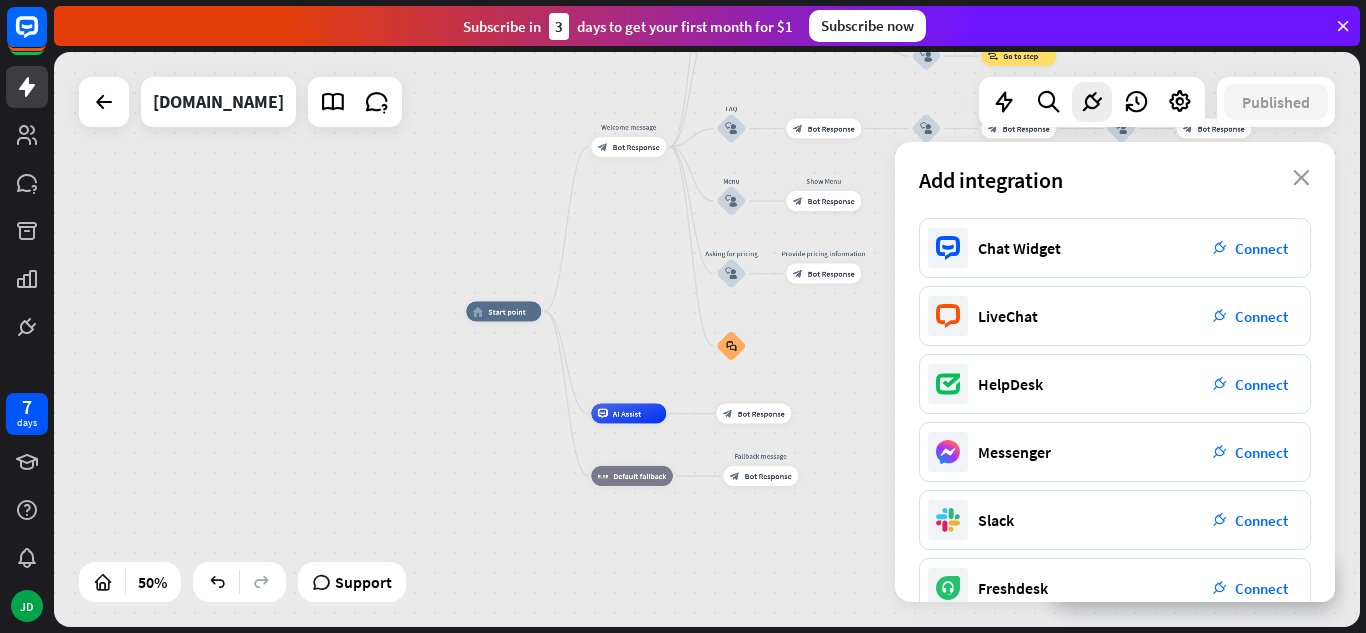 click on "home_2   Start point                 Welcome message   block_bot_response   Bot Response                 About us   block_user_input                 Provide company information   block_bot_response   Bot Response                 Back to Menu   block_user_input                 Was it helpful?   block_bot_response   Bot Response                 Yes   block_user_input                 Thank you!   block_bot_response   Bot Response                 No   block_user_input                 Back to Menu   block_goto   Go to step                 FAQ   block_user_input                   block_bot_response   Bot Response                   block_user_input                   block_bot_response   Bot Response                   block_user_input                   block_bot_response   Bot Response                 Menu   block_user_input                 Show Menu   block_bot_response   Bot Response                 Asking for pricing   block_user_input                 Provide pricing information     Bot Response" at bounding box center (792, 455) 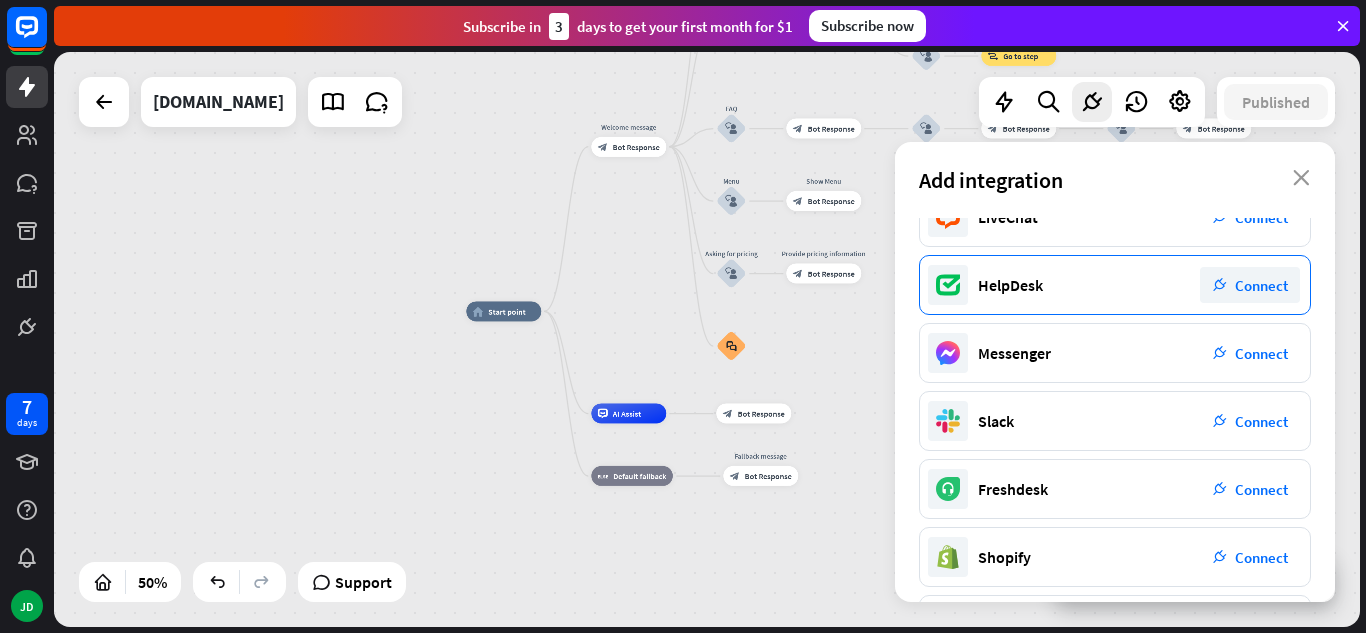 scroll, scrollTop: 0, scrollLeft: 0, axis: both 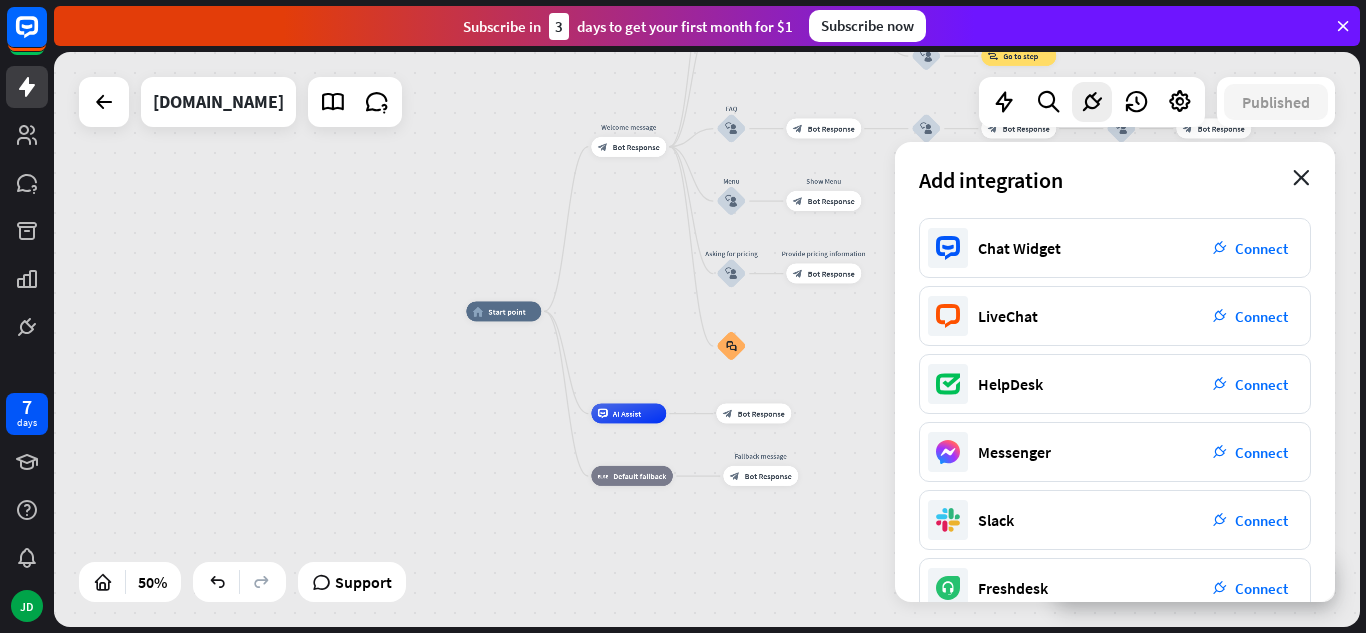 click on "close" at bounding box center [1301, 178] 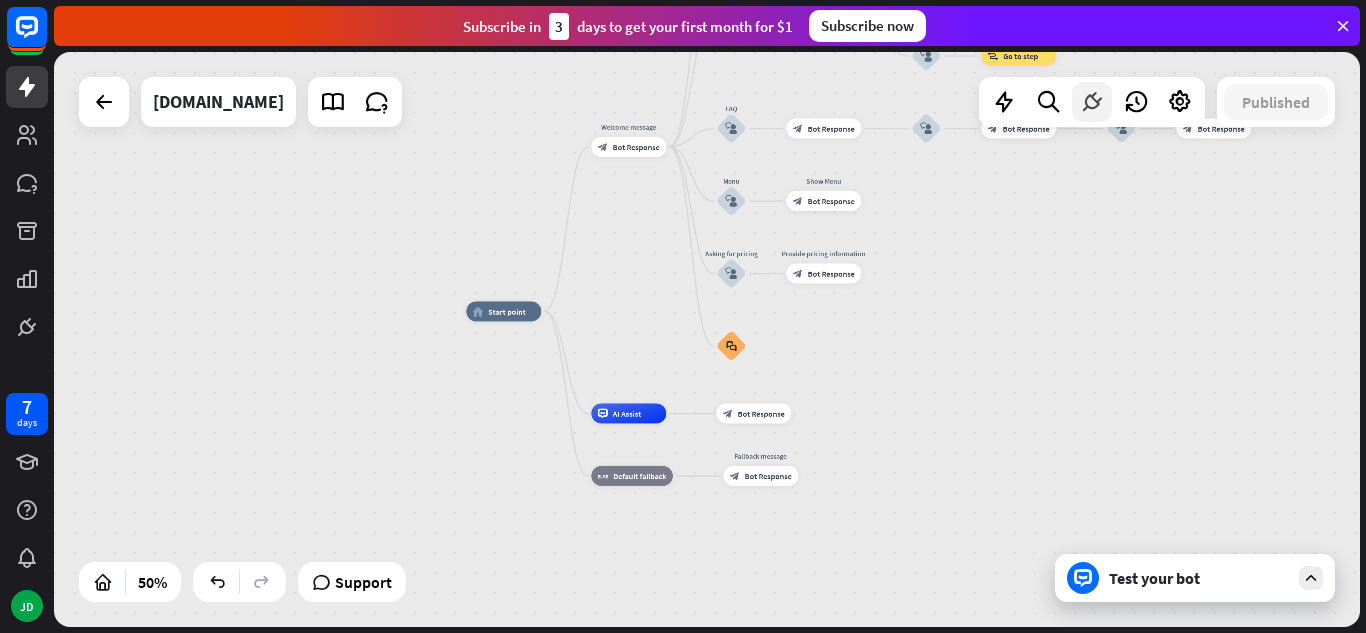 click at bounding box center [1092, 102] 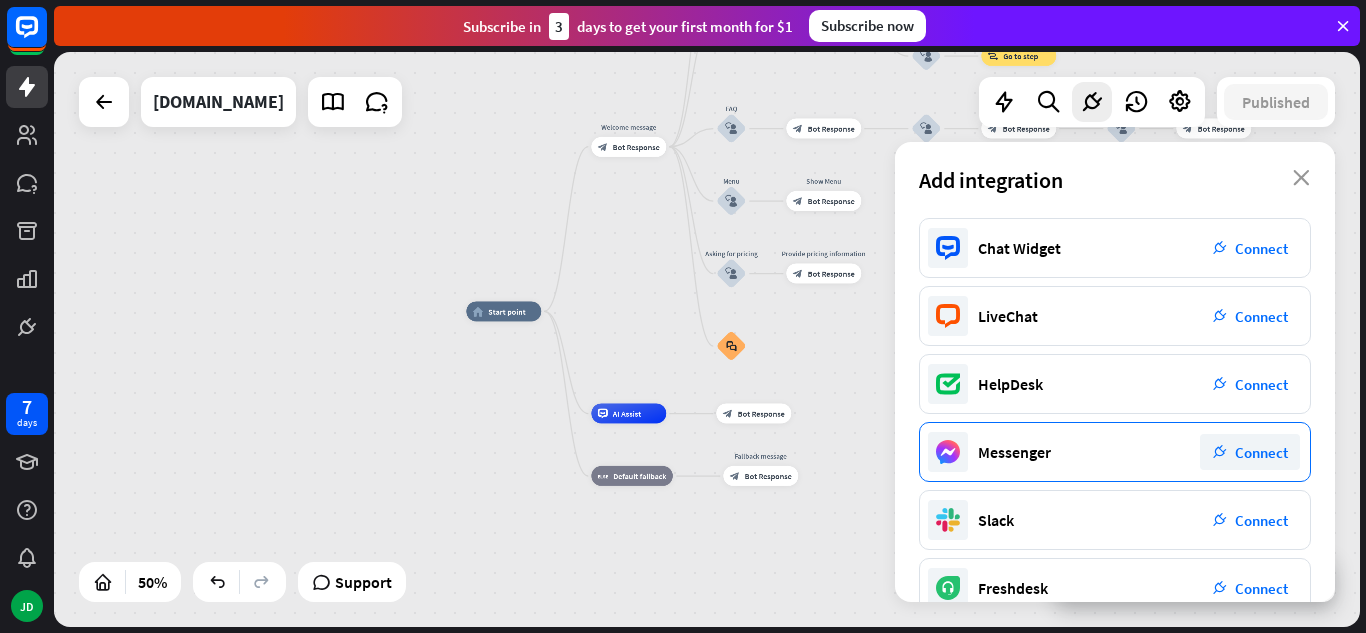 click on "Messenger   plug_integration   Connect" at bounding box center (1115, 452) 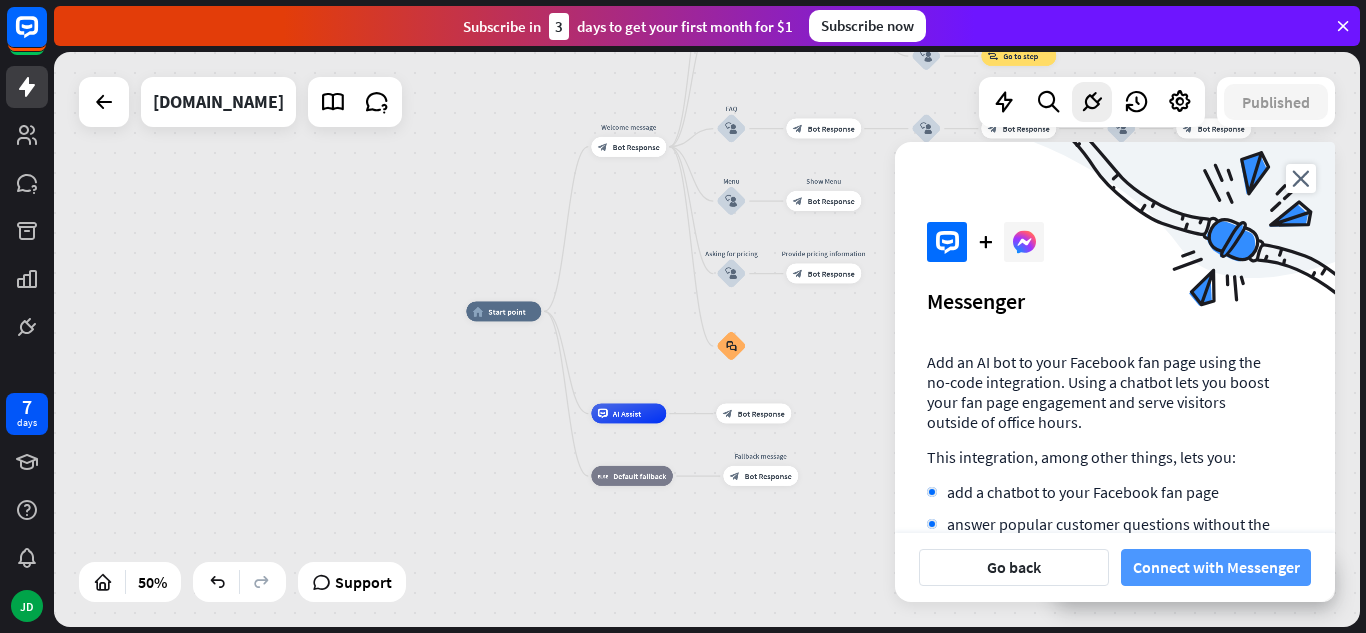 click on "Connect with Messenger" at bounding box center (1216, 567) 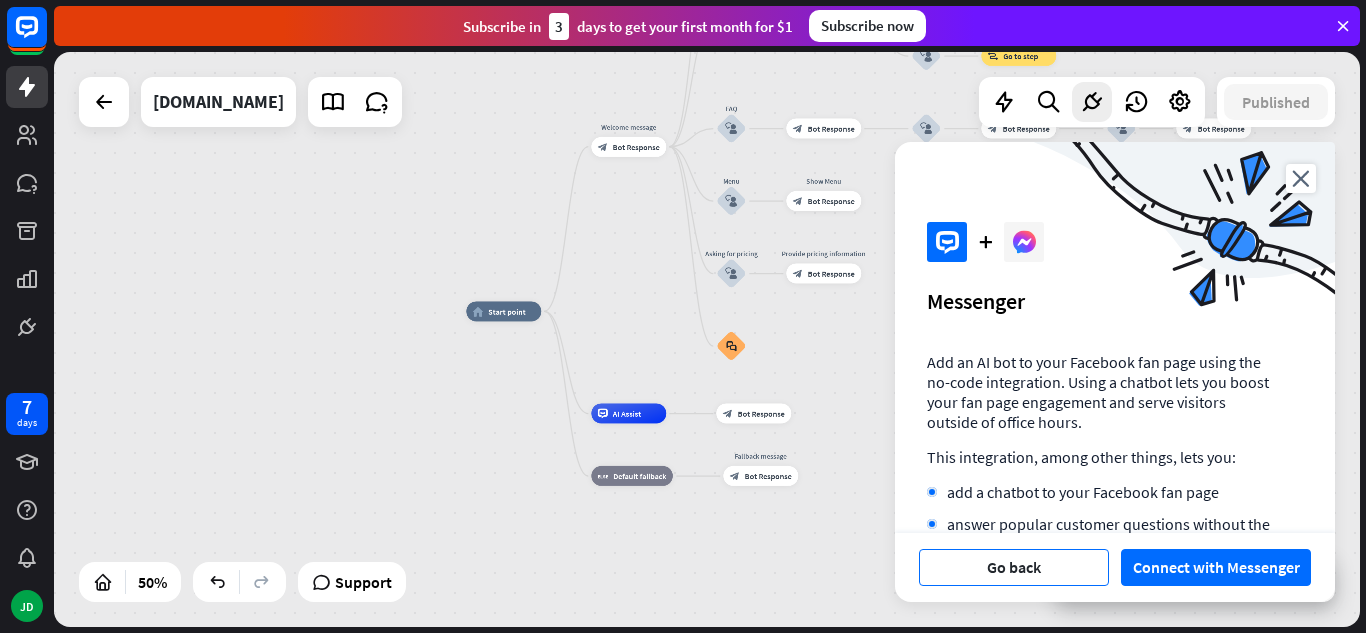 click on "Go back" at bounding box center [1014, 567] 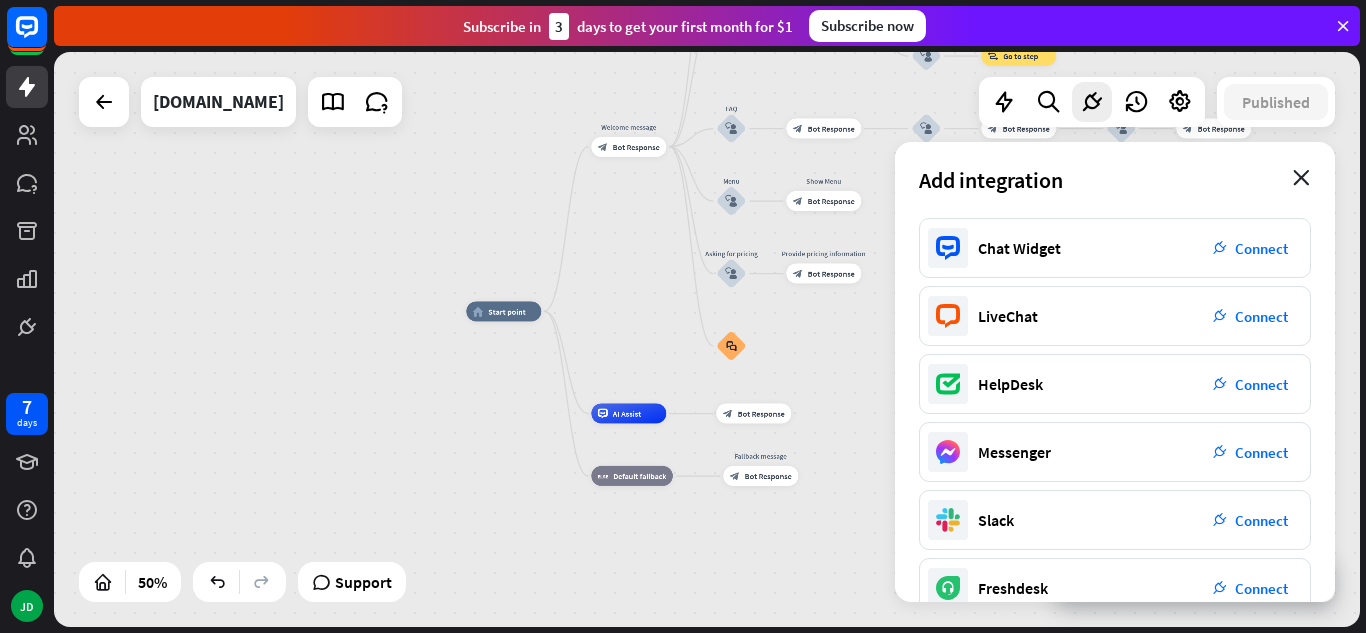 click on "close" at bounding box center (1301, 178) 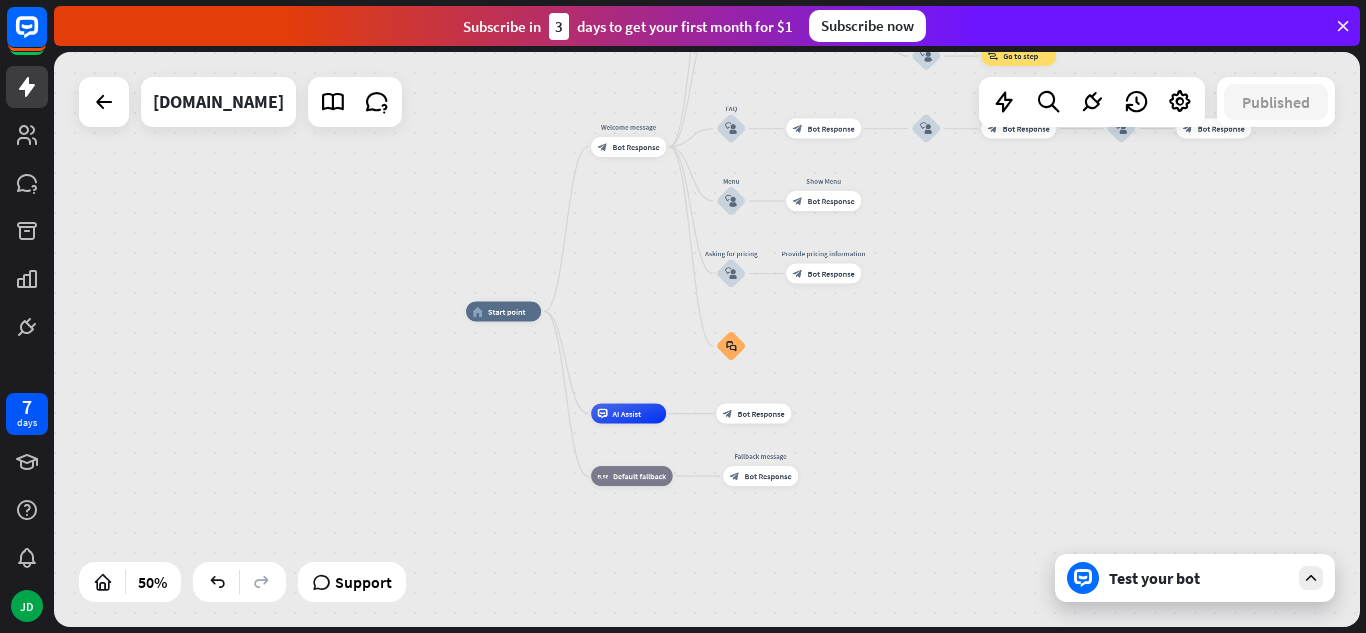 click on "home_2   Start point                 Welcome message   block_bot_response   Bot Response                 About us   block_user_input                 Provide company information   block_bot_response   Bot Response                 Back to Menu   block_user_input                 Was it helpful?   block_bot_response   Bot Response                 Yes   block_user_input                 Thank you!   block_bot_response   Bot Response                 No   block_user_input                 Back to Menu   block_goto   Go to step                 FAQ   block_user_input                   block_bot_response   Bot Response                   block_user_input                   block_bot_response   Bot Response                   block_user_input                   block_bot_response   Bot Response                 Menu   block_user_input                 Show Menu   block_bot_response   Bot Response                 Asking for pricing   block_user_input                 Provide pricing information     Bot Response" at bounding box center [707, 339] 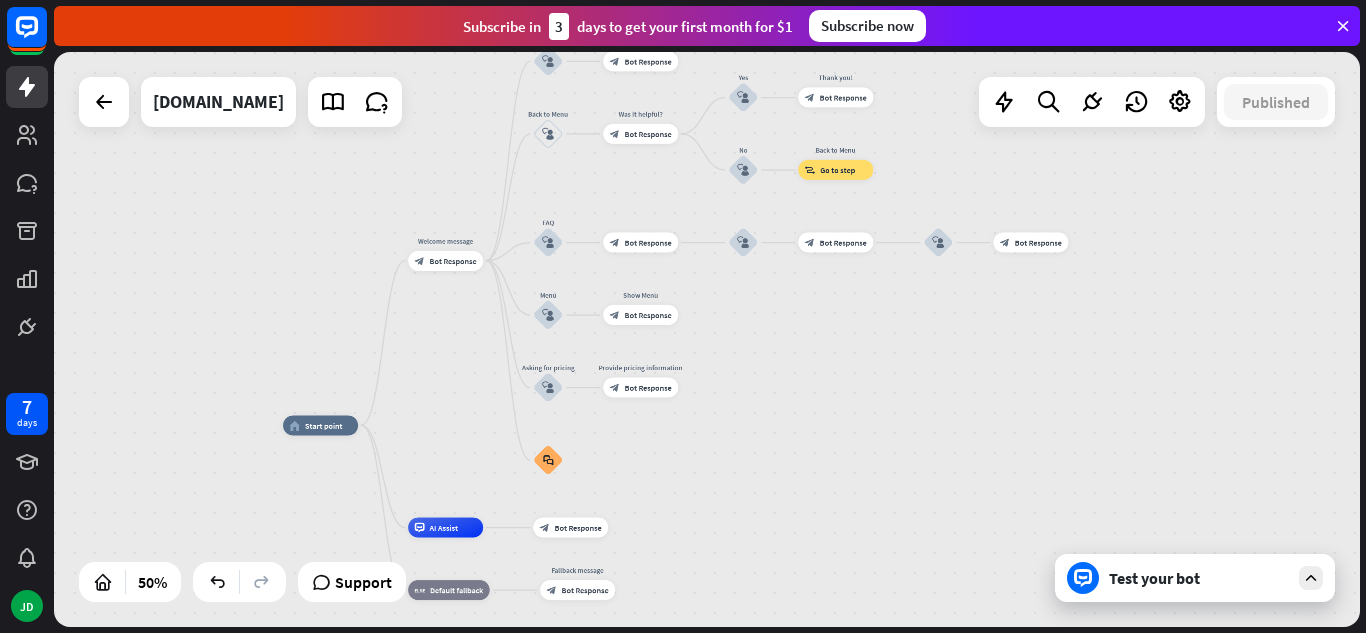 drag, startPoint x: 1046, startPoint y: 300, endPoint x: 863, endPoint y: 414, distance: 215.6038 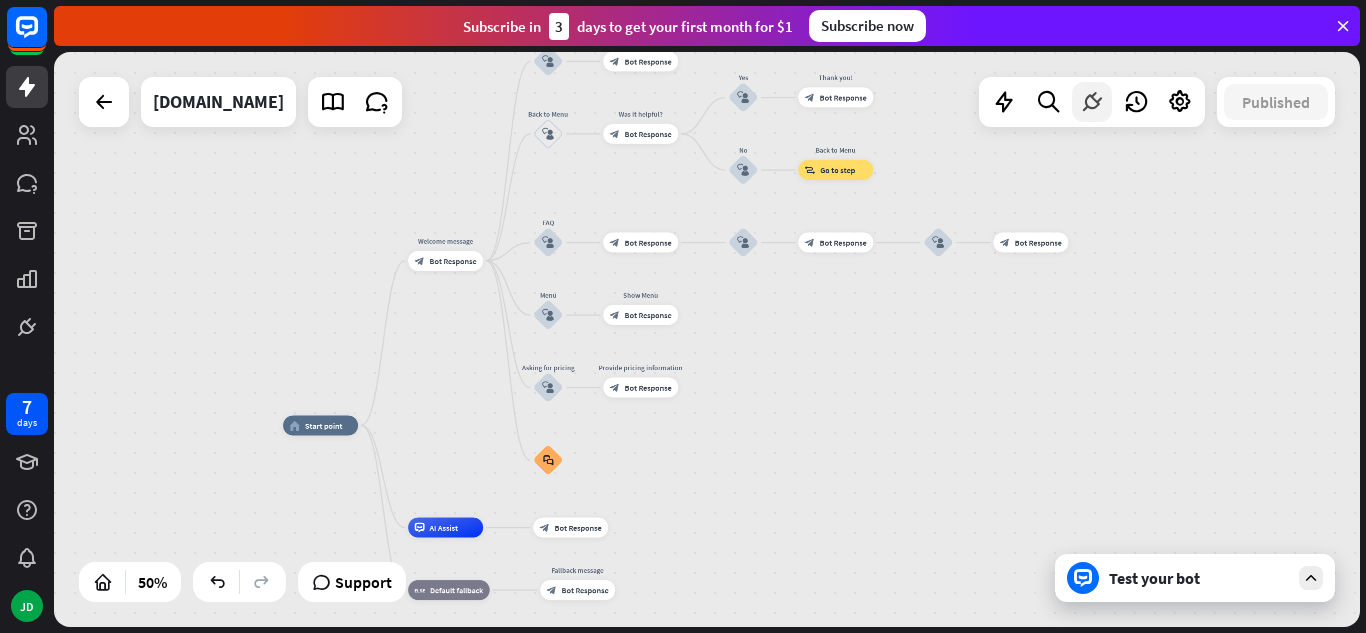 click at bounding box center (1092, 102) 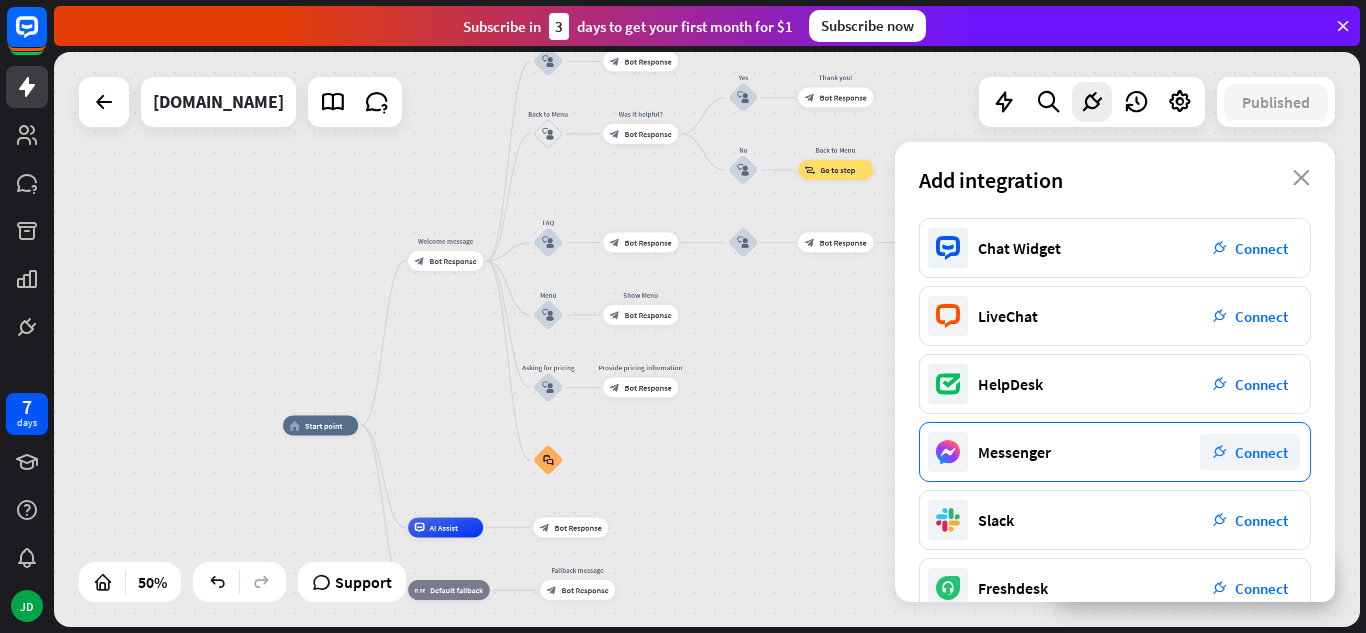 click on "Connect" at bounding box center (1261, 452) 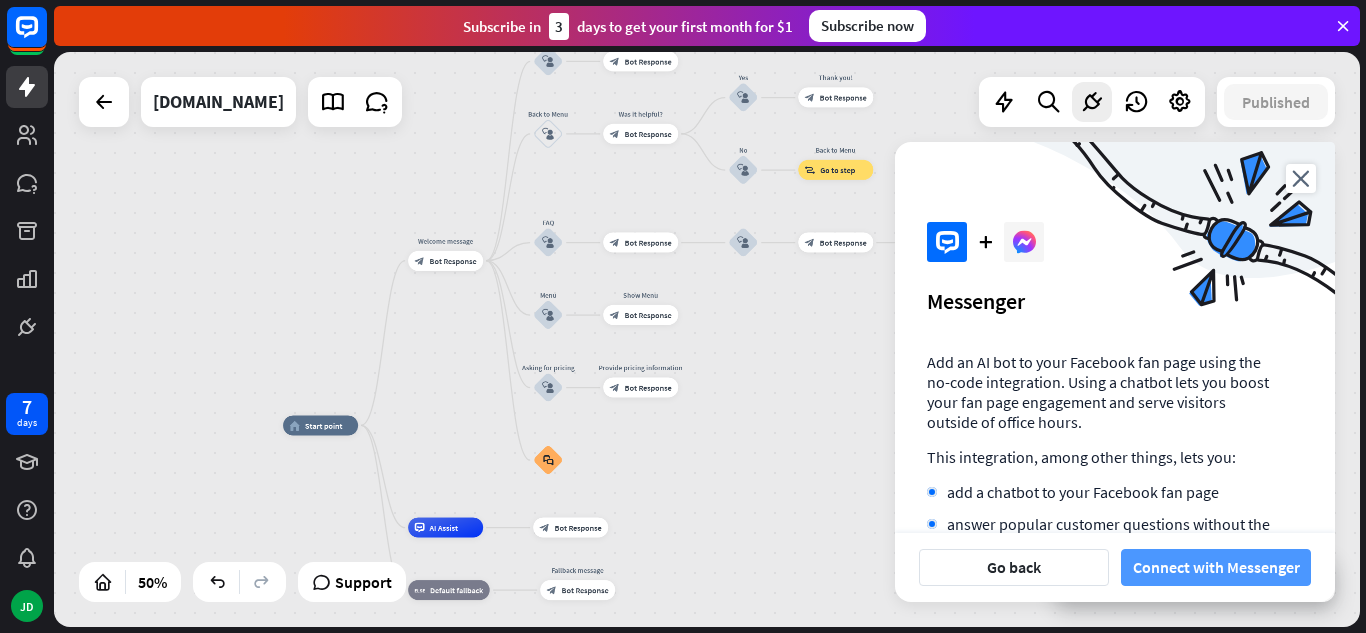 click on "Connect with Messenger" at bounding box center (1216, 567) 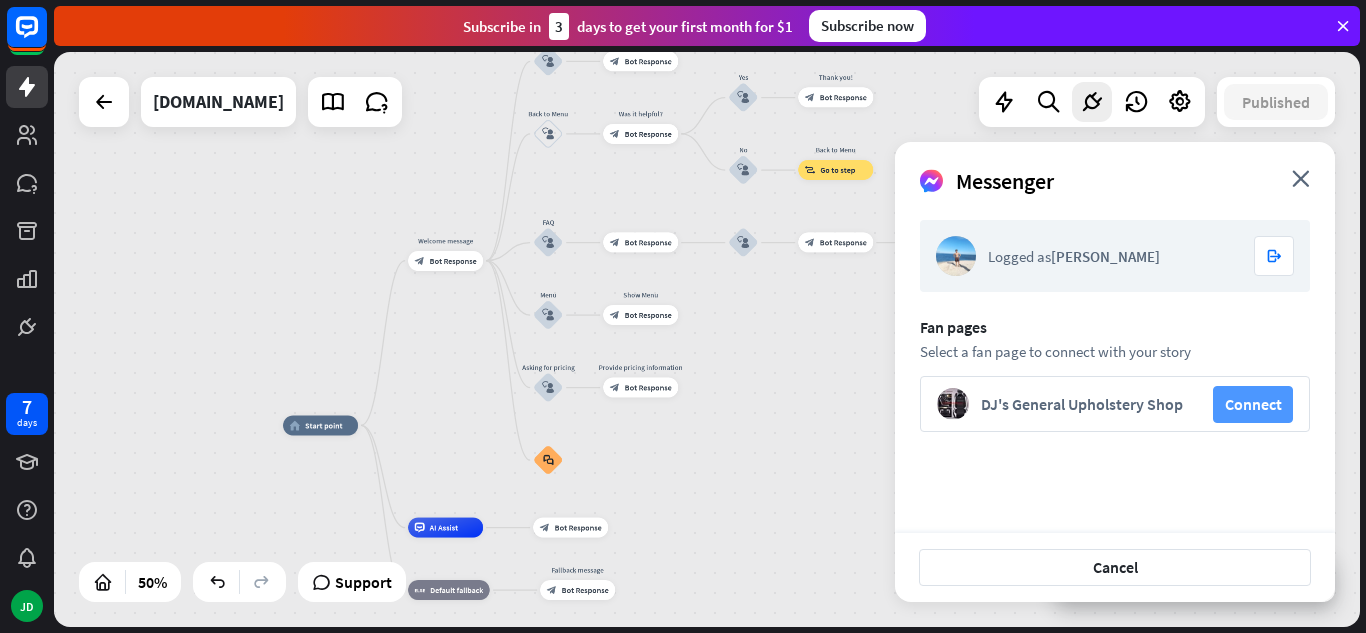 click on "Connect" at bounding box center [1253, 404] 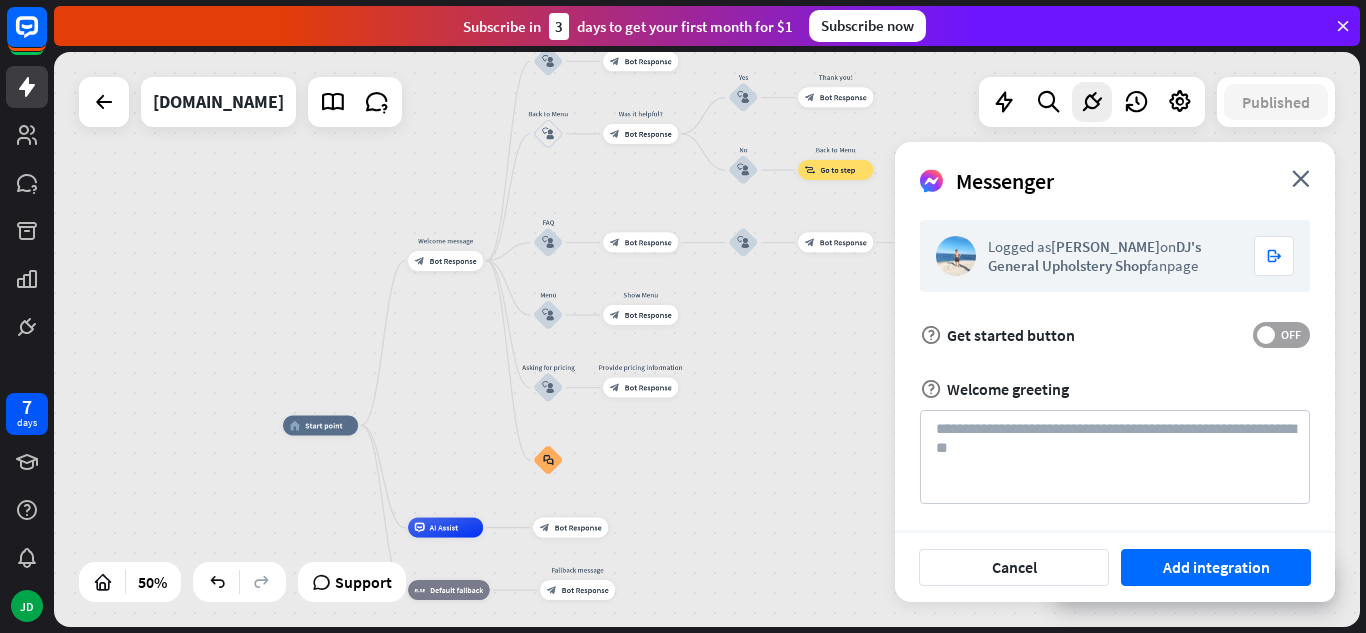 click on "OFF" at bounding box center (1281, 335) 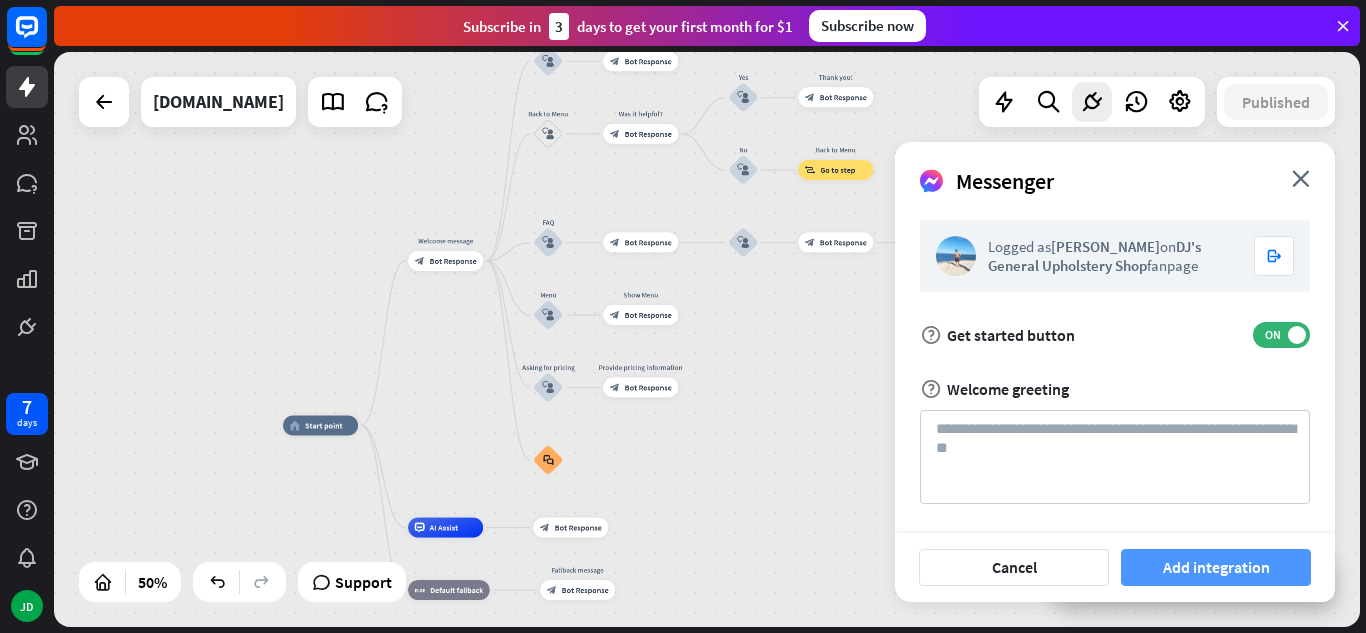 click on "Add integration" at bounding box center [1216, 567] 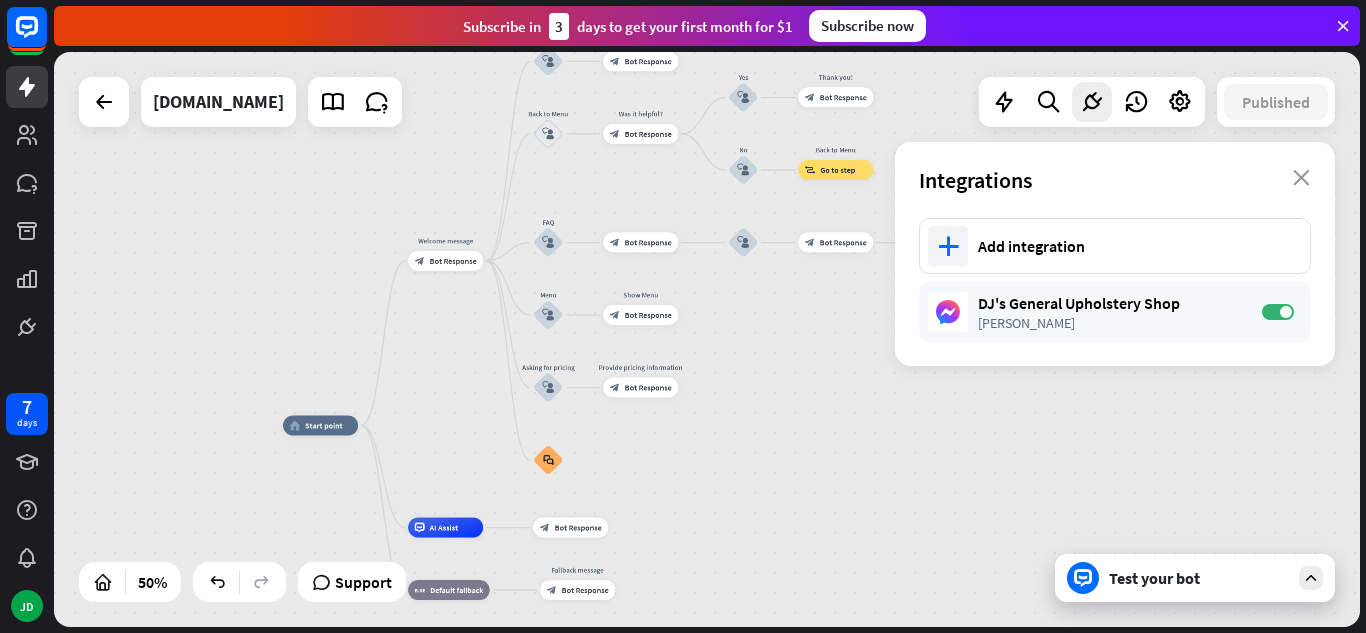 click on "Test your bot" at bounding box center (1199, 578) 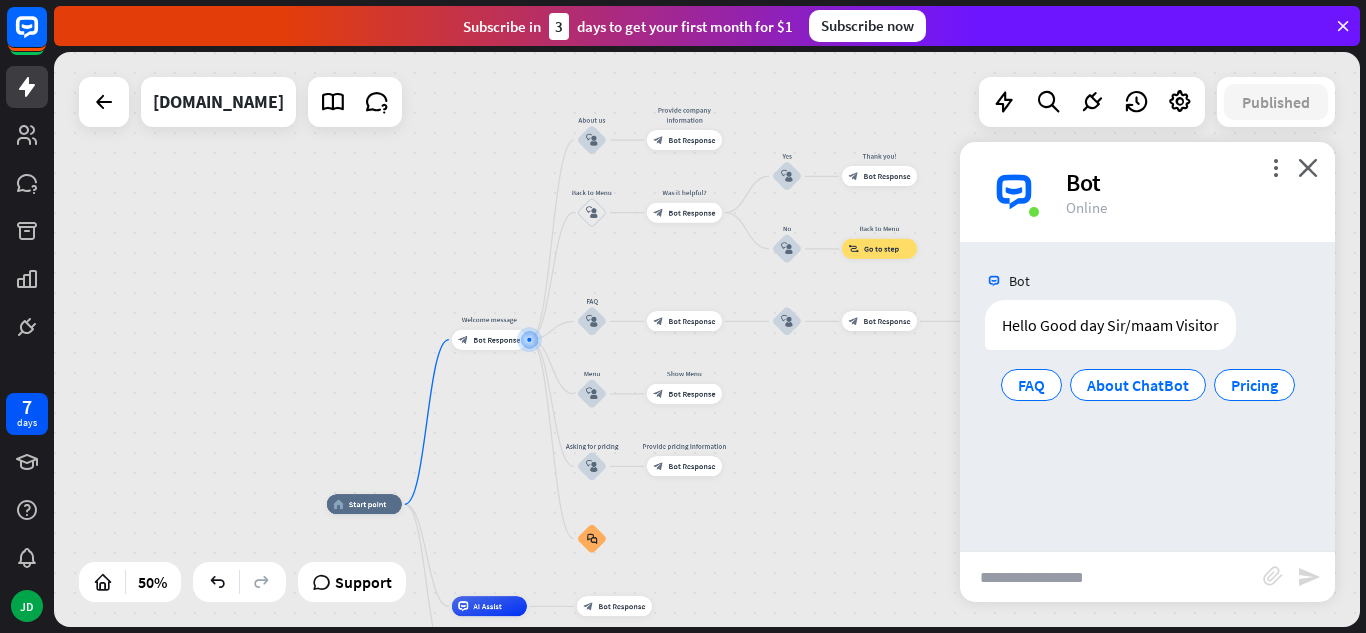 click at bounding box center (1111, 577) 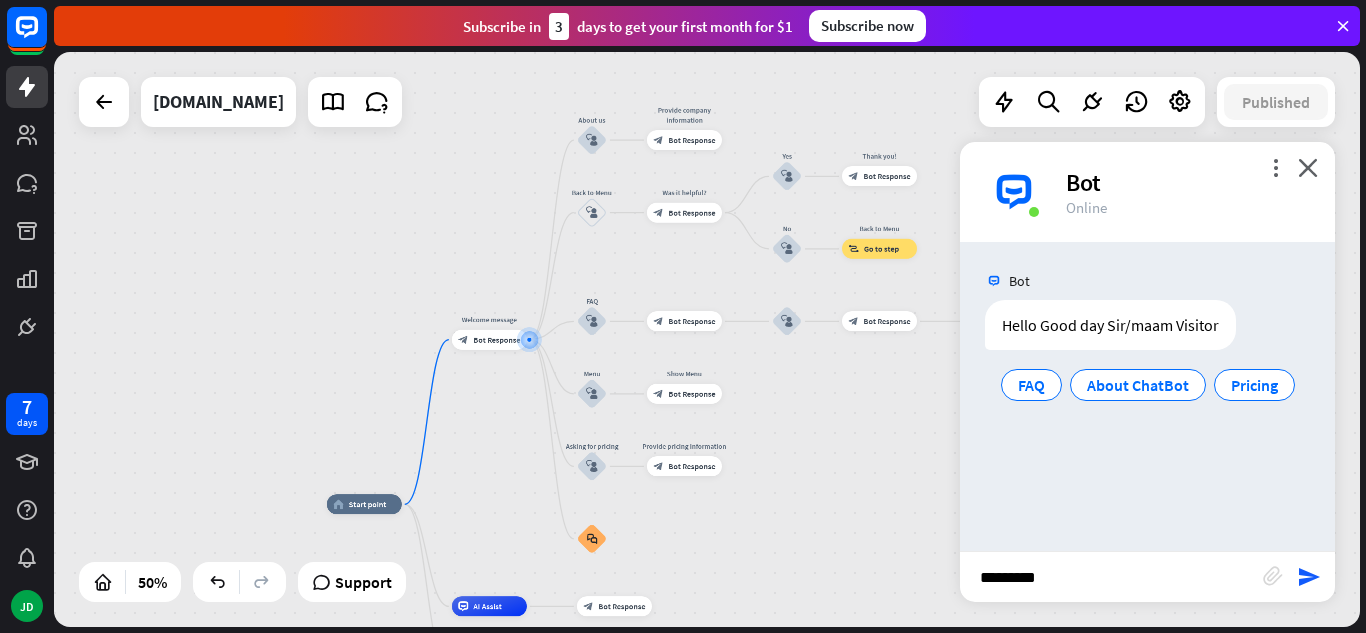 type on "**********" 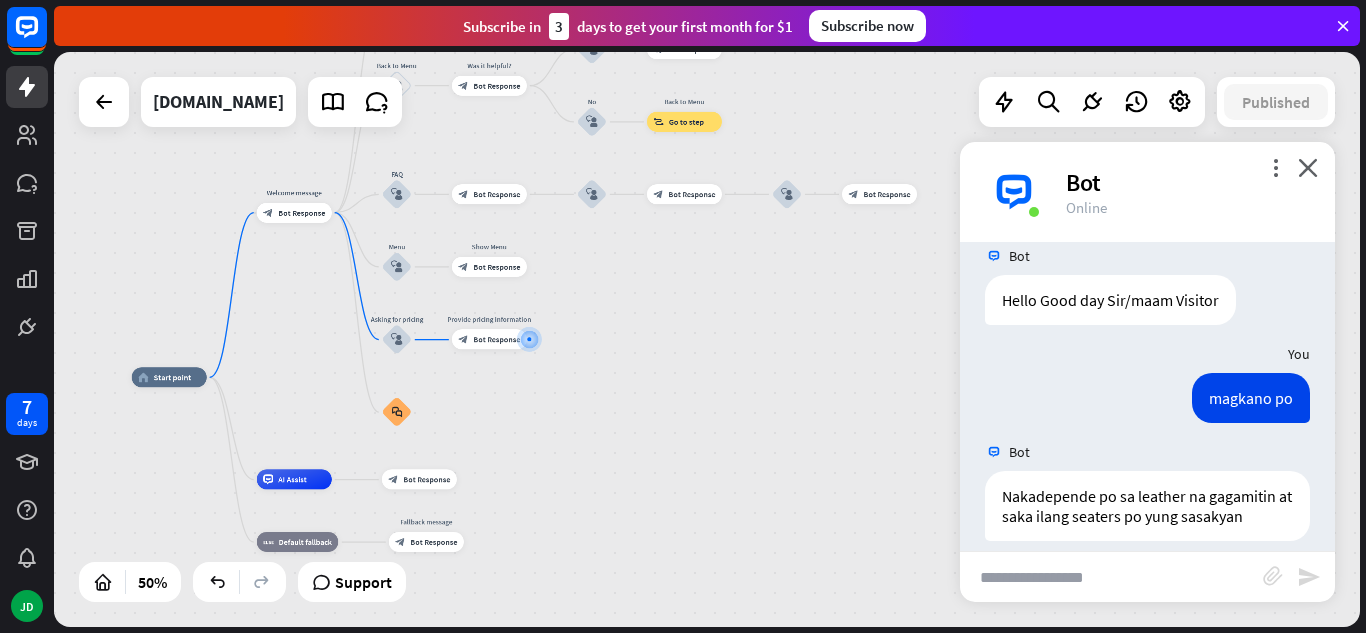 scroll, scrollTop: 45, scrollLeft: 0, axis: vertical 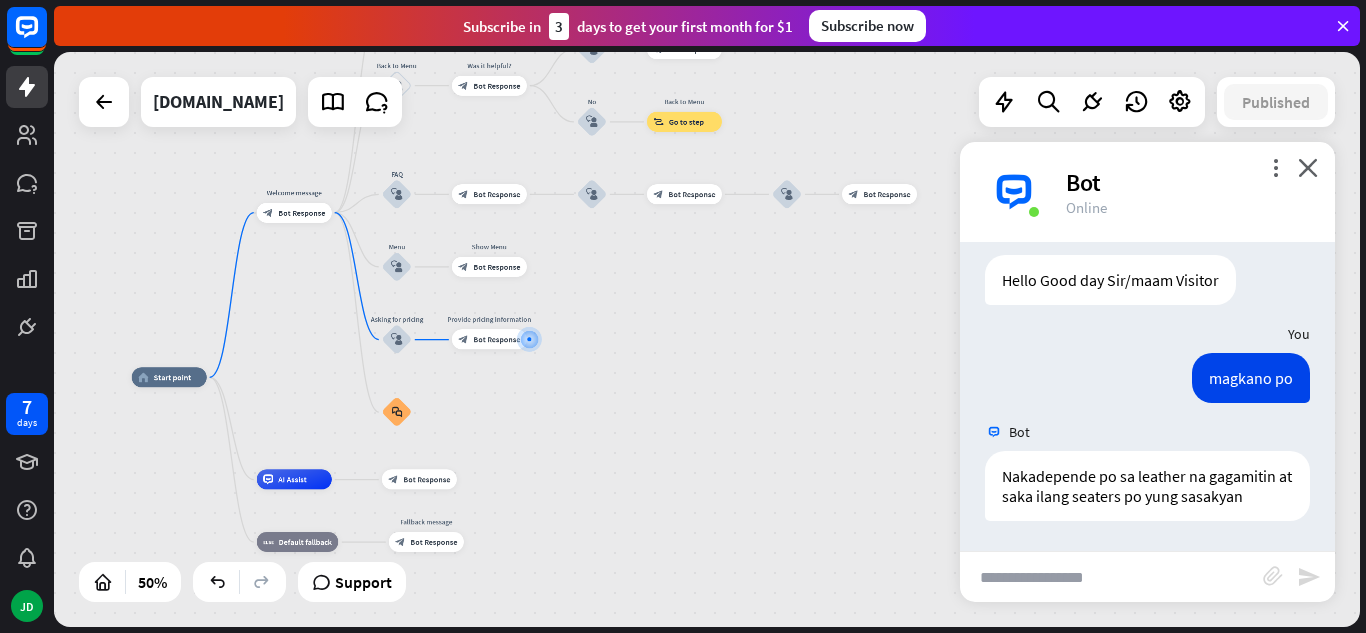 click at bounding box center (1111, 577) 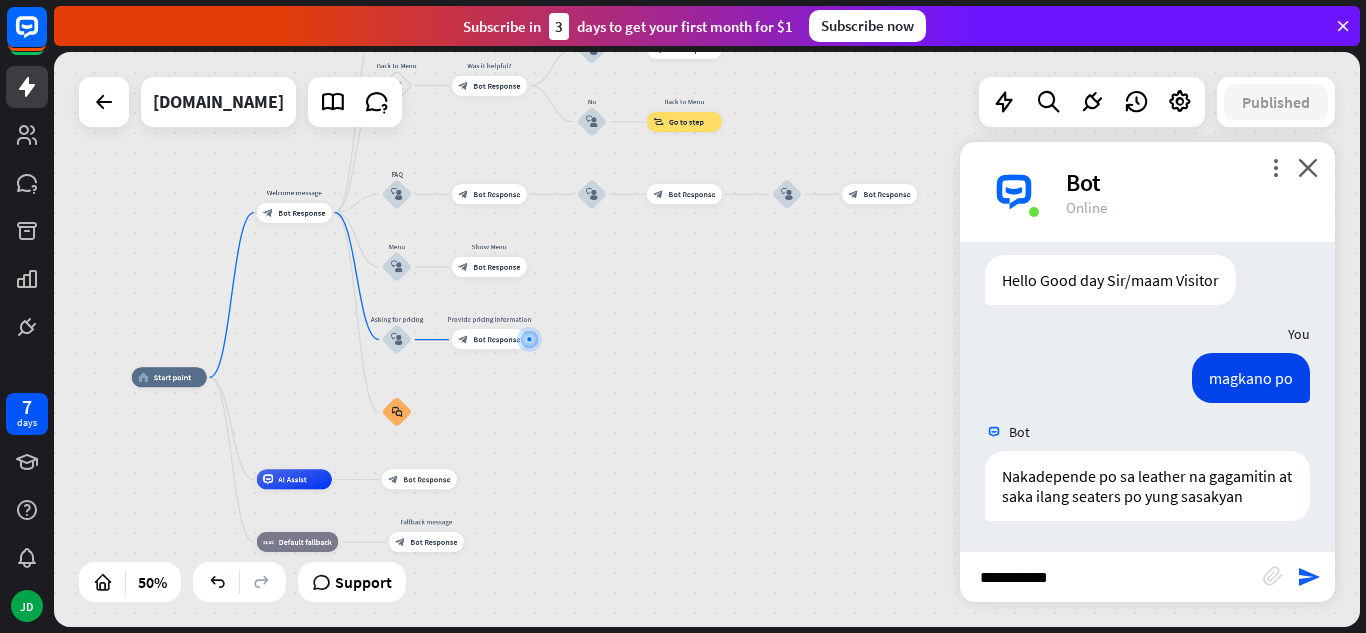 type on "**********" 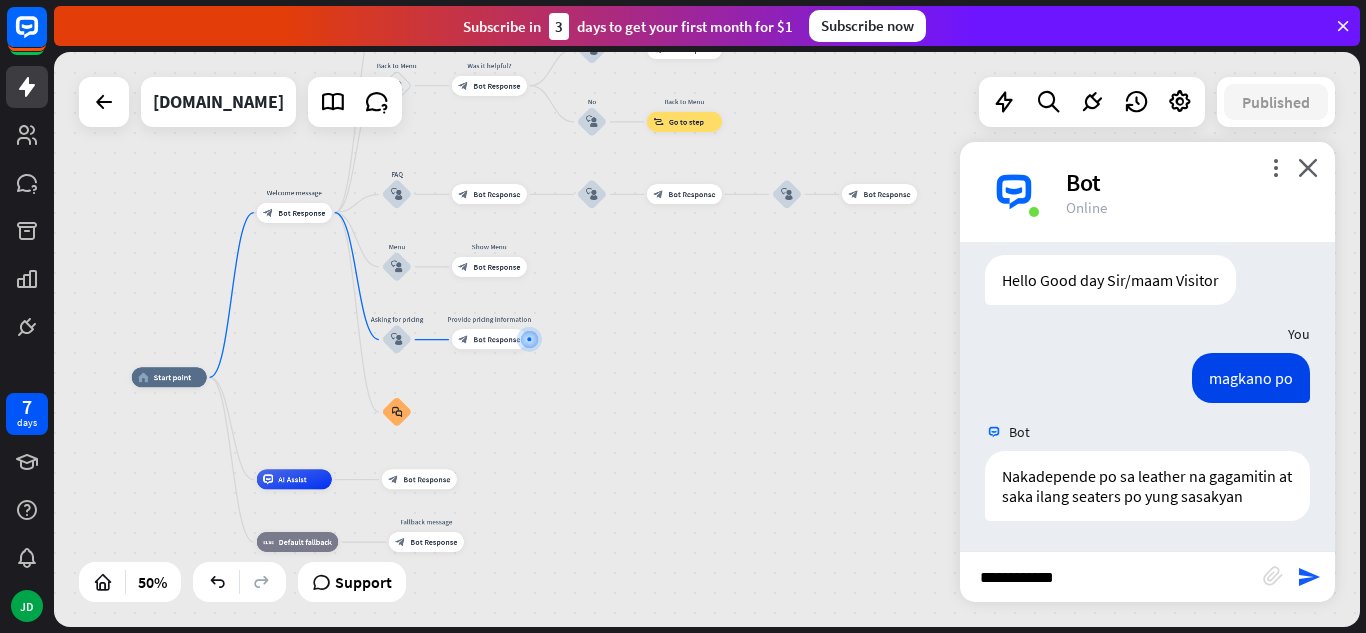 type 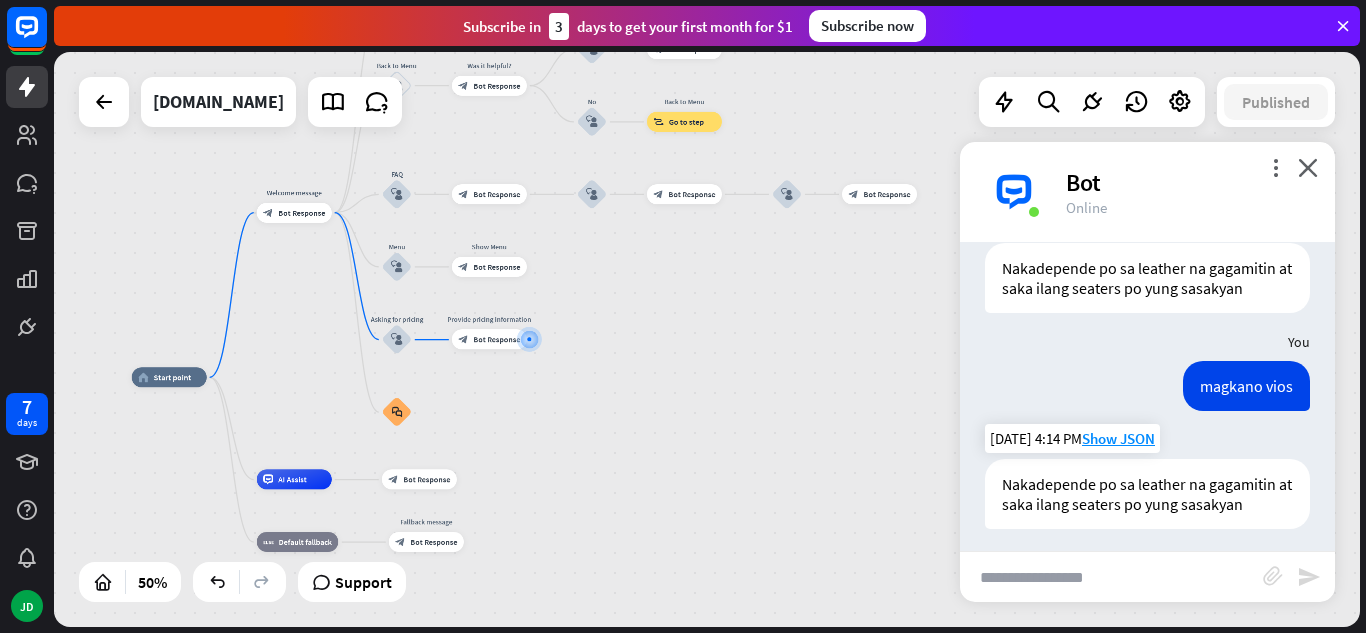 scroll, scrollTop: 261, scrollLeft: 0, axis: vertical 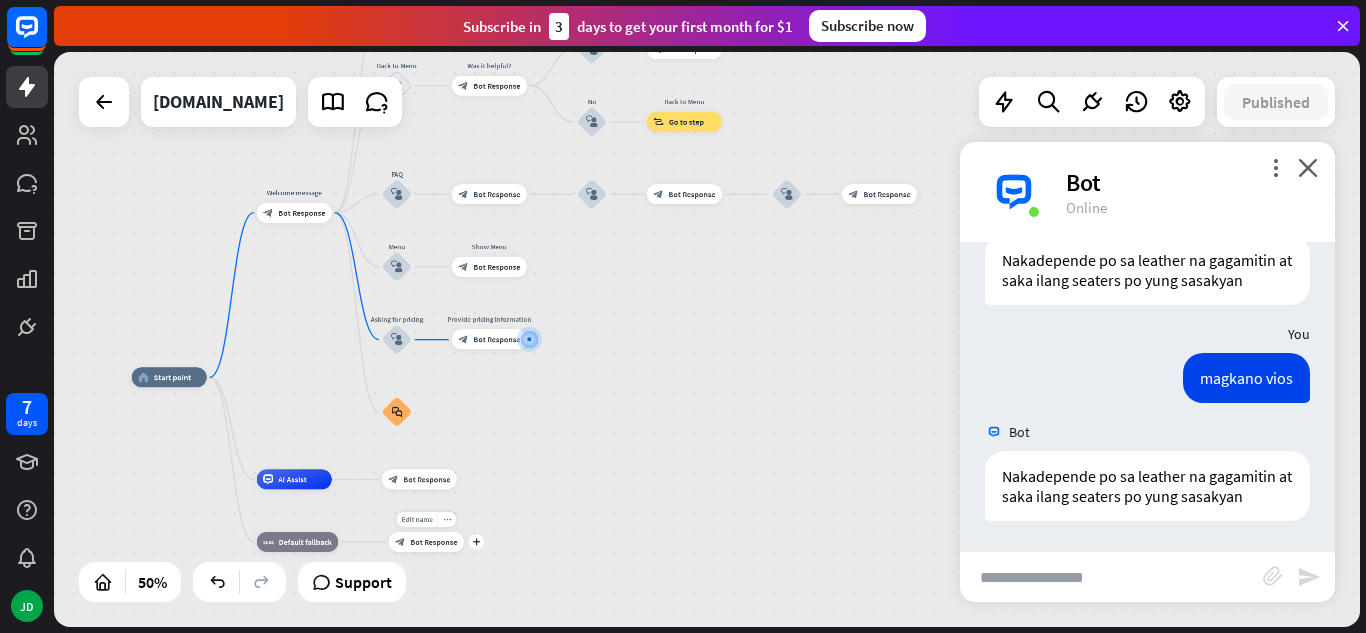 click on "Edit name   more_horiz         plus     block_bot_response   Bot Response" at bounding box center (426, 542) 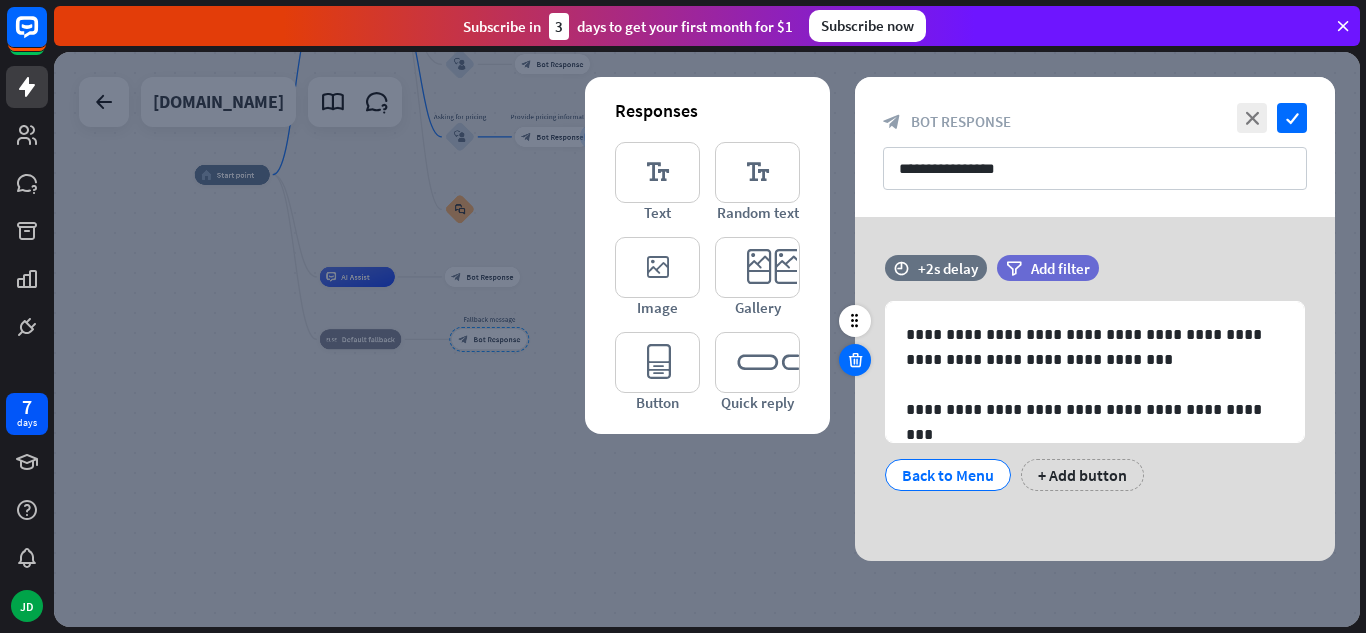 click at bounding box center [855, 360] 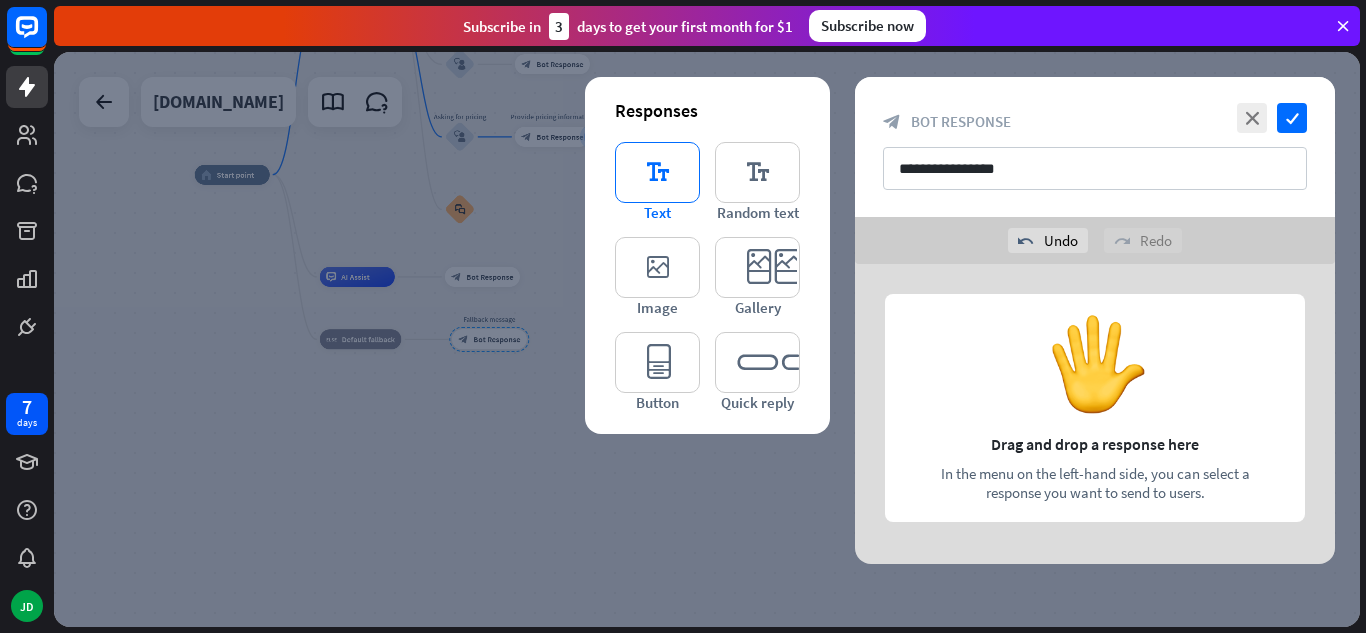 click on "editor_text" at bounding box center (657, 172) 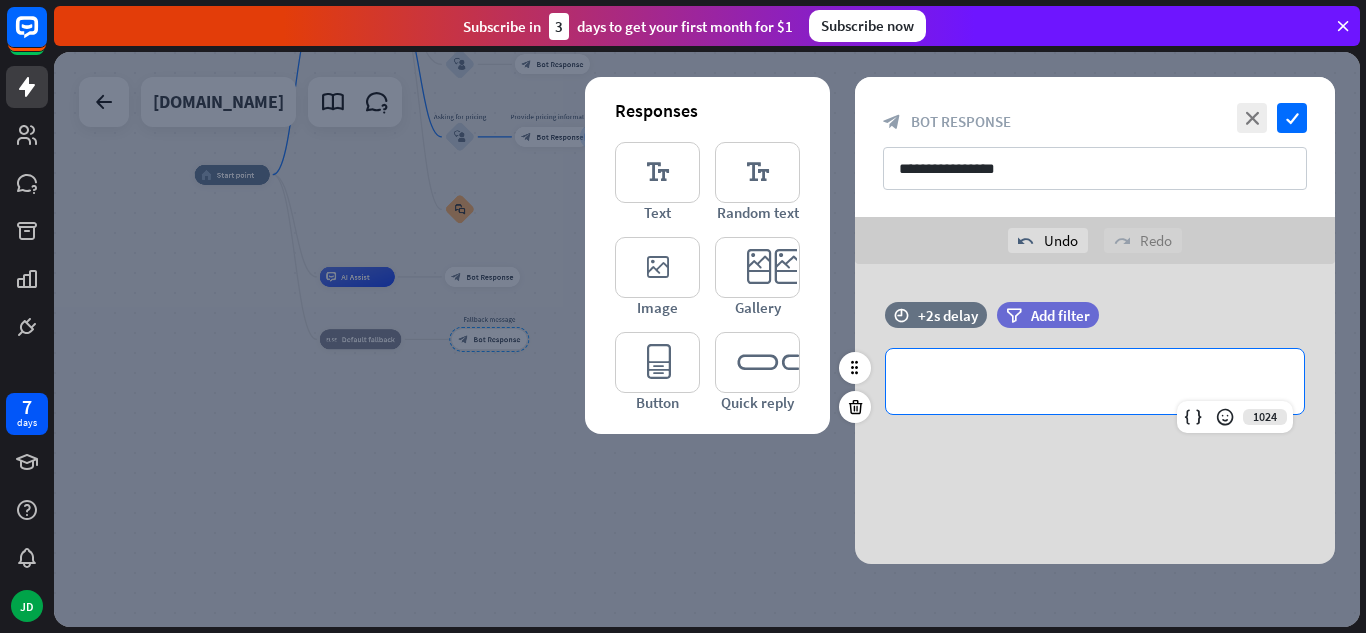 click on "**********" at bounding box center (1095, 381) 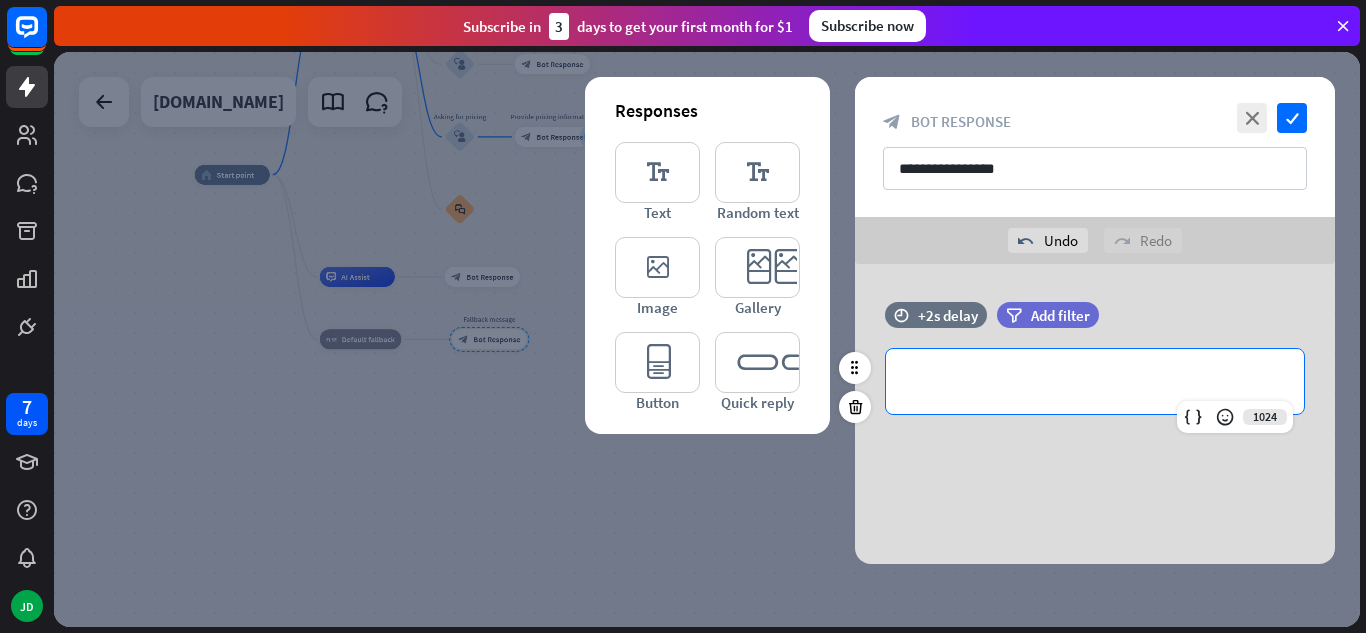 type 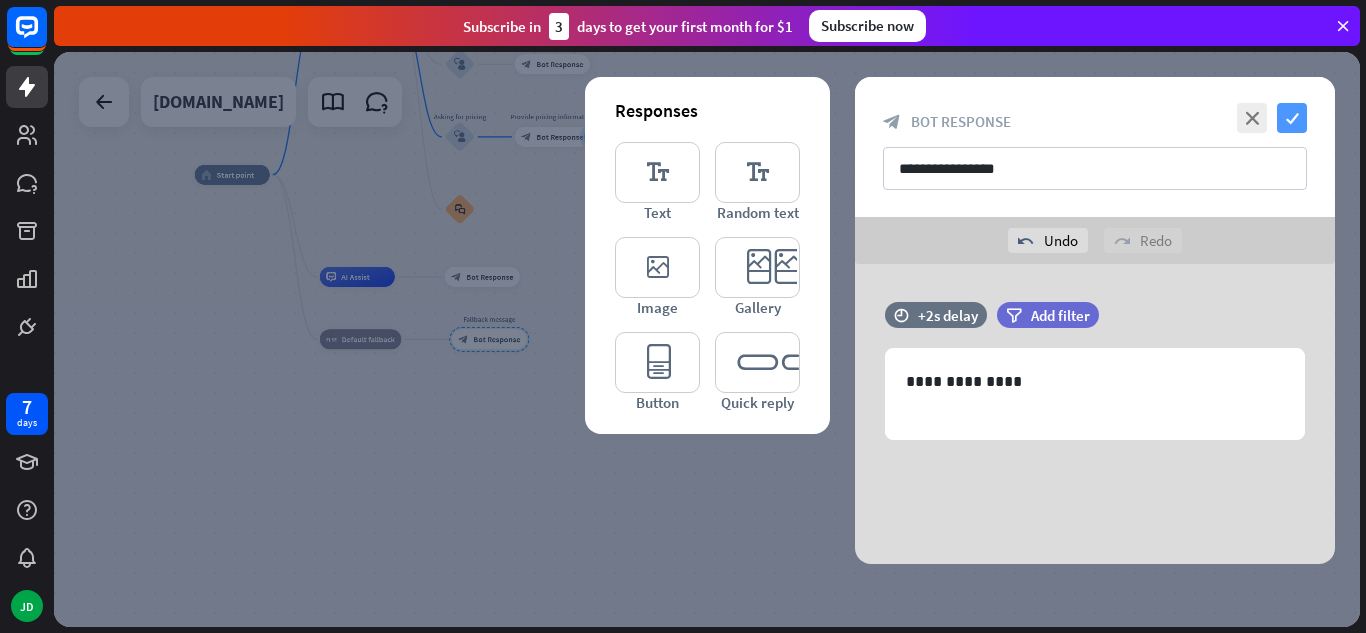 click on "check" at bounding box center (1292, 118) 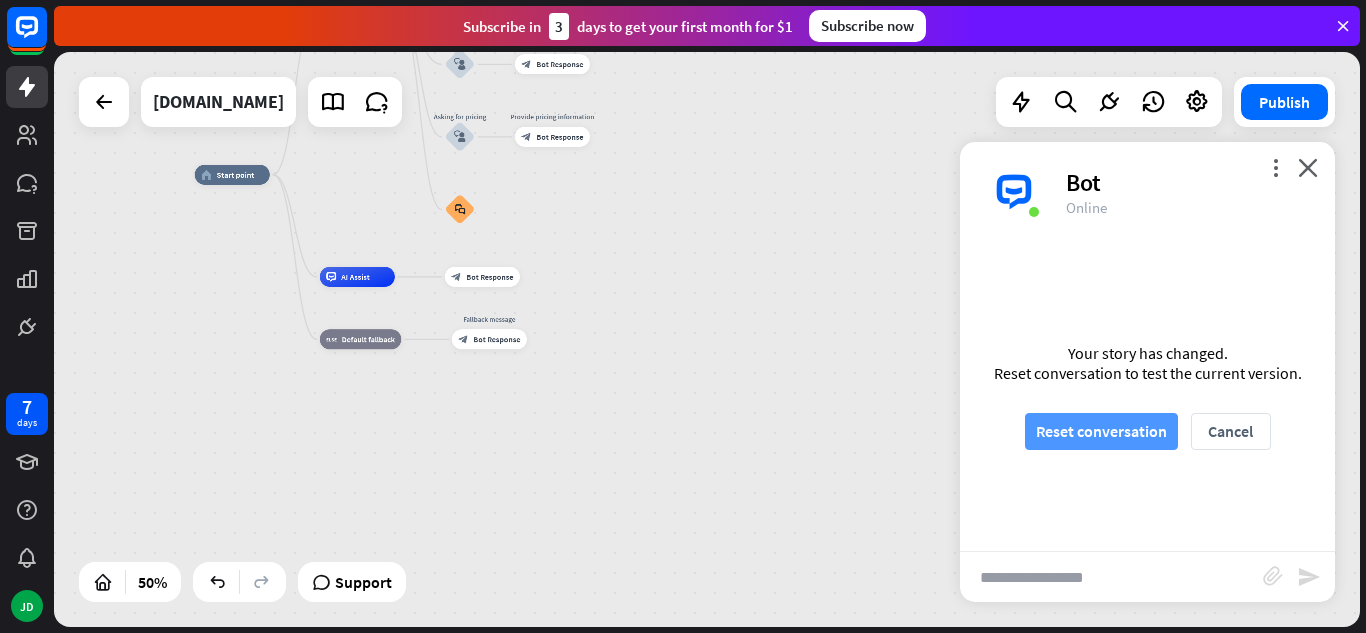 click on "Reset conversation" at bounding box center [1101, 431] 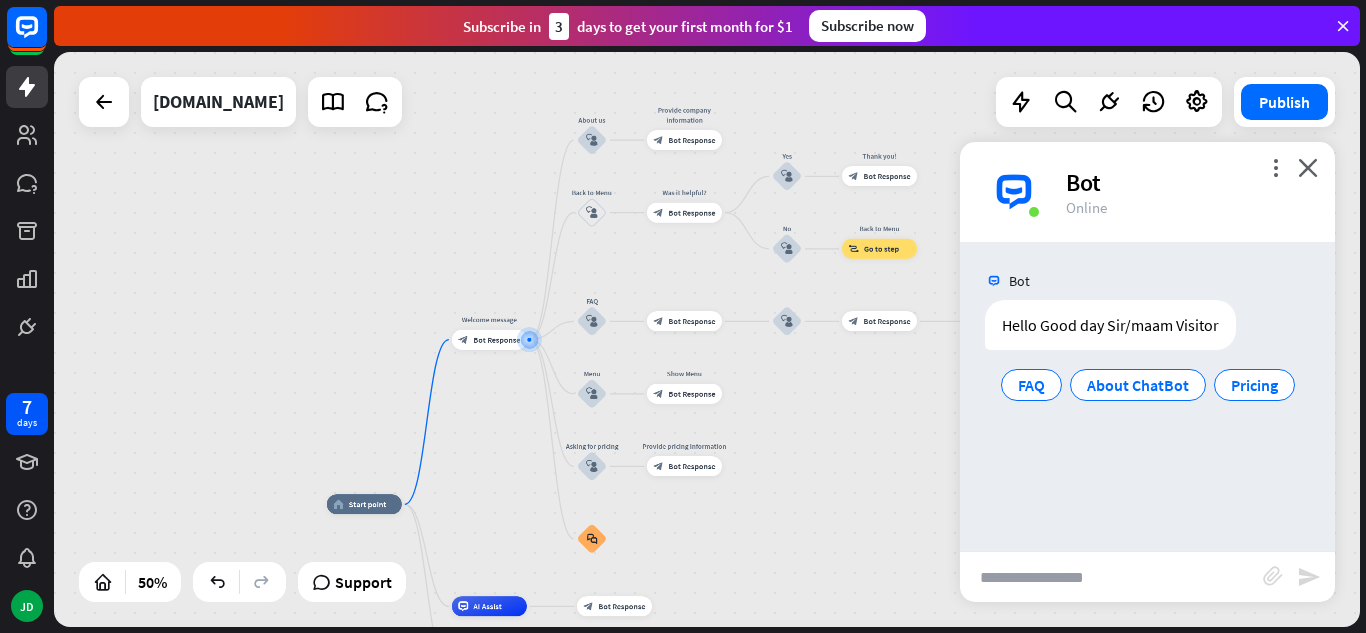 click at bounding box center [1111, 577] 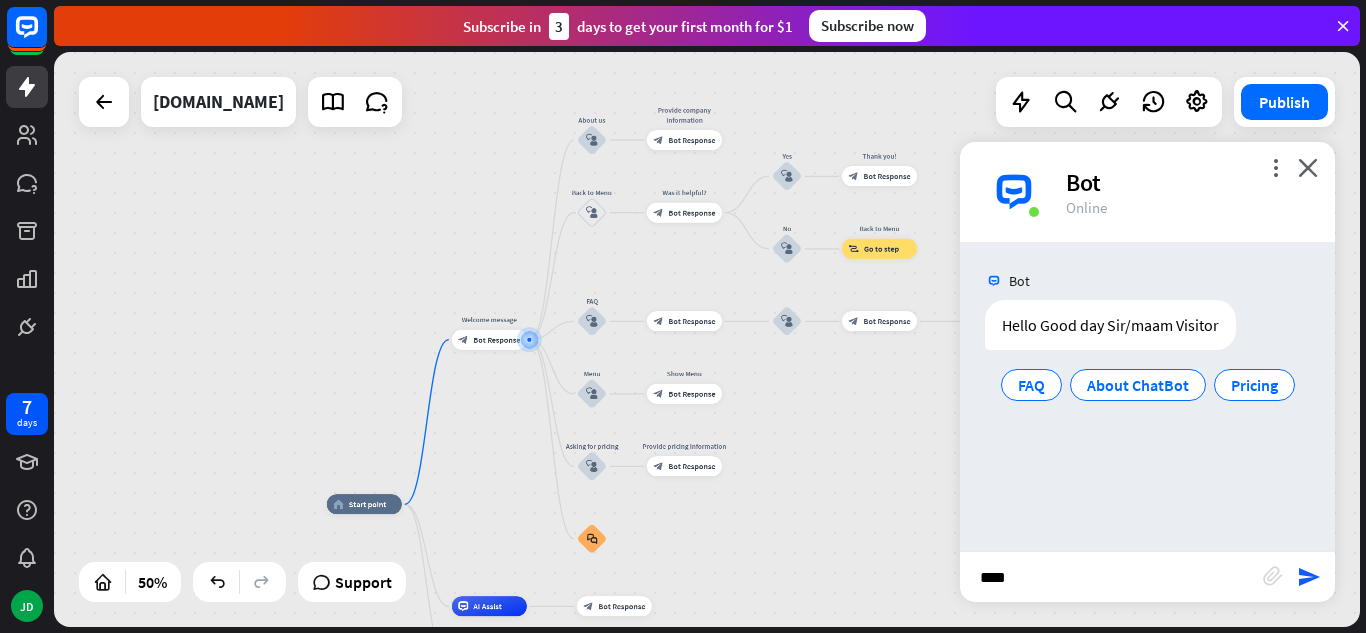 type on "*****" 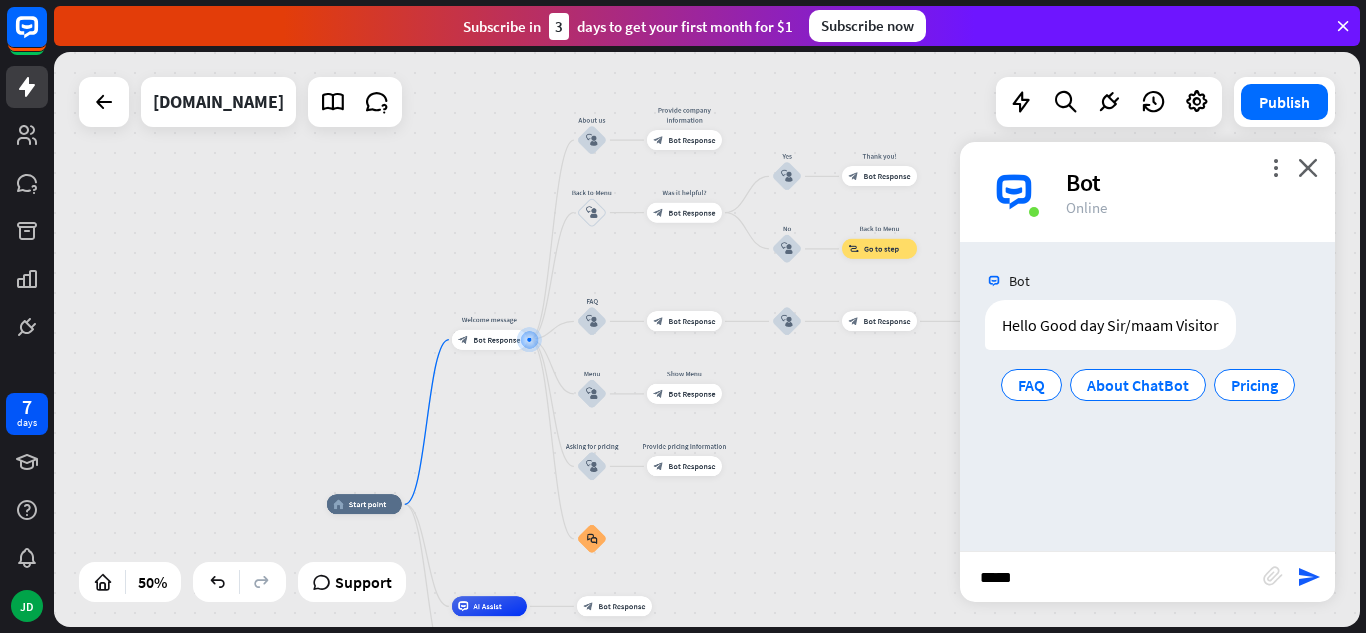 type 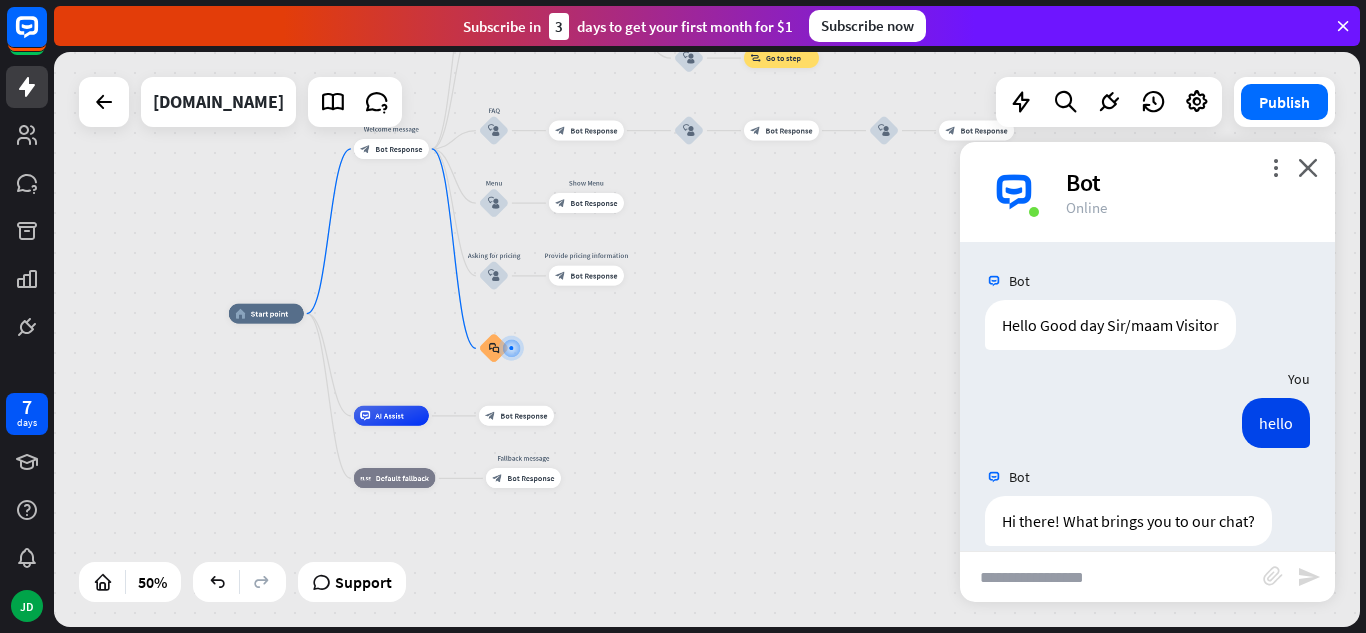 scroll, scrollTop: 25, scrollLeft: 0, axis: vertical 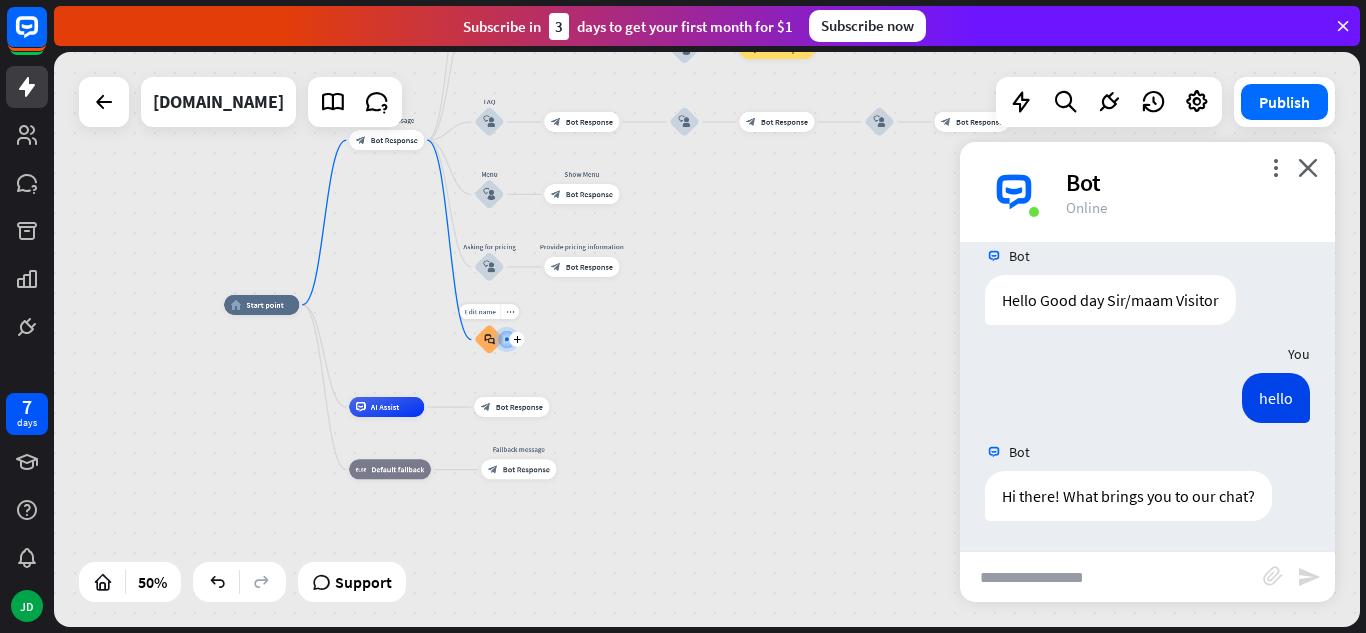 click at bounding box center [507, 339] 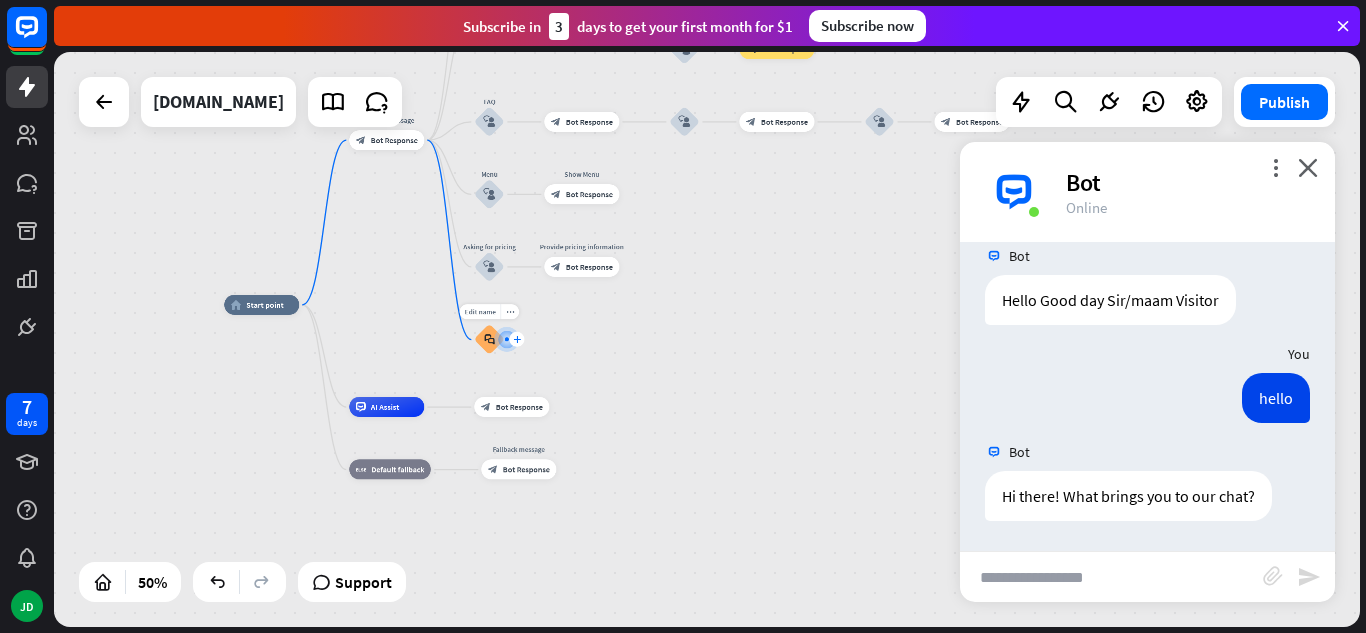 click on "plus" at bounding box center [517, 339] 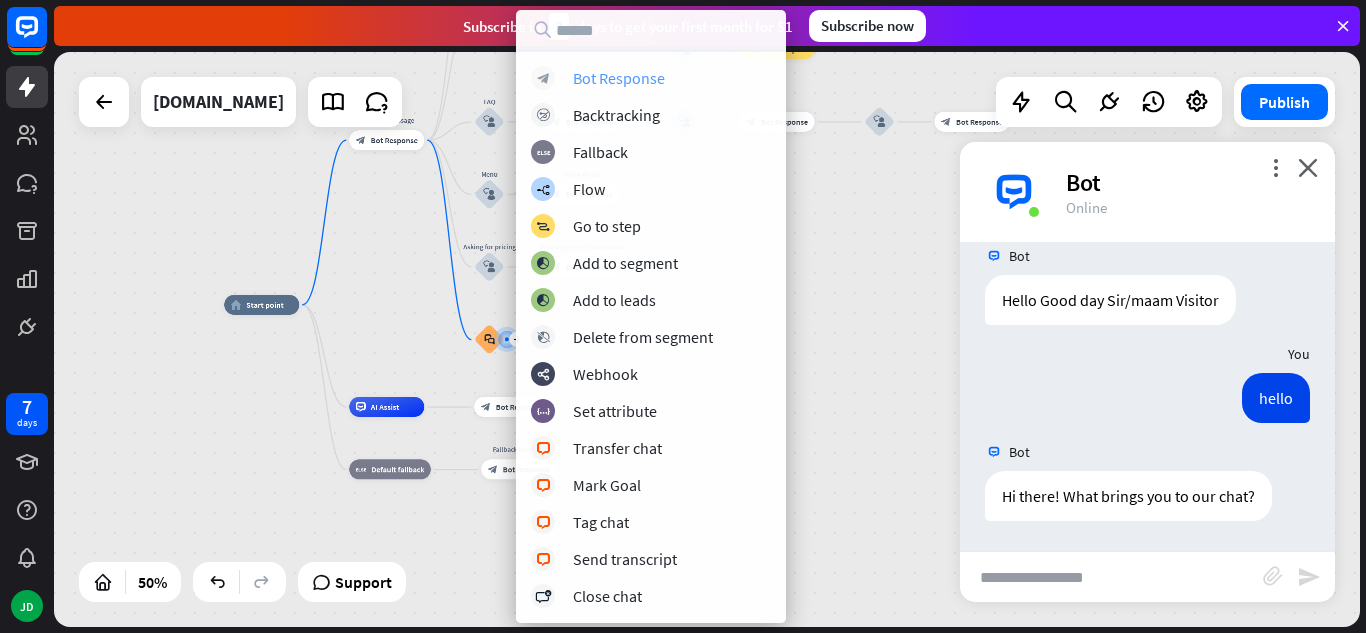 click on "Bot Response" at bounding box center (619, 78) 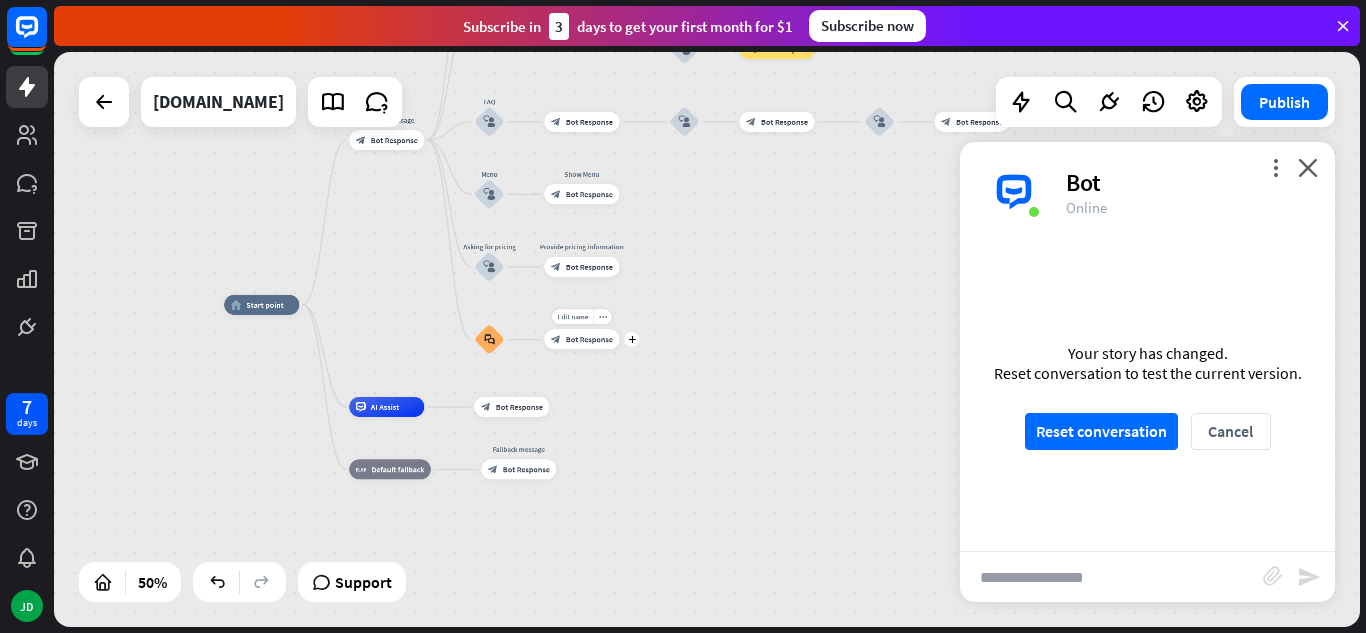 click on "block_bot_response   Bot Response" at bounding box center (581, 339) 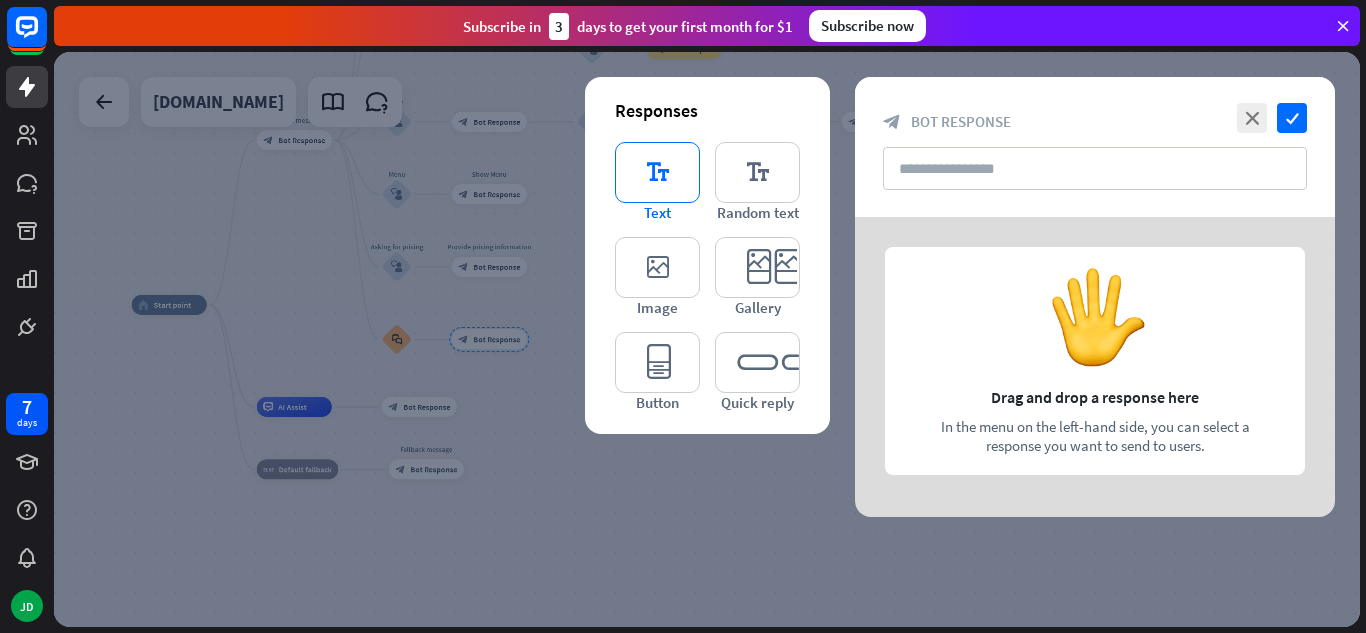 click on "editor_text" at bounding box center [657, 172] 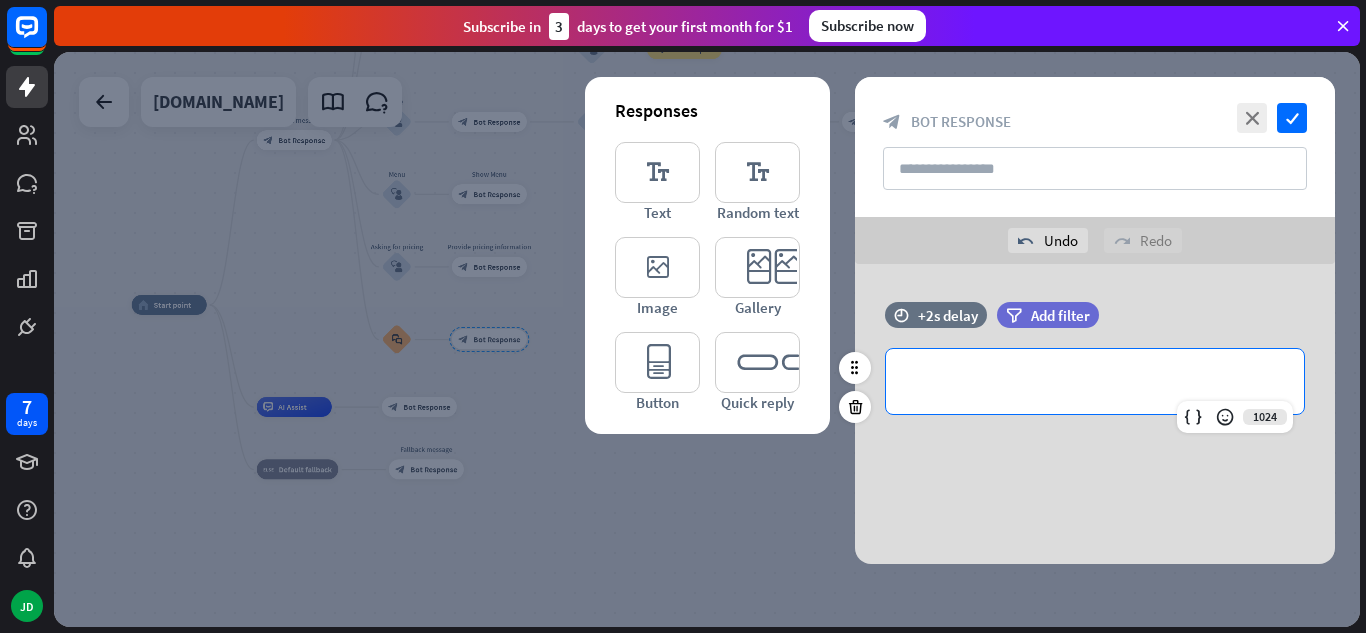 click on "**********" at bounding box center [1095, 381] 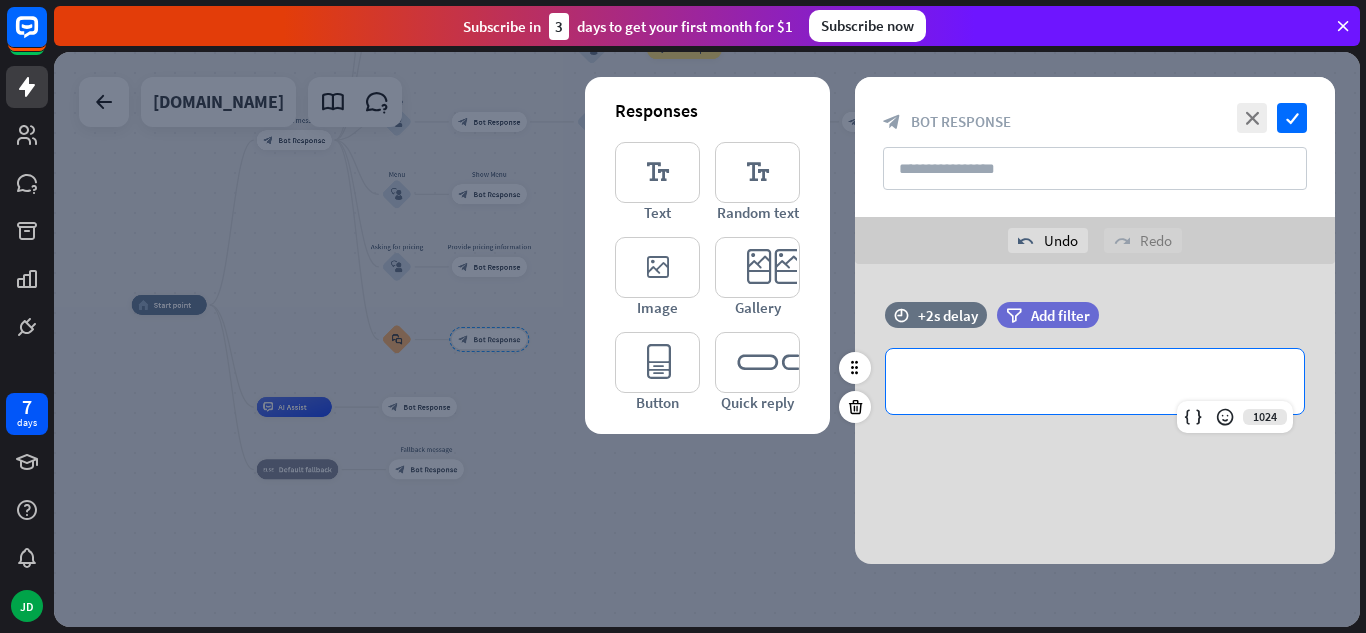 type 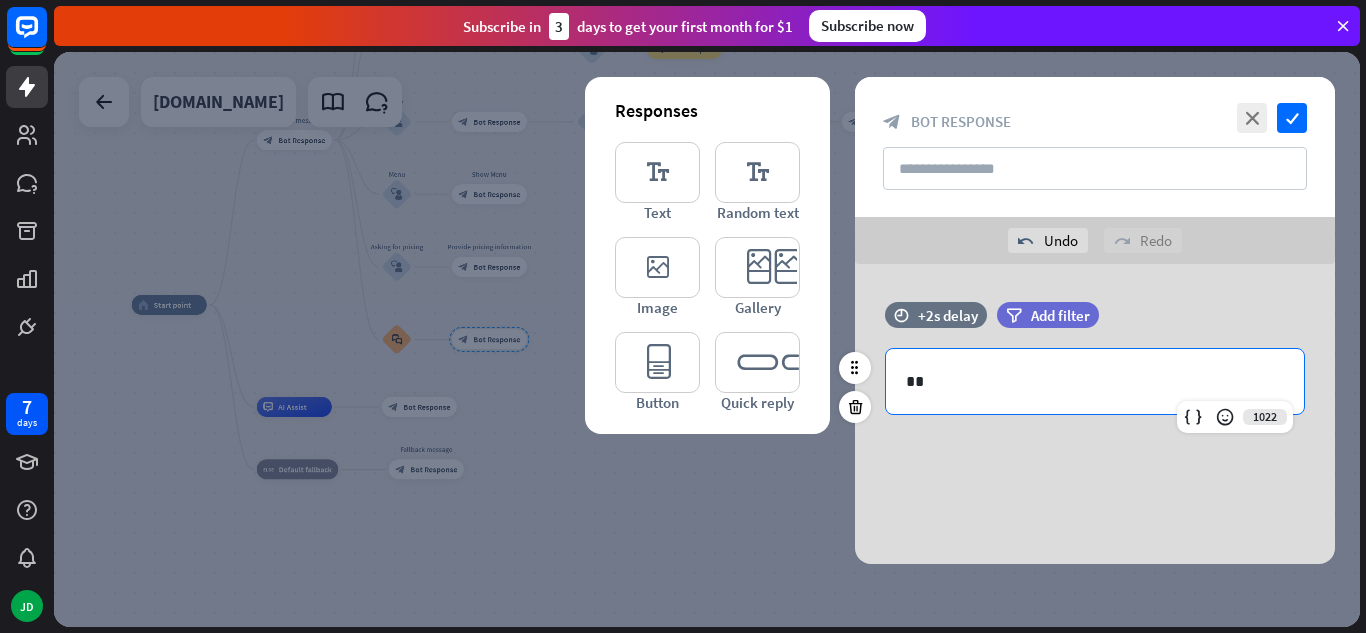 click on "**" at bounding box center [1095, 381] 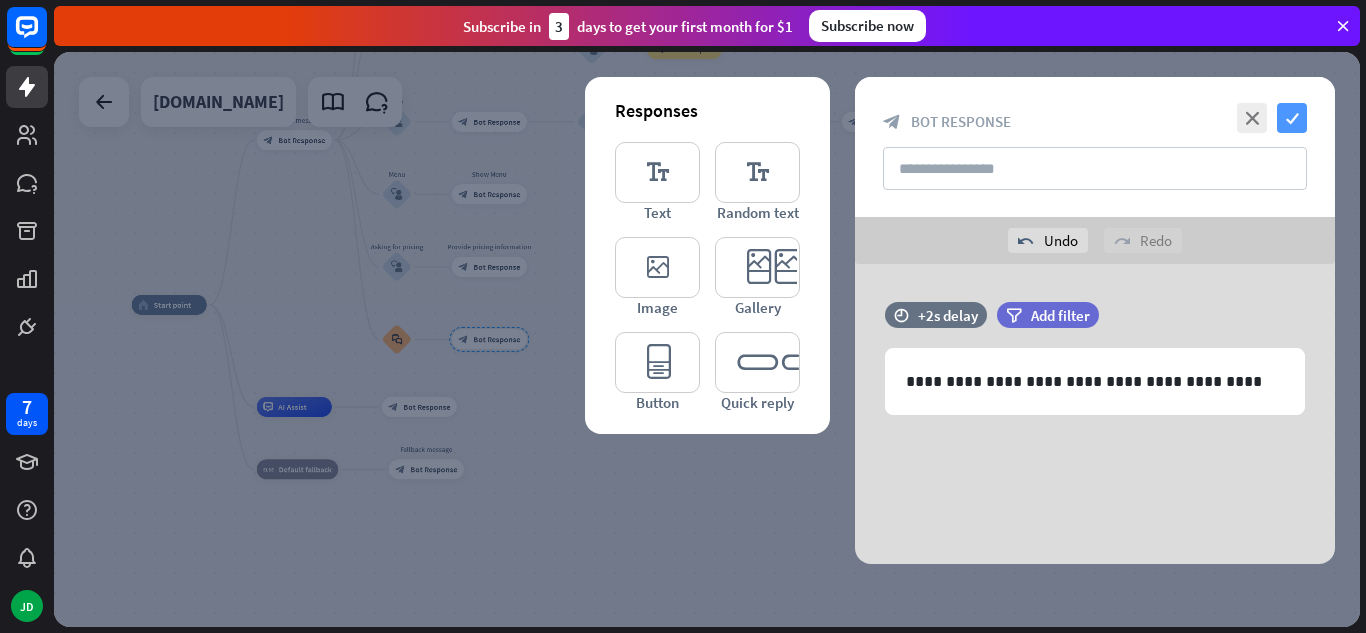click on "check" at bounding box center [1292, 118] 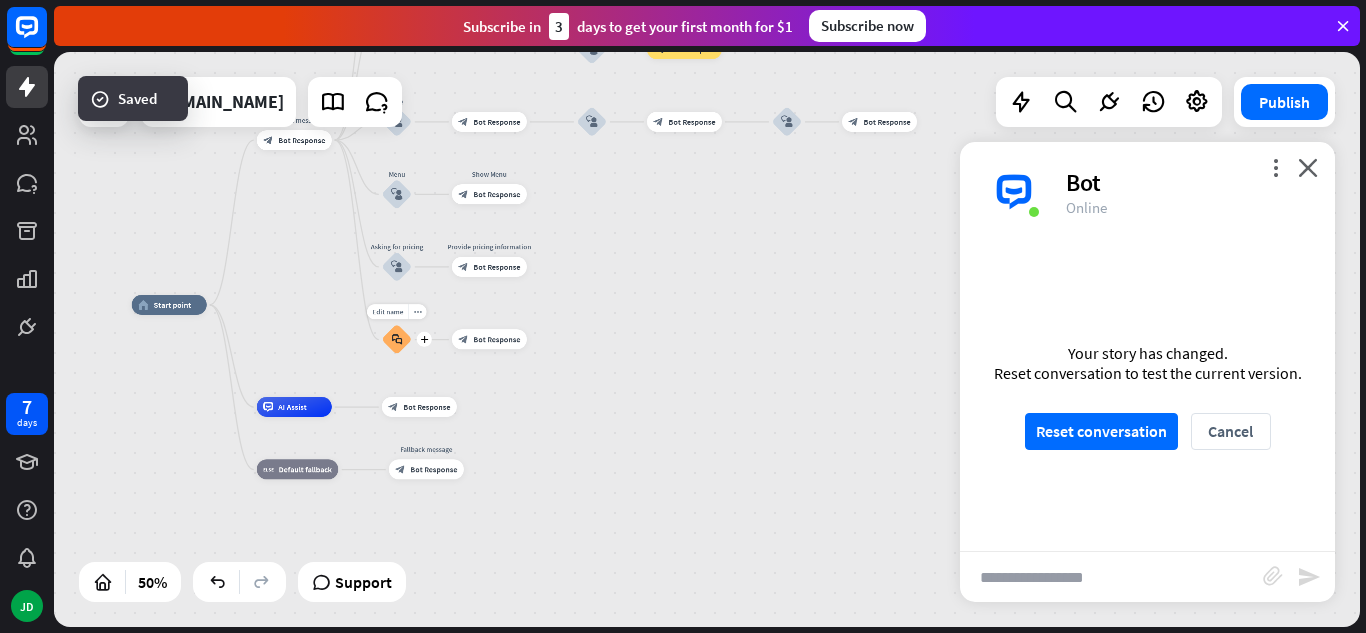 click on "block_faq" at bounding box center (397, 339) 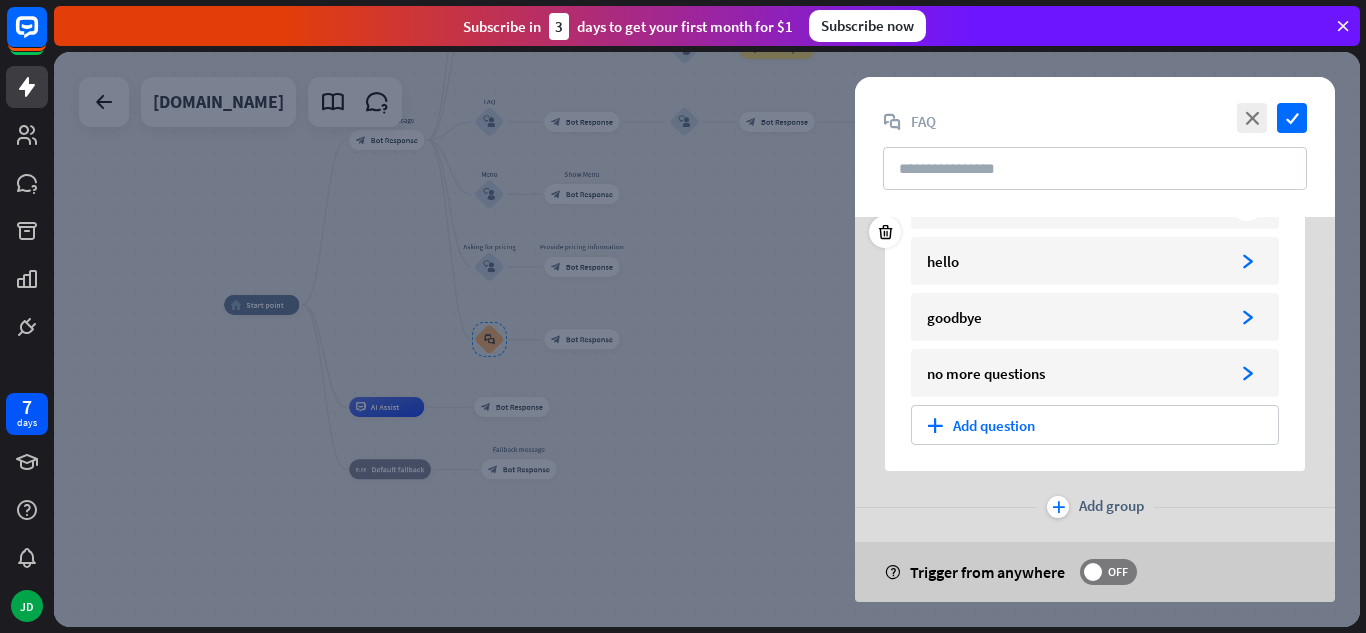 scroll, scrollTop: 221, scrollLeft: 0, axis: vertical 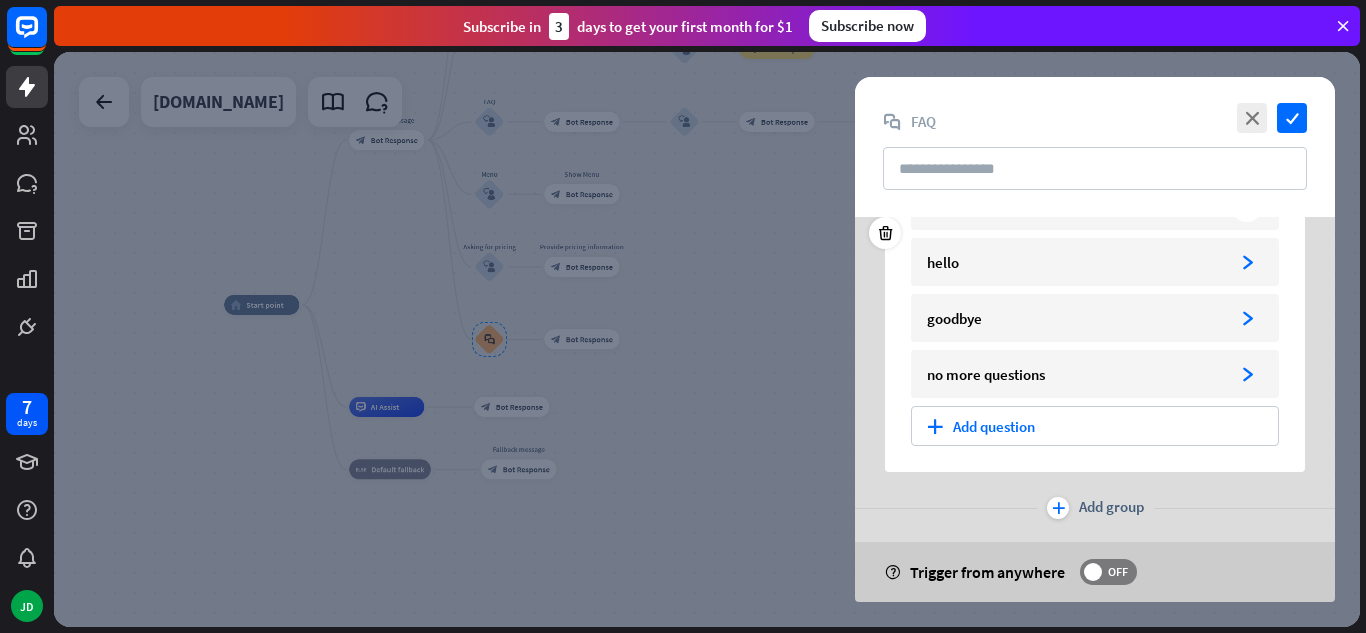 click on "plus
Add question" at bounding box center [1095, 426] 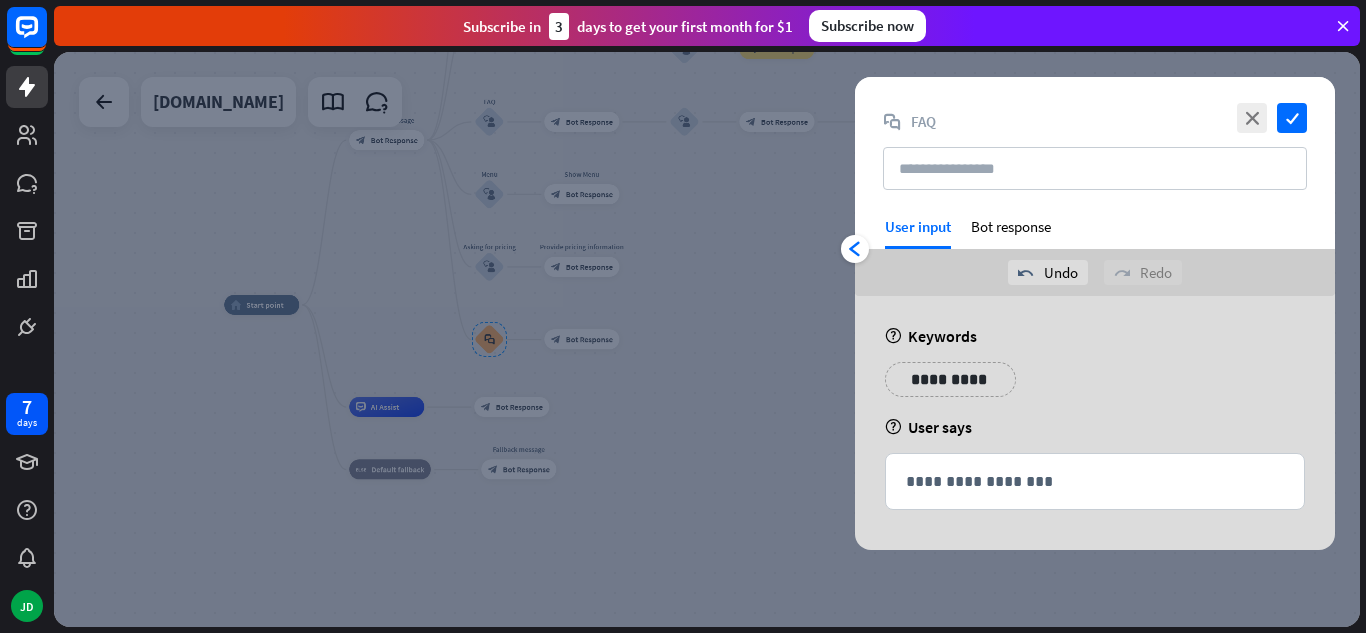 scroll, scrollTop: 0, scrollLeft: 0, axis: both 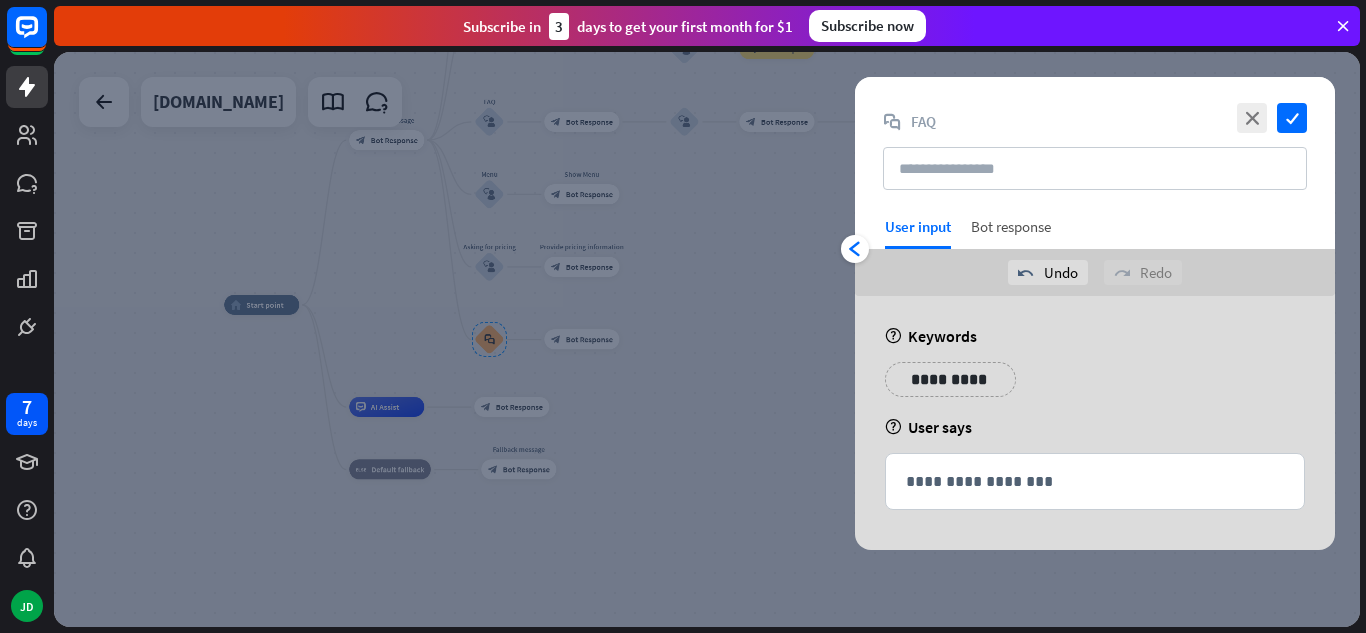click on "Bot response" at bounding box center (1011, 233) 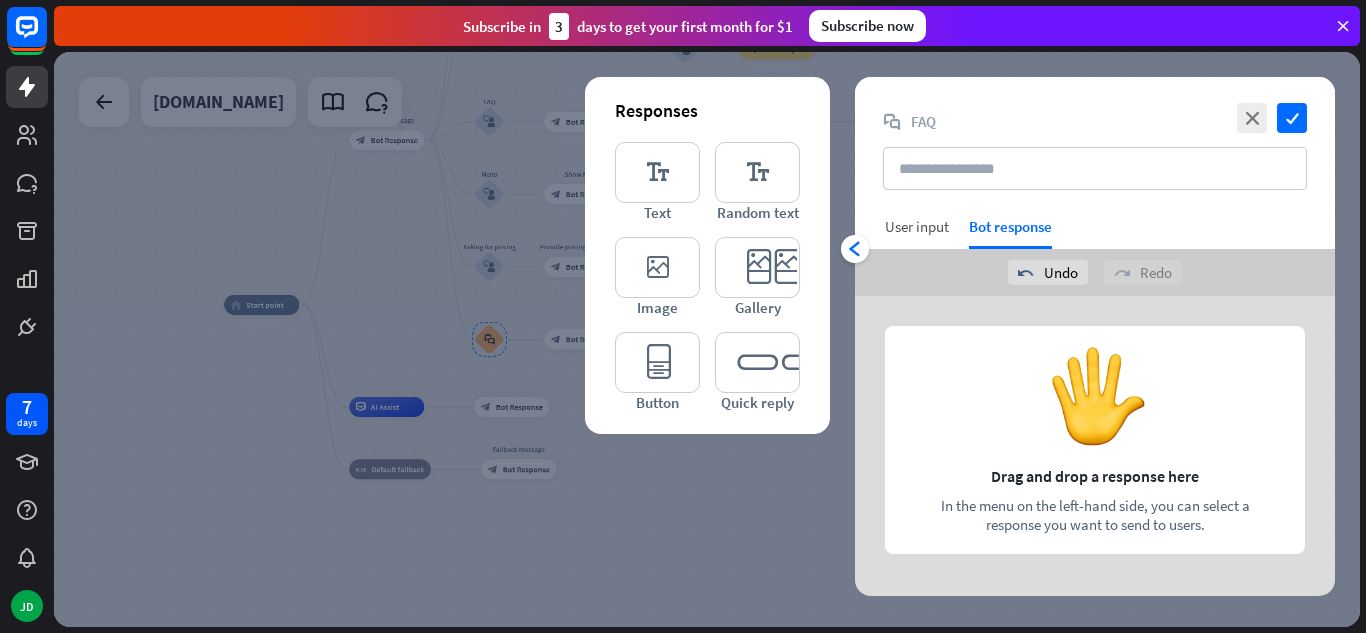 click on "User input" at bounding box center [917, 226] 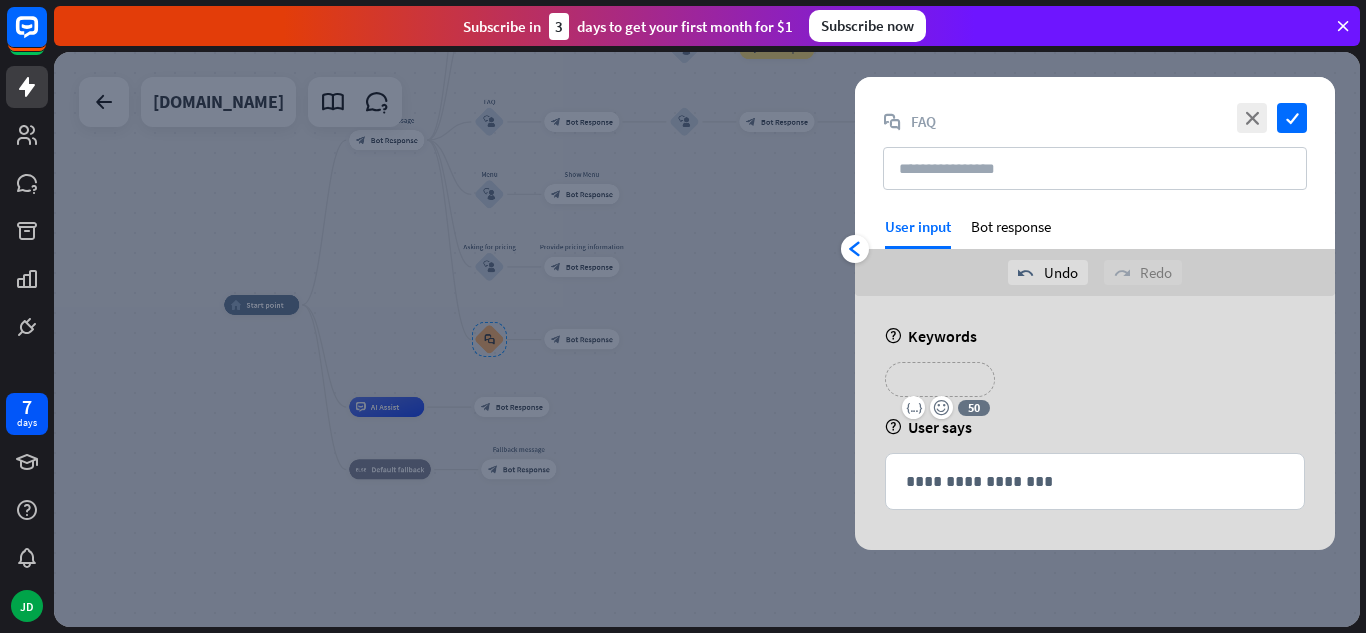 click on "**********" at bounding box center (940, 379) 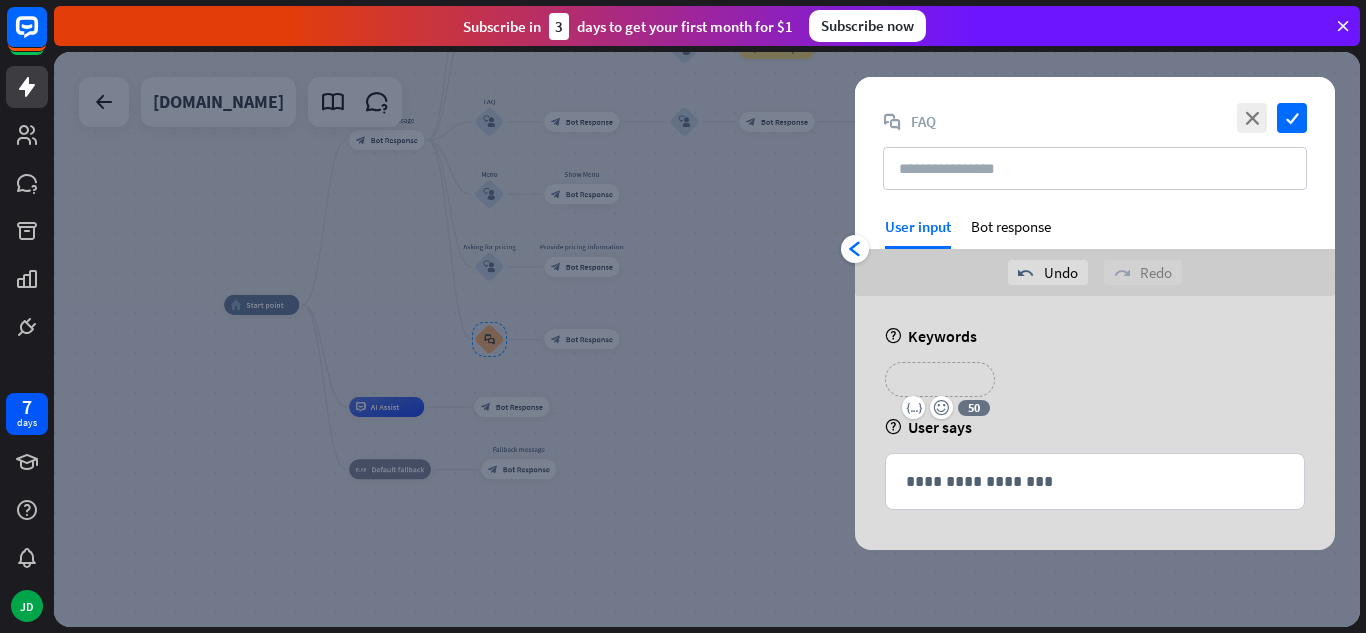 type 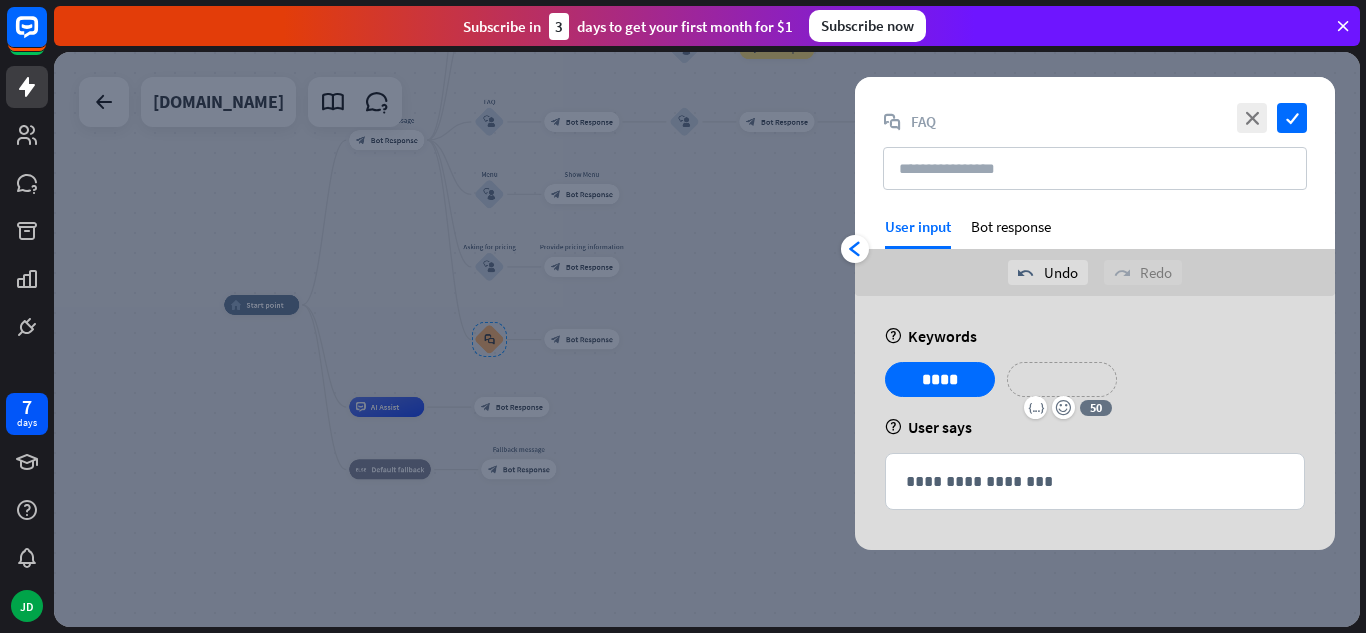 click on "**********" at bounding box center [1062, 379] 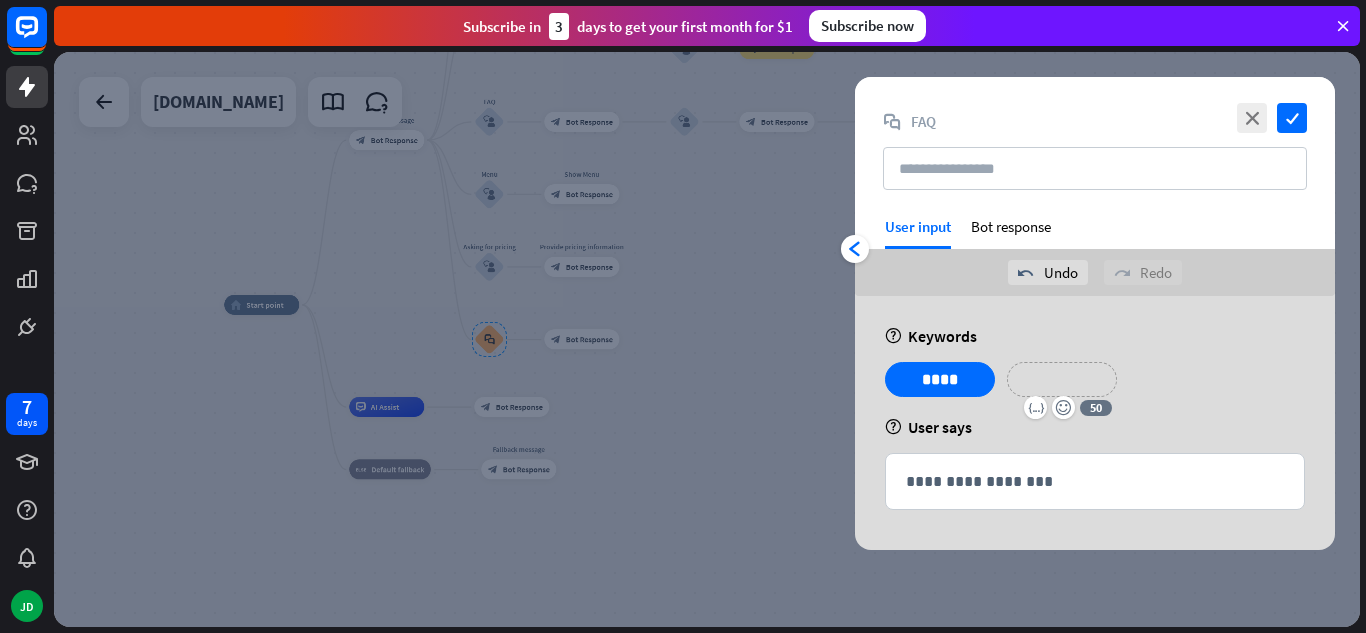 type 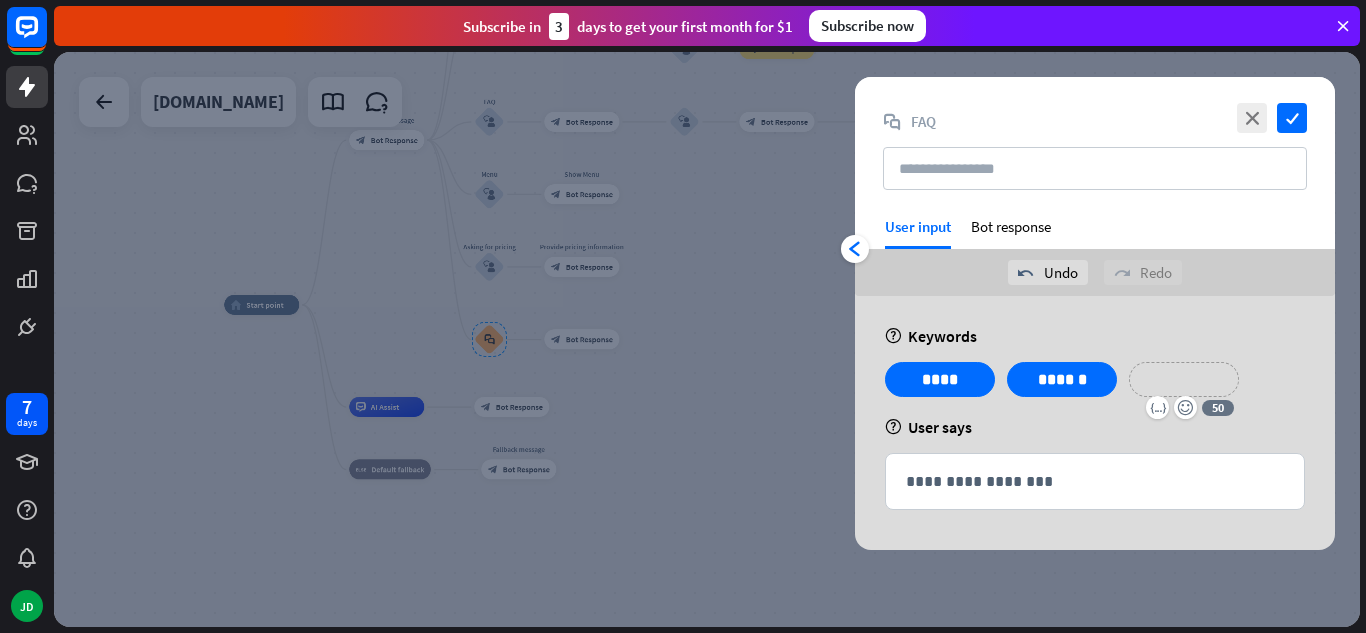 click on "**********" at bounding box center (1184, 379) 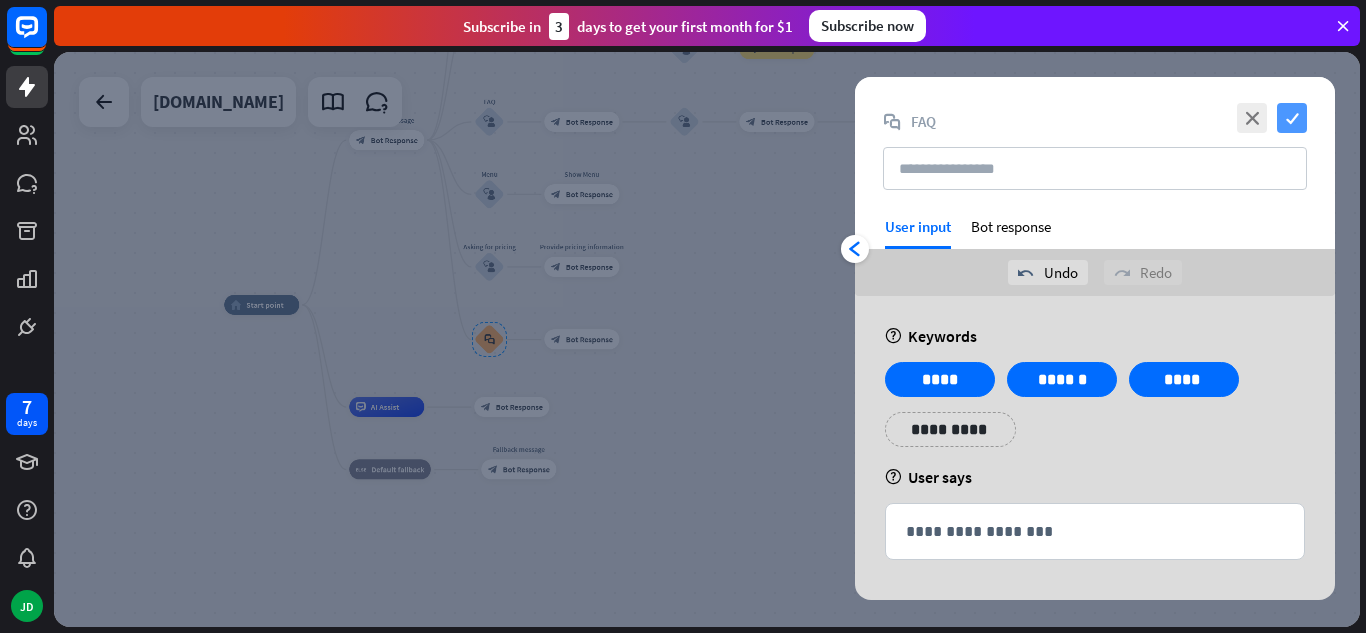 click on "check" at bounding box center [1292, 118] 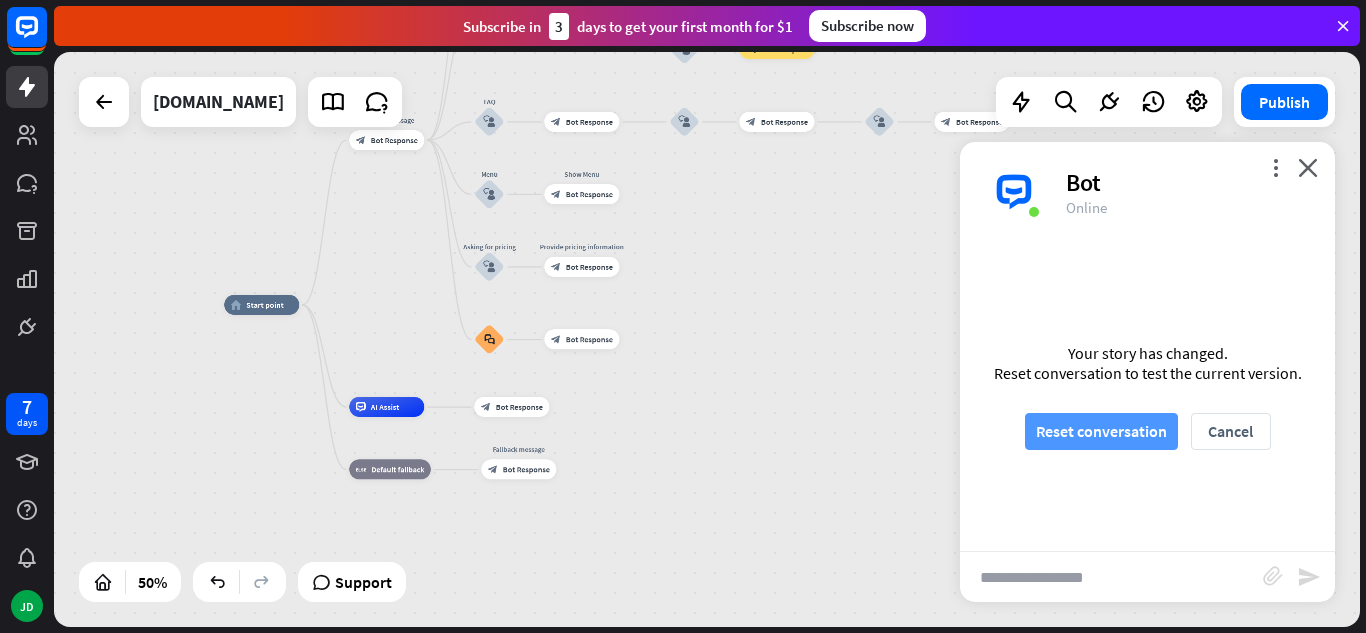 click on "Reset conversation" at bounding box center [1101, 431] 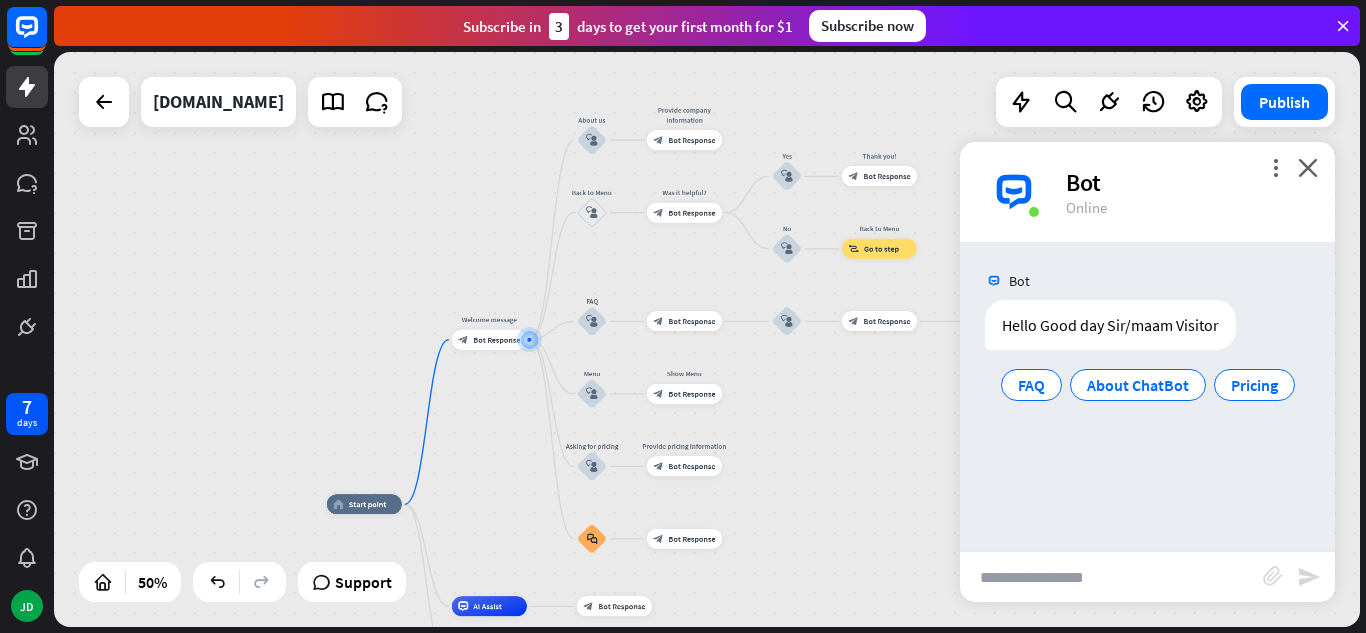 click at bounding box center (1111, 577) 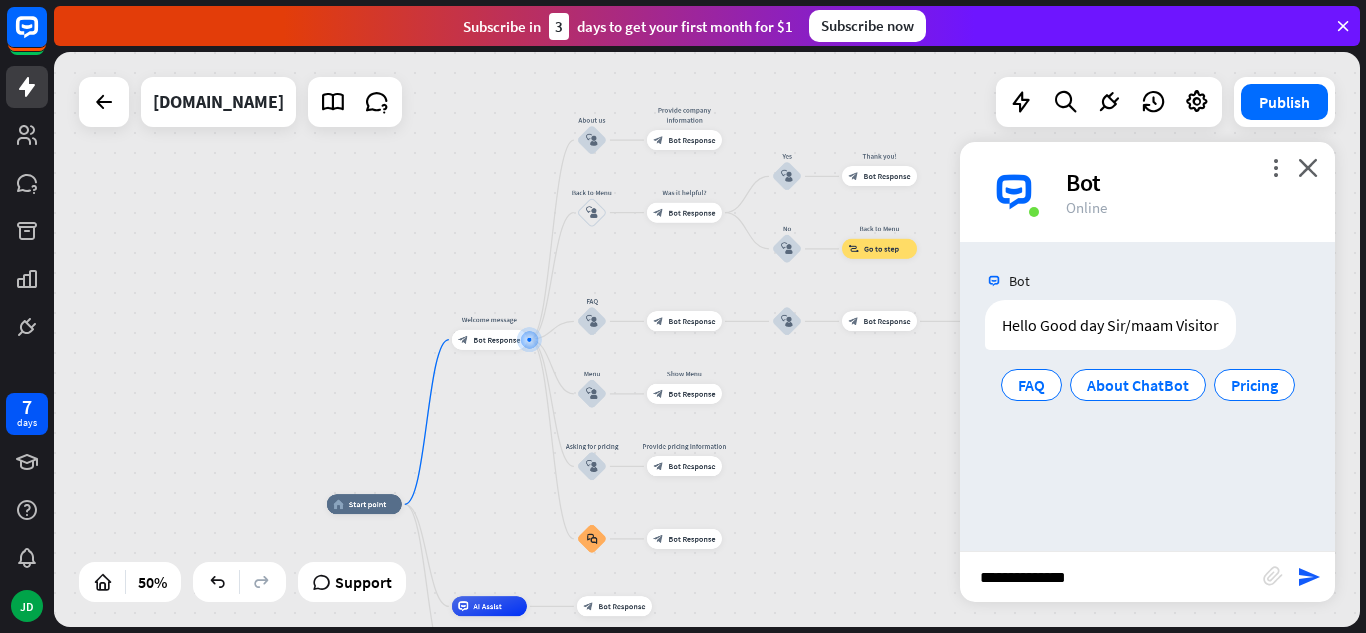 type on "**********" 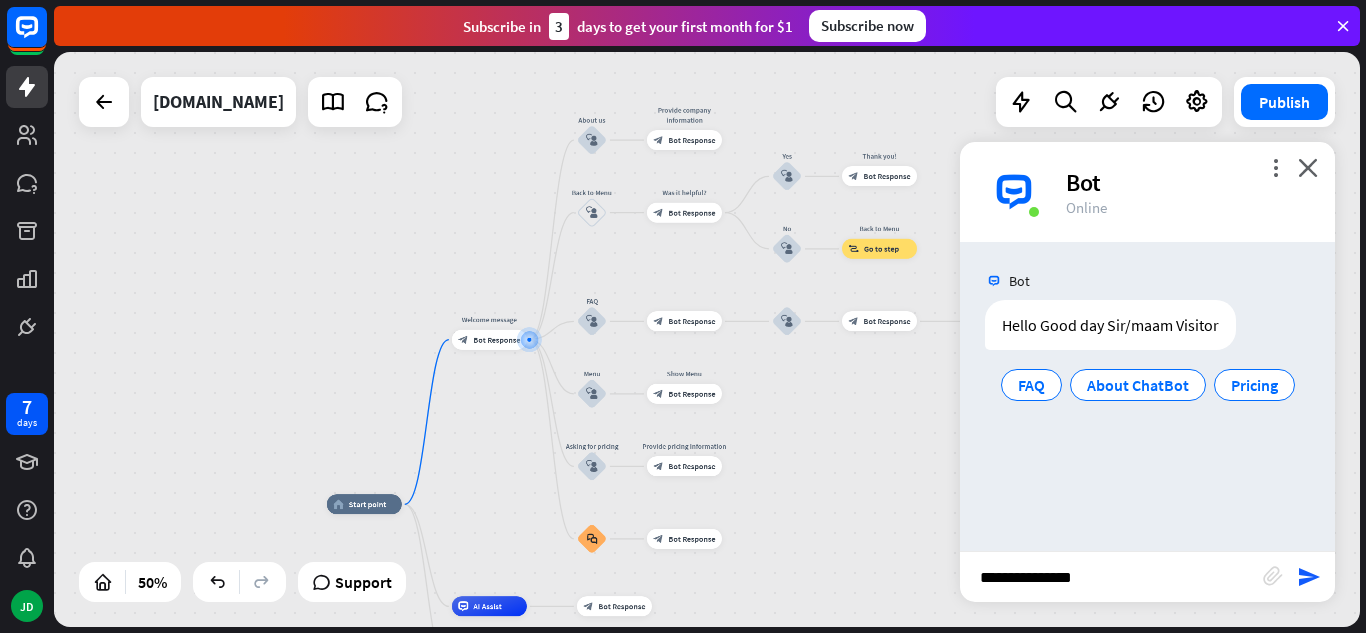 type 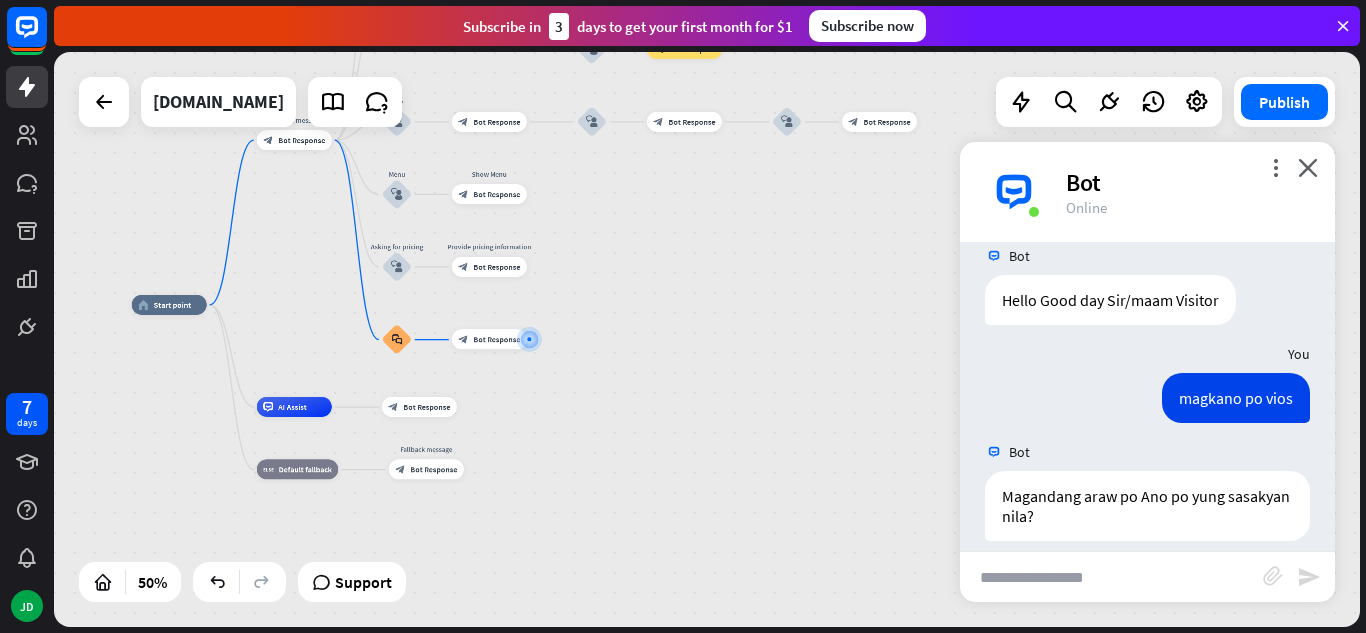 scroll, scrollTop: 45, scrollLeft: 0, axis: vertical 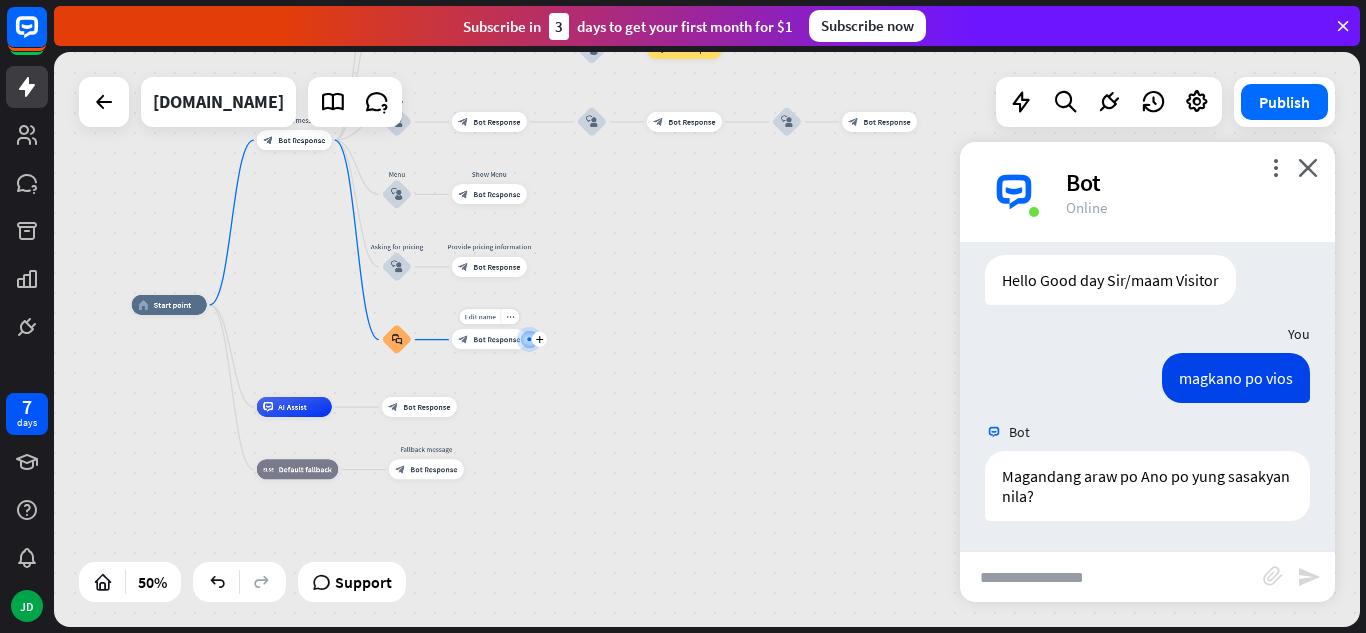 click on "Bot Response" at bounding box center [496, 339] 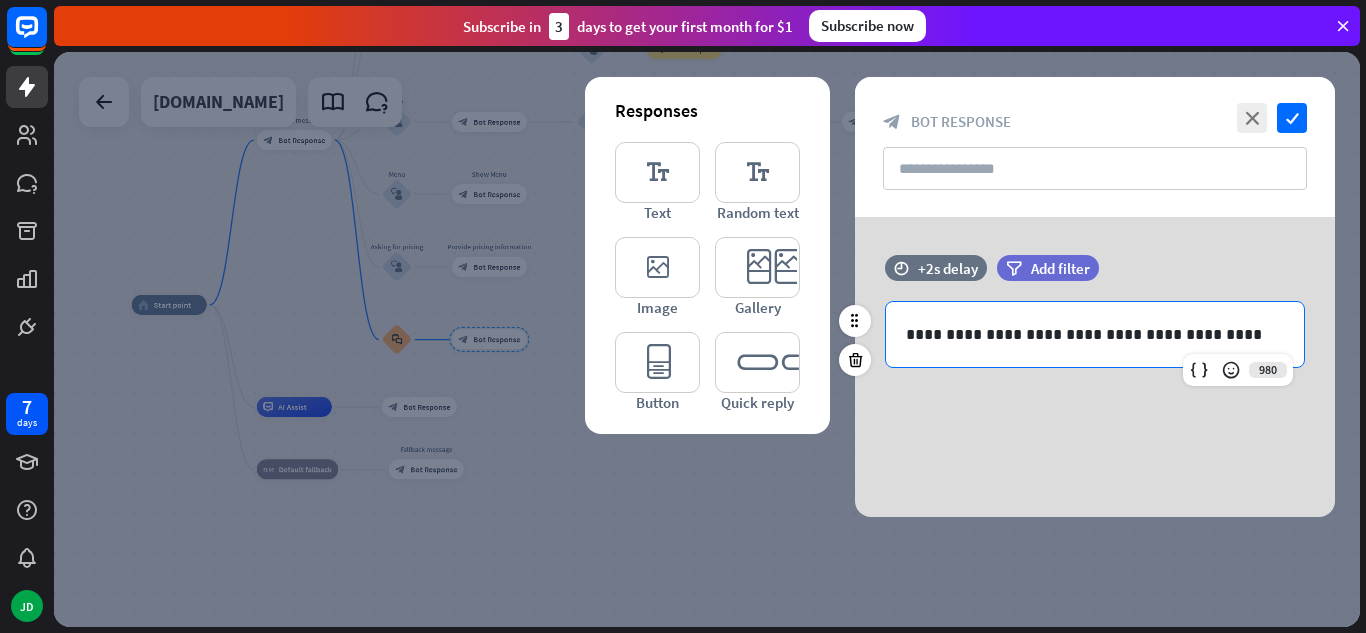 click on "**********" at bounding box center (1095, 334) 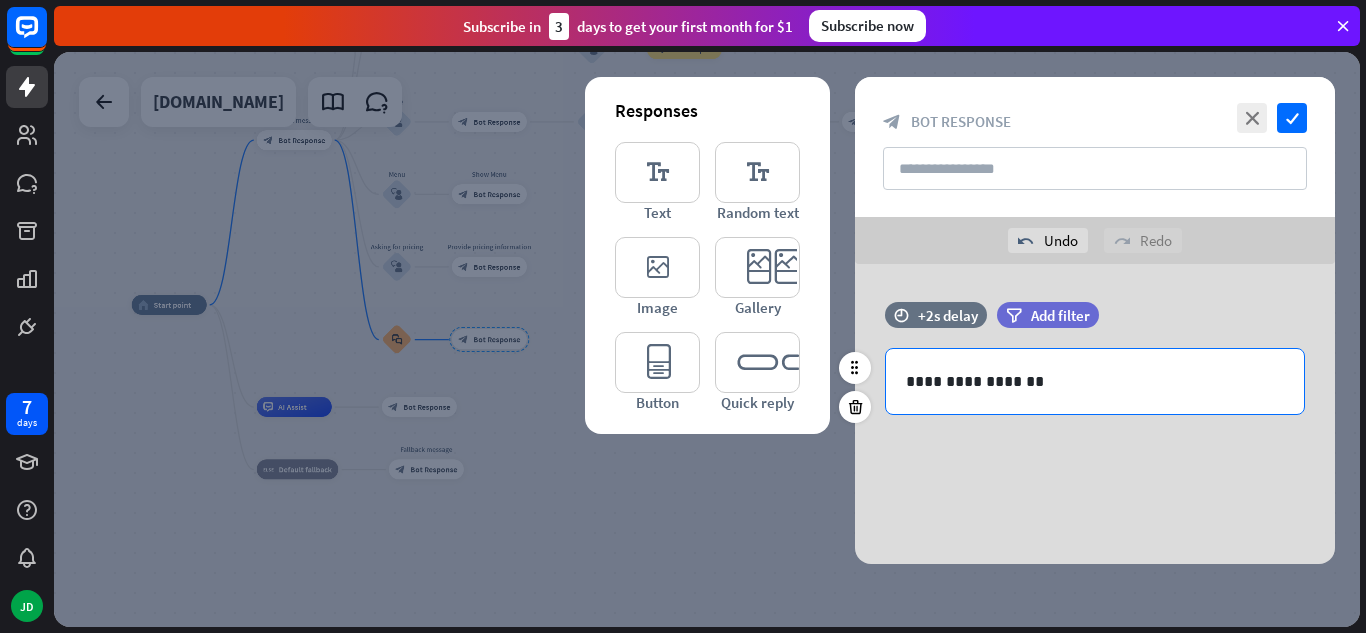 click on "time   +2s delay          filter   Add filter" at bounding box center (1095, 325) 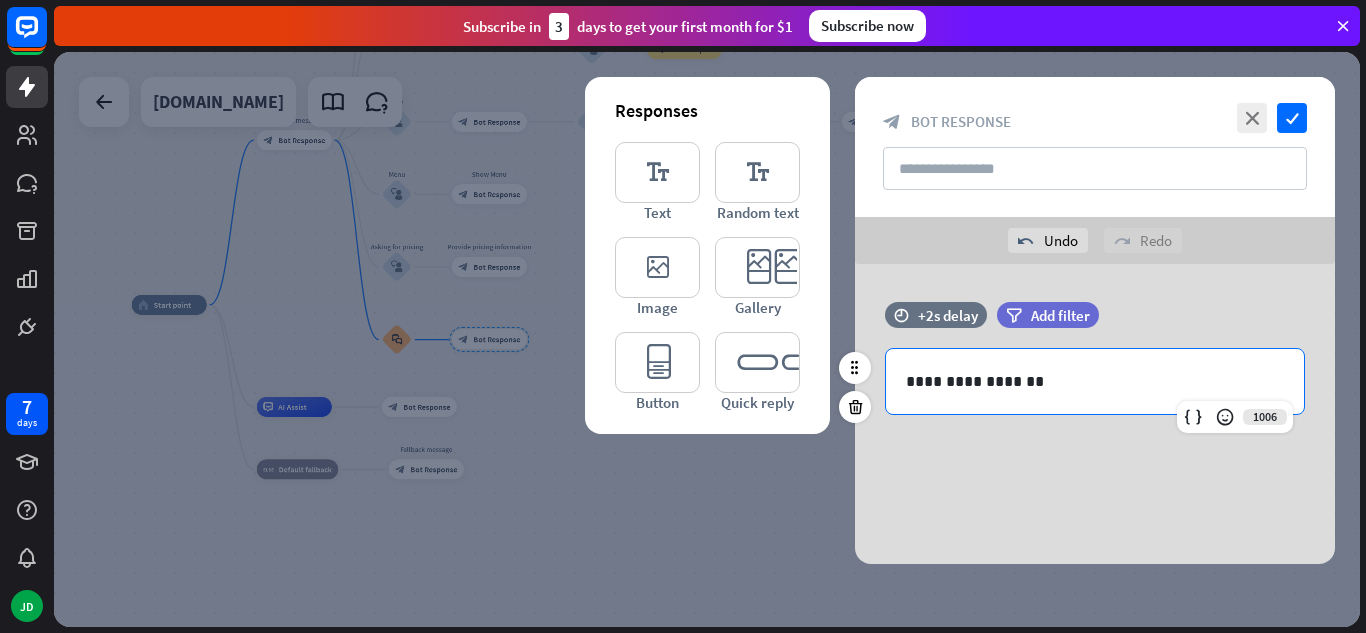 click on "**********" at bounding box center (1095, 381) 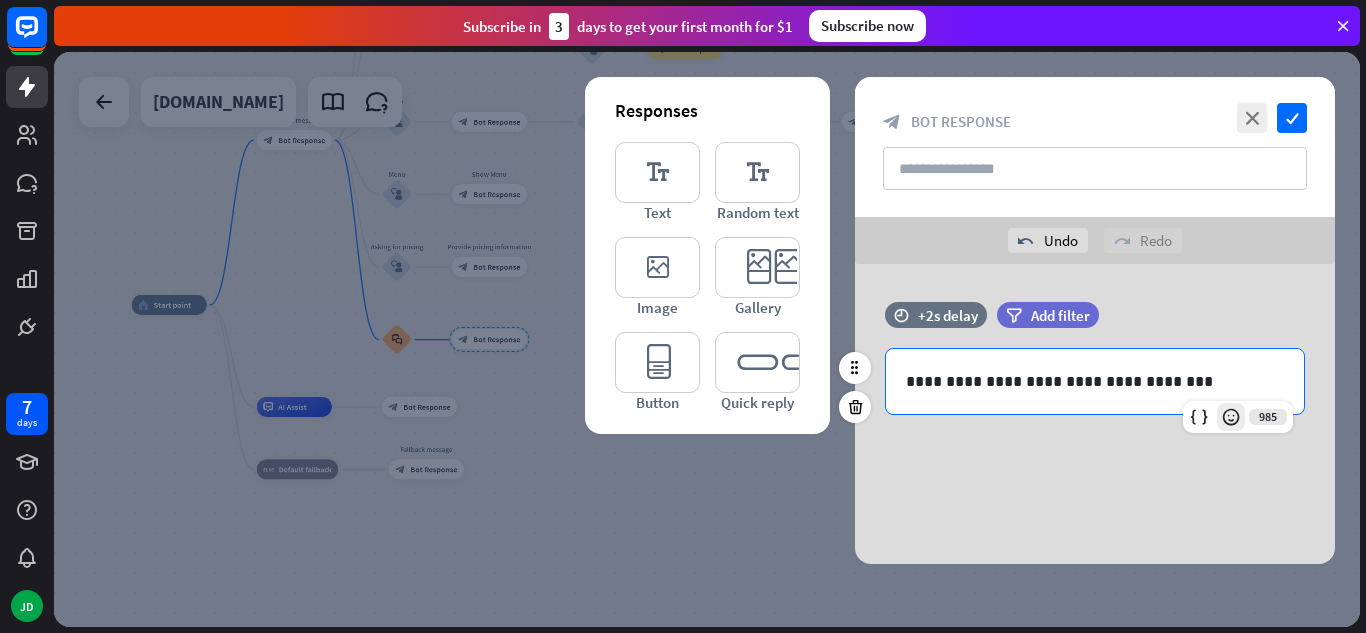 click at bounding box center [1231, 417] 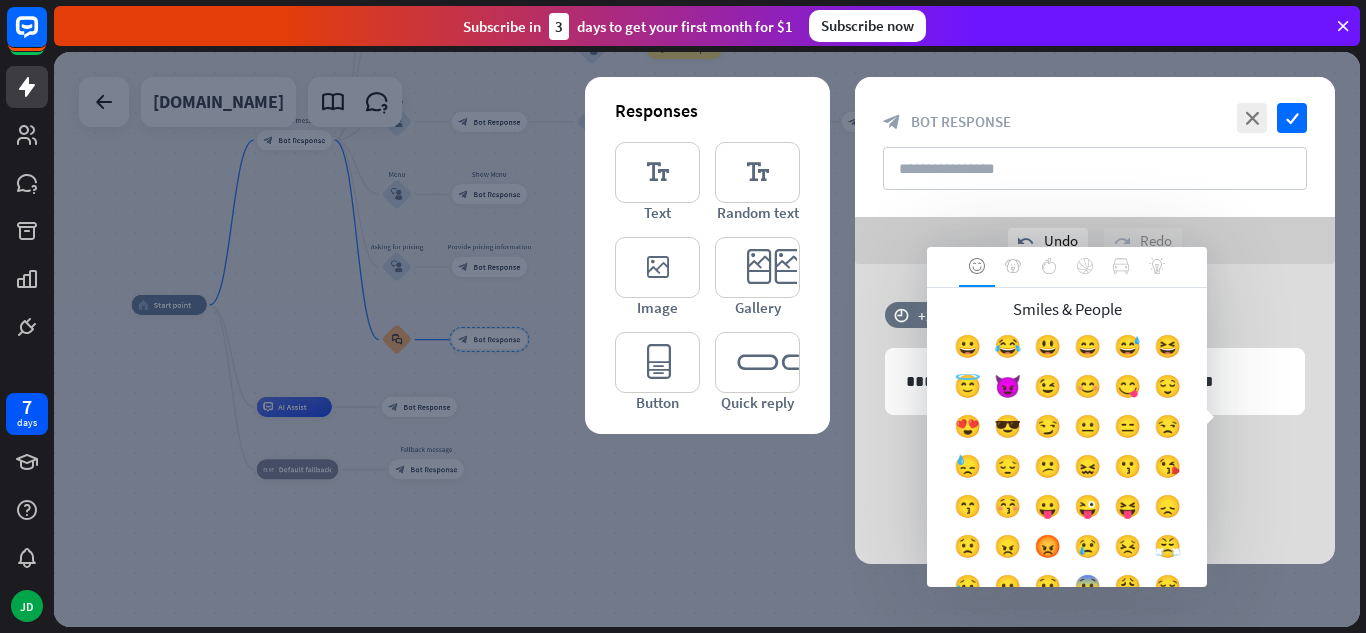 click on "**********" at bounding box center (1095, 414) 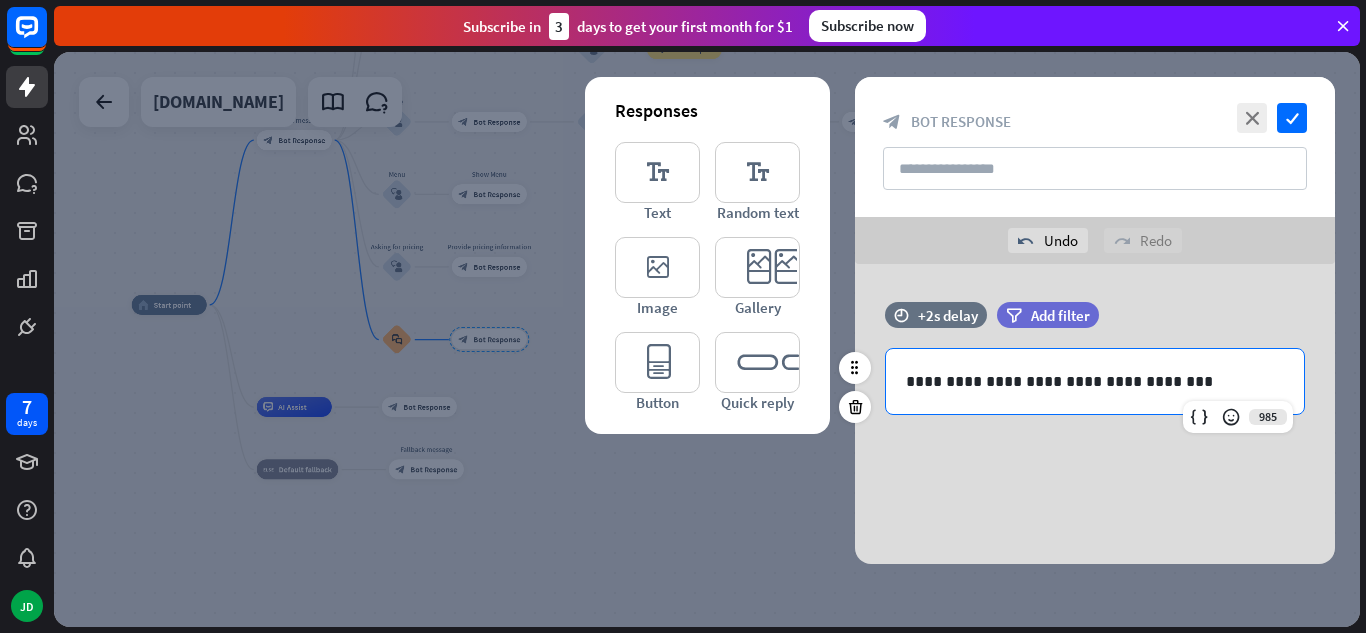 click on "**********" at bounding box center [1095, 381] 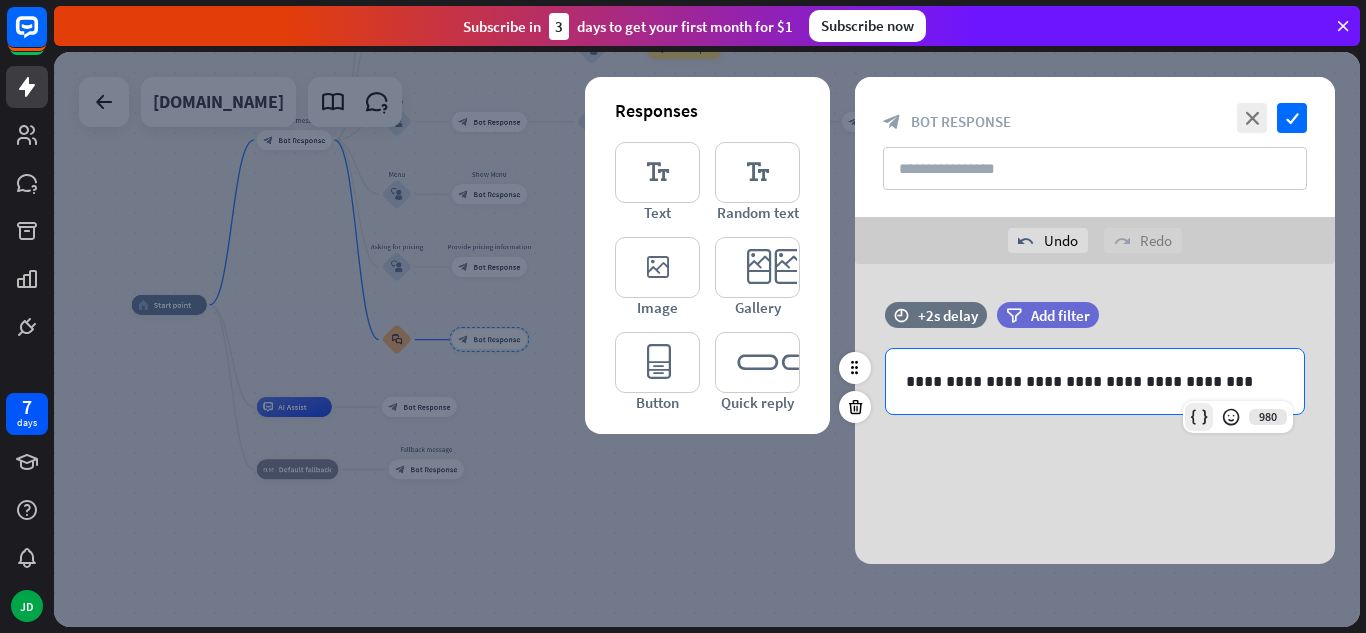 click at bounding box center [1199, 417] 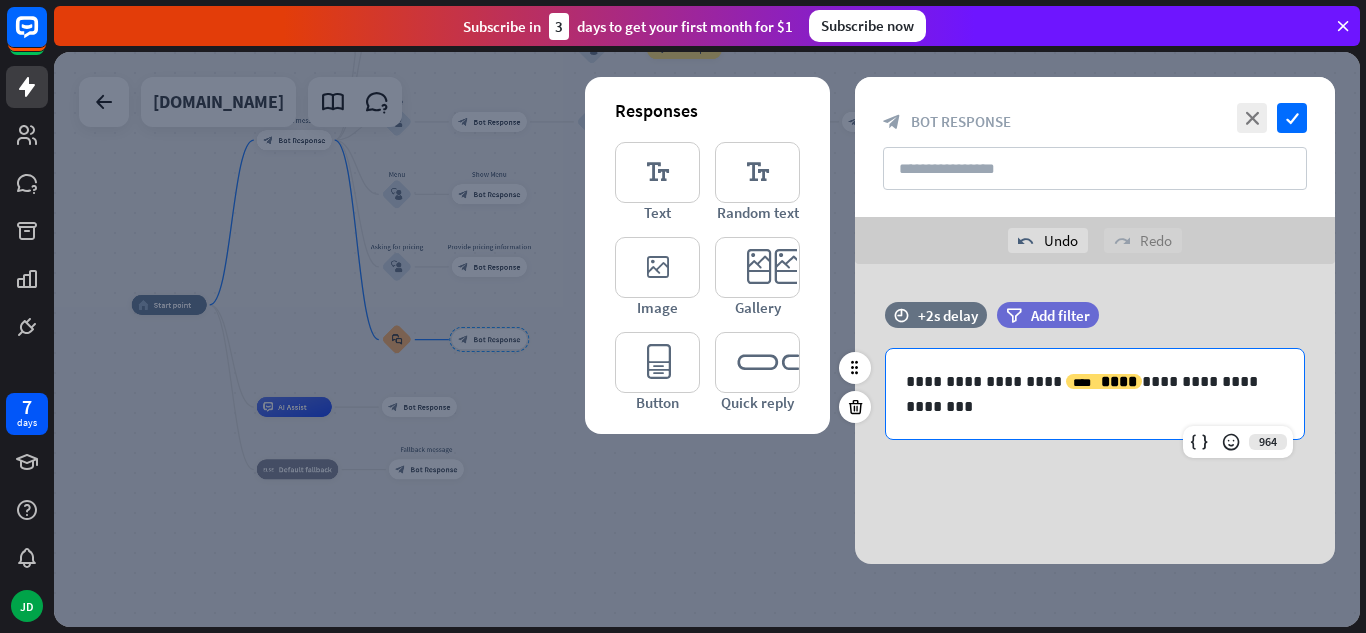 click on "**********" at bounding box center [1095, 394] 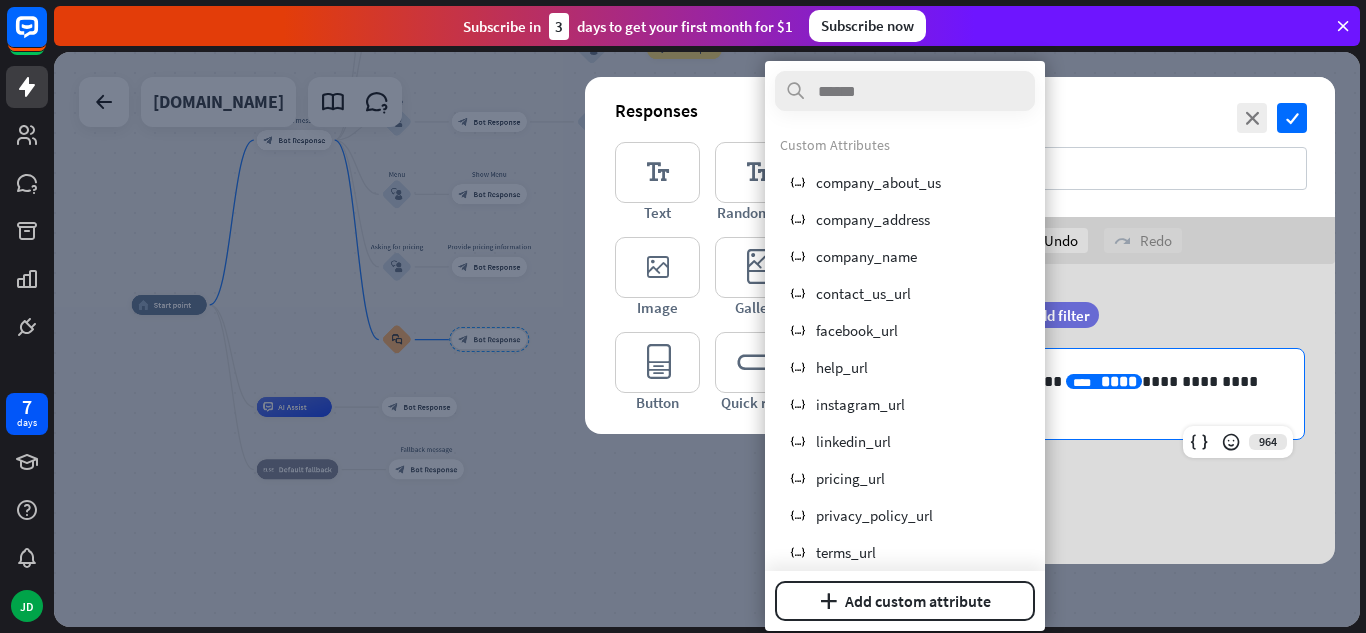 click on "****   ****" at bounding box center (1104, 381) 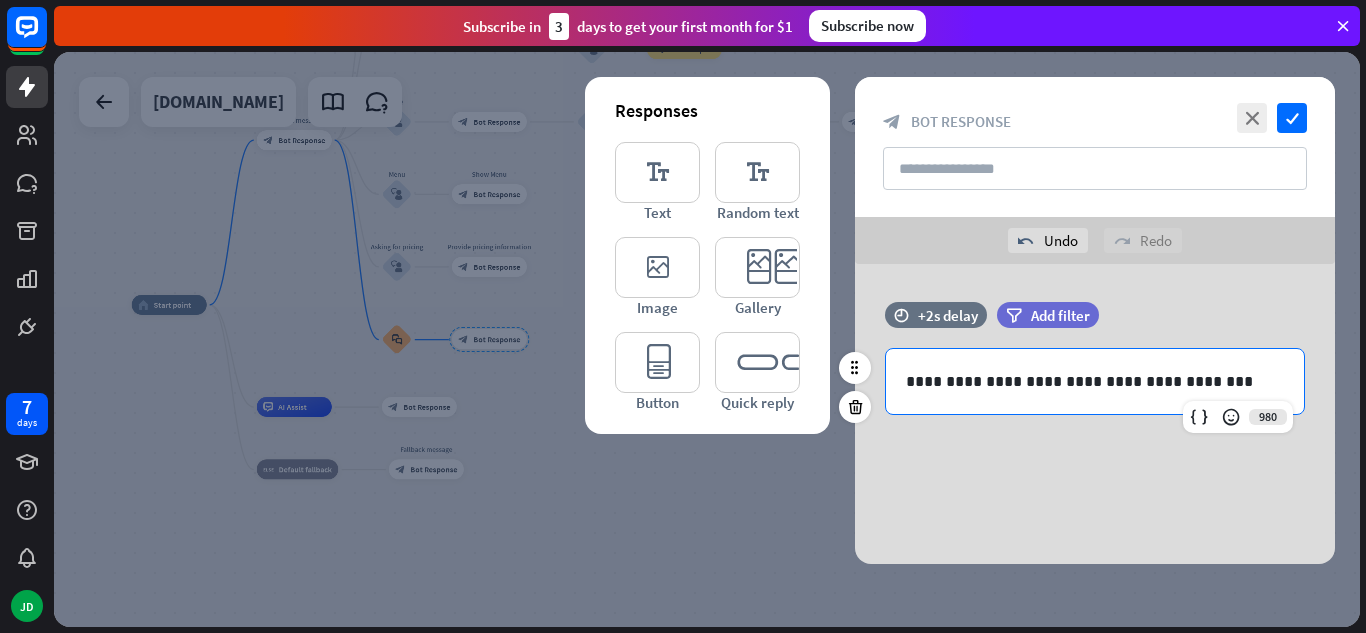 click on "**********" at bounding box center (1095, 381) 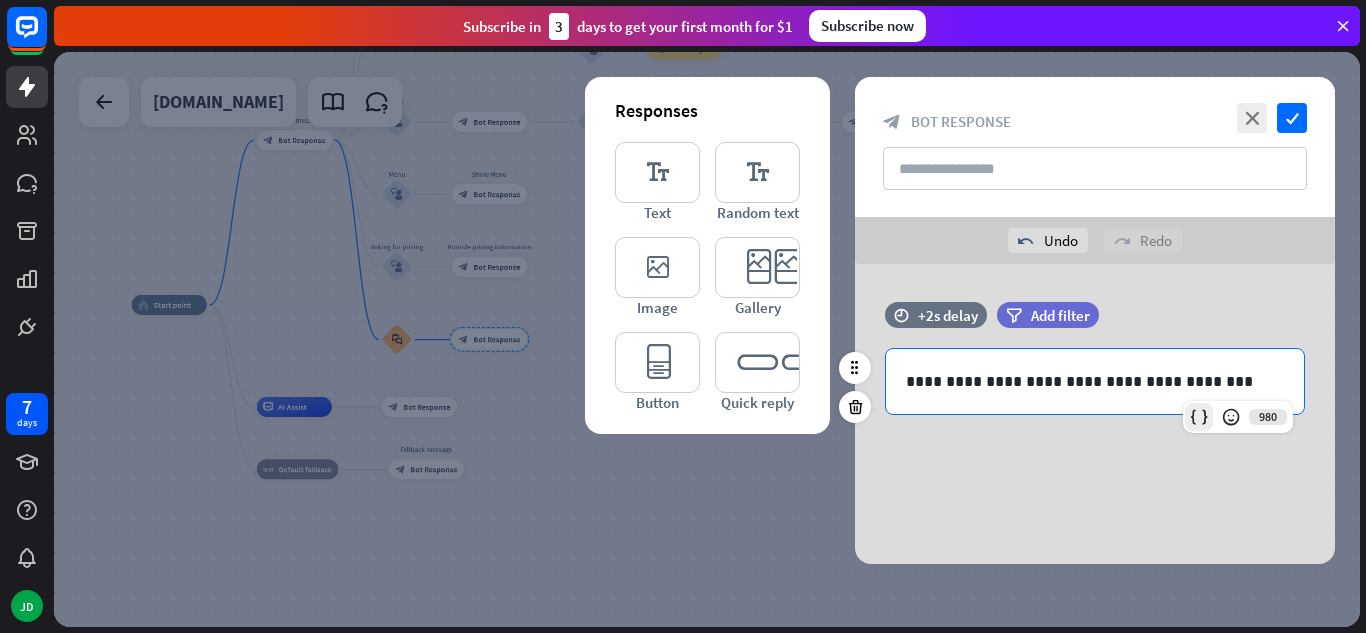 click at bounding box center [1199, 417] 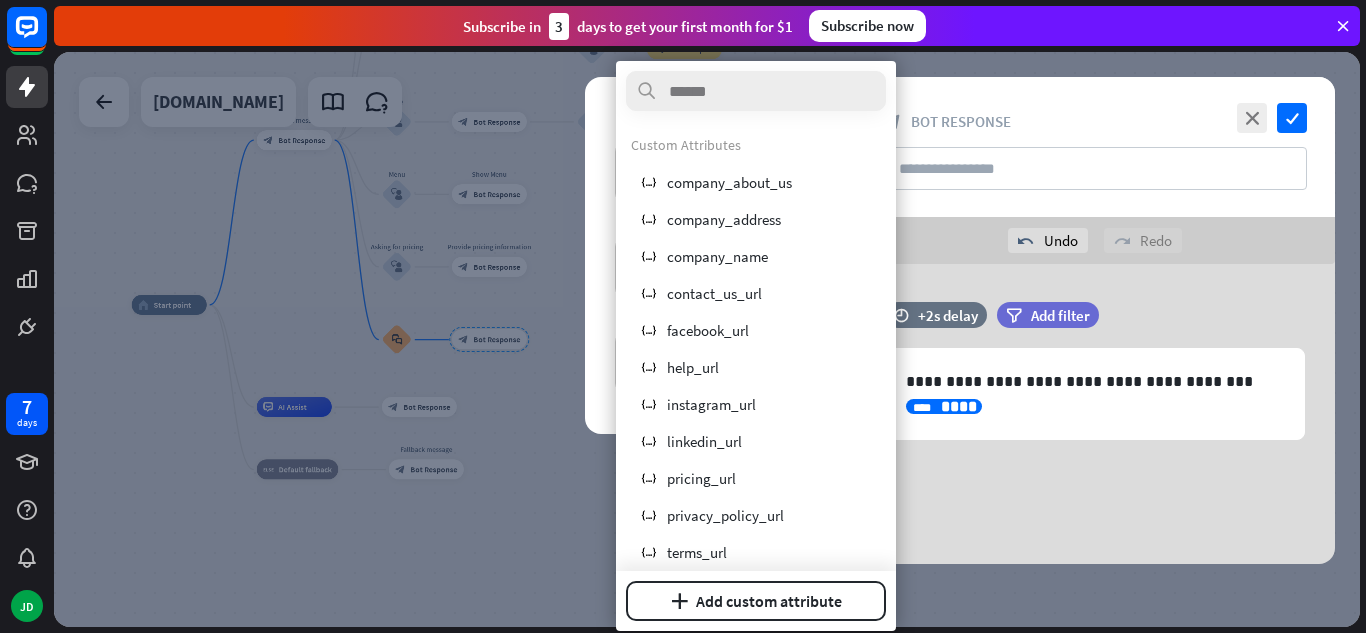 click on "**********" at bounding box center (1095, 414) 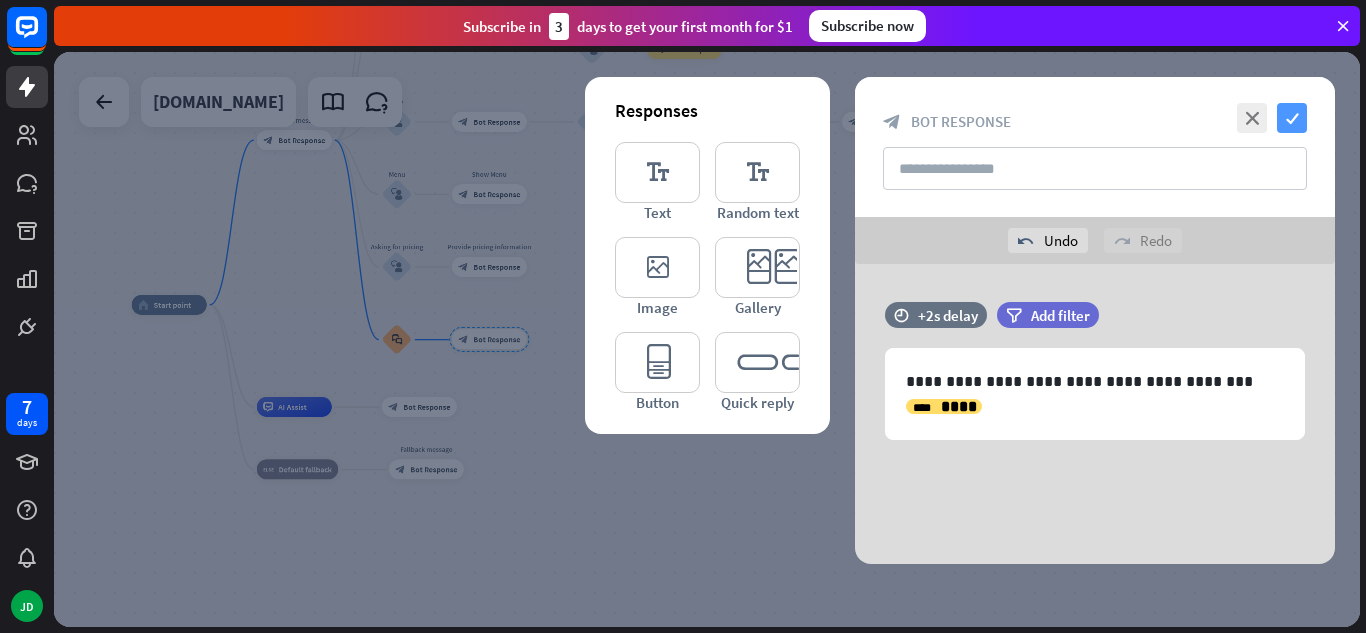 click on "check" at bounding box center (1292, 118) 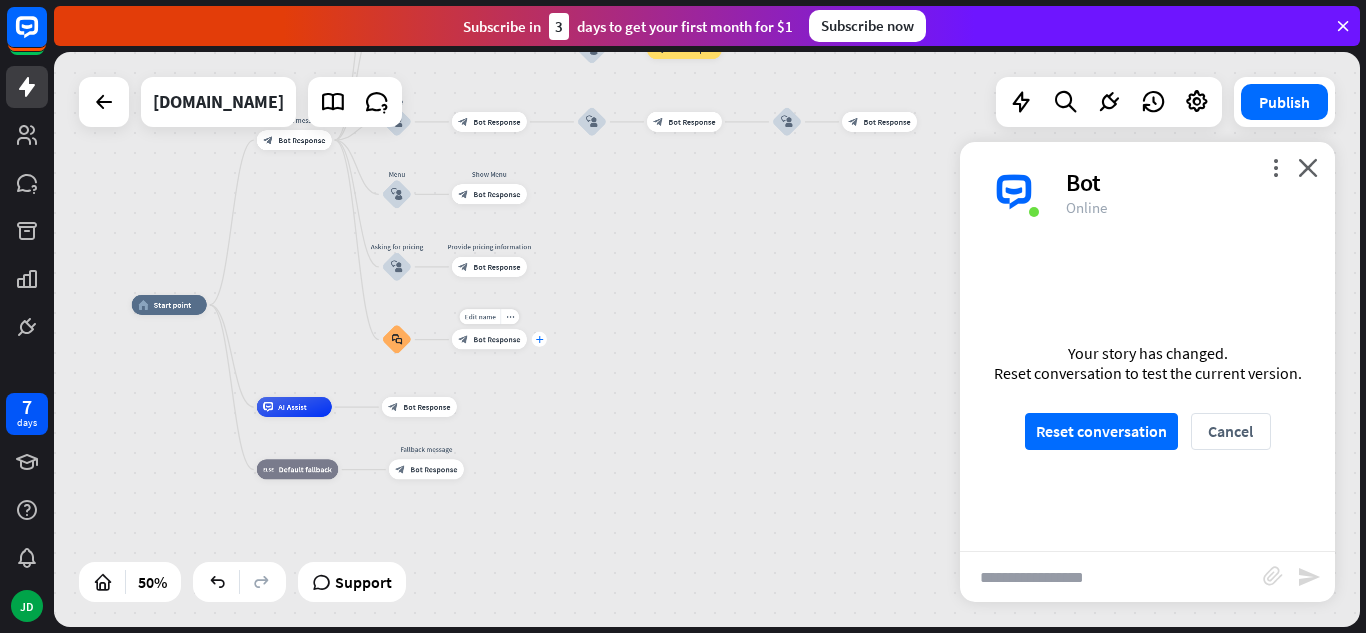 click on "plus" at bounding box center (539, 339) 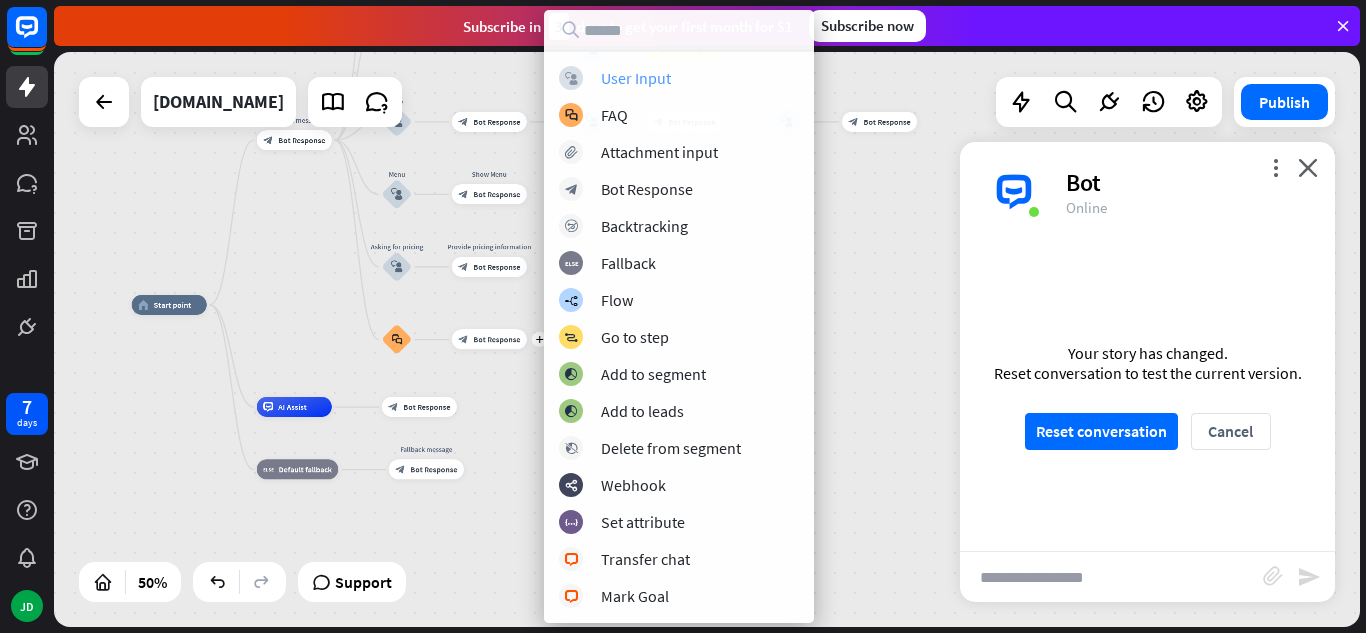 click on "User Input" at bounding box center [636, 78] 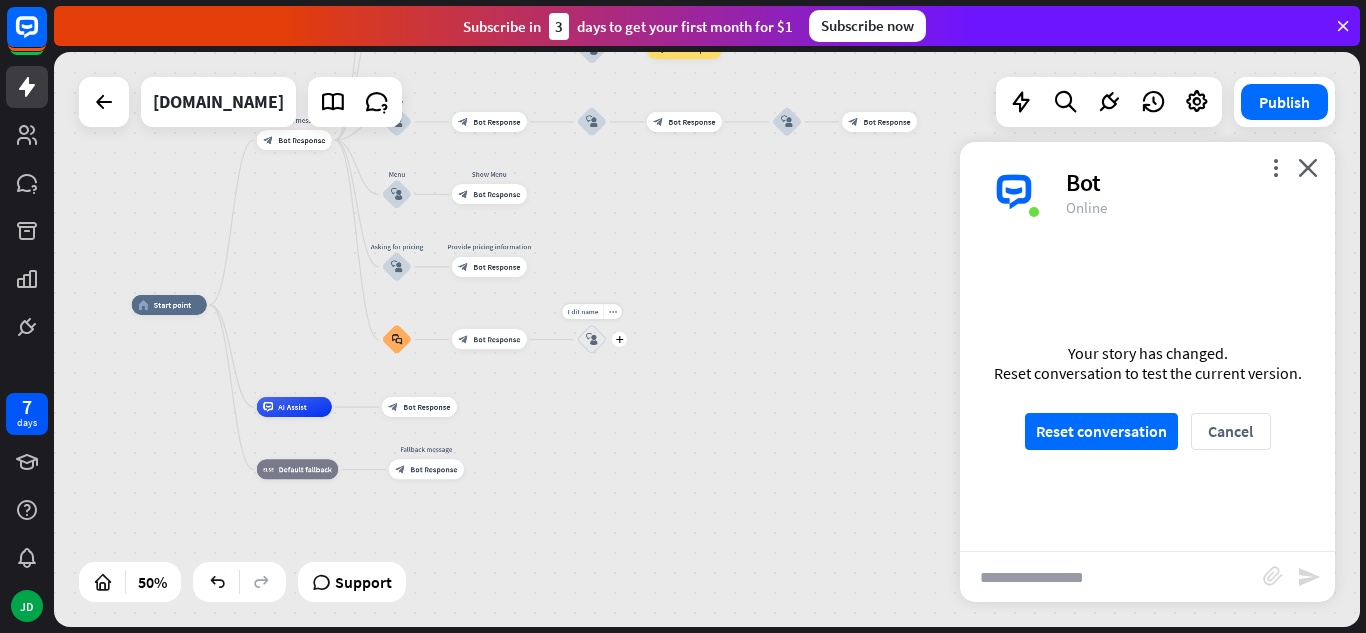 click on "block_user_input" at bounding box center [592, 339] 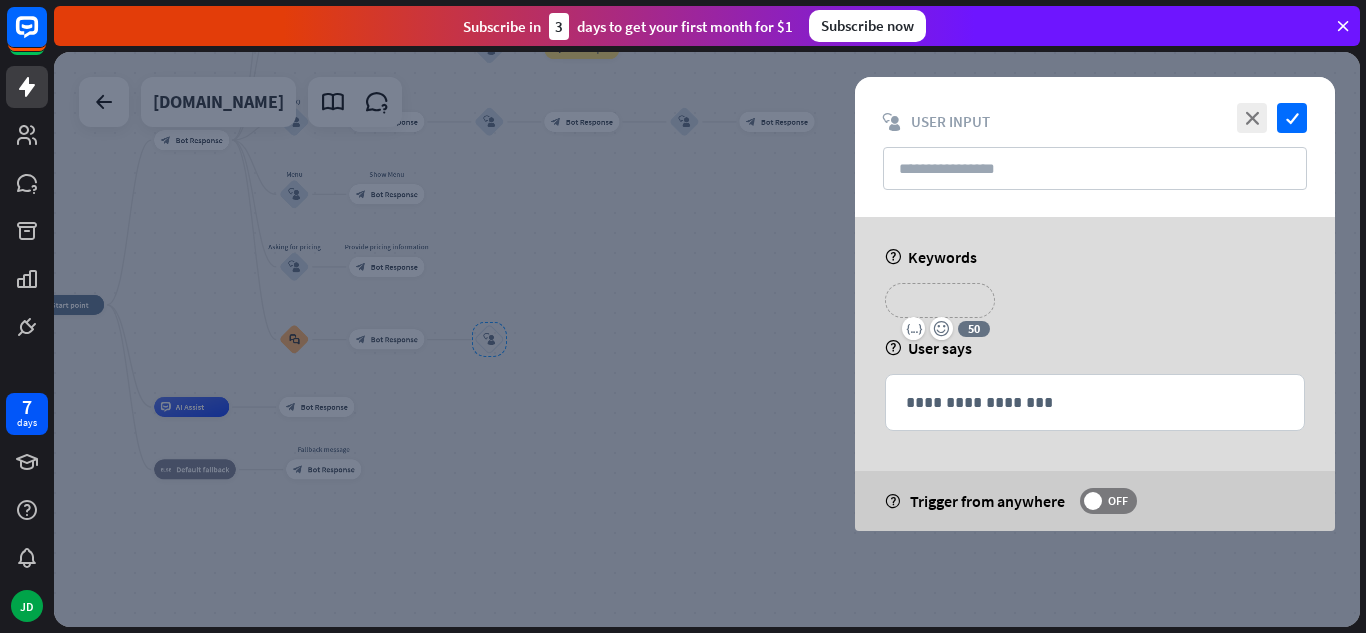 click on "**********" at bounding box center (940, 300) 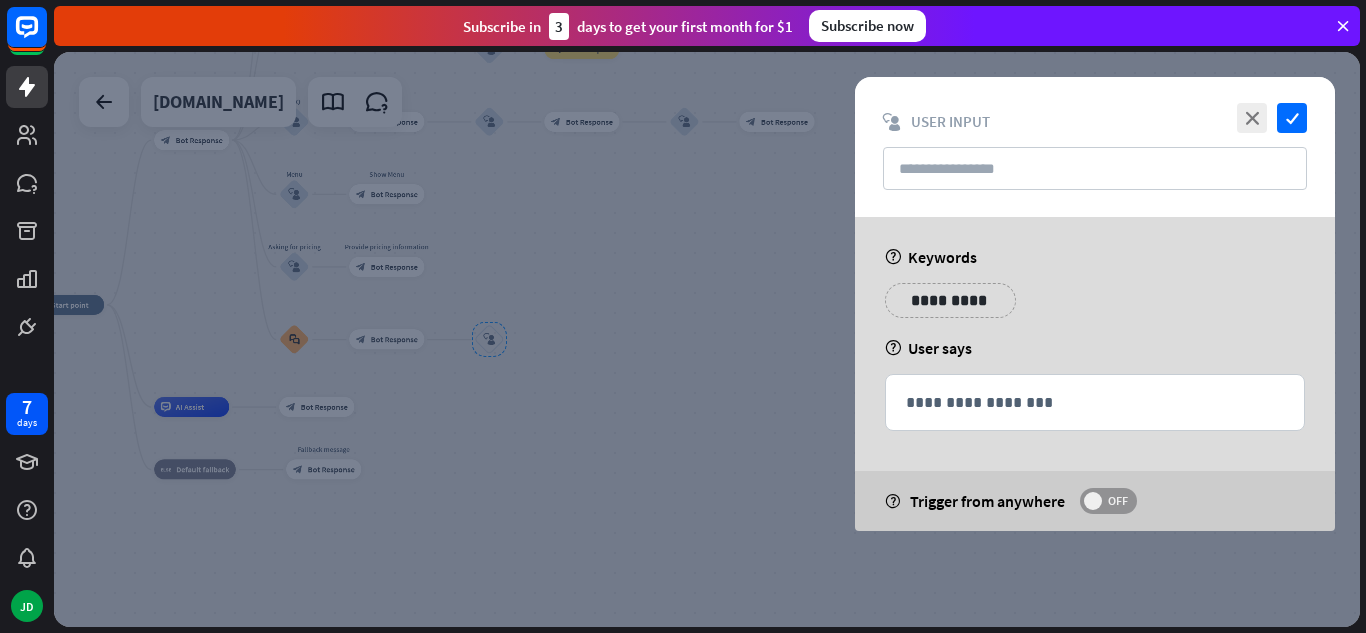 click at bounding box center [1093, 501] 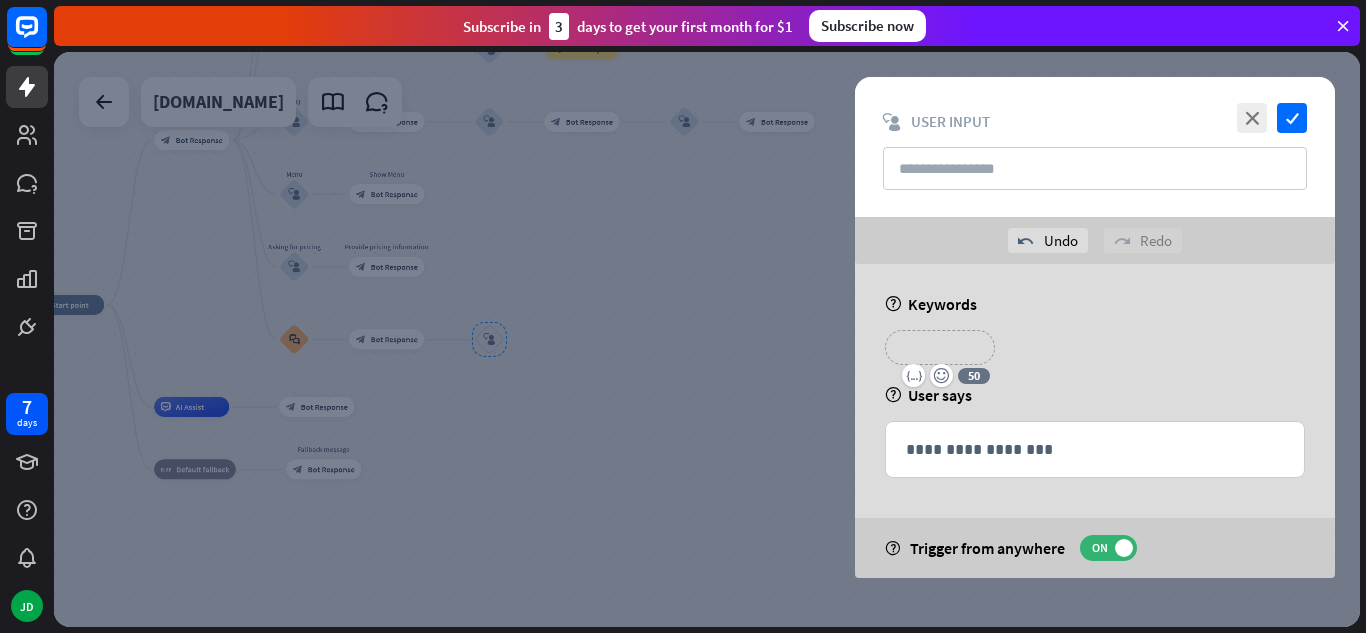 click on "**********" at bounding box center [940, 347] 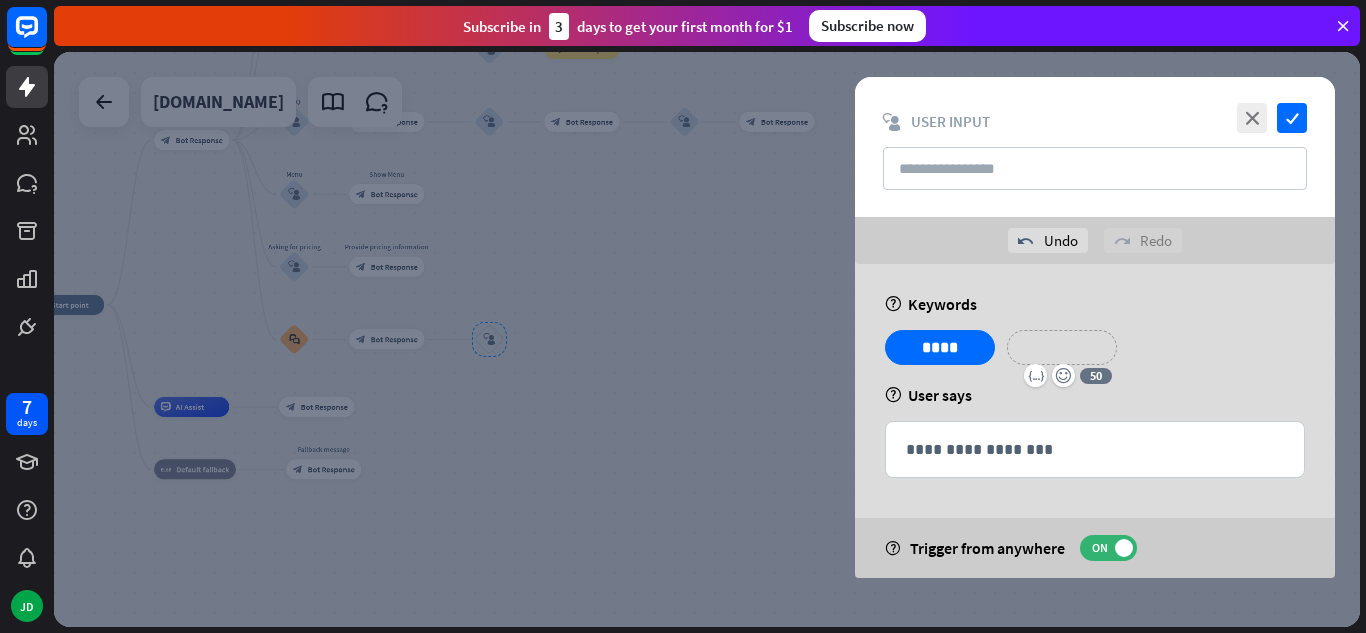 click on "**********" at bounding box center [1062, 347] 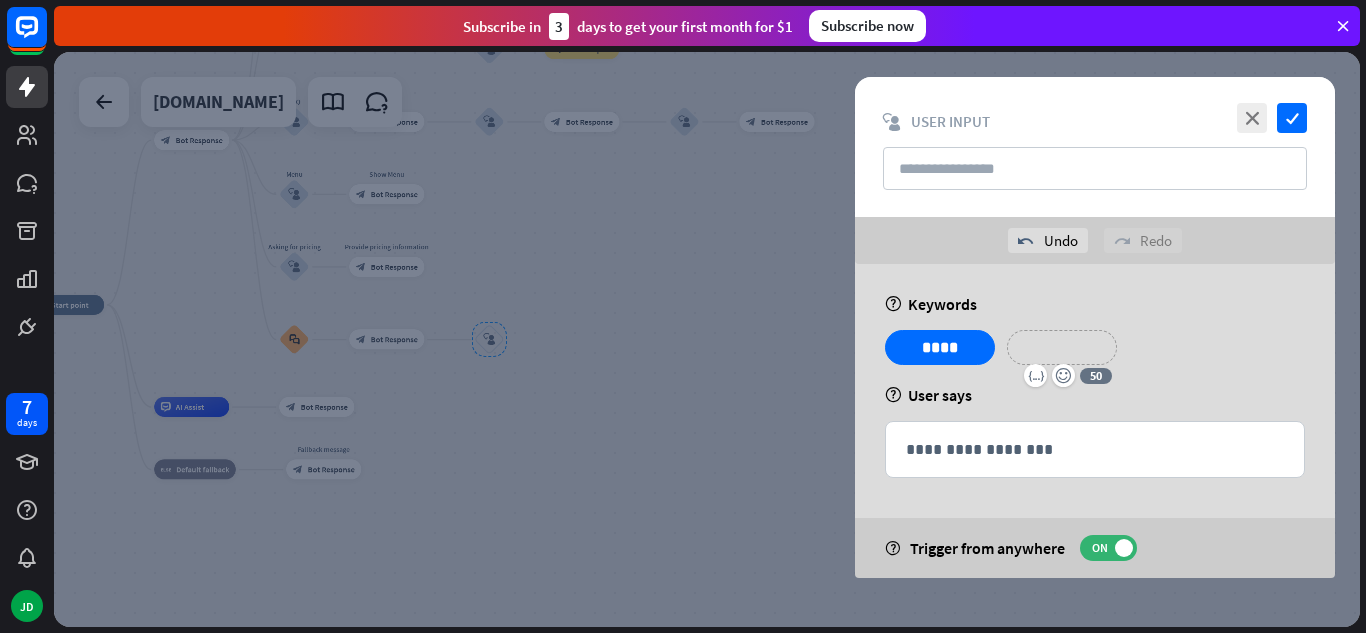 type 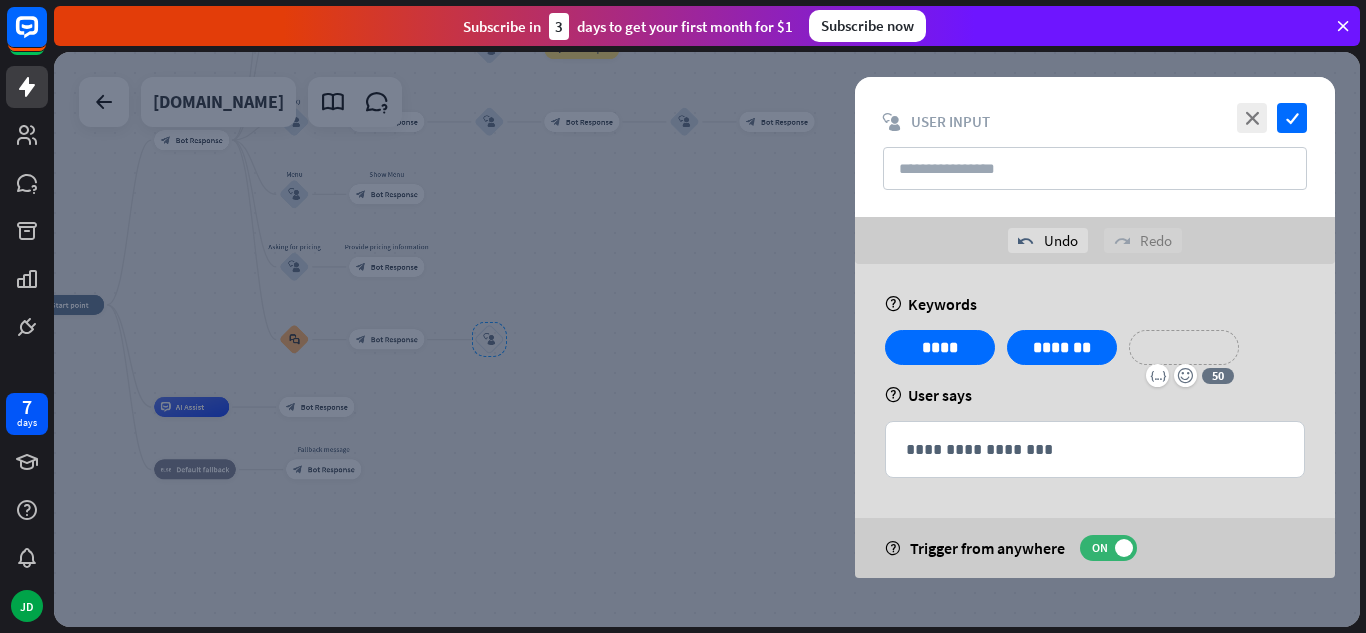 click on "**********" at bounding box center [1184, 347] 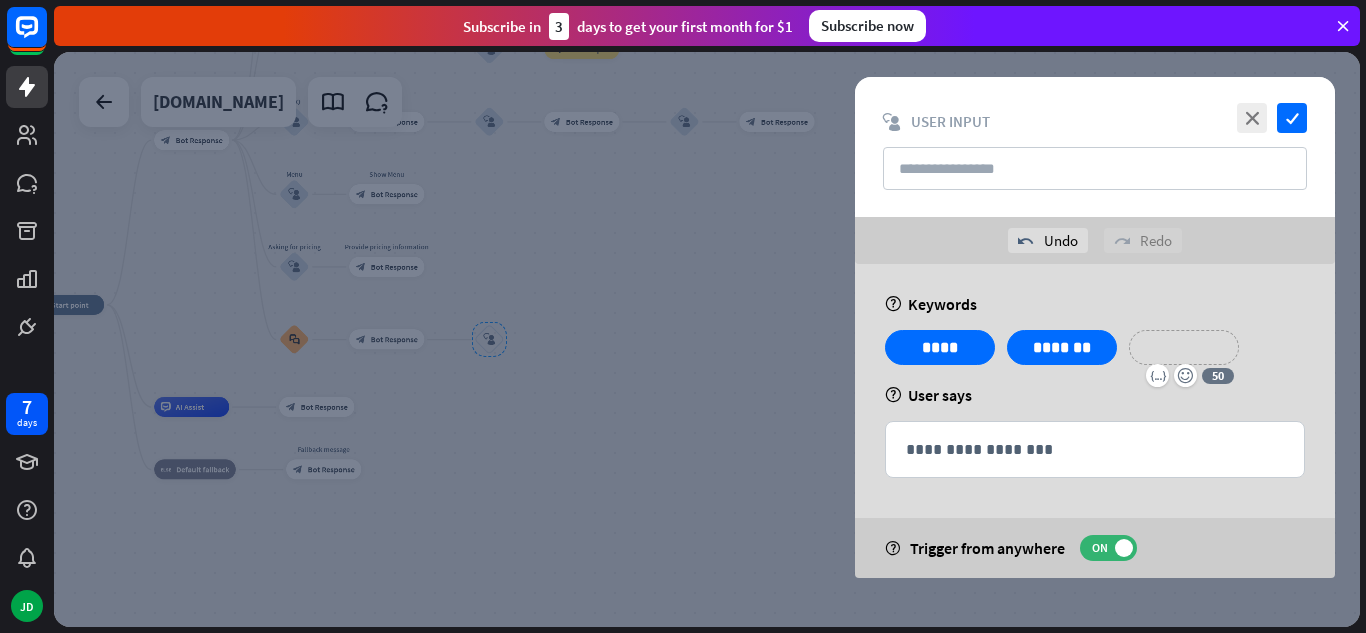 type 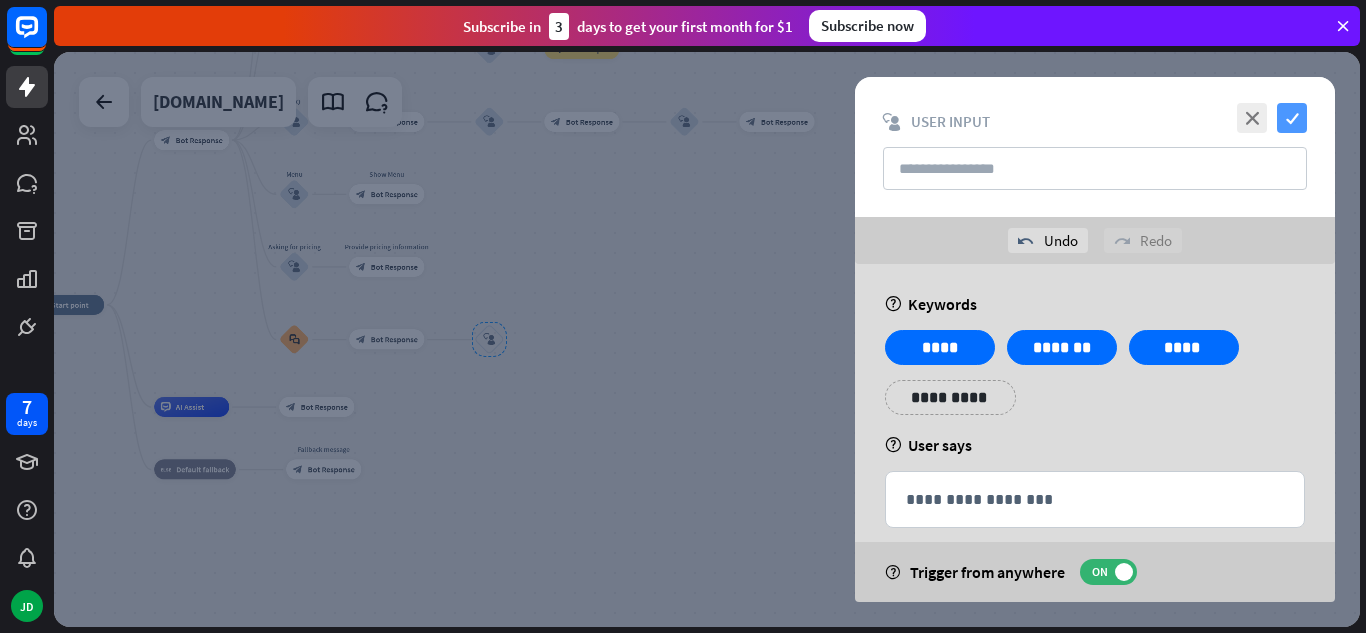 click on "check" at bounding box center (1292, 118) 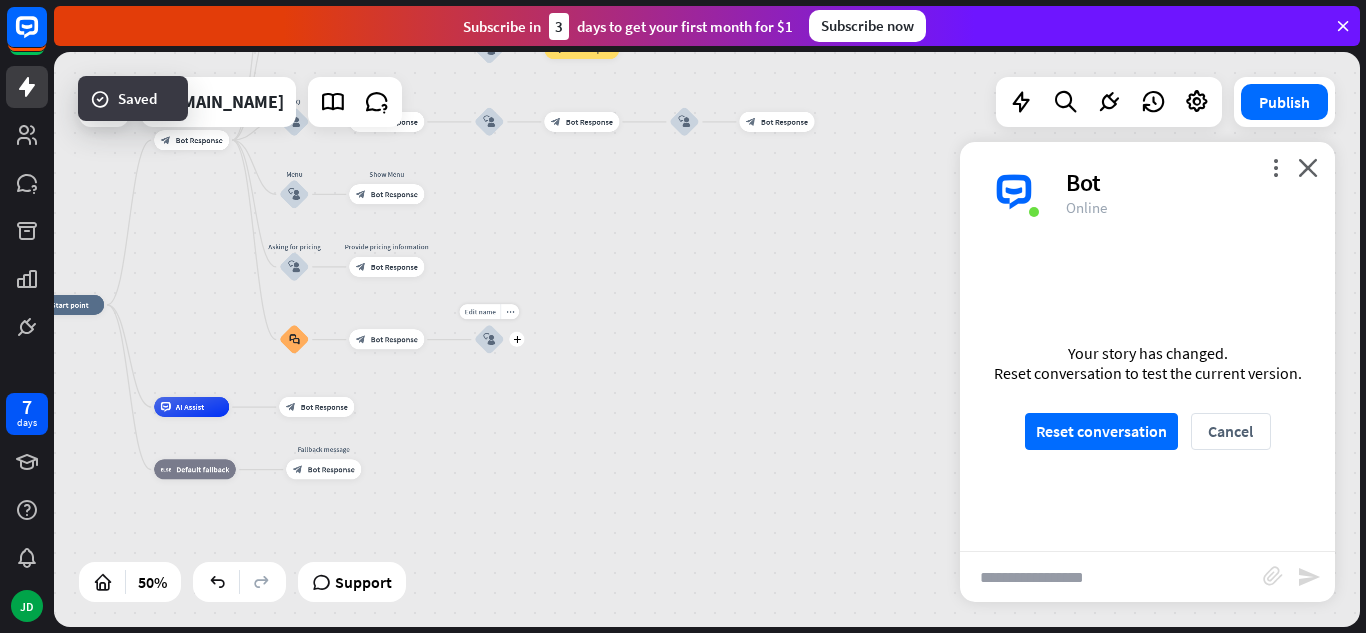 click on "Edit name   more_horiz         plus     block_user_input" at bounding box center (489, 339) 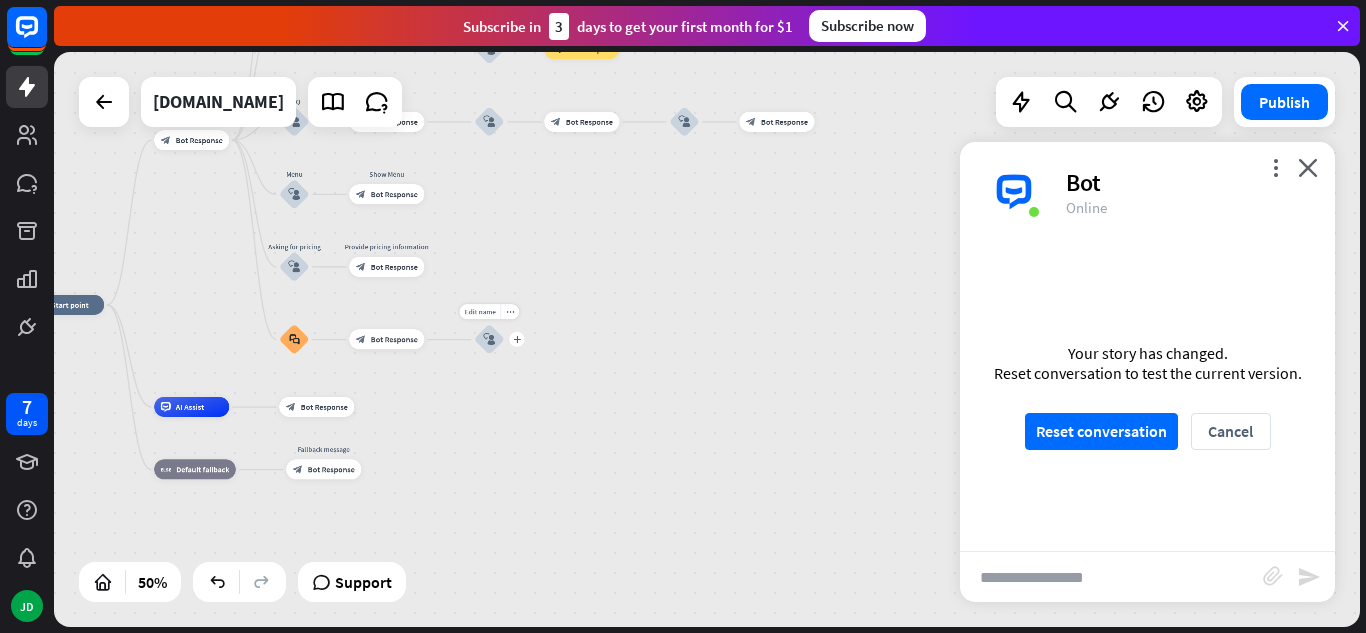 click on "plus" at bounding box center (517, 339) 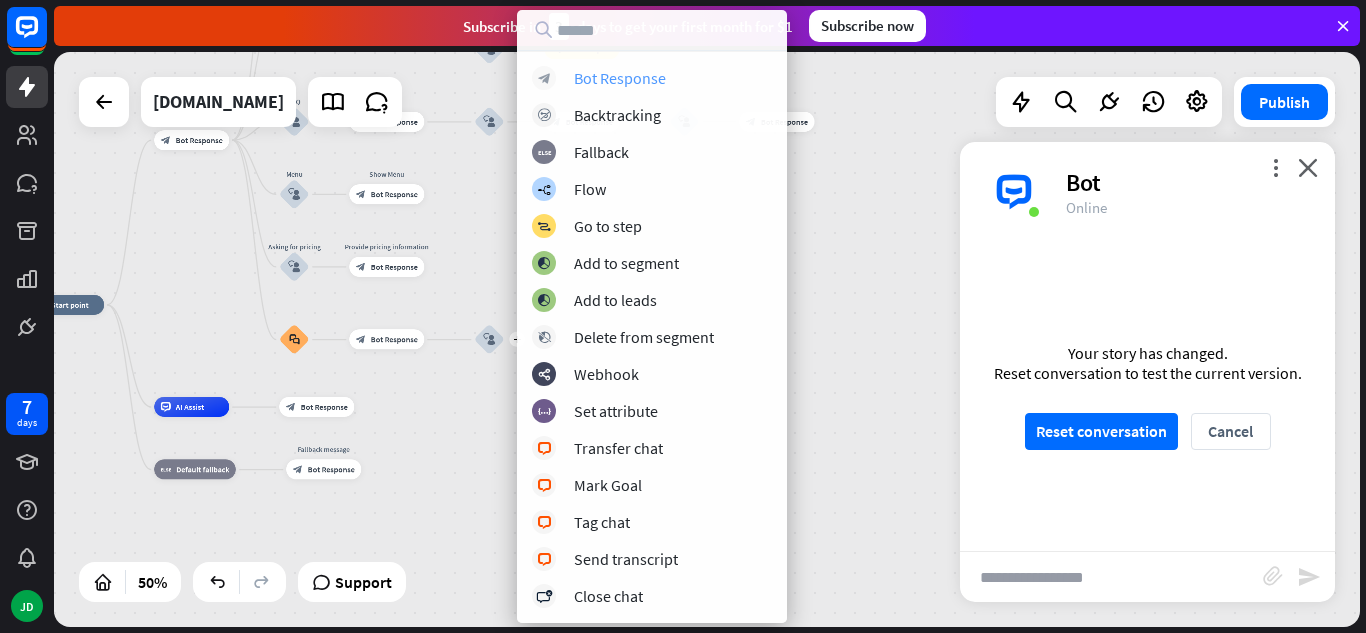 click on "Bot Response" at bounding box center (620, 78) 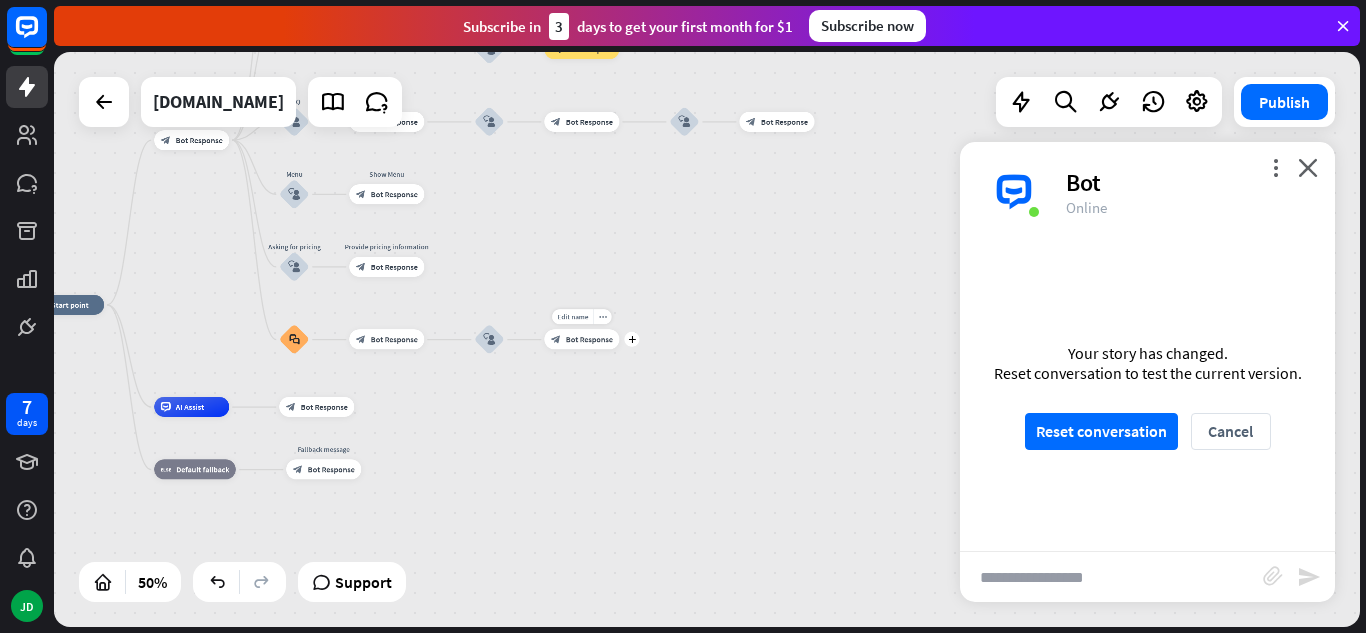click on "Bot Response" at bounding box center (589, 339) 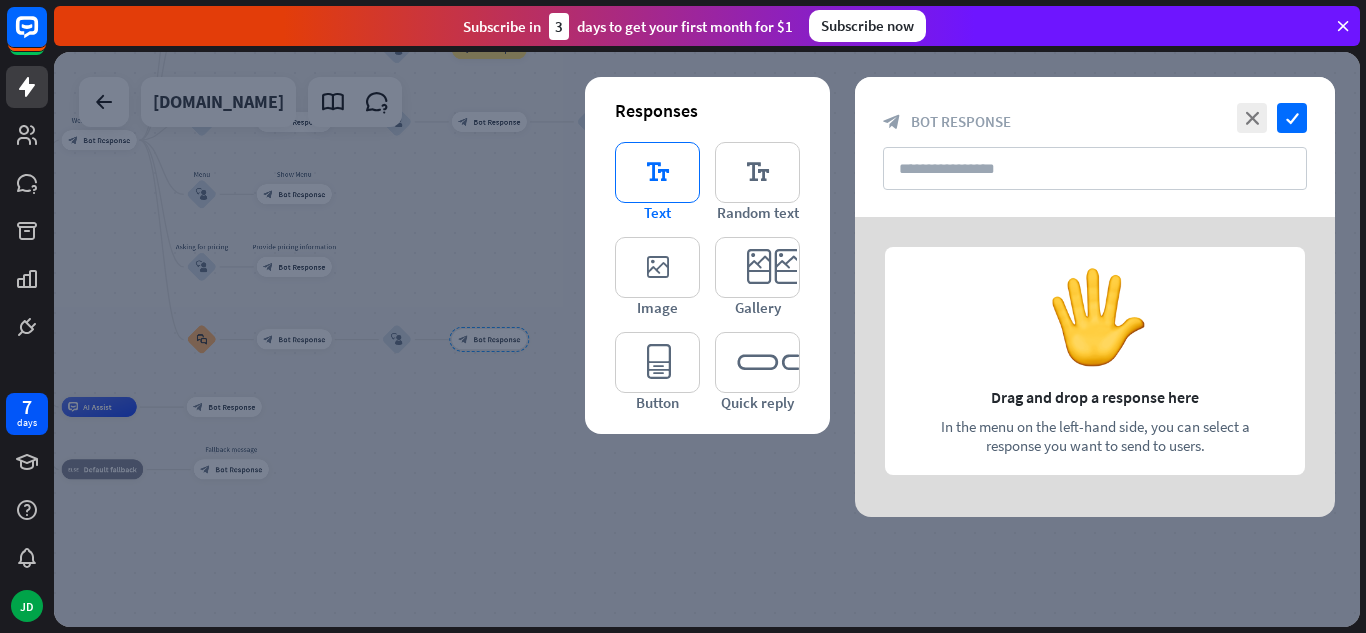 click on "editor_text" at bounding box center (657, 172) 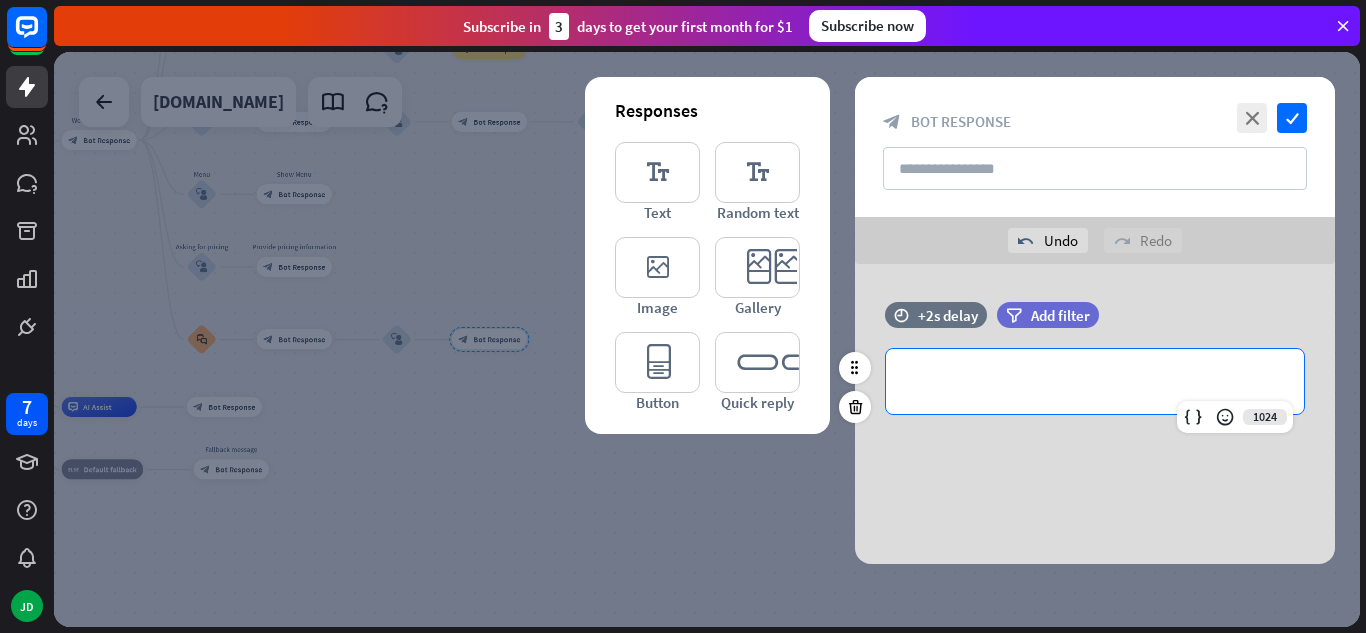 click on "**********" at bounding box center (1095, 381) 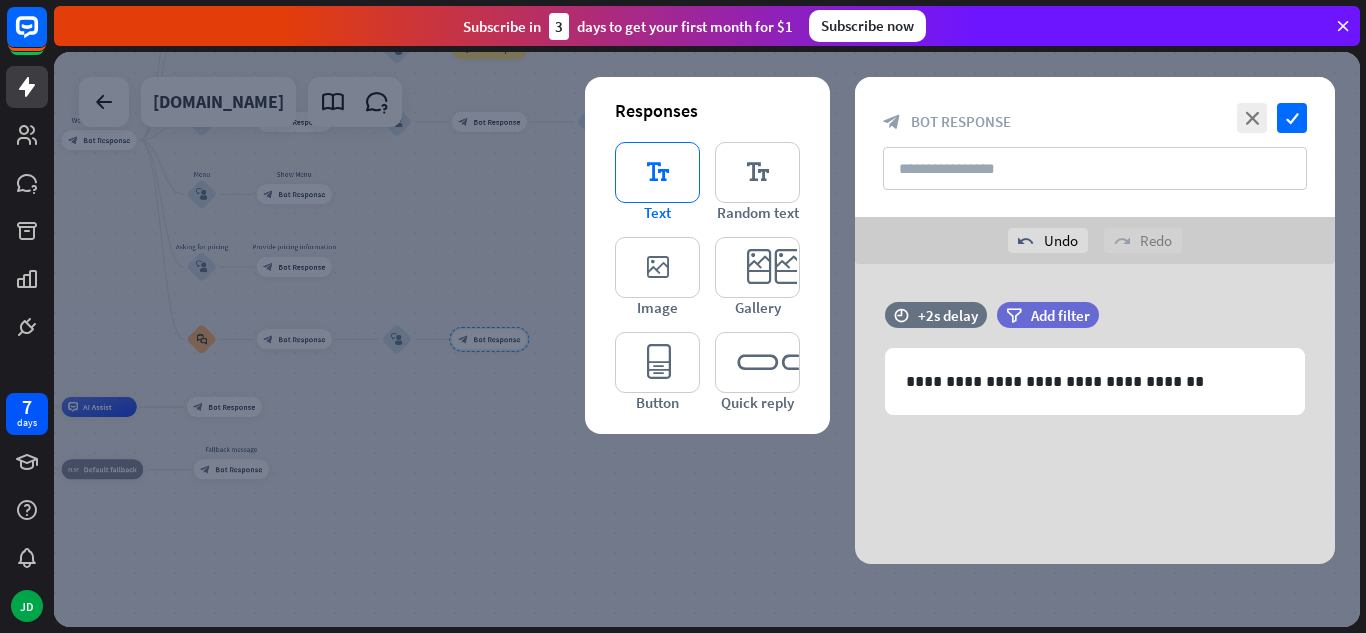 click on "editor_text" at bounding box center [657, 172] 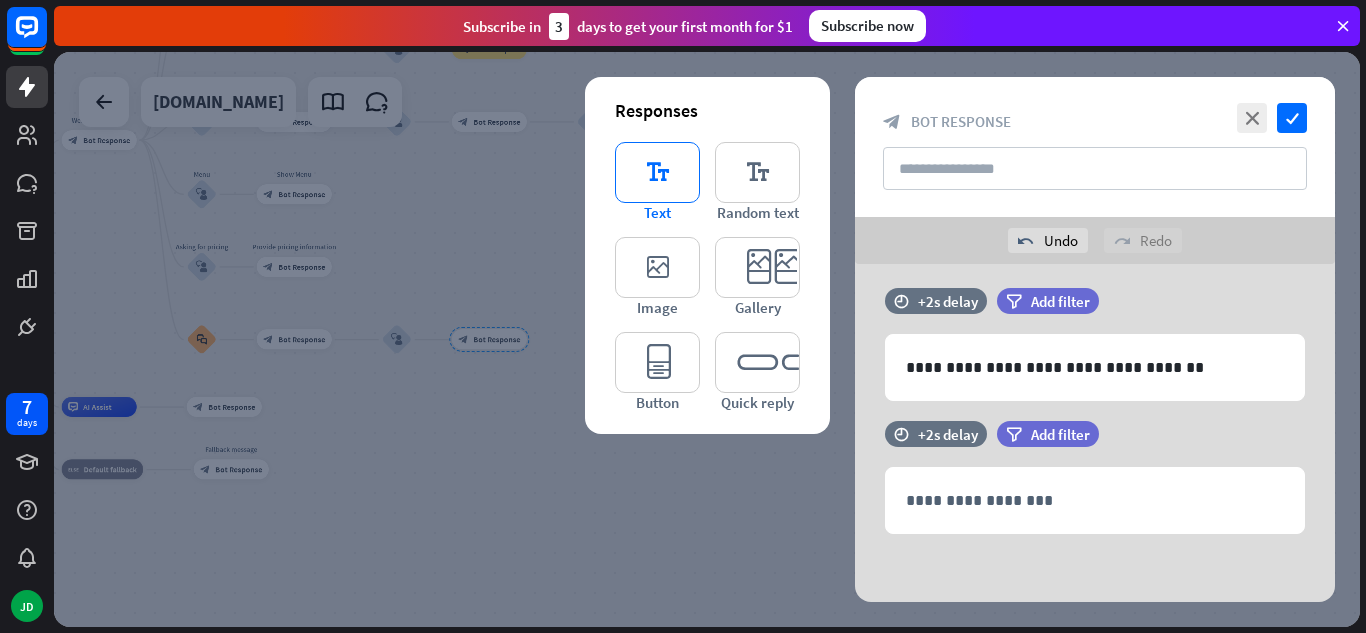 scroll, scrollTop: 16, scrollLeft: 0, axis: vertical 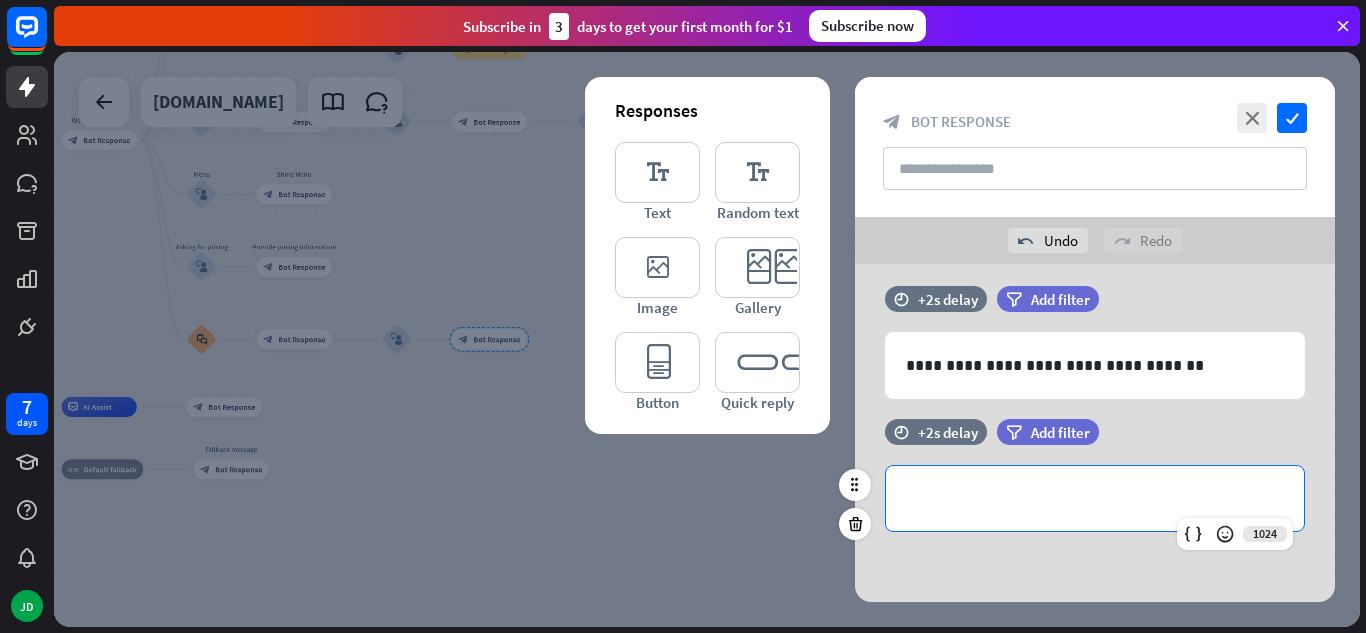 click on "**********" at bounding box center (1095, 498) 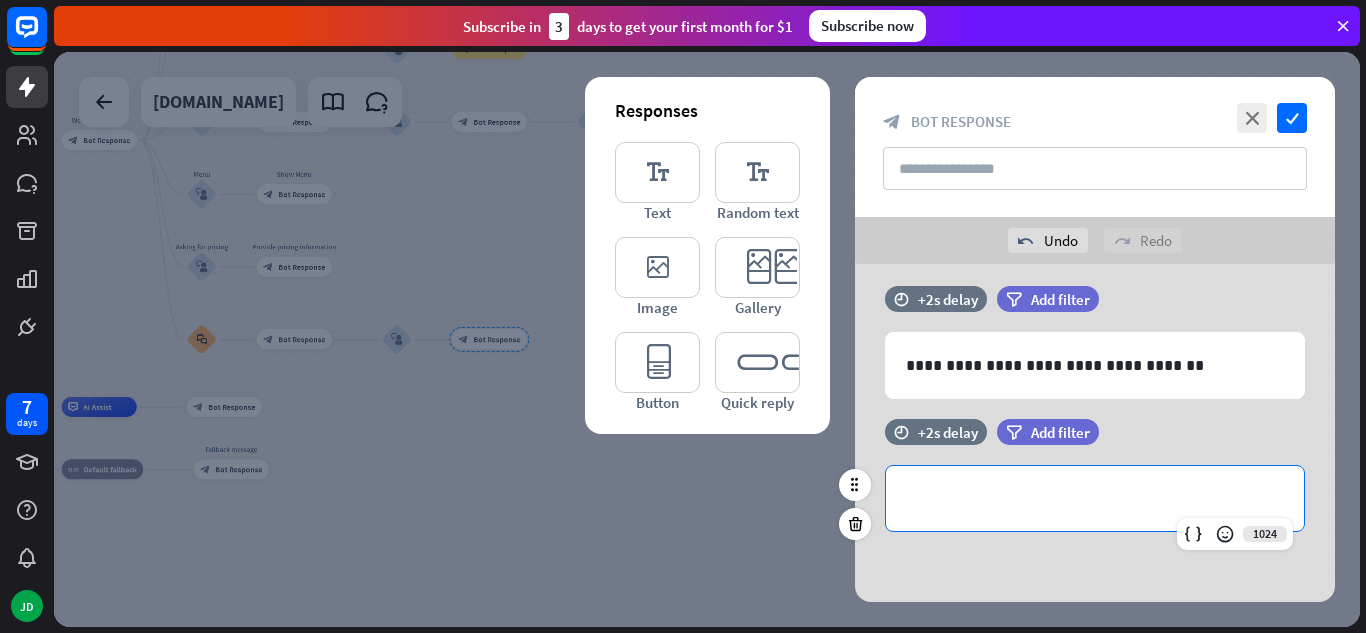 type 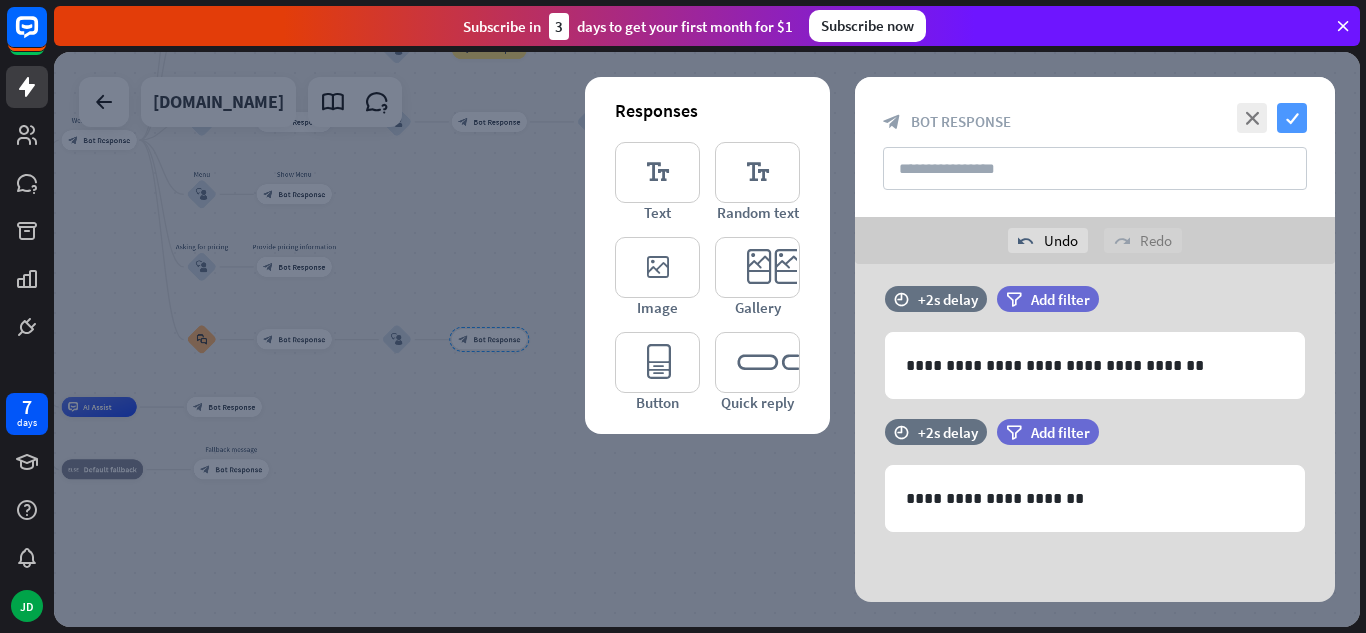 click on "check" at bounding box center [1292, 118] 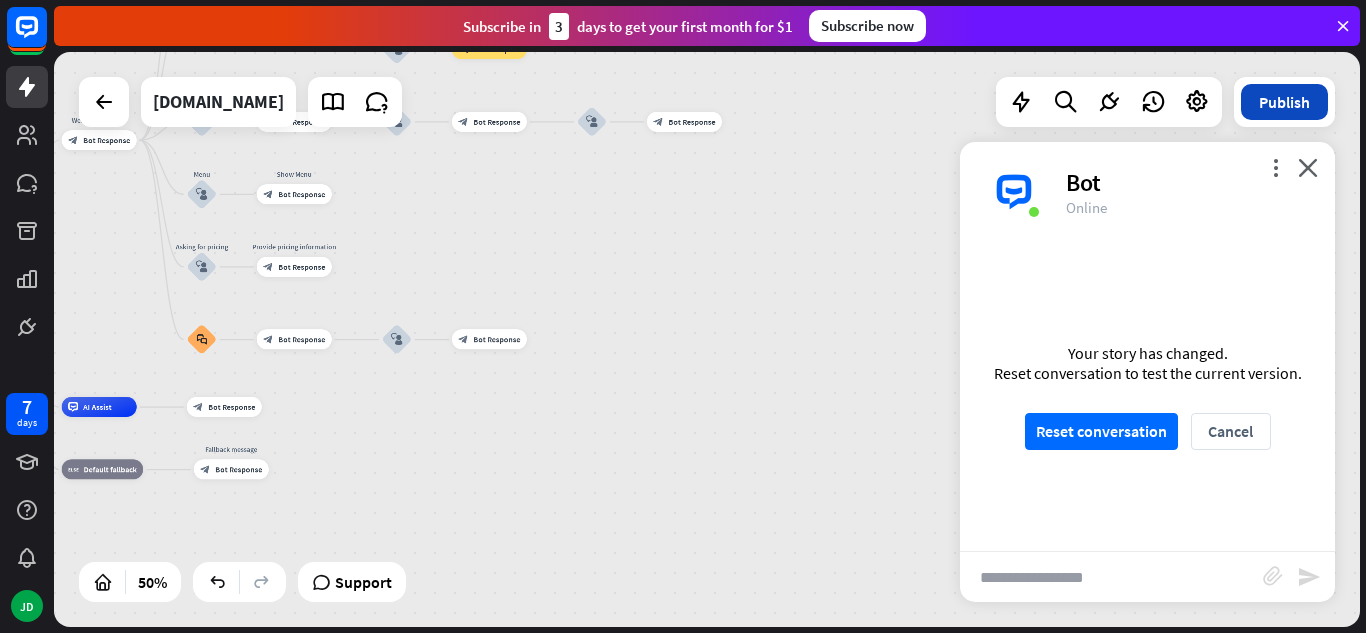click on "Publish" at bounding box center [1284, 102] 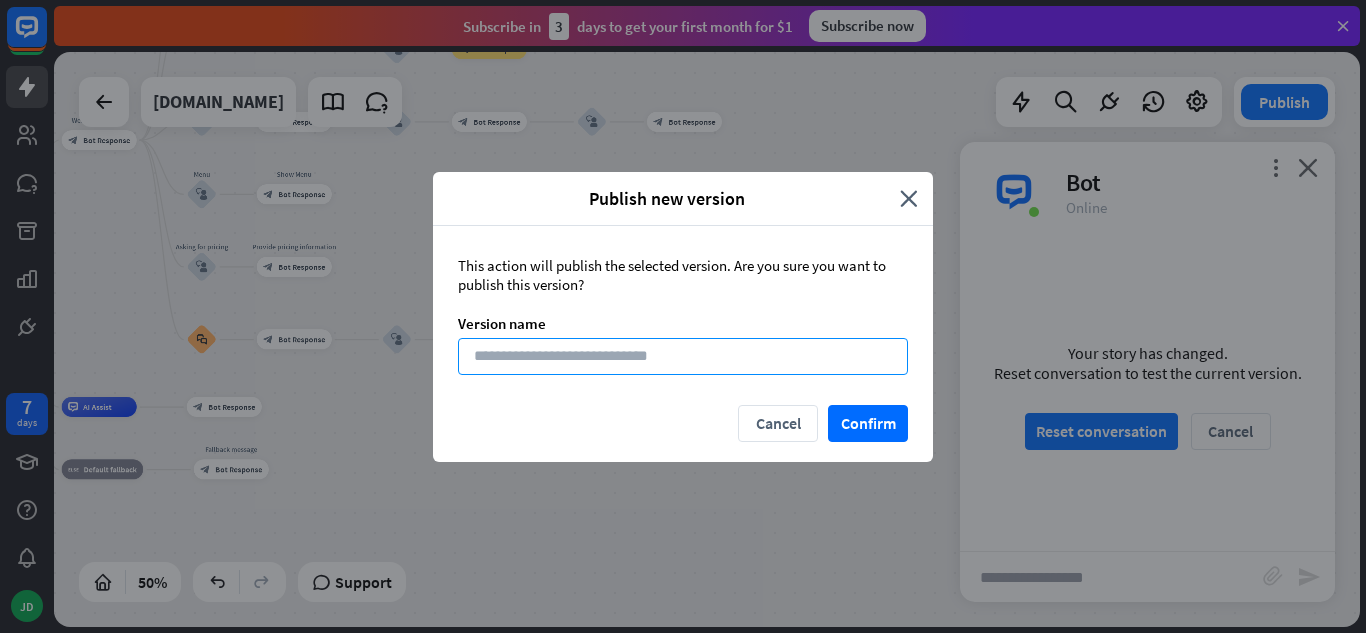 click at bounding box center (683, 356) 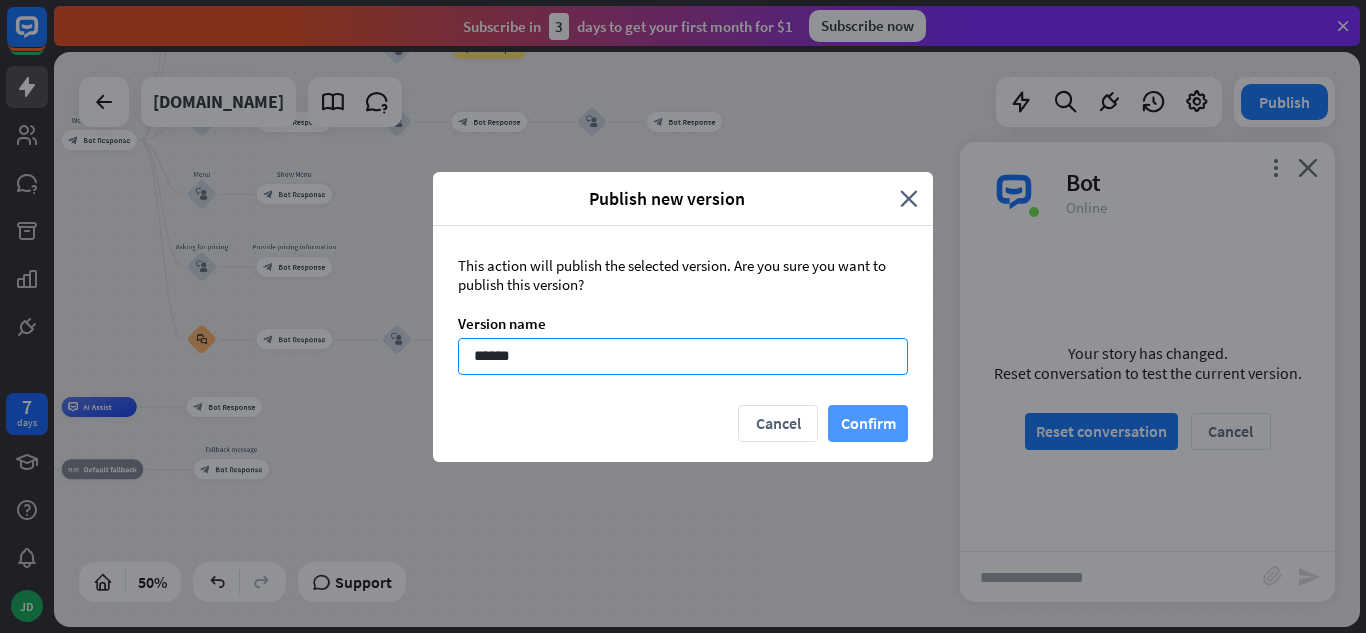 type on "******" 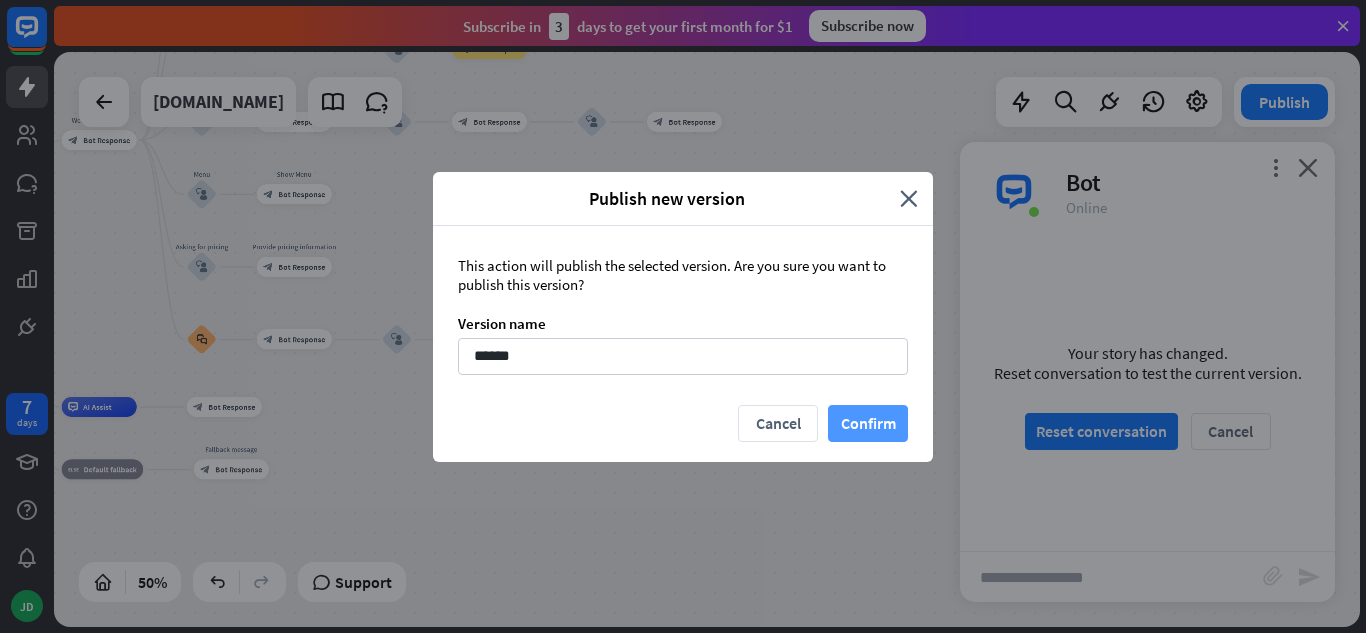 click on "Confirm" at bounding box center [868, 423] 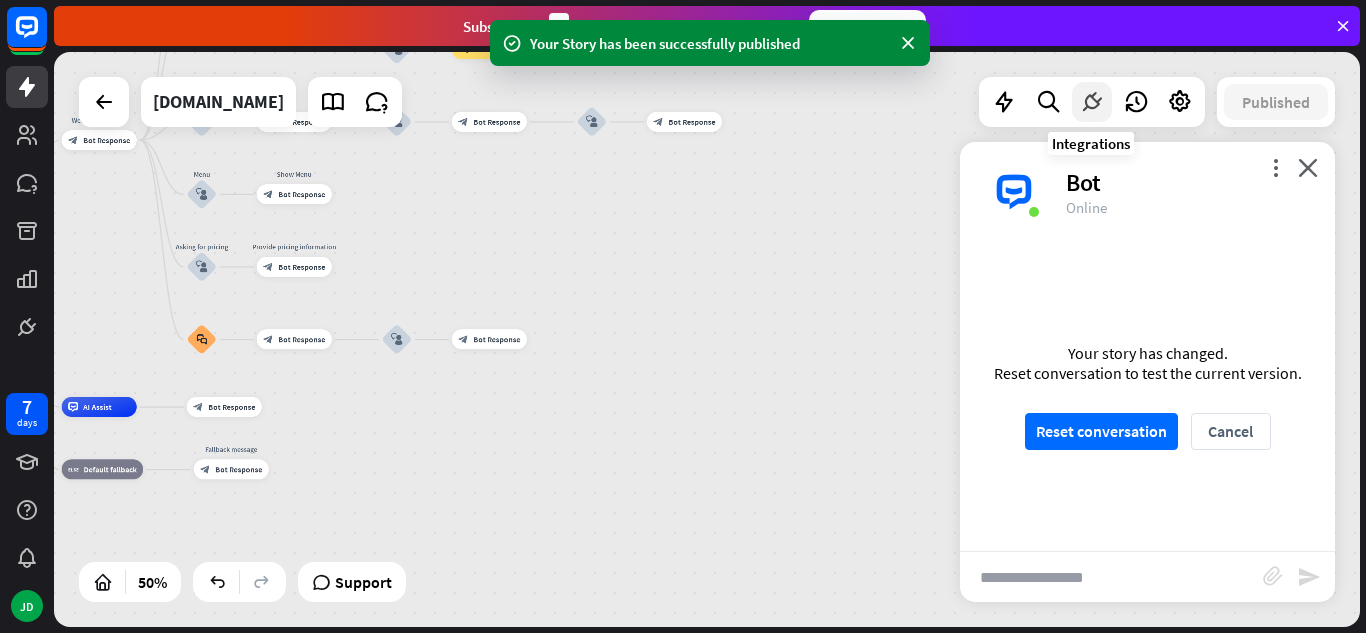 click at bounding box center (1092, 102) 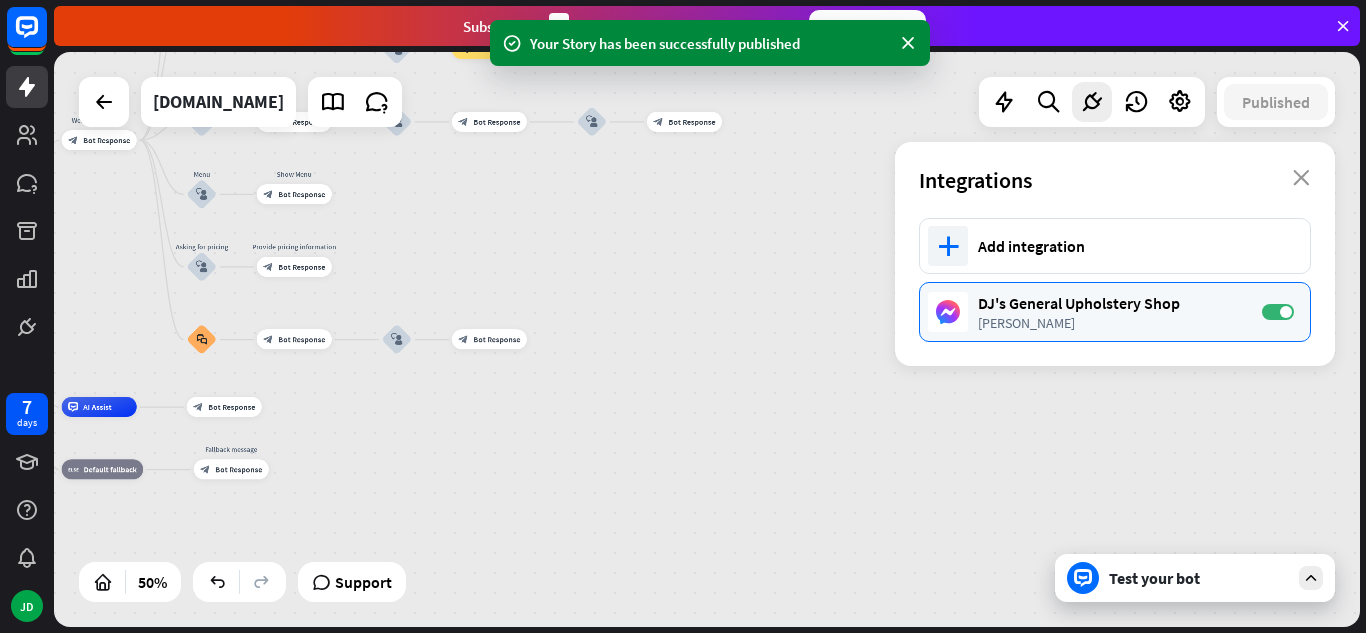 click on "DJ's General Upholstery Shop" at bounding box center [1110, 303] 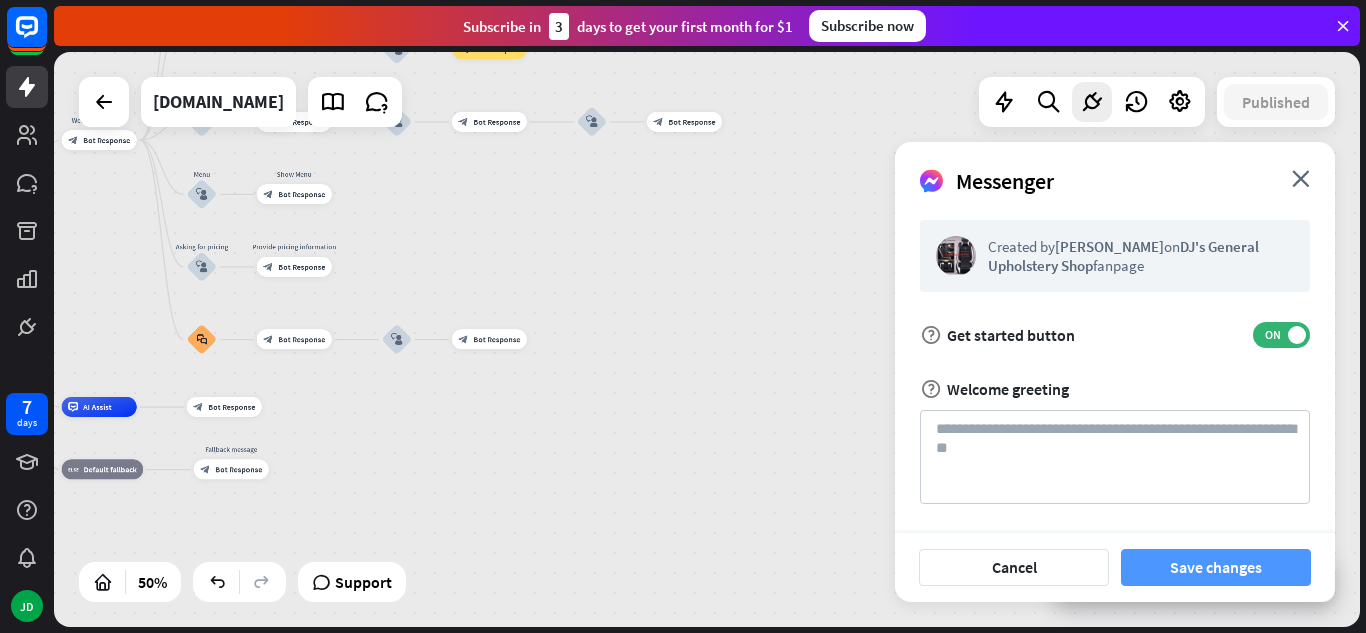 click on "Save changes" at bounding box center [1216, 567] 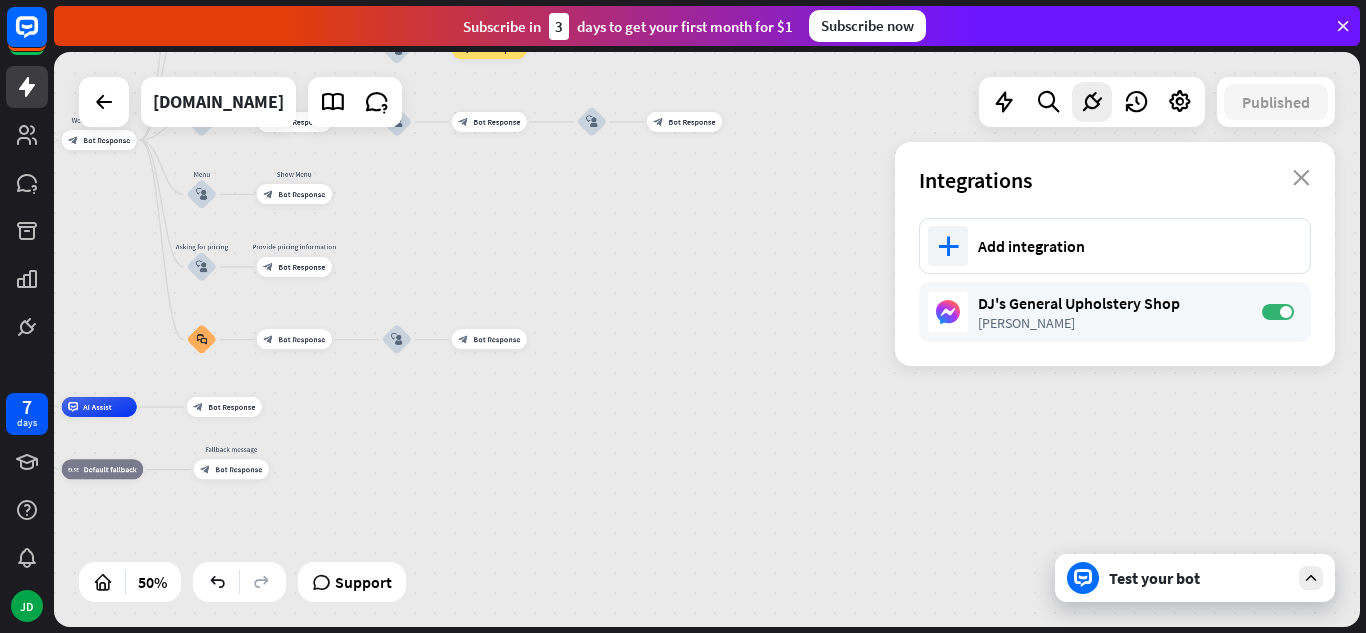 click on "Test your bot" at bounding box center (1195, 578) 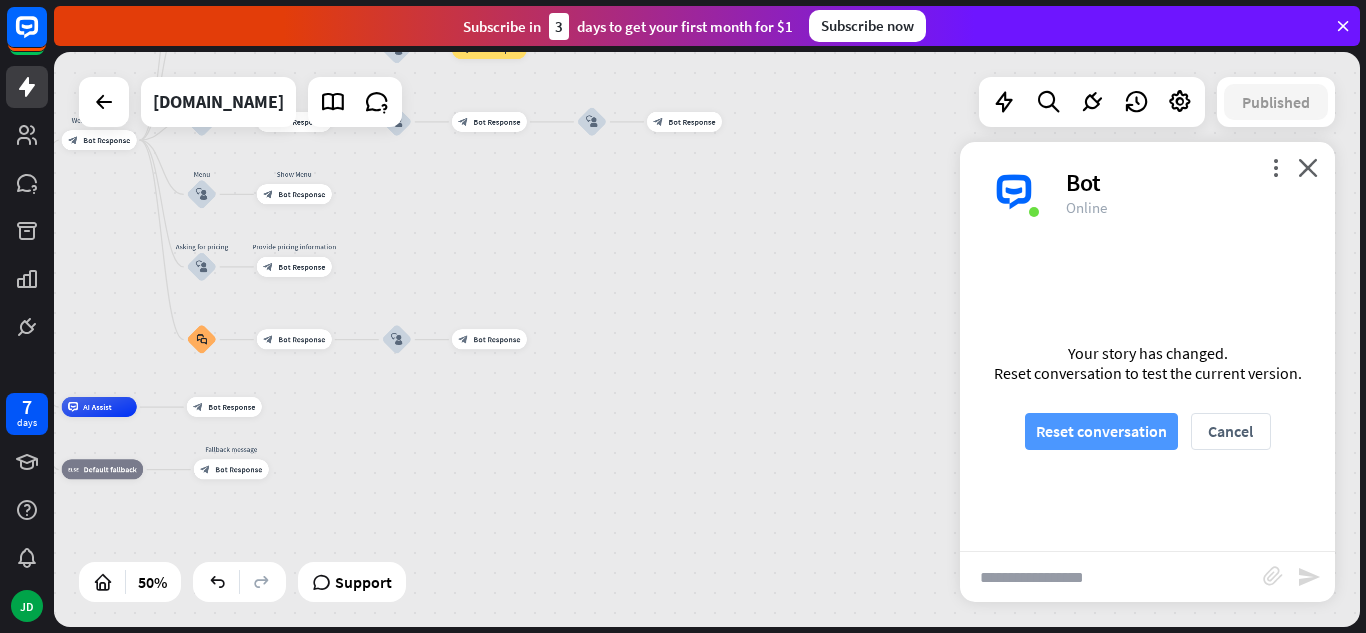 click on "Reset conversation" at bounding box center (1101, 431) 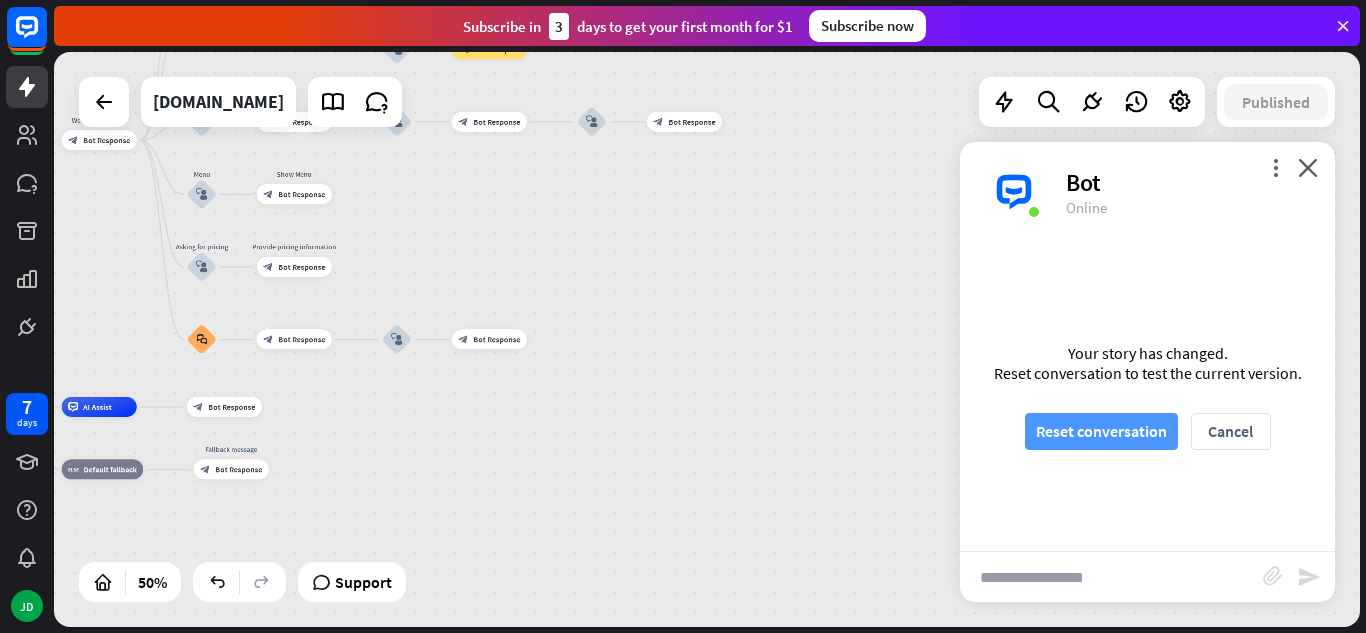 scroll, scrollTop: 0, scrollLeft: 0, axis: both 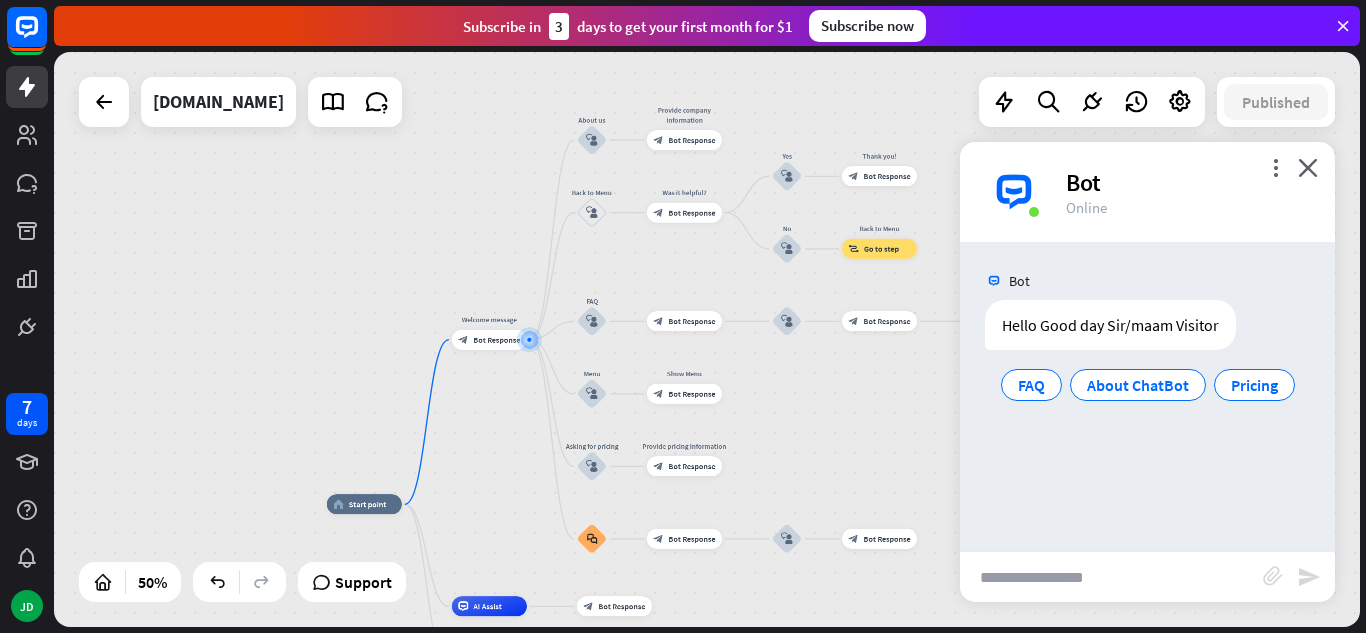 click at bounding box center [1111, 577] 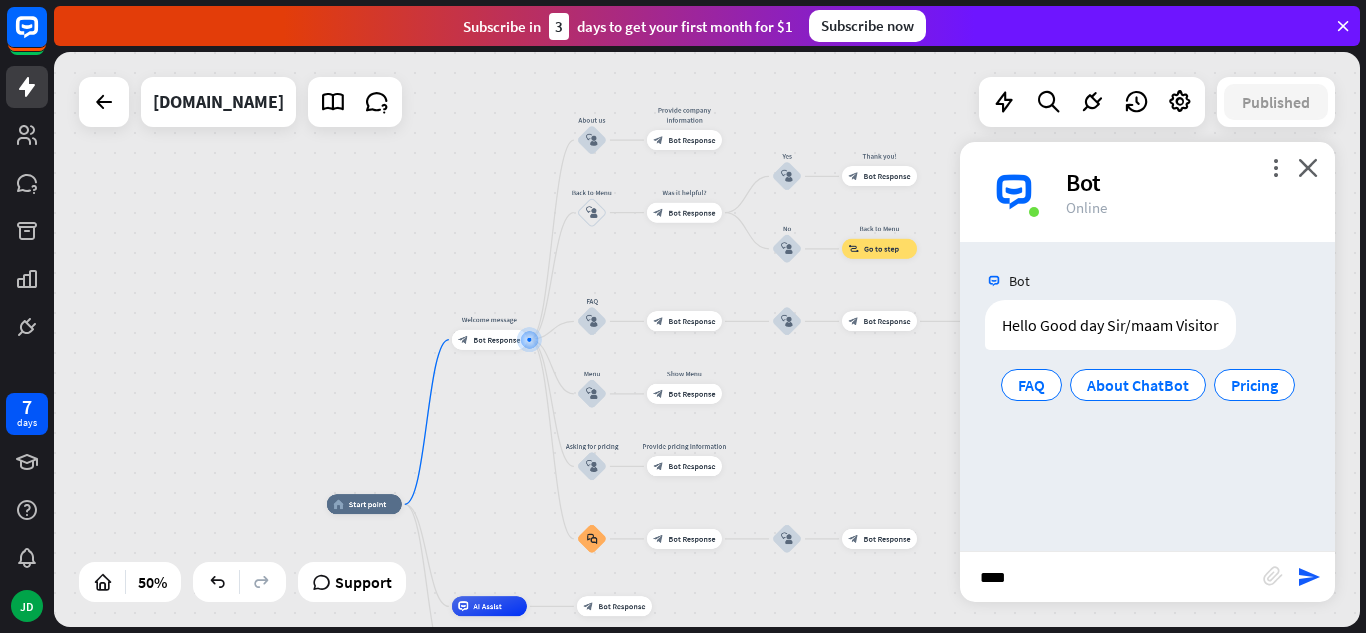 type on "*****" 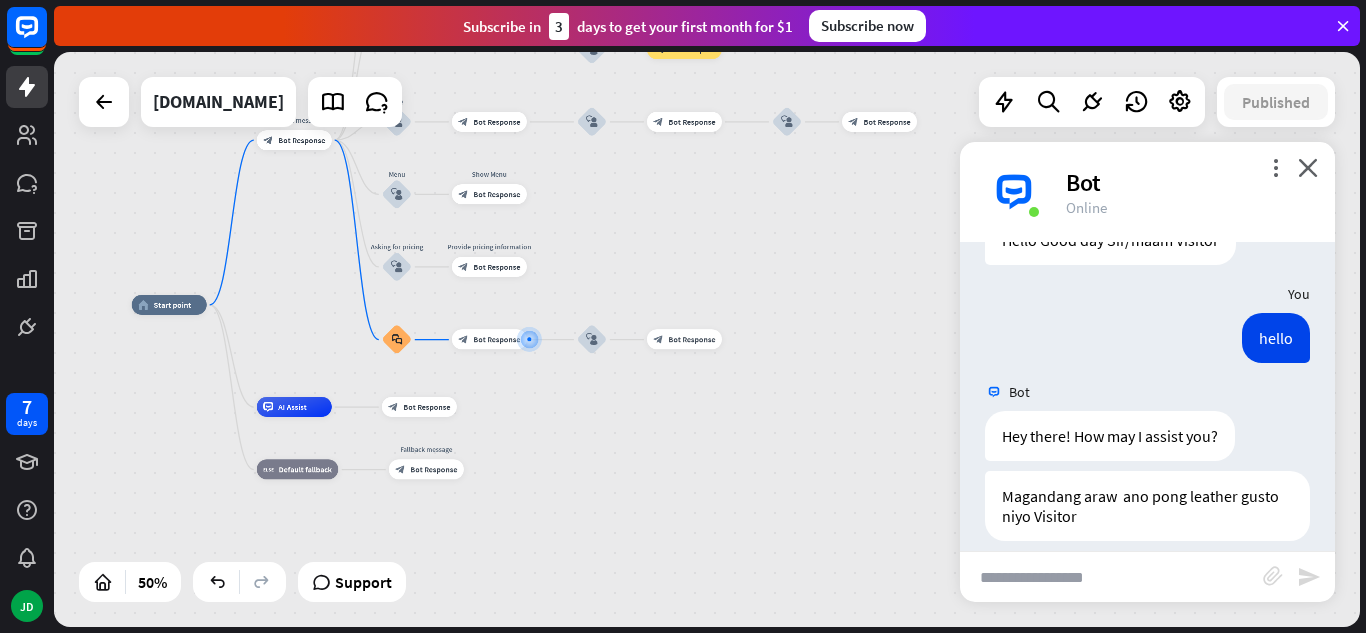 scroll, scrollTop: 105, scrollLeft: 0, axis: vertical 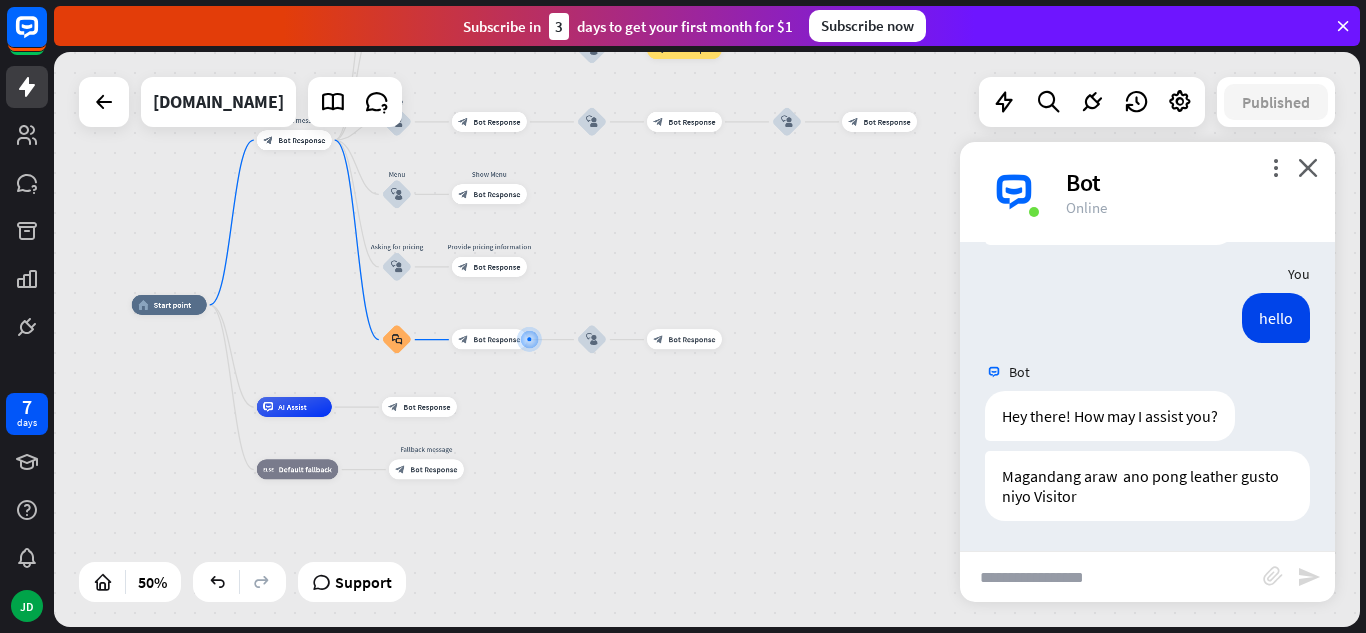 click at bounding box center (1111, 577) 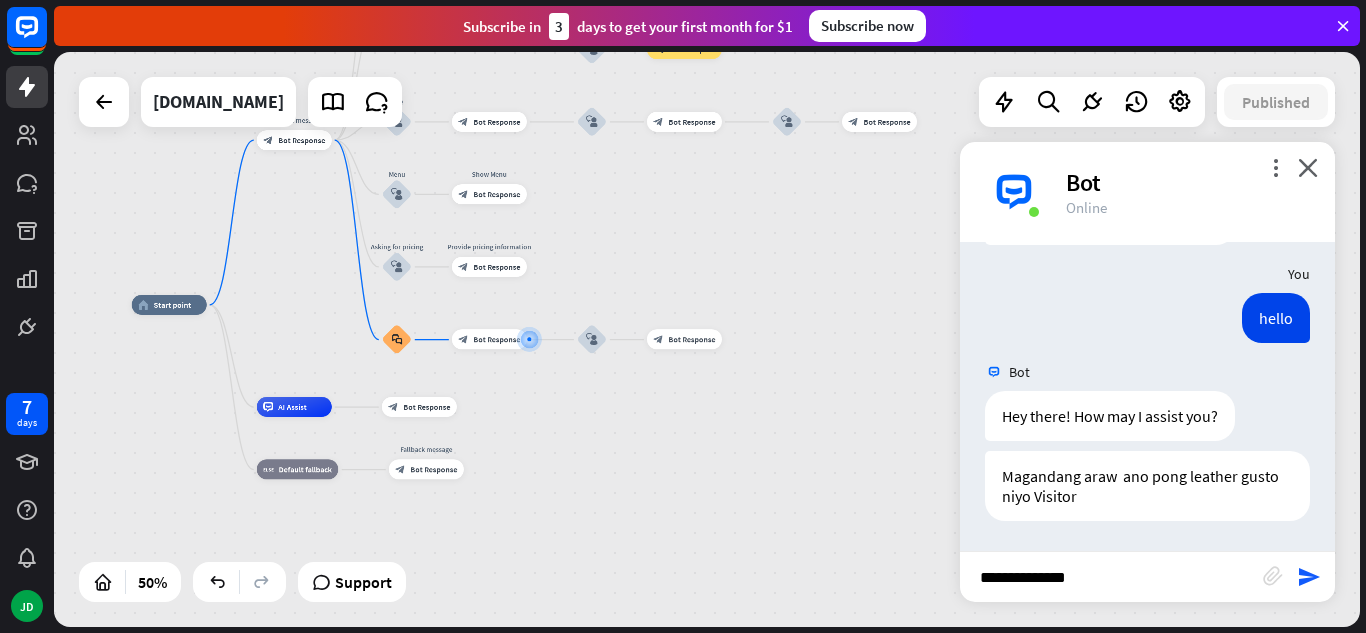 type on "**********" 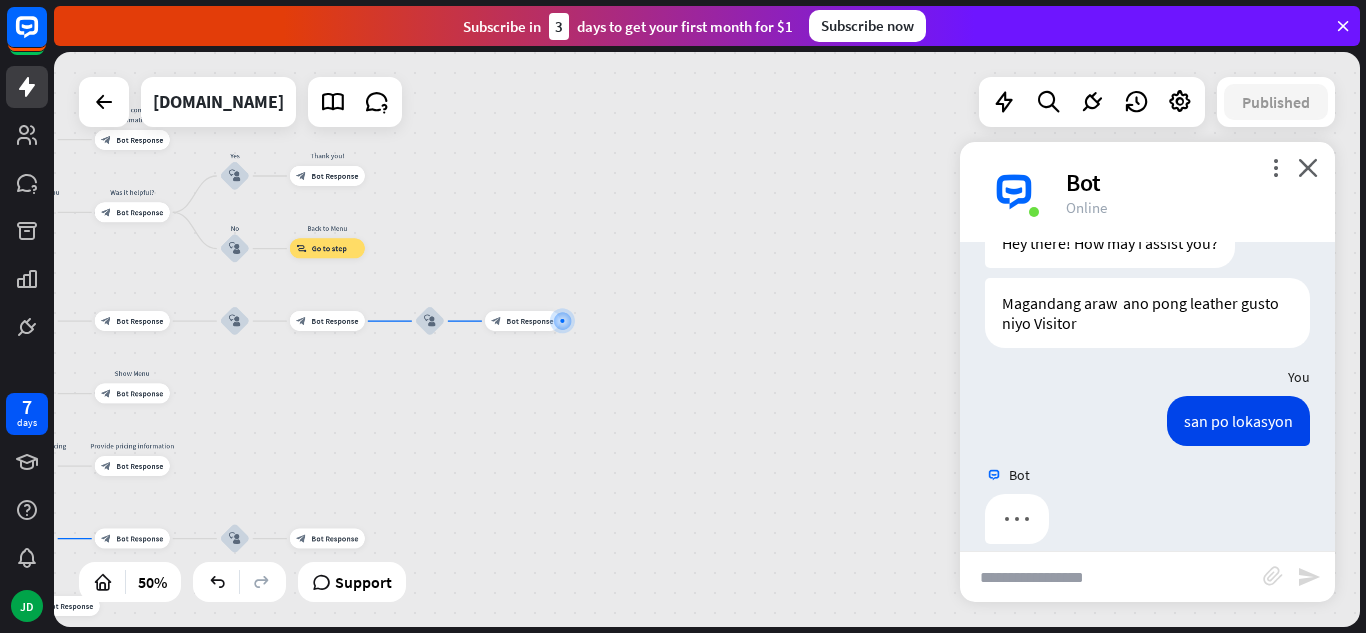 scroll, scrollTop: 301, scrollLeft: 0, axis: vertical 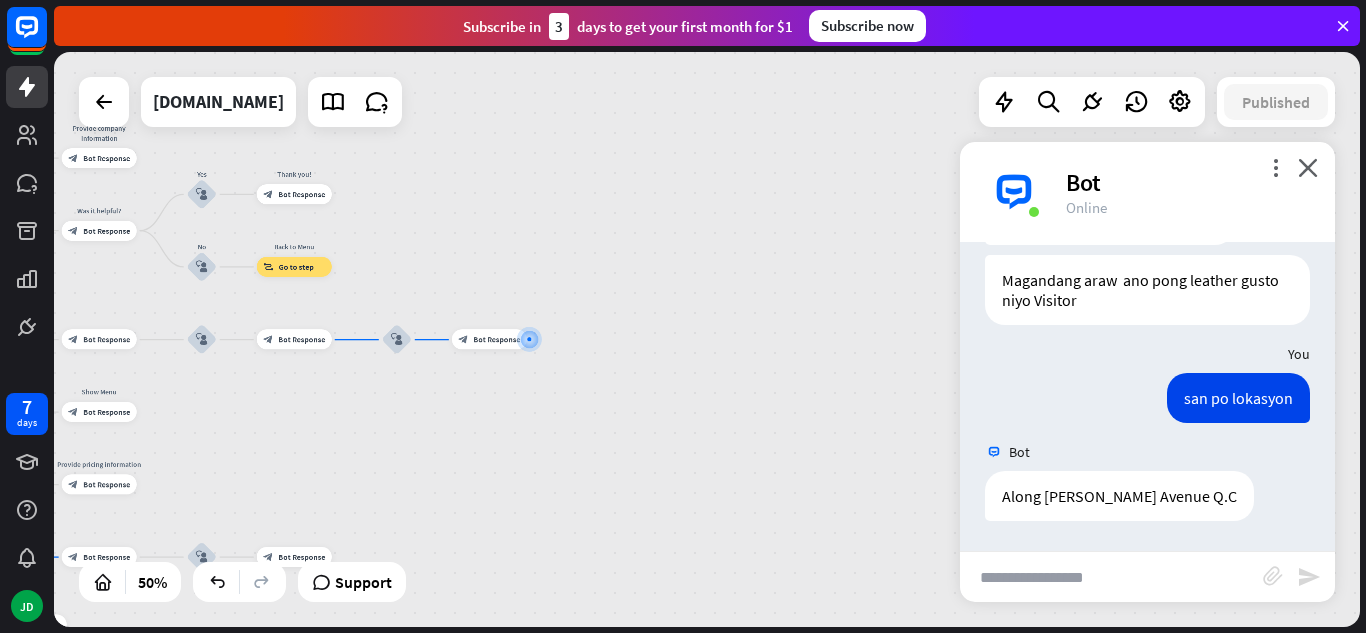 click at bounding box center [1111, 577] 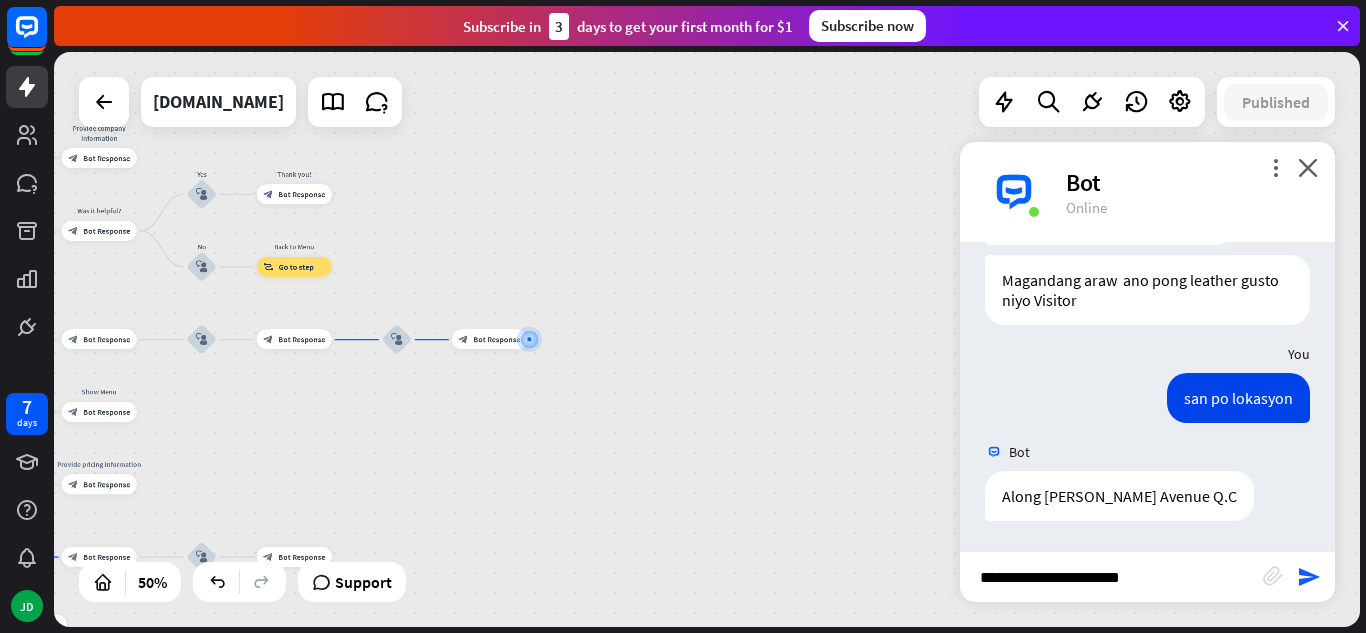 type on "**********" 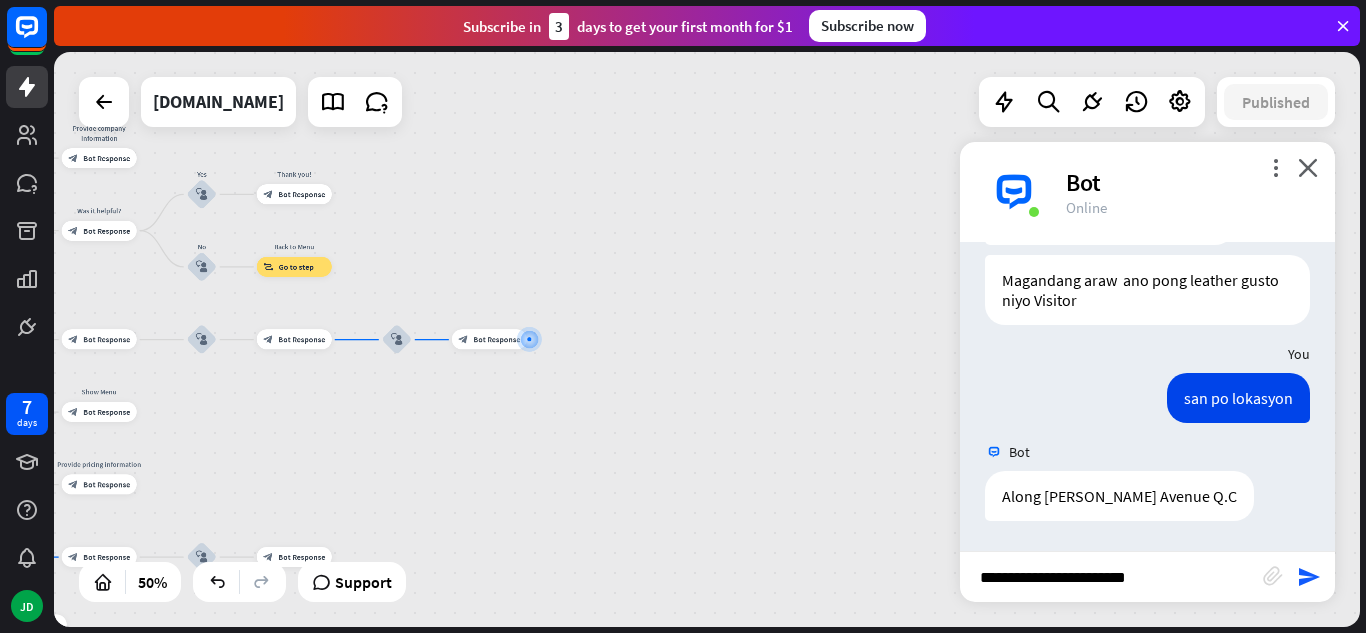 type 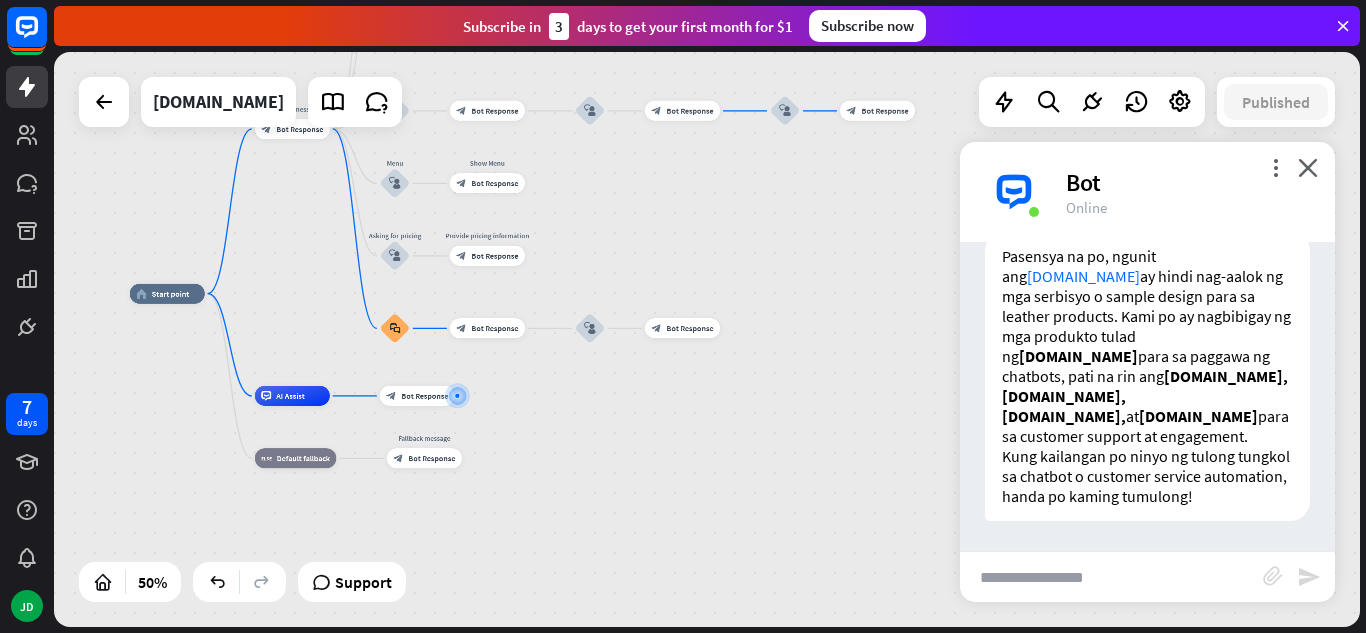 scroll, scrollTop: 737, scrollLeft: 0, axis: vertical 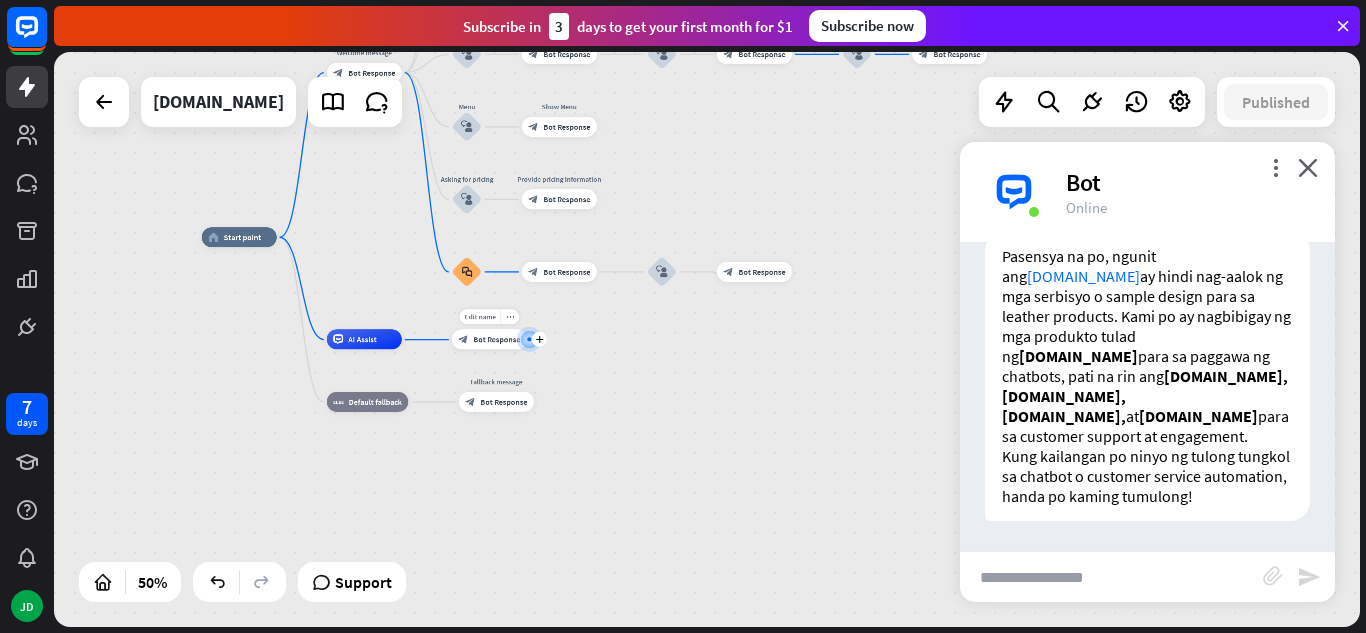 click on "Bot Response" at bounding box center [496, 339] 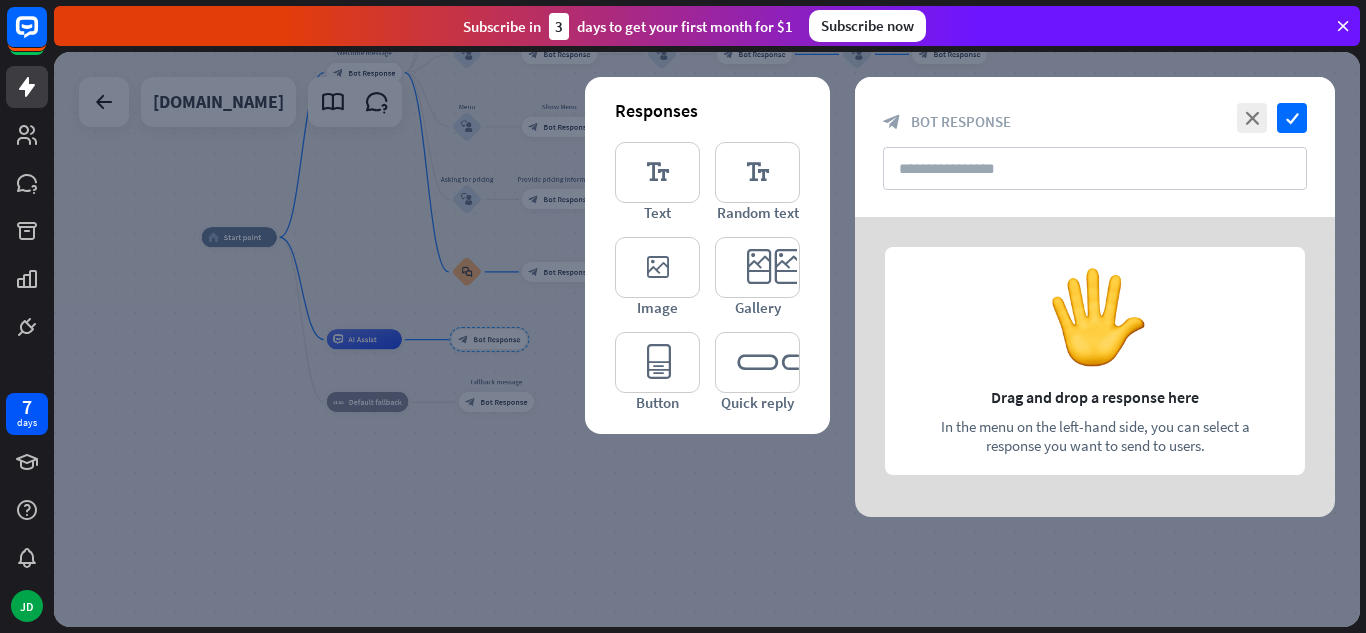 click at bounding box center [707, 339] 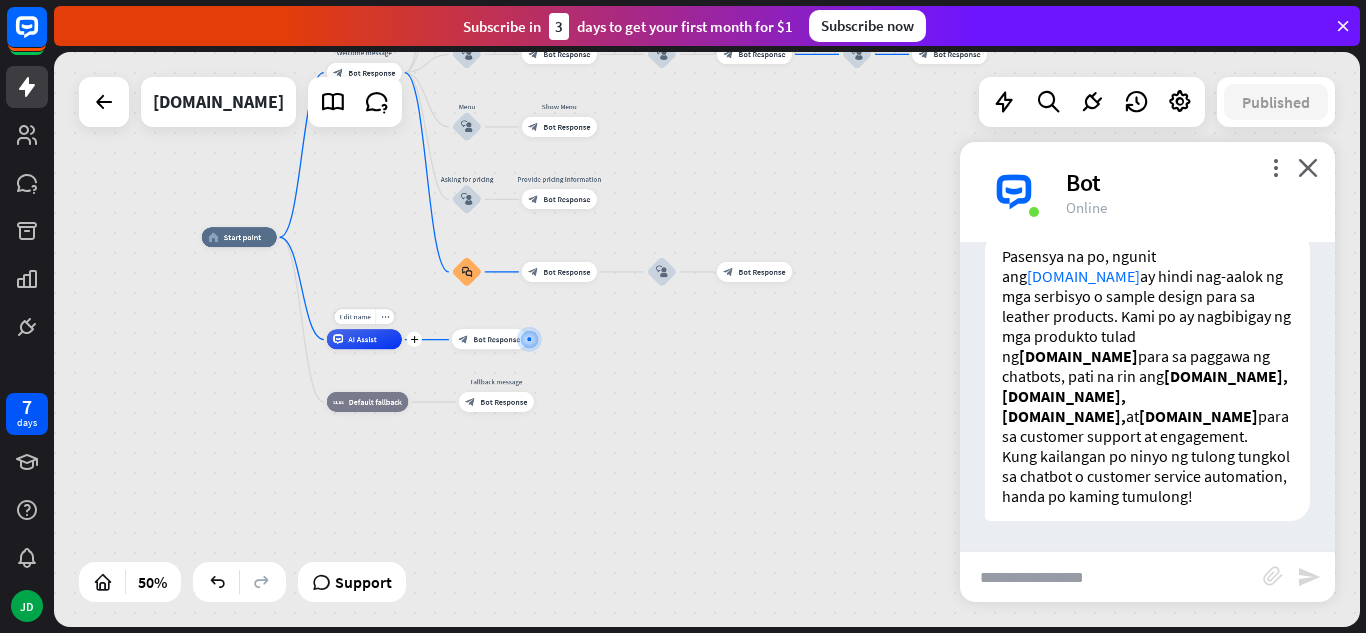 click on "Edit name   more_horiz         plus       AI Assist" at bounding box center (364, 339) 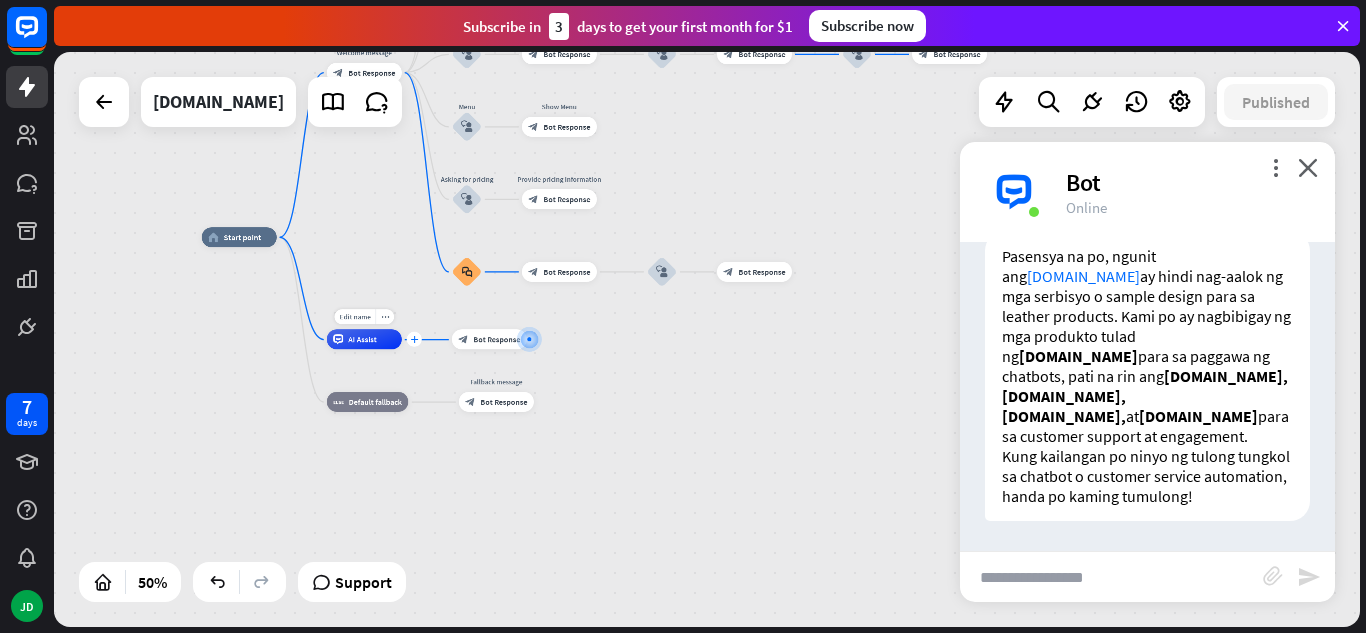 click on "plus" at bounding box center (414, 339) 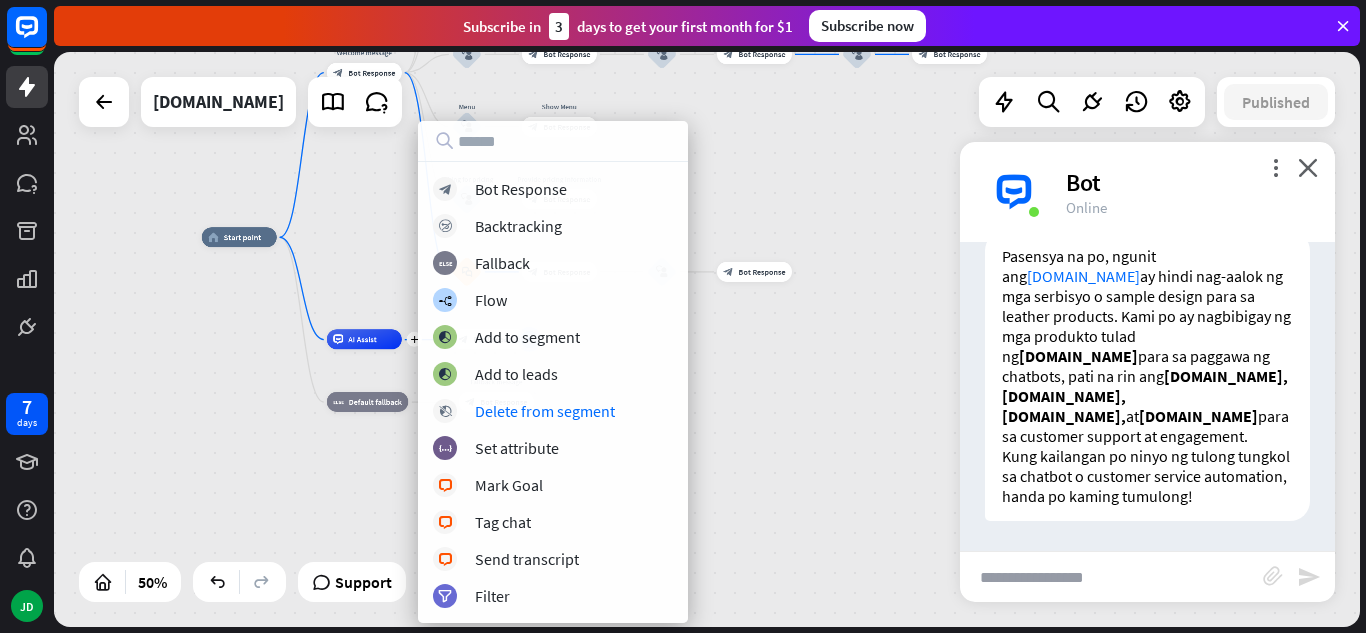 click on "home_2   Start point                 Welcome message   block_bot_response   Bot Response                 About us   block_user_input                 Provide company information   block_bot_response   Bot Response                 Back to Menu   block_user_input                 Was it helpful?   block_bot_response   Bot Response                 Yes   block_user_input                 Thank you!   block_bot_response   Bot Response                 No   block_user_input                 Back to Menu   block_goto   Go to step                 FAQ   block_user_input                   block_bot_response   Bot Response                   block_user_input                   block_bot_response   Bot Response                   block_user_input                   block_bot_response   Bot Response                 Menu   block_user_input                 Show Menu   block_bot_response   Bot Response                 Asking for pricing   block_user_input                 Provide pricing information     Bot Response" at bounding box center [528, 381] 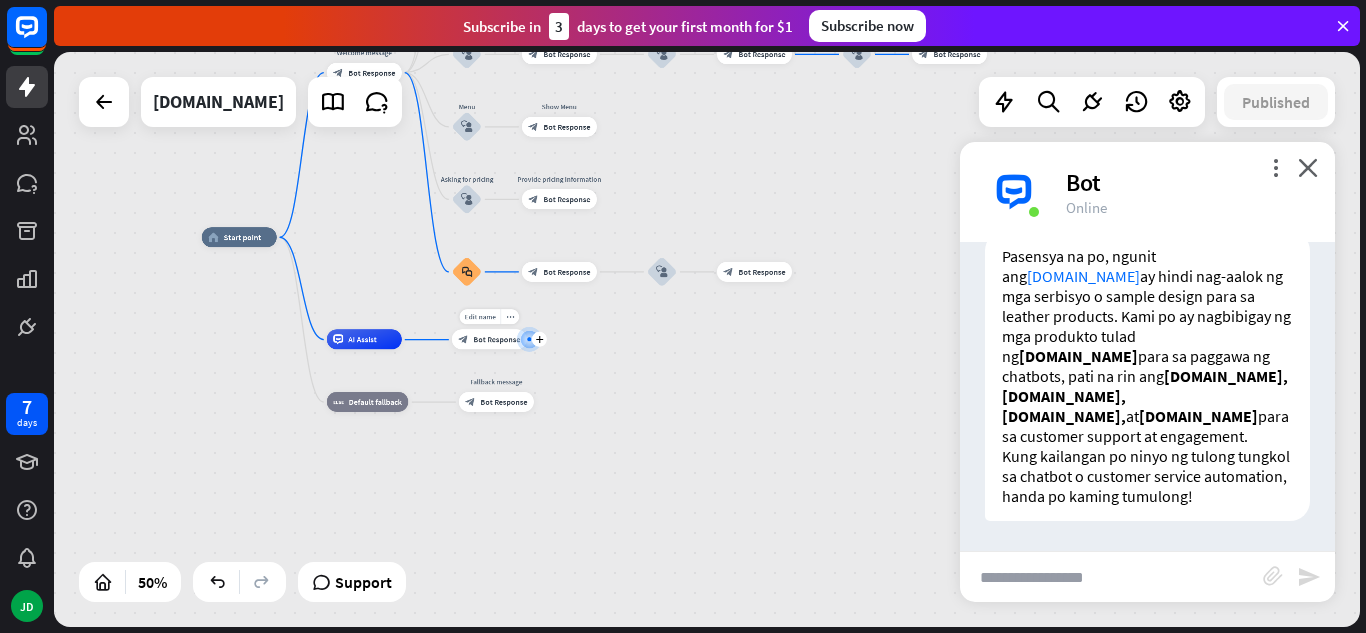 click on "Bot Response" at bounding box center (496, 339) 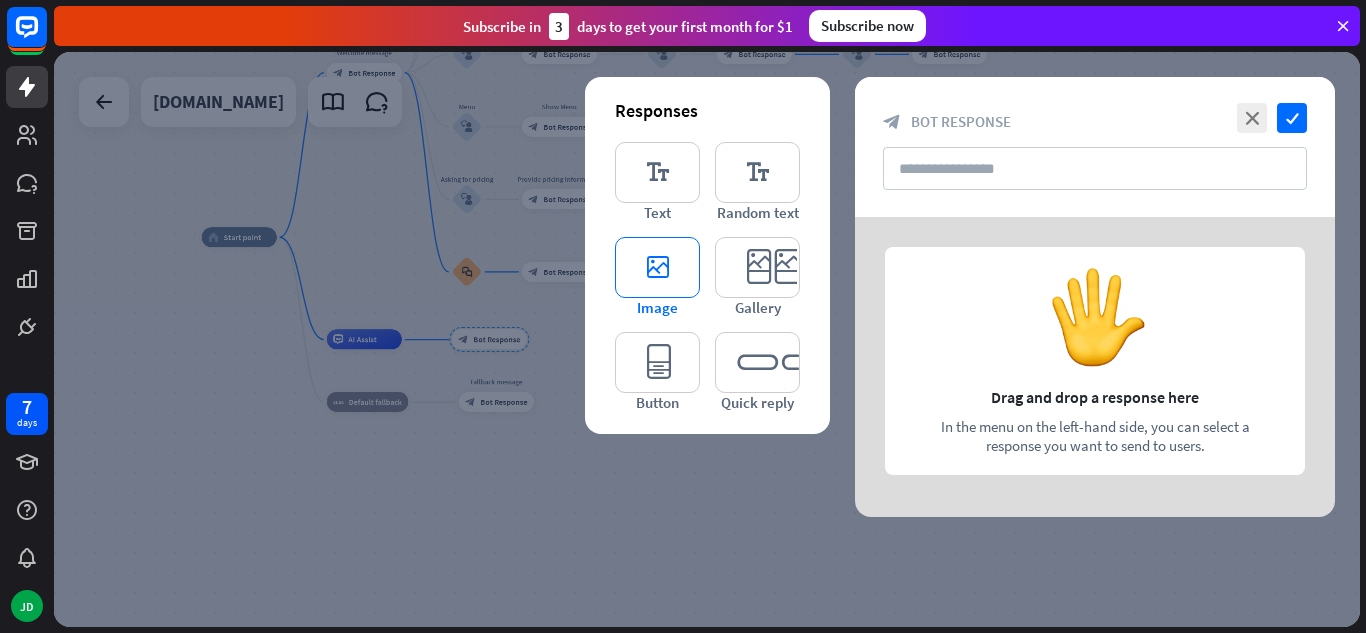 click on "editor_image" at bounding box center (657, 267) 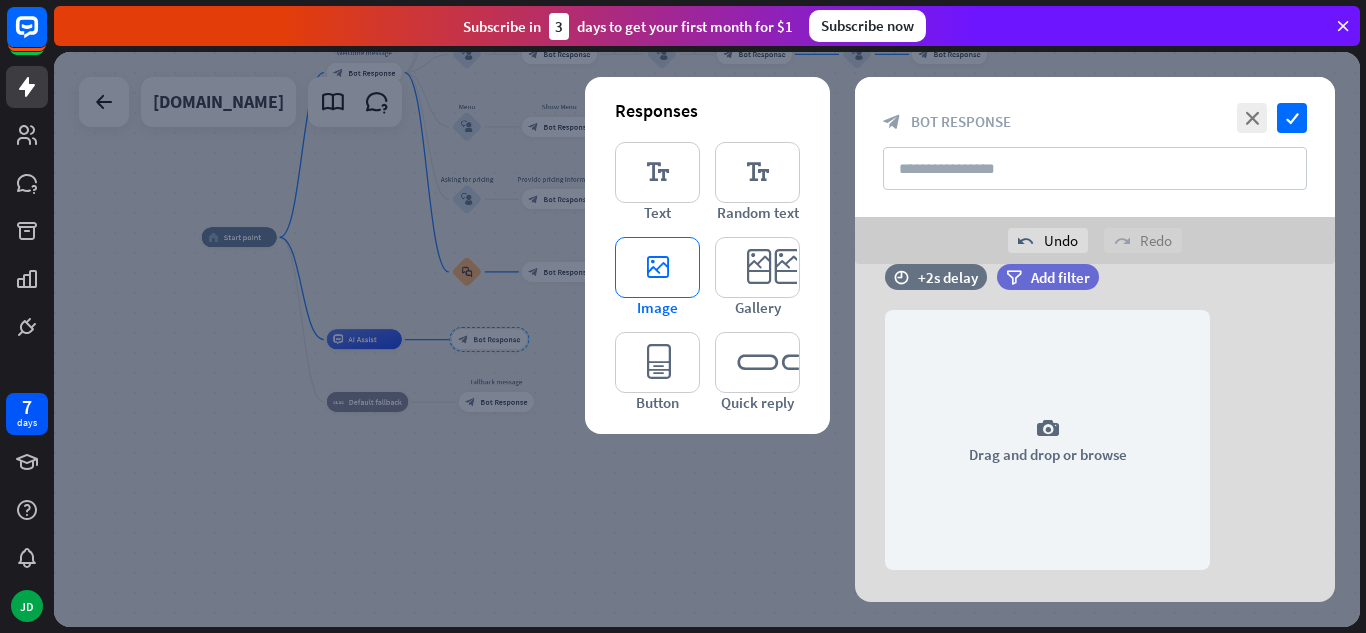 scroll, scrollTop: 38, scrollLeft: 0, axis: vertical 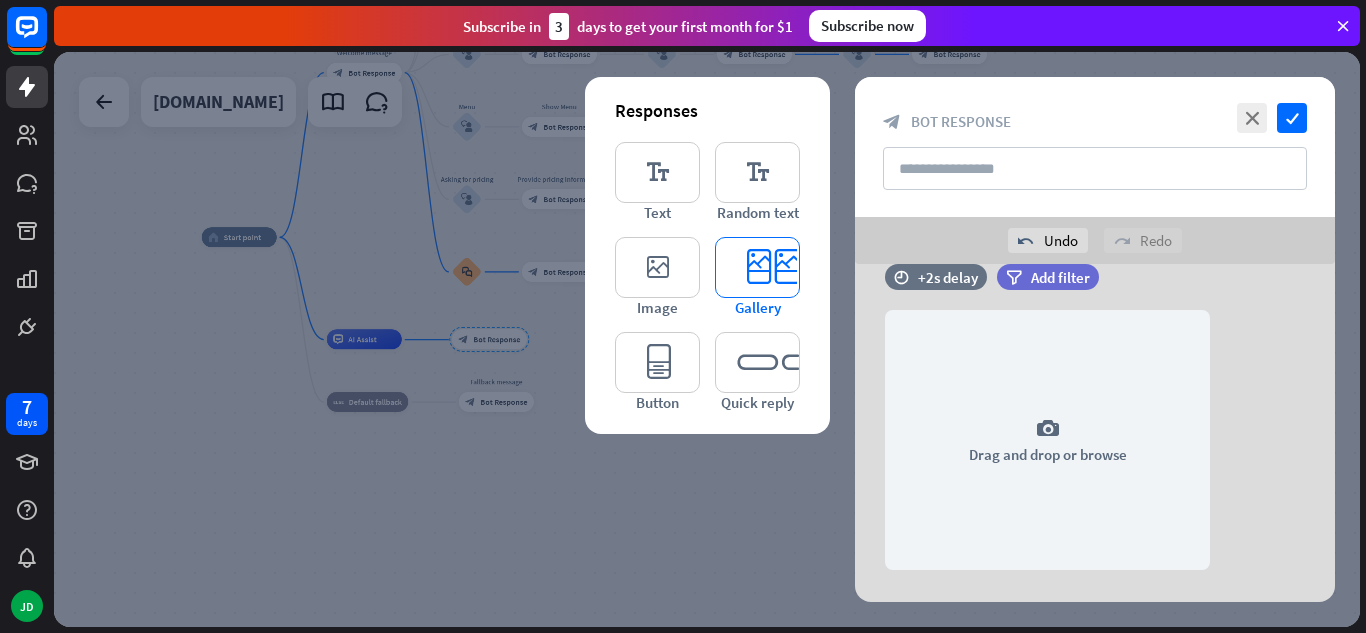 click on "editor_card" at bounding box center [757, 267] 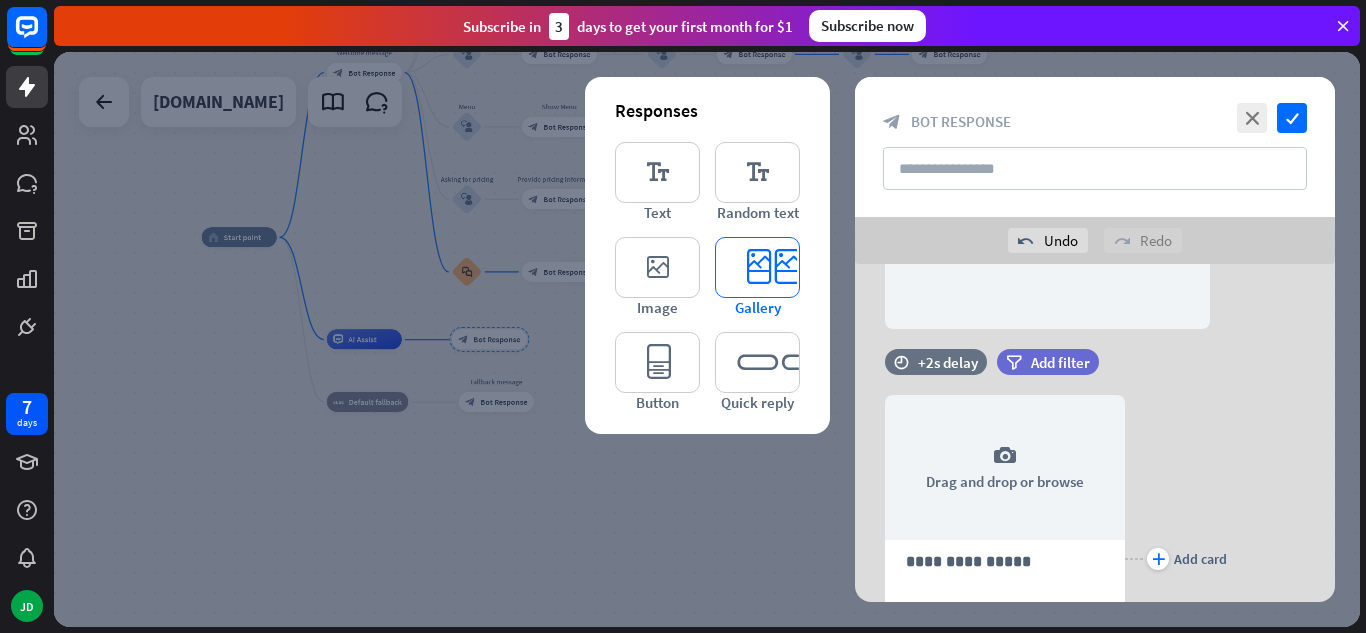 scroll, scrollTop: 364, scrollLeft: 0, axis: vertical 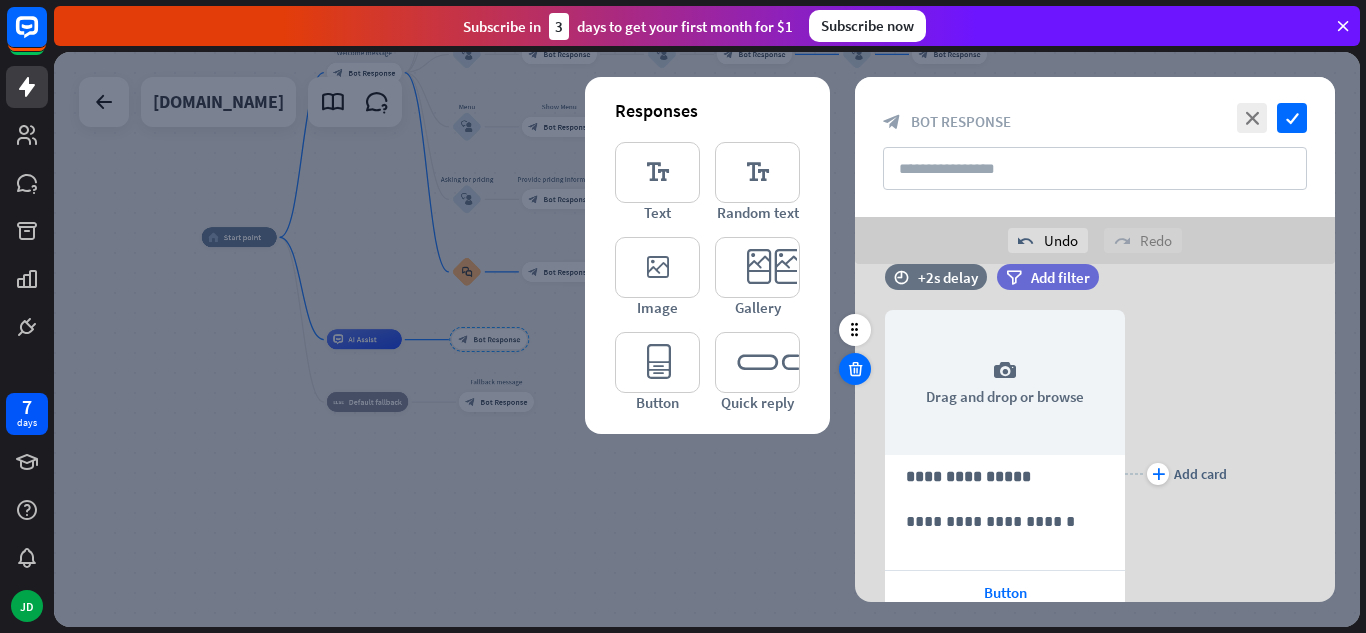click at bounding box center [855, 369] 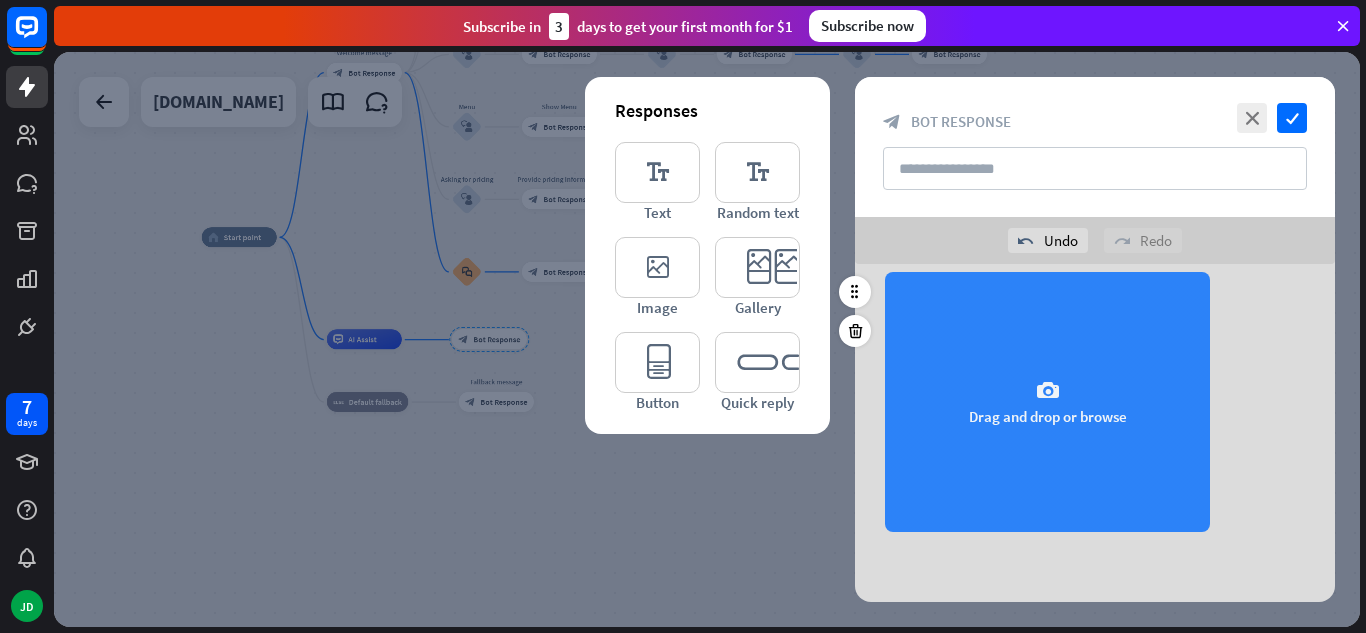 scroll, scrollTop: 0, scrollLeft: 0, axis: both 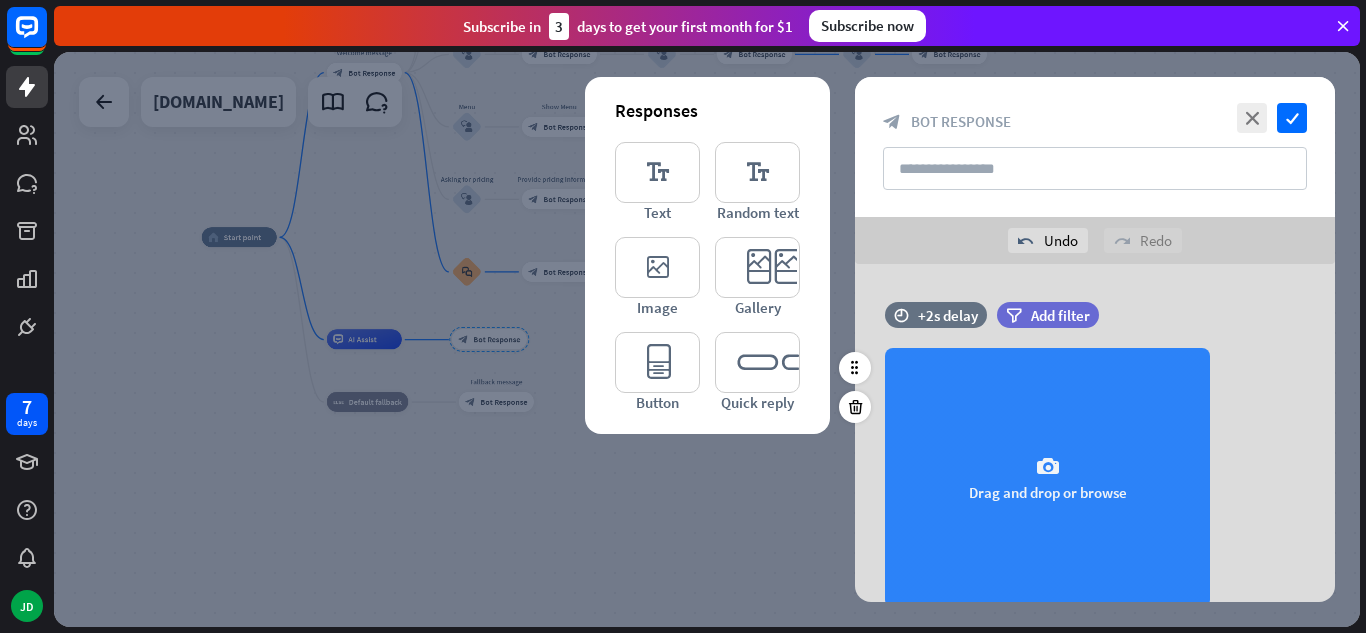 click on "camera
Drag and drop or browse" at bounding box center (1047, 478) 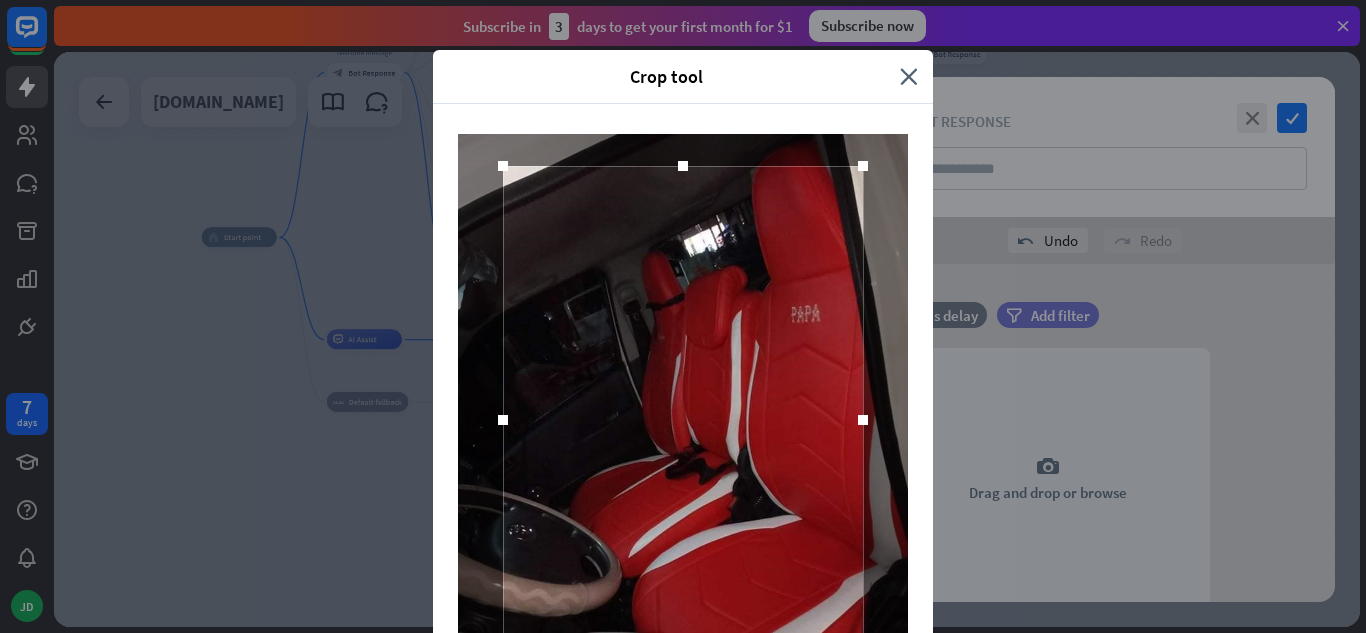 drag, startPoint x: 680, startPoint y: 192, endPoint x: 680, endPoint y: 164, distance: 28 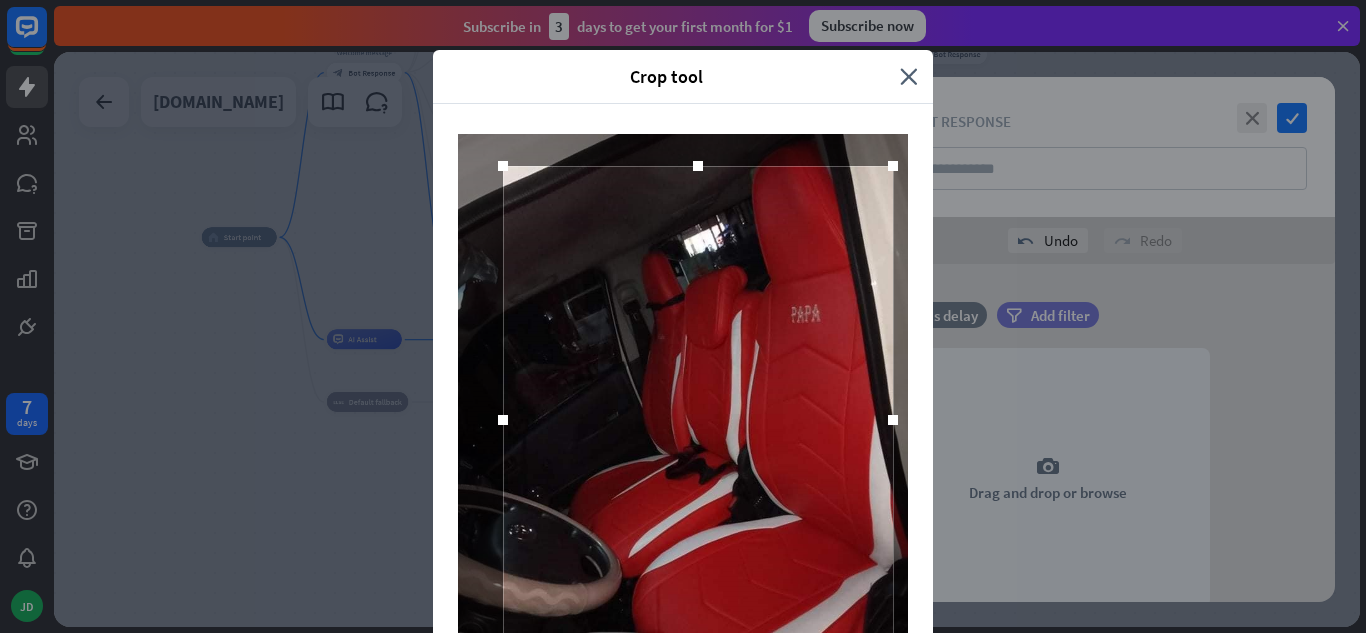 drag, startPoint x: 860, startPoint y: 420, endPoint x: 890, endPoint y: 414, distance: 30.594116 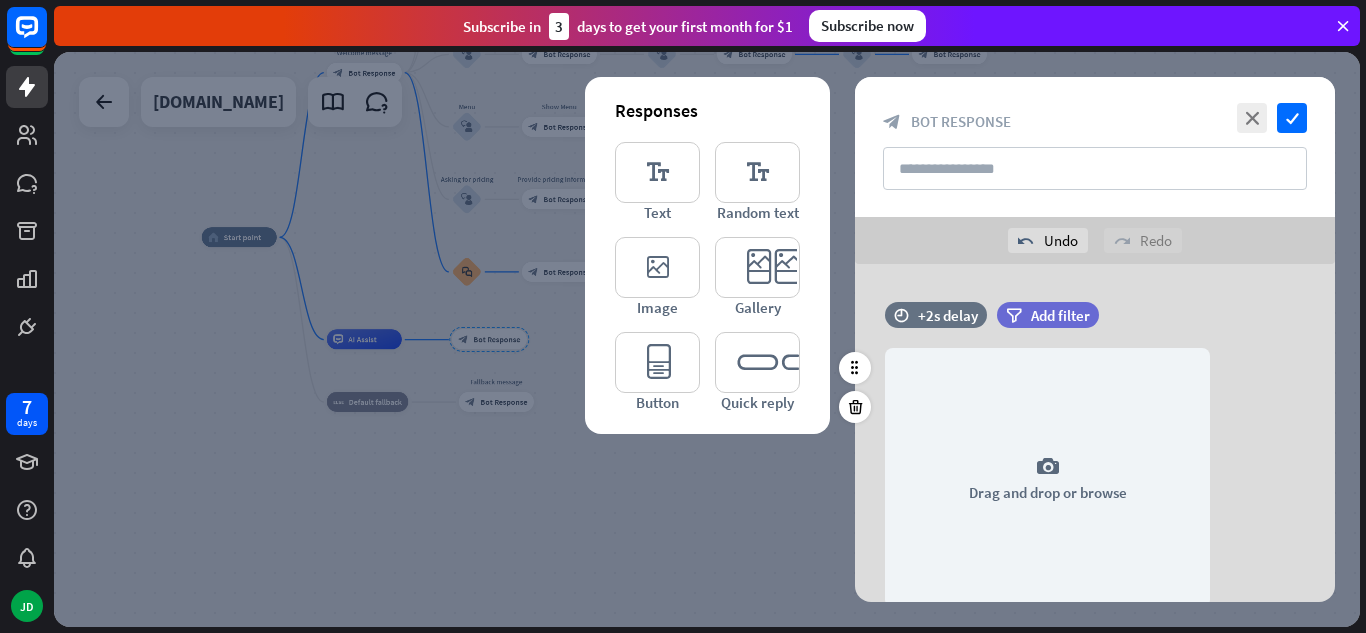click on "Crop tool
close
Cancel   Crop image" at bounding box center (683, 316) 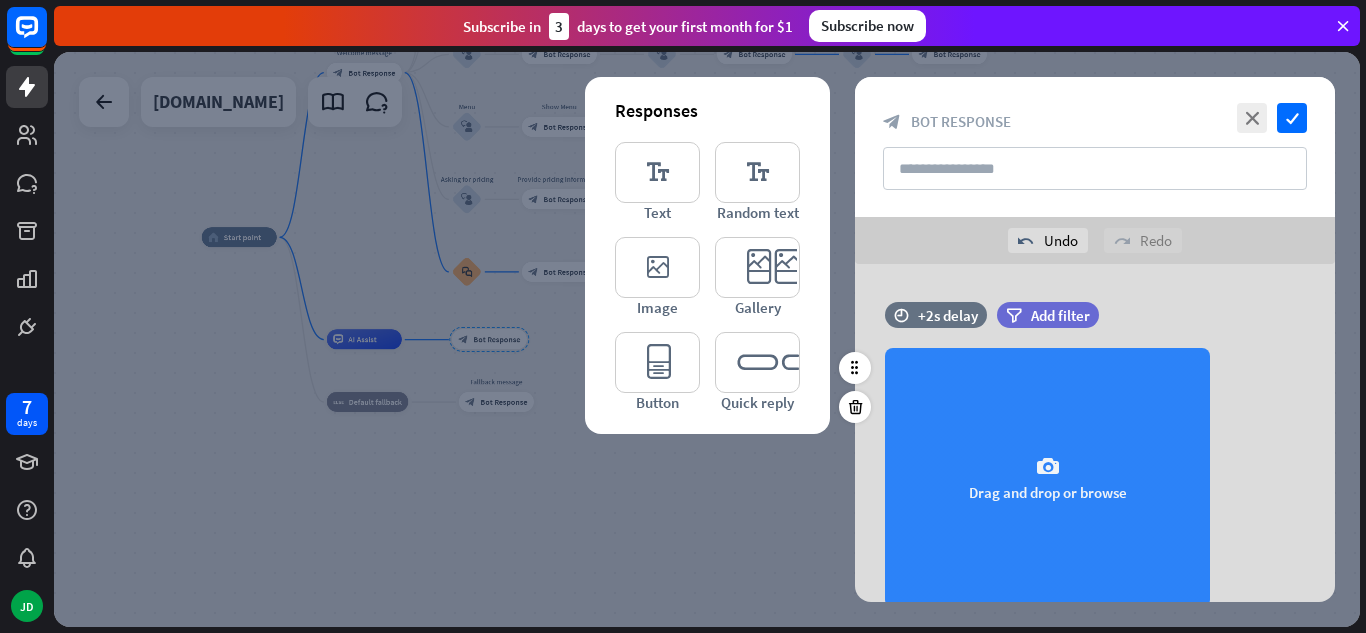 click on "camera
Drag and drop or browse" at bounding box center [1047, 478] 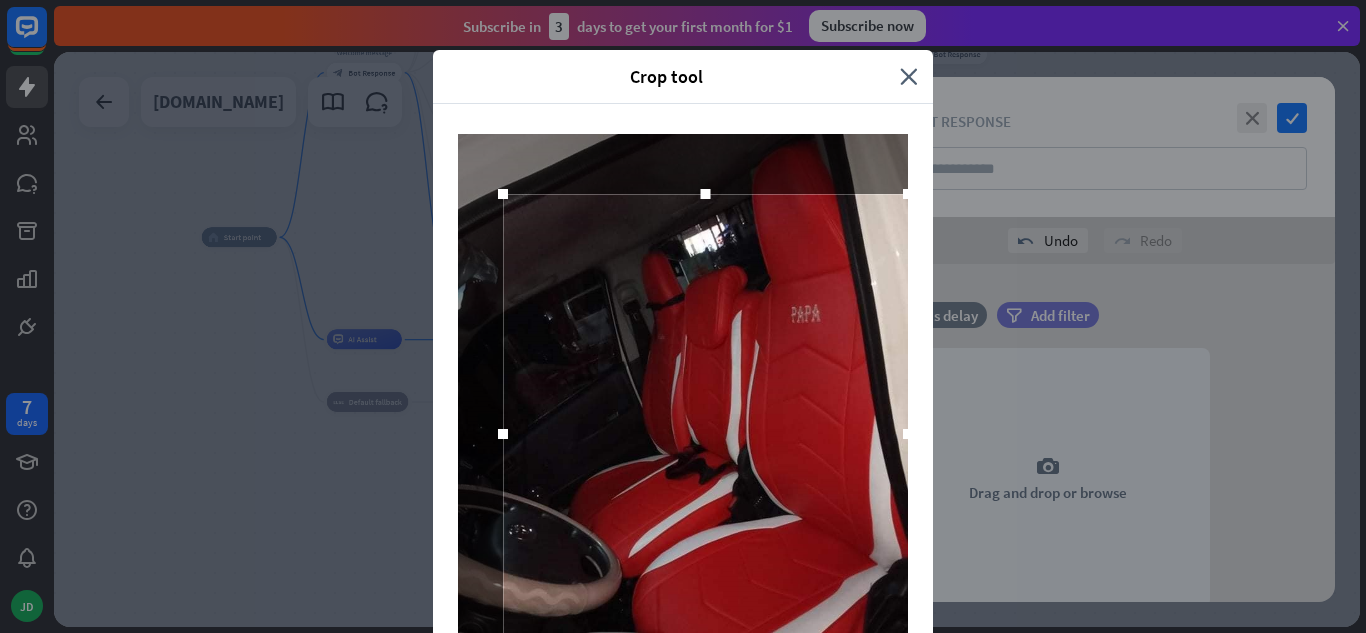 drag, startPoint x: 853, startPoint y: 434, endPoint x: 910, endPoint y: 427, distance: 57.428215 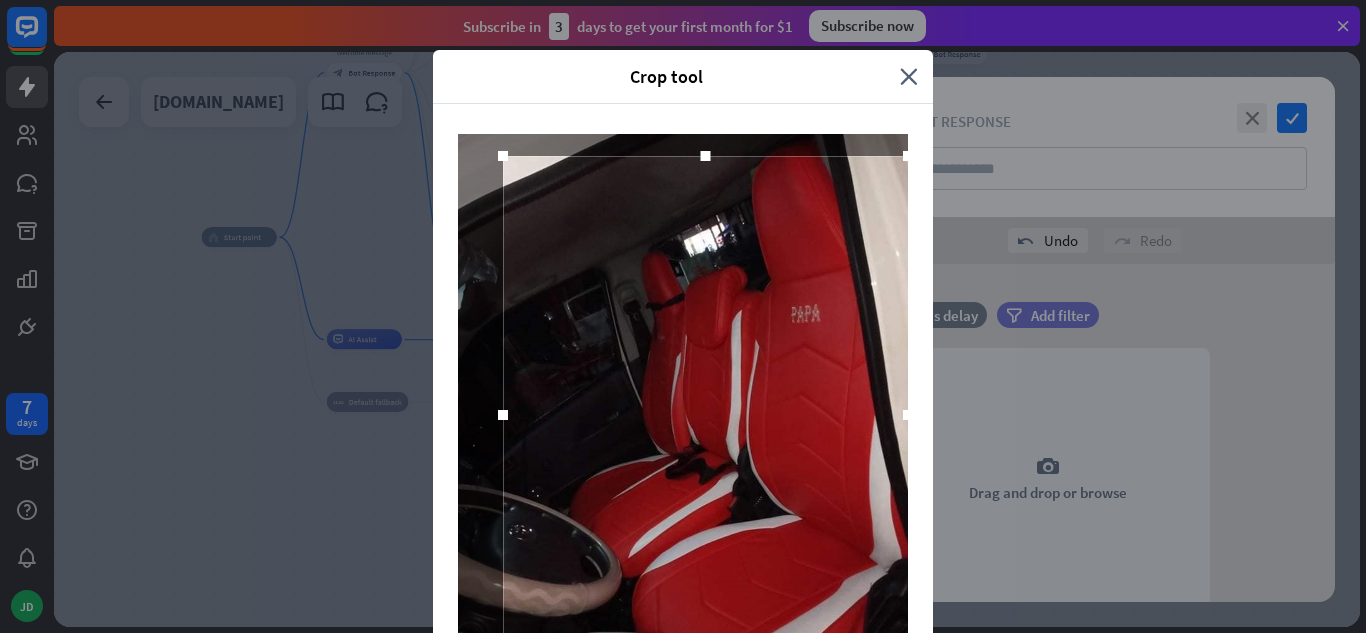 drag, startPoint x: 697, startPoint y: 198, endPoint x: 693, endPoint y: 160, distance: 38.209946 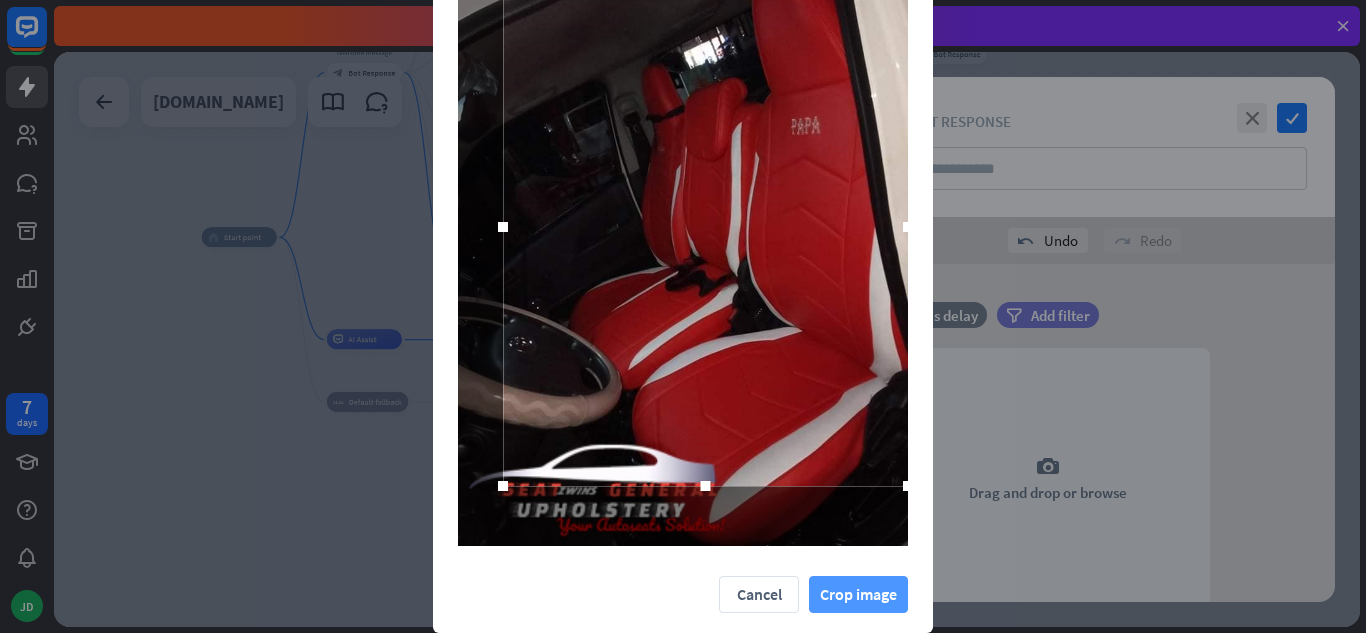 click on "Crop image" at bounding box center [858, 594] 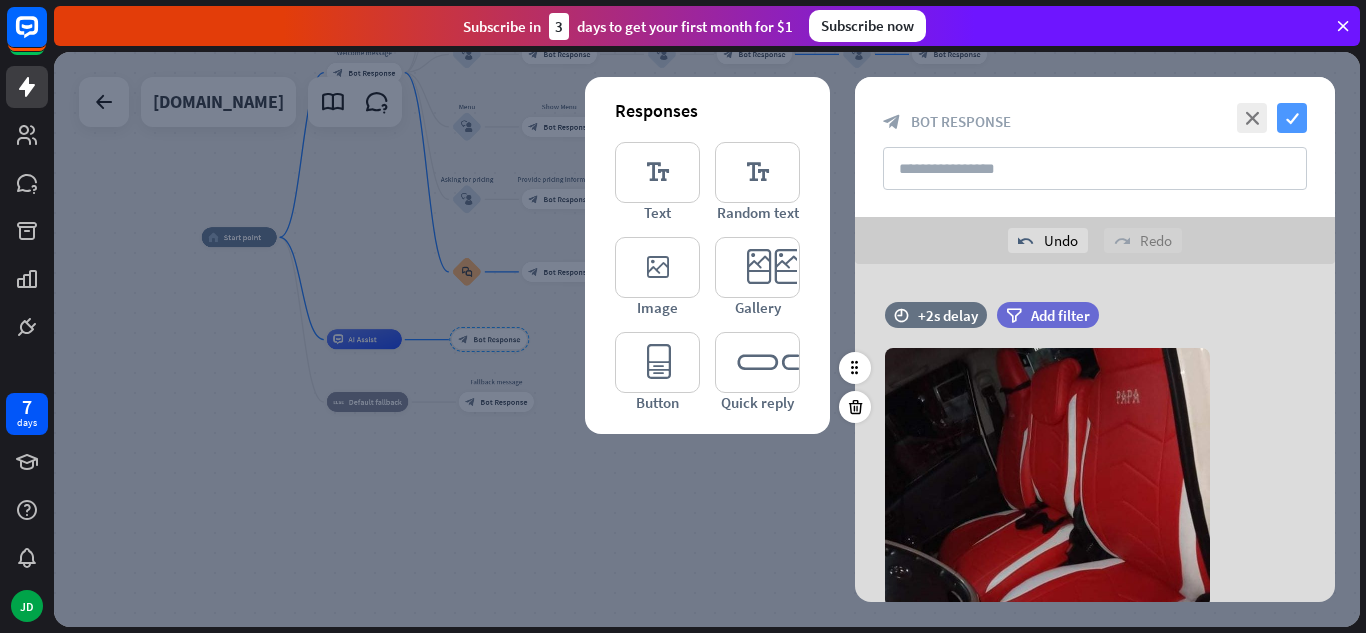 click on "check" at bounding box center (1292, 118) 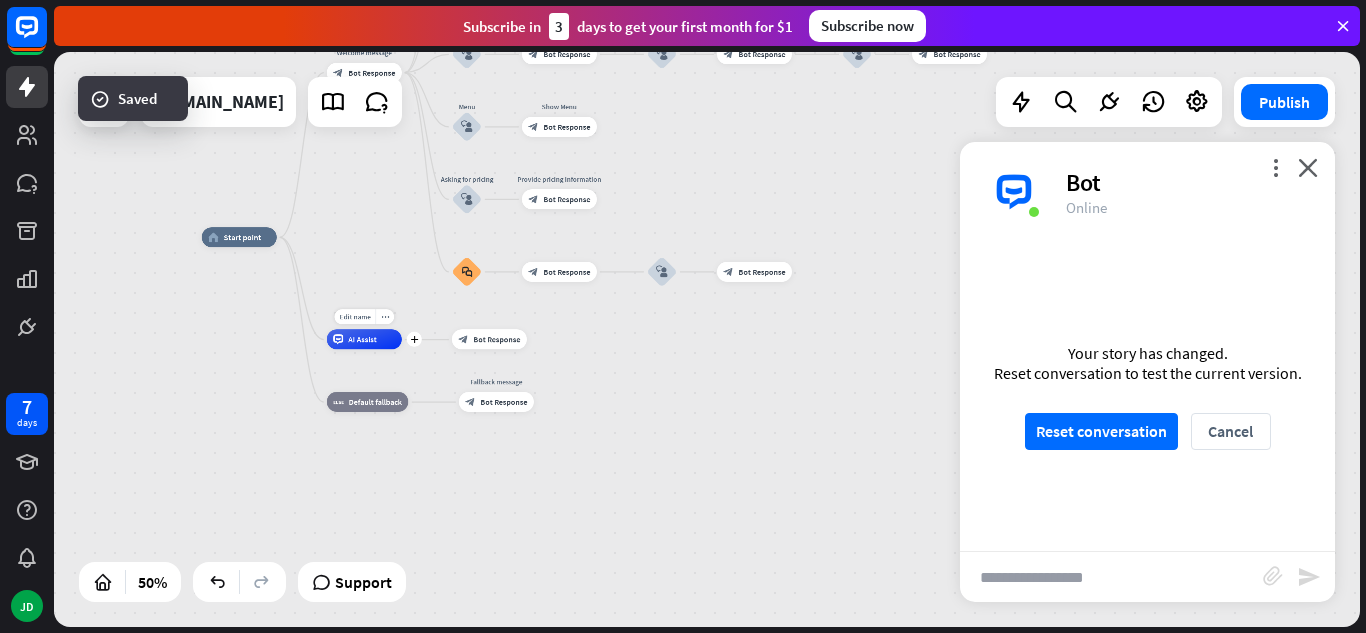 click on "Edit name   more_horiz         plus       AI Assist" at bounding box center (364, 339) 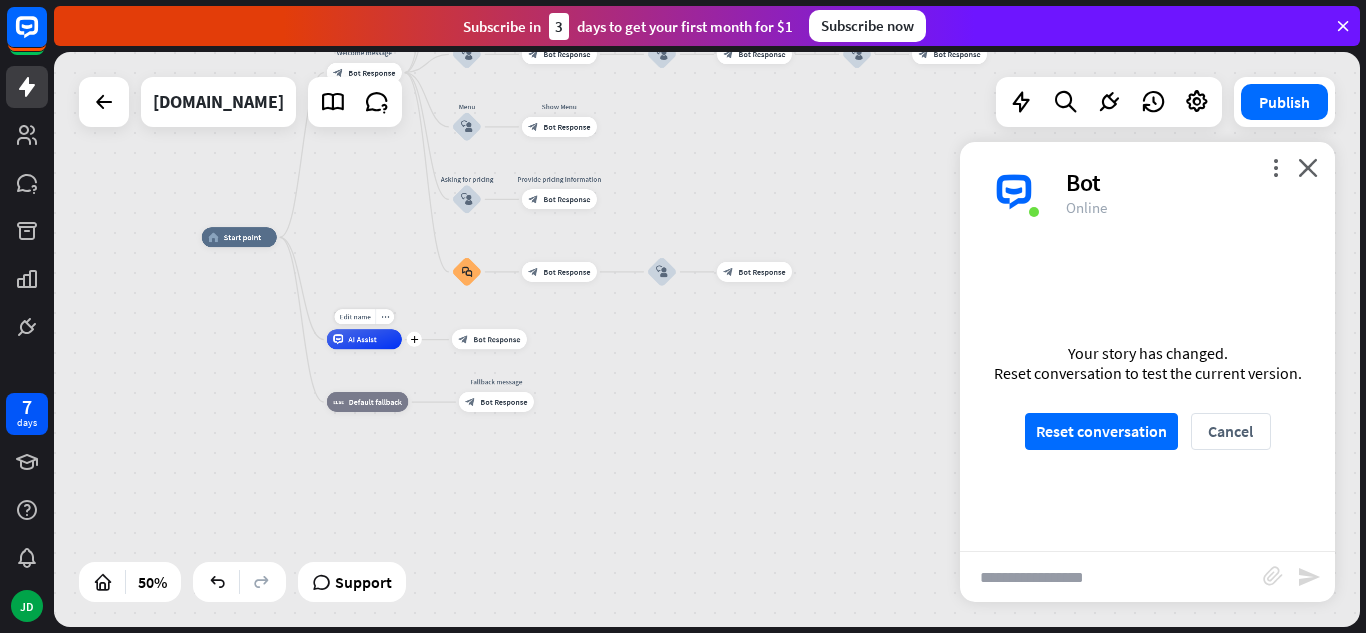 click on "AI Assist" at bounding box center (364, 339) 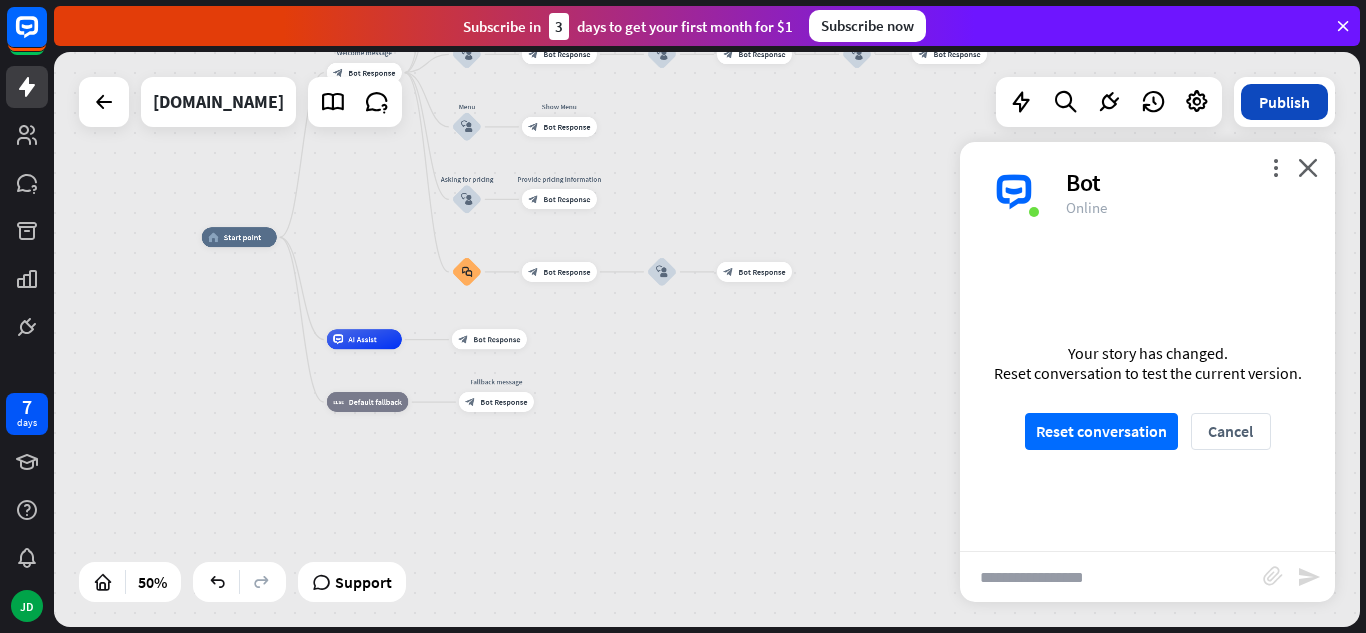 click on "Publish" at bounding box center (1284, 102) 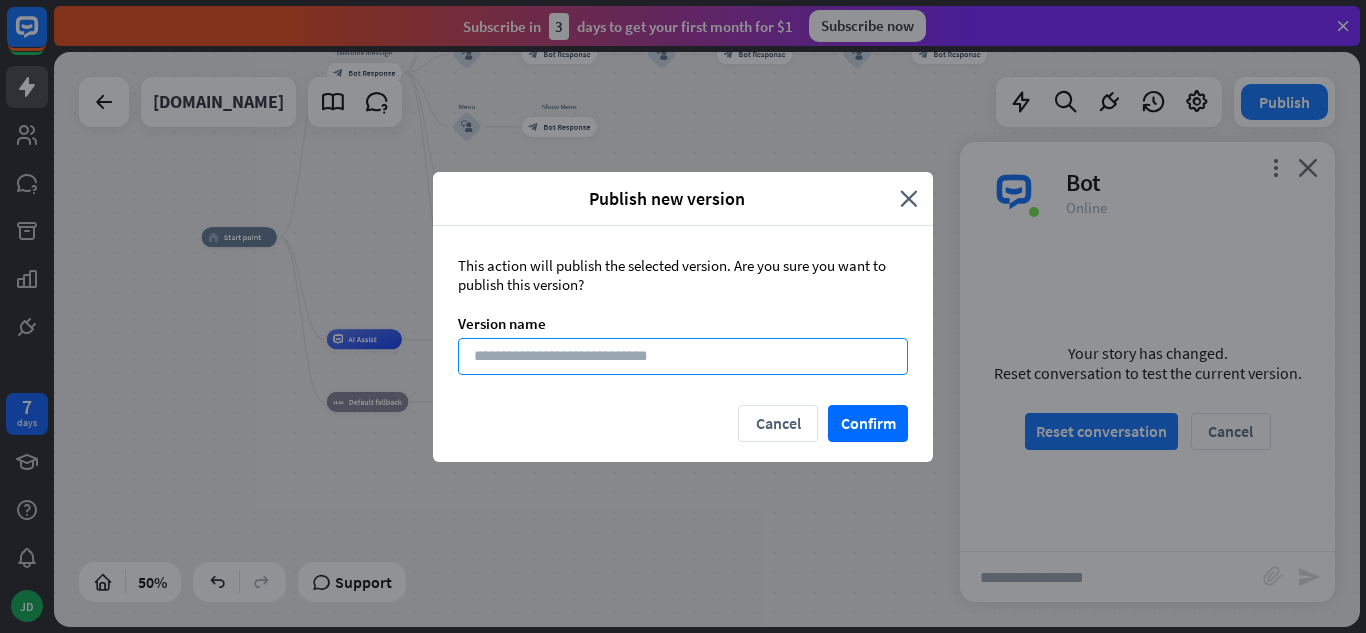 click at bounding box center [683, 356] 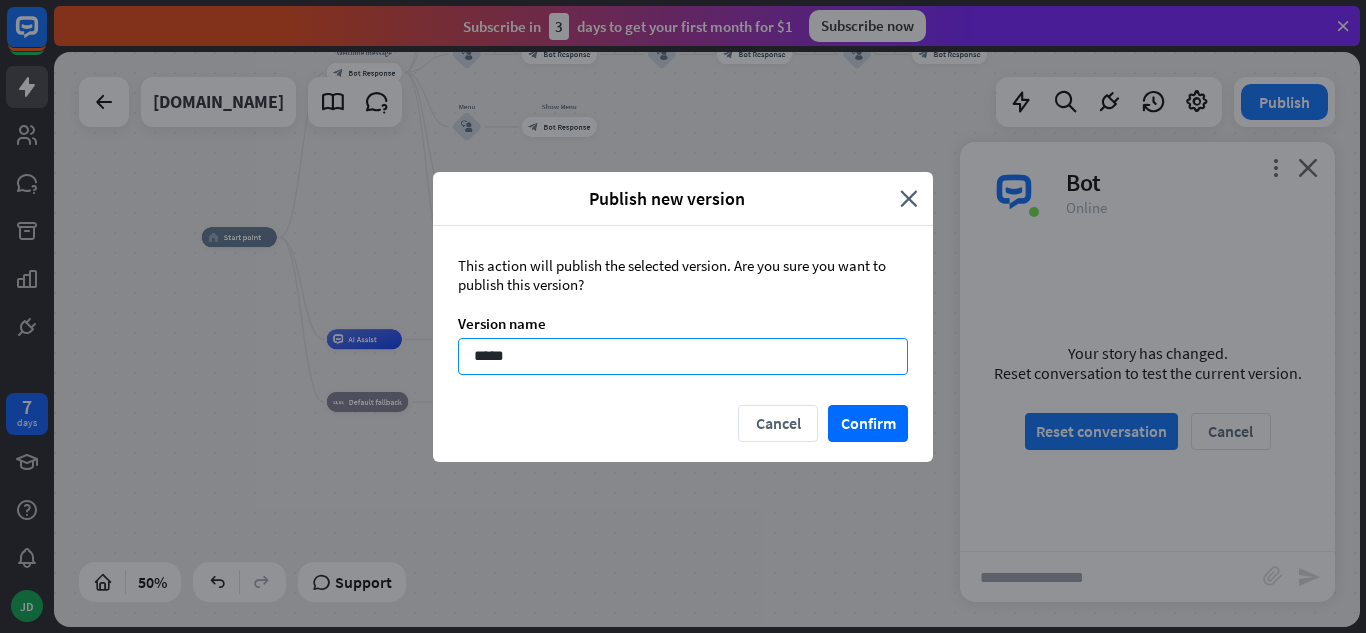 type on "******" 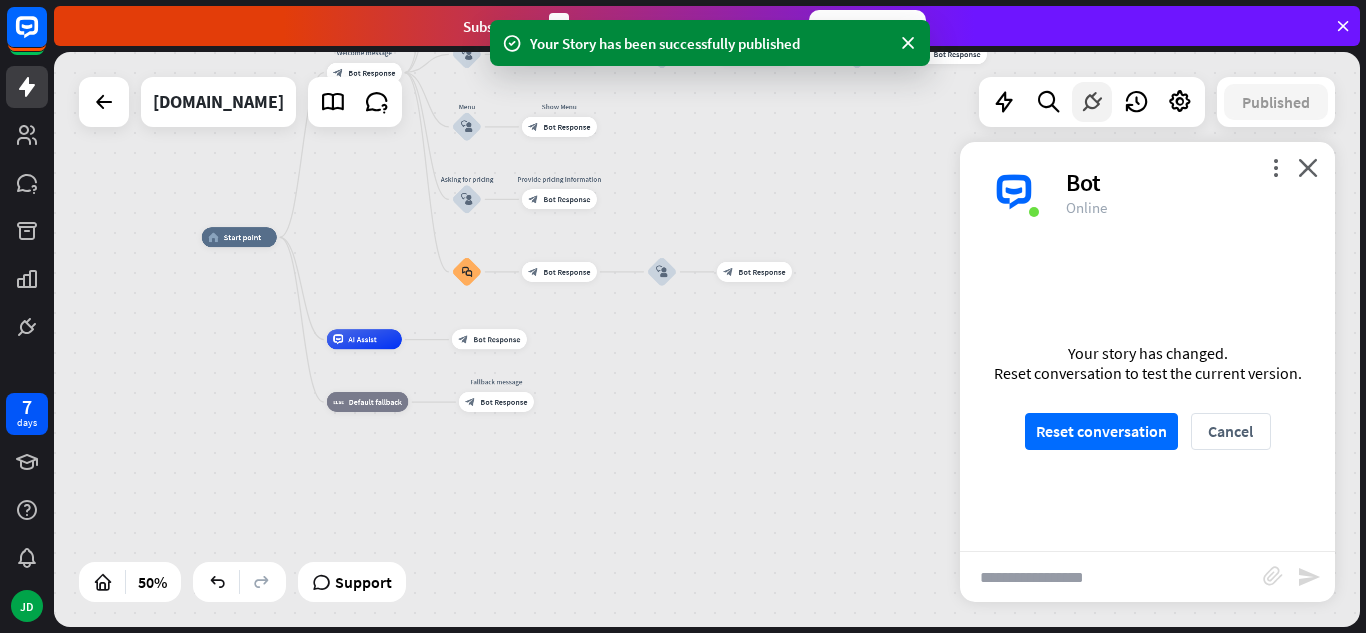 click at bounding box center (1092, 102) 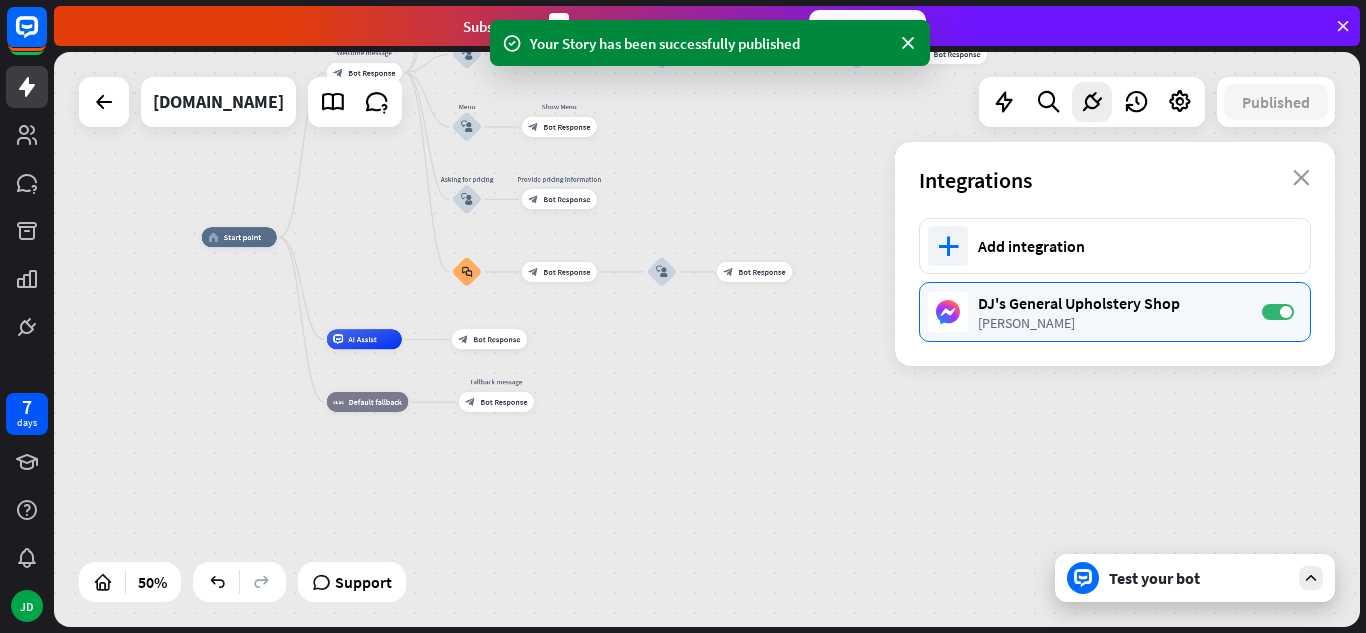click on "[PERSON_NAME]" at bounding box center (1110, 323) 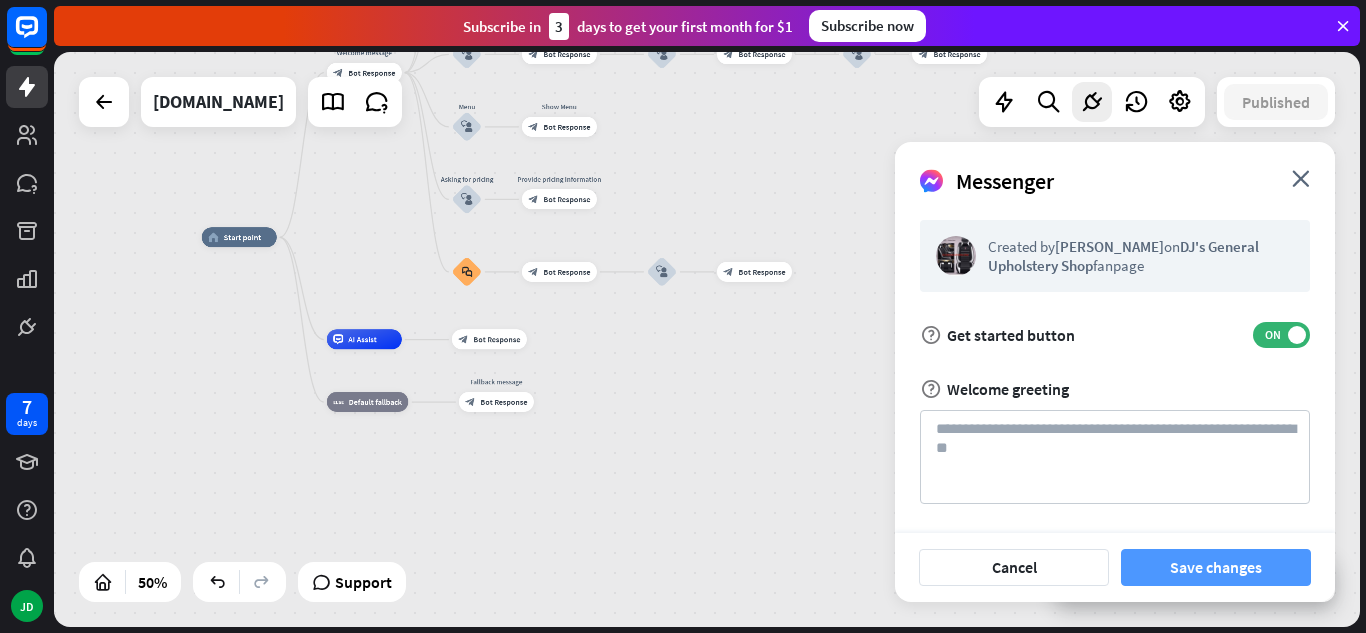 click on "Save changes" at bounding box center (1216, 567) 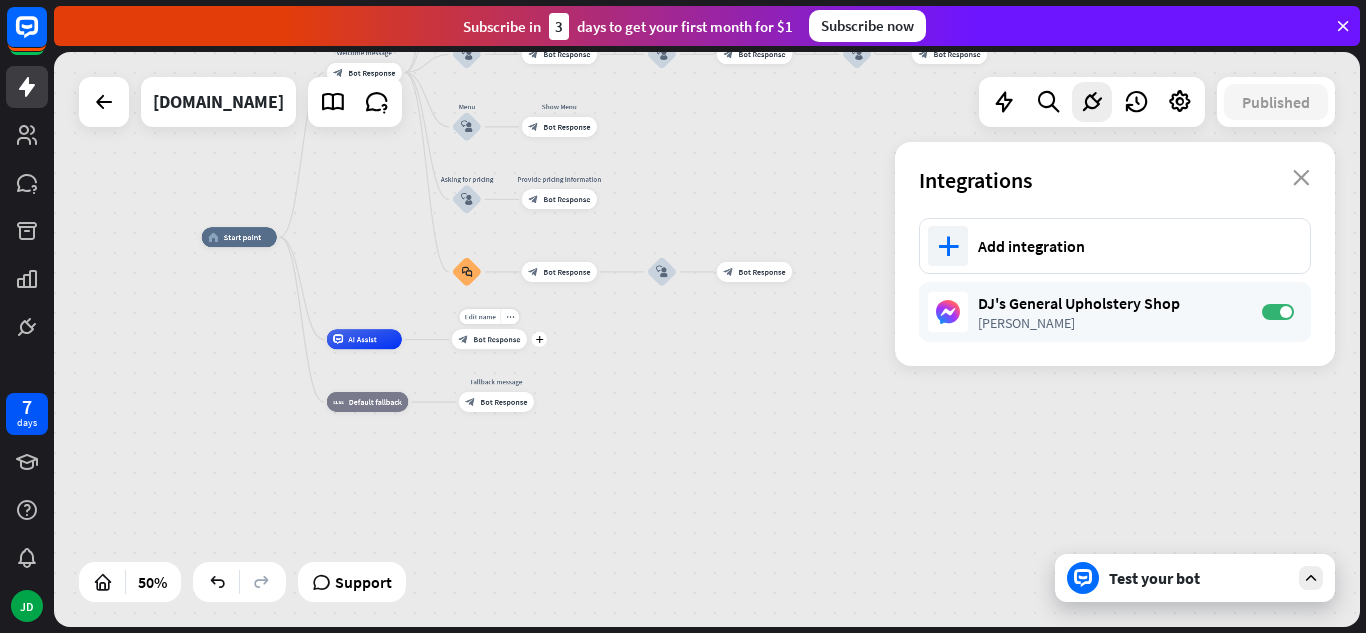 click on "block_bot_response   Bot Response" at bounding box center (489, 339) 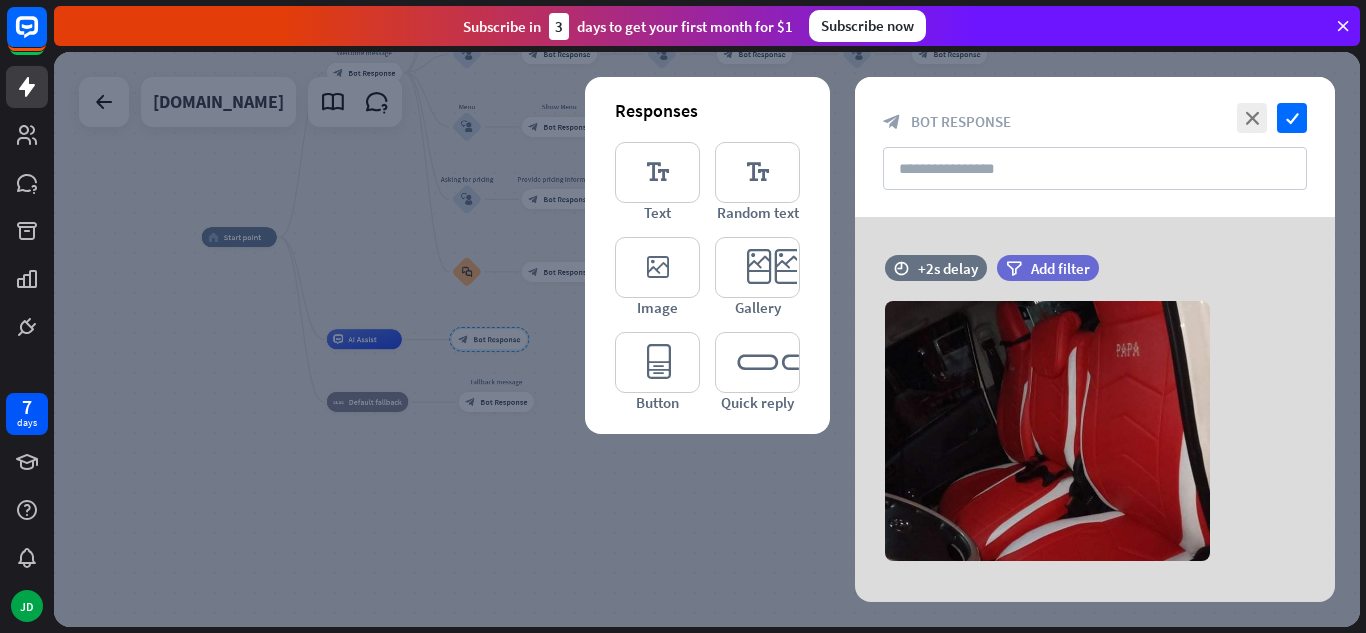 drag, startPoint x: 427, startPoint y: 436, endPoint x: 645, endPoint y: 533, distance: 238.60637 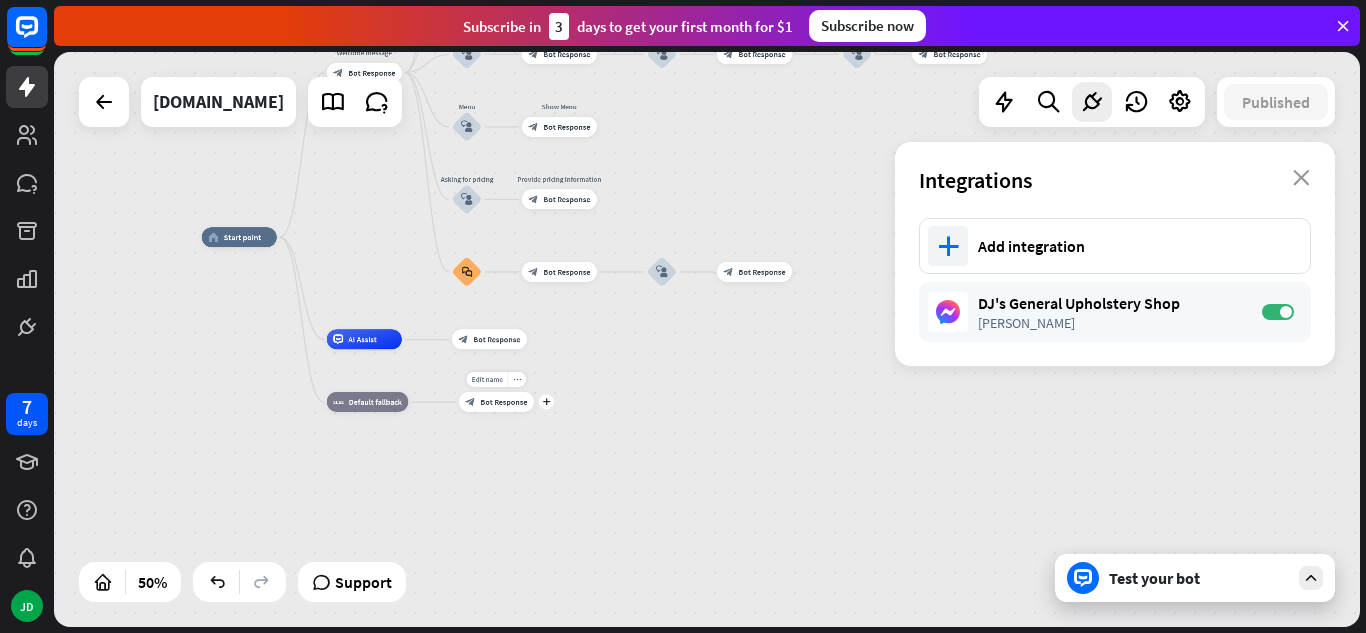 click on "Bot Response" at bounding box center [503, 402] 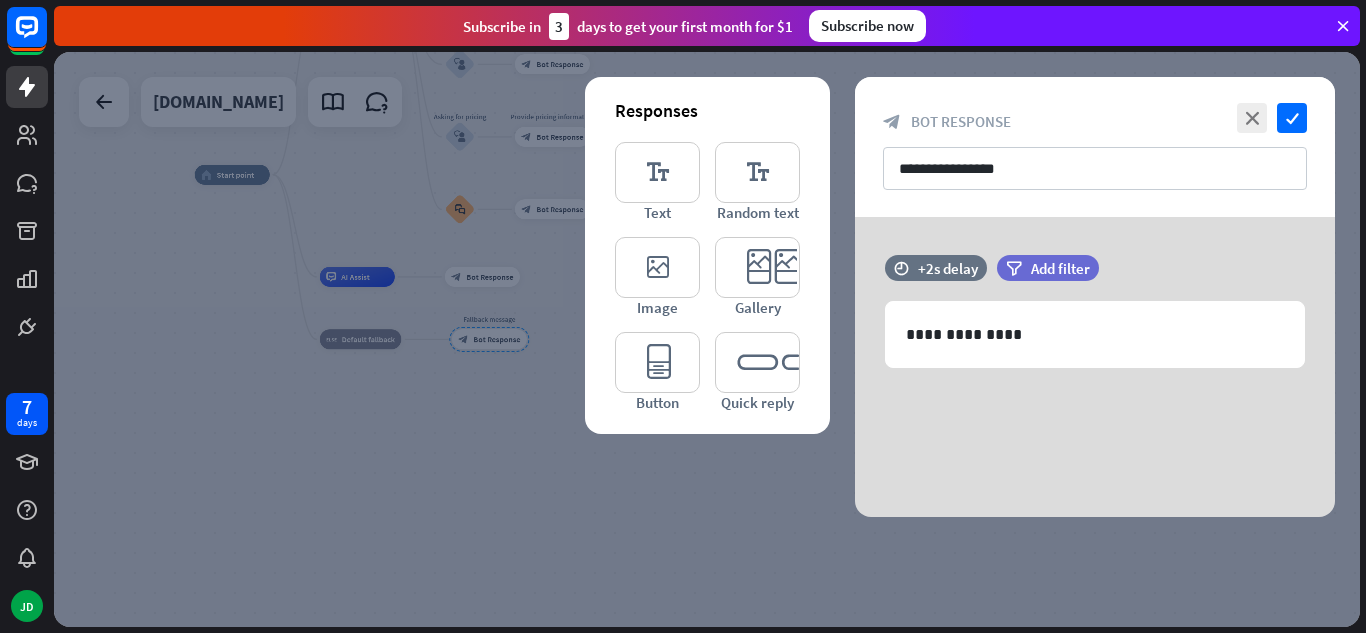 click at bounding box center (707, 339) 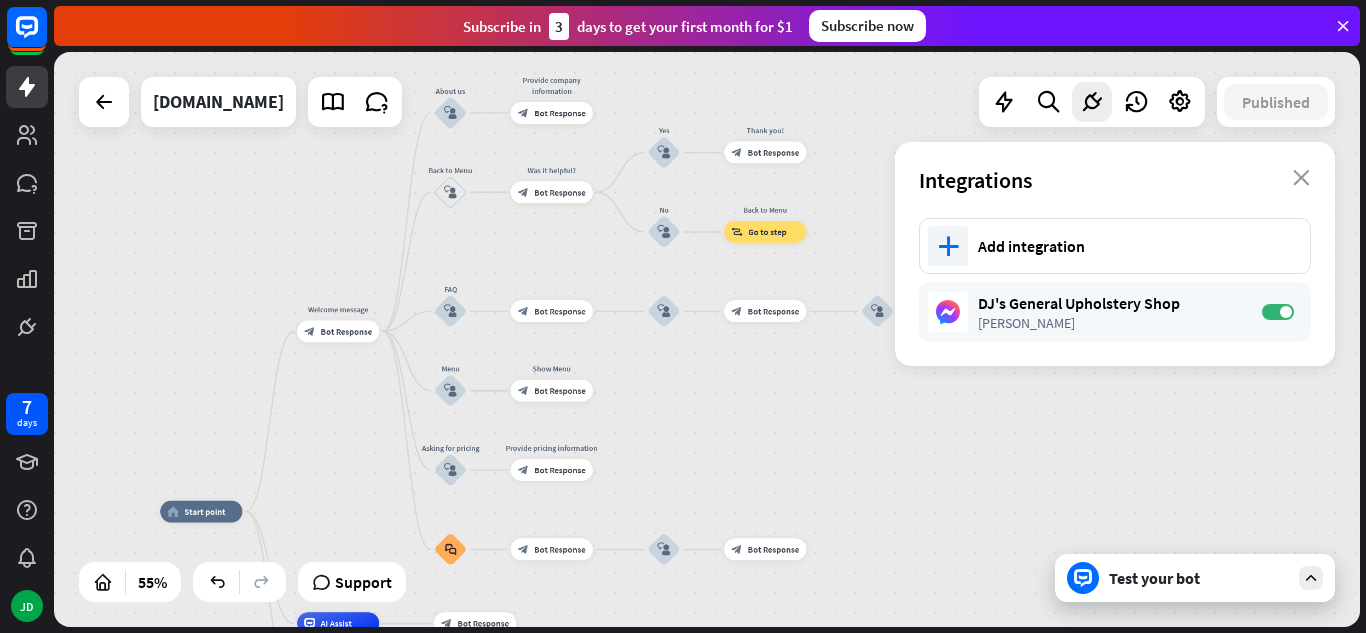 drag, startPoint x: 590, startPoint y: 325, endPoint x: 593, endPoint y: 676, distance: 351.01282 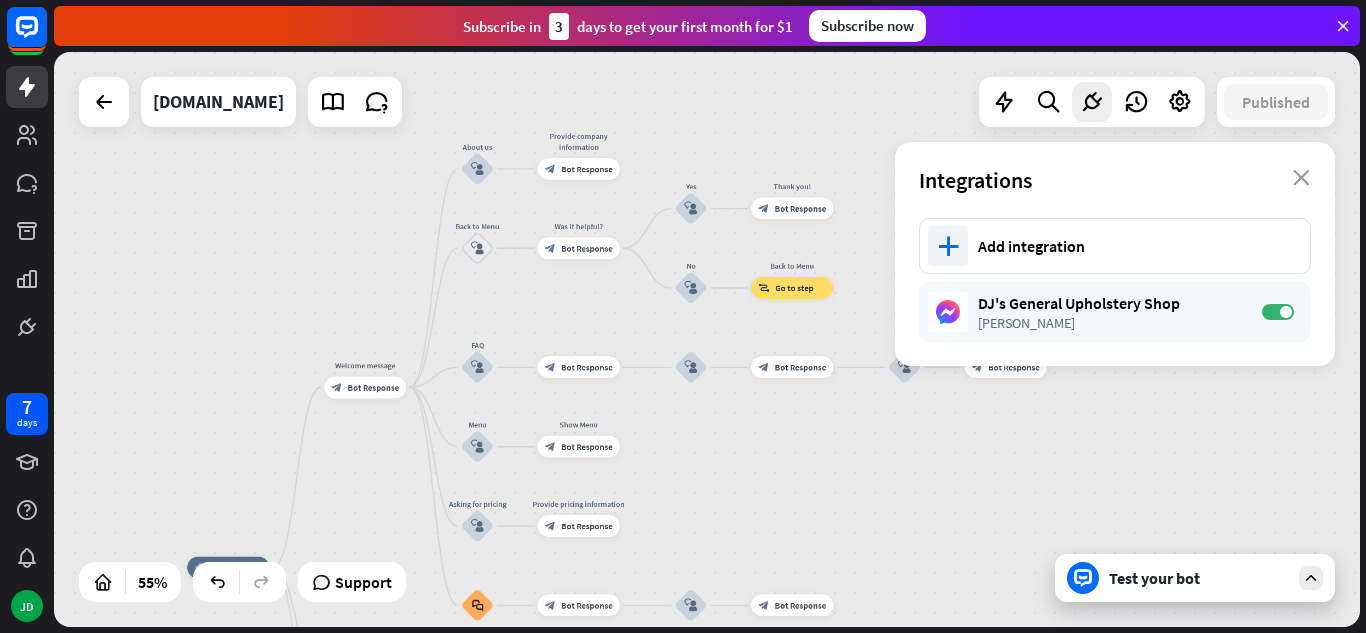 drag, startPoint x: 686, startPoint y: 468, endPoint x: 713, endPoint y: 522, distance: 60.373837 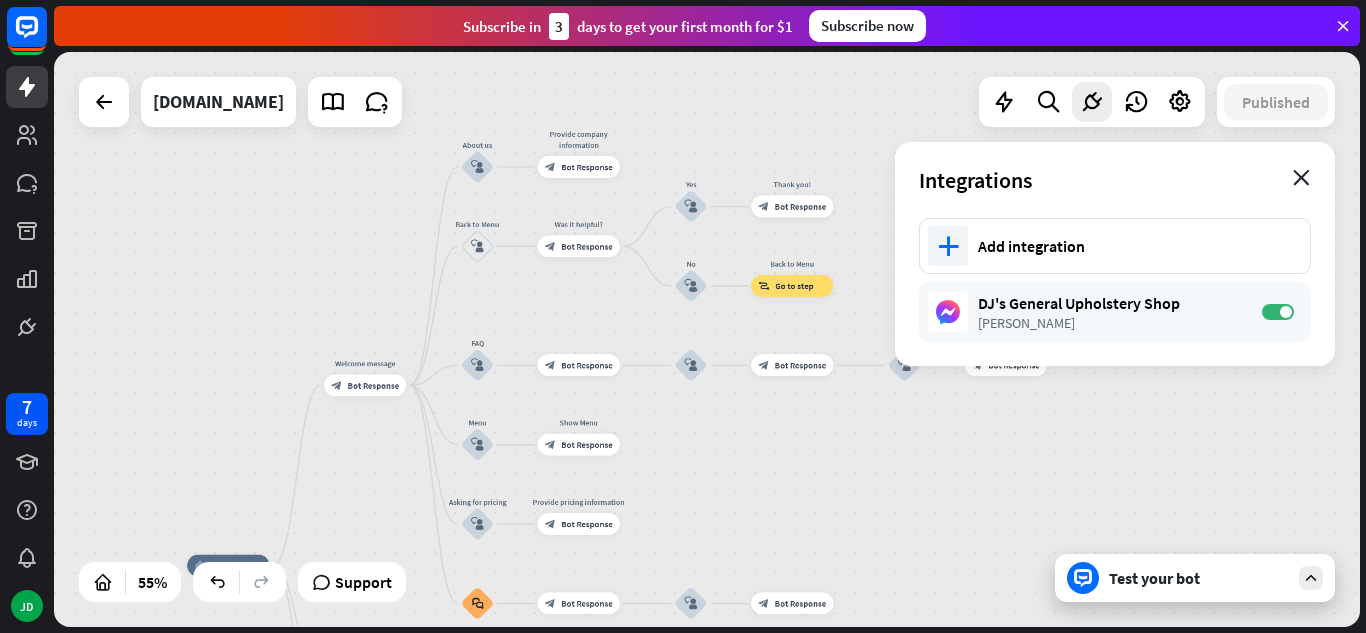 click on "close" at bounding box center [1301, 178] 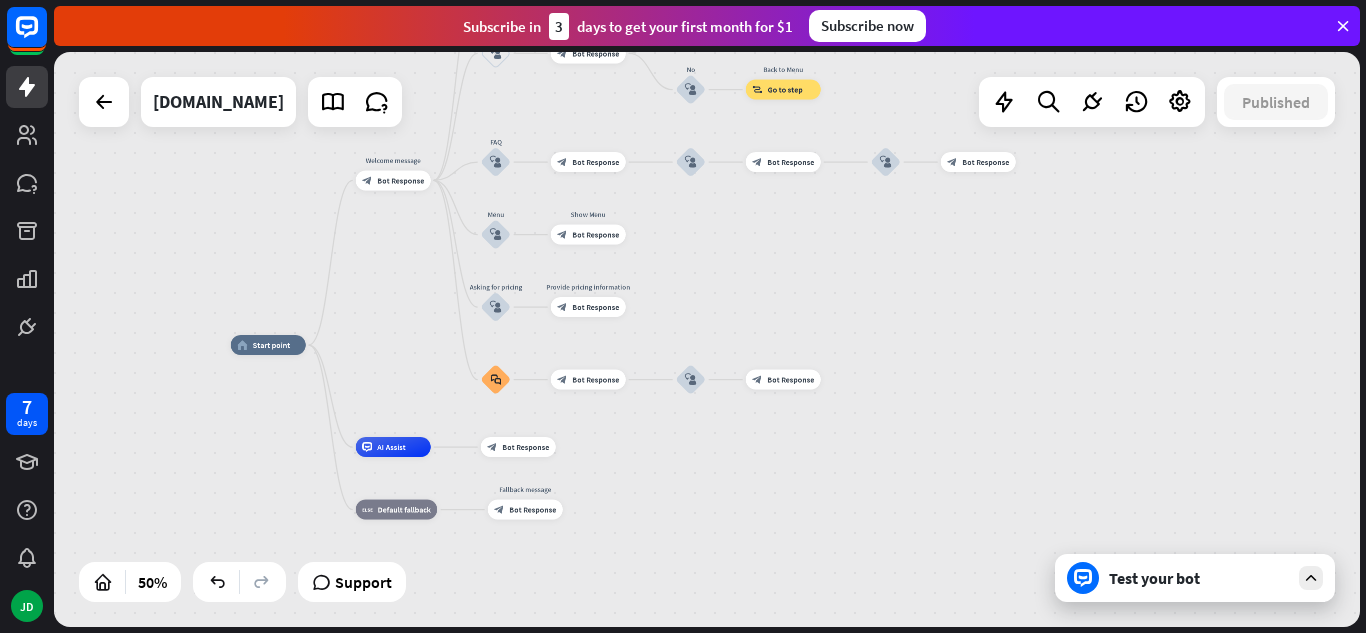 drag, startPoint x: 703, startPoint y: 448, endPoint x: 699, endPoint y: 240, distance: 208.03845 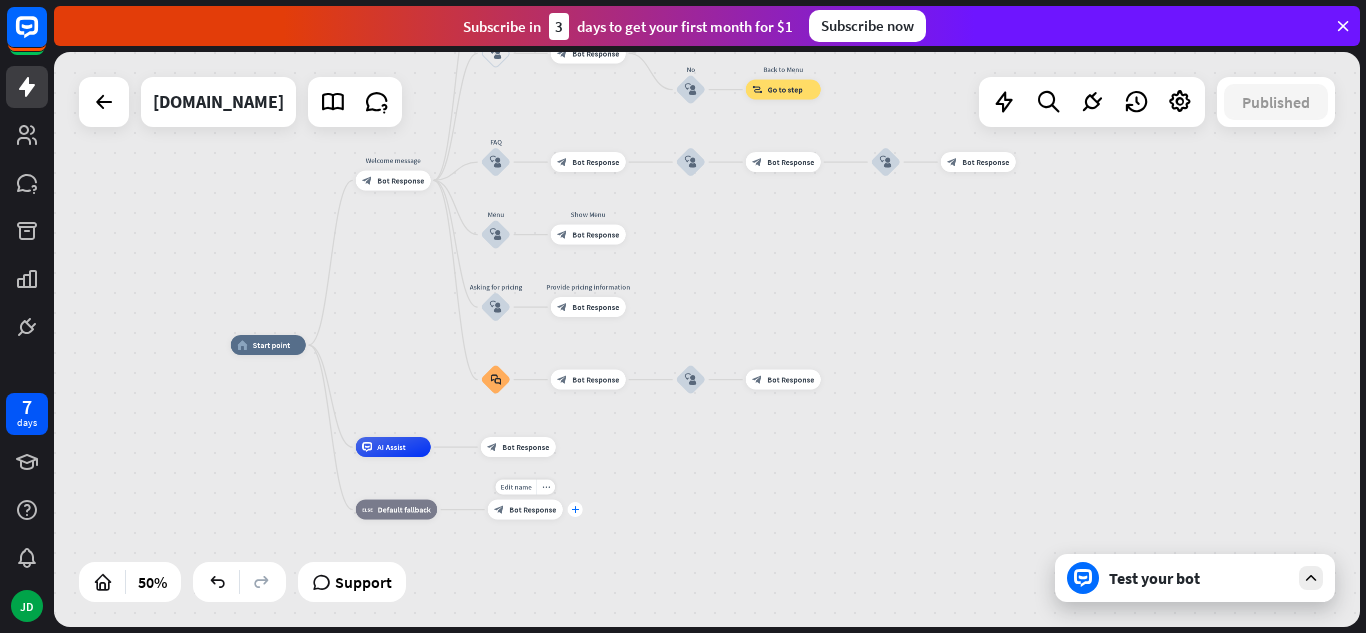 click on "plus" at bounding box center (575, 509) 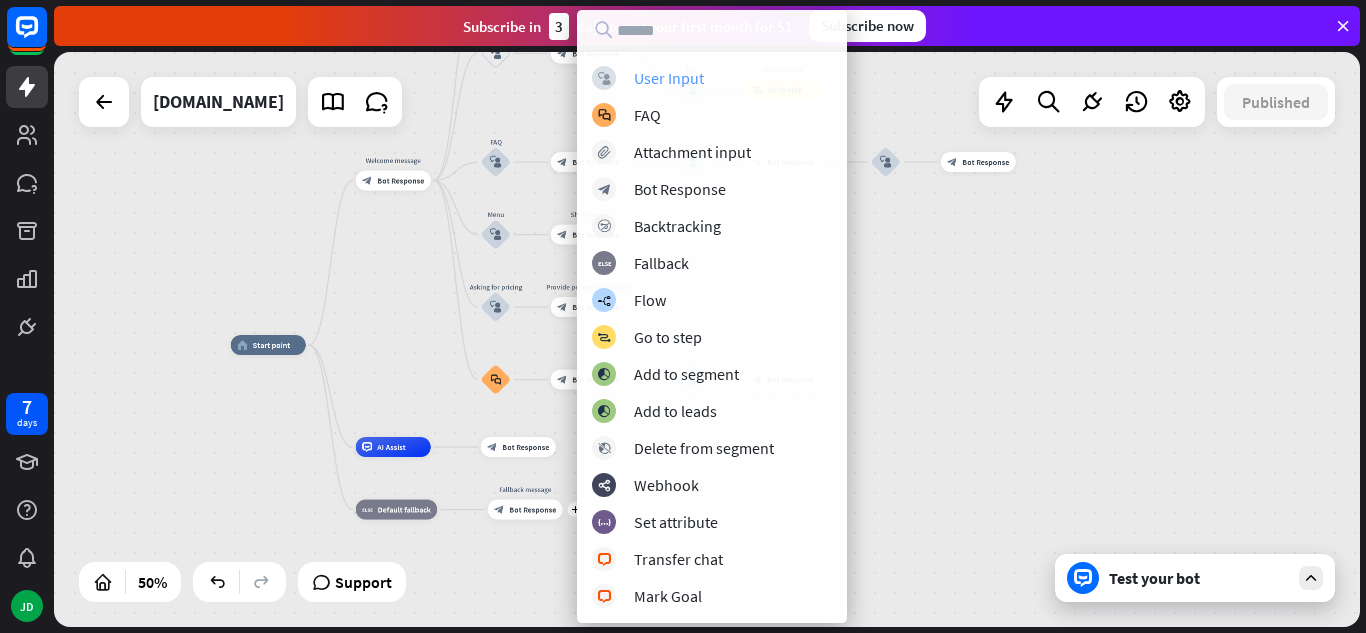 click on "block_user_input
User Input" at bounding box center [712, 78] 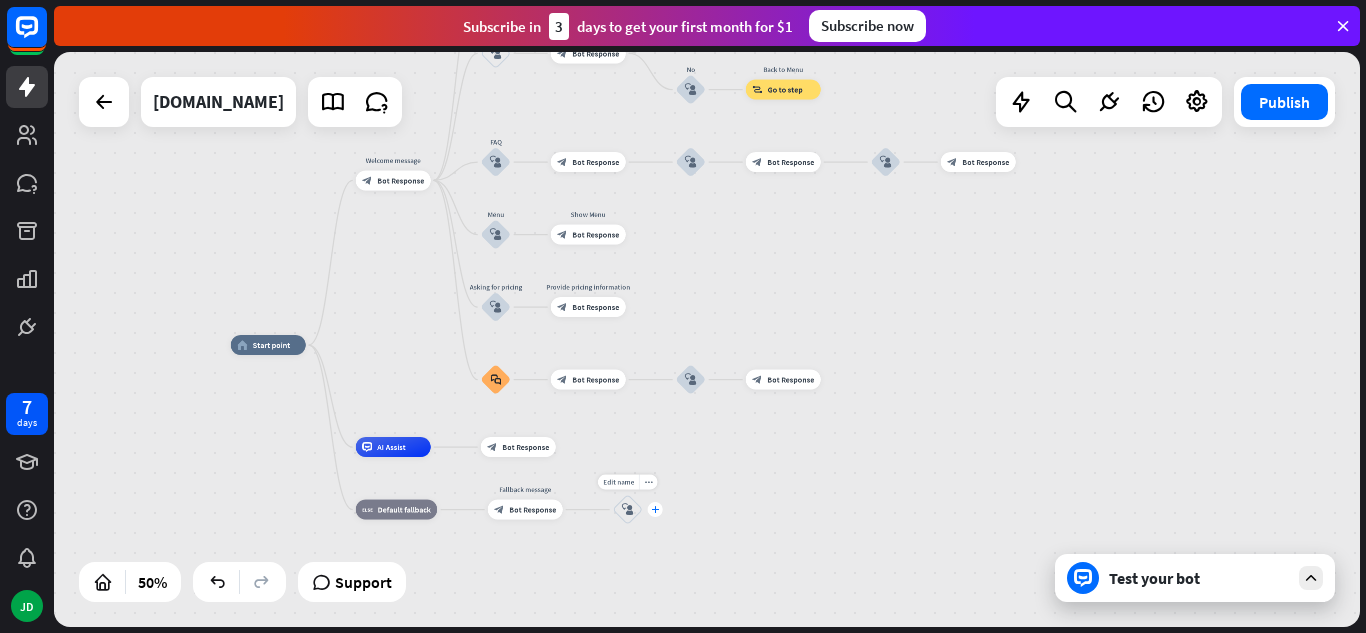 click on "plus" at bounding box center [655, 509] 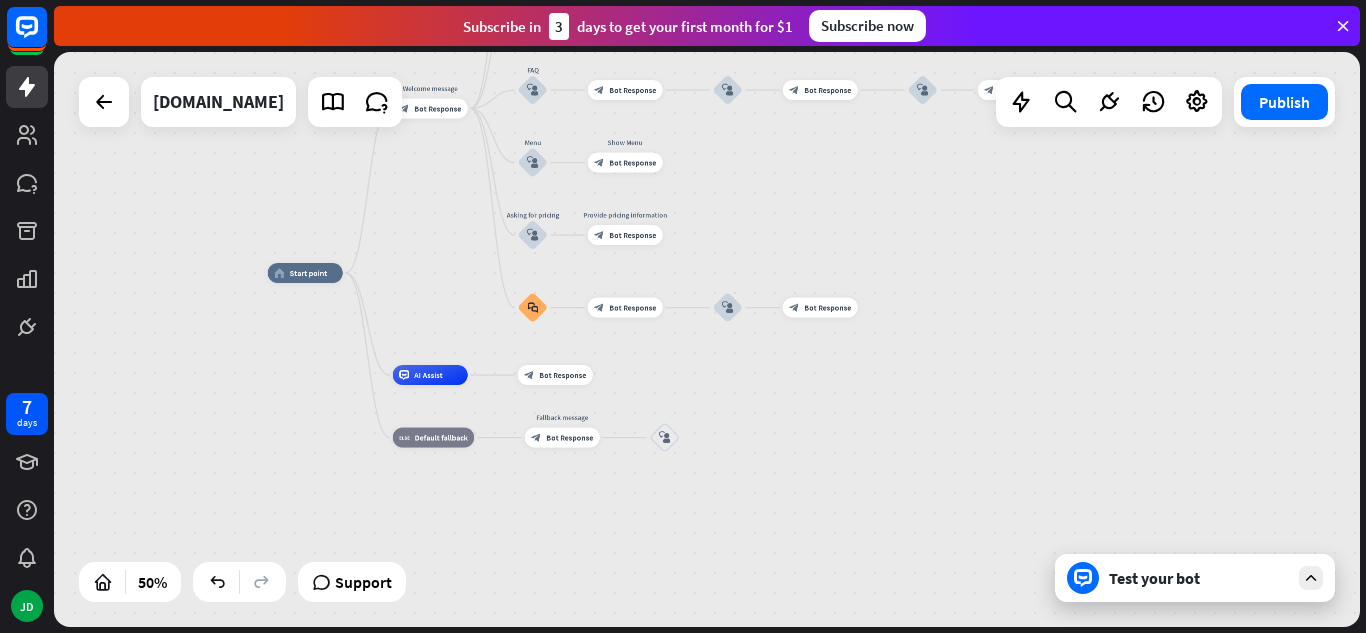 drag, startPoint x: 614, startPoint y: 546, endPoint x: 651, endPoint y: 474, distance: 80.9506 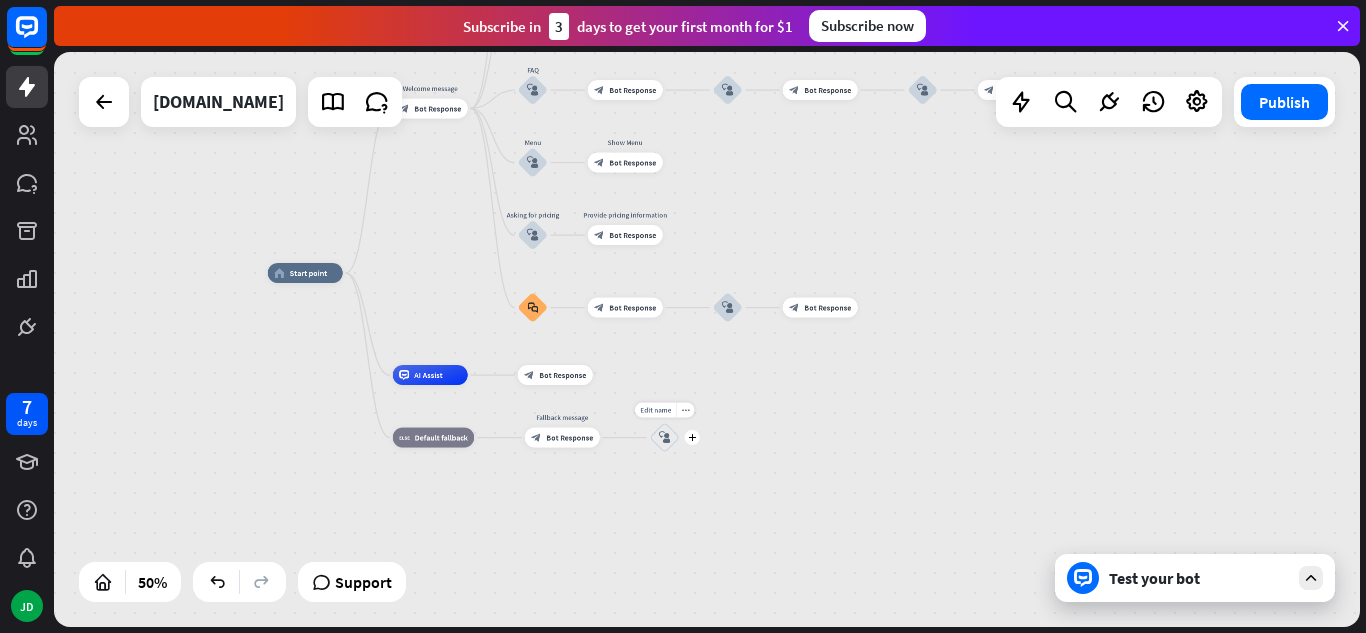 click on "block_user_input" at bounding box center (665, 438) 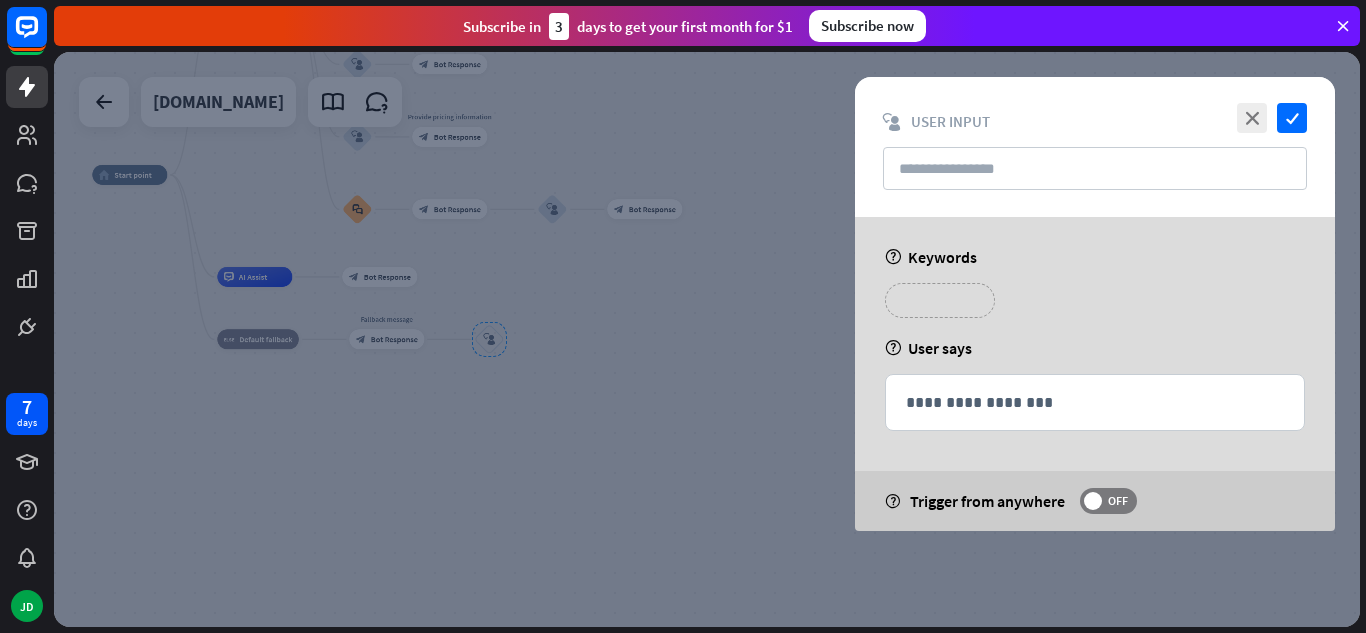 click on "**********" at bounding box center (940, 300) 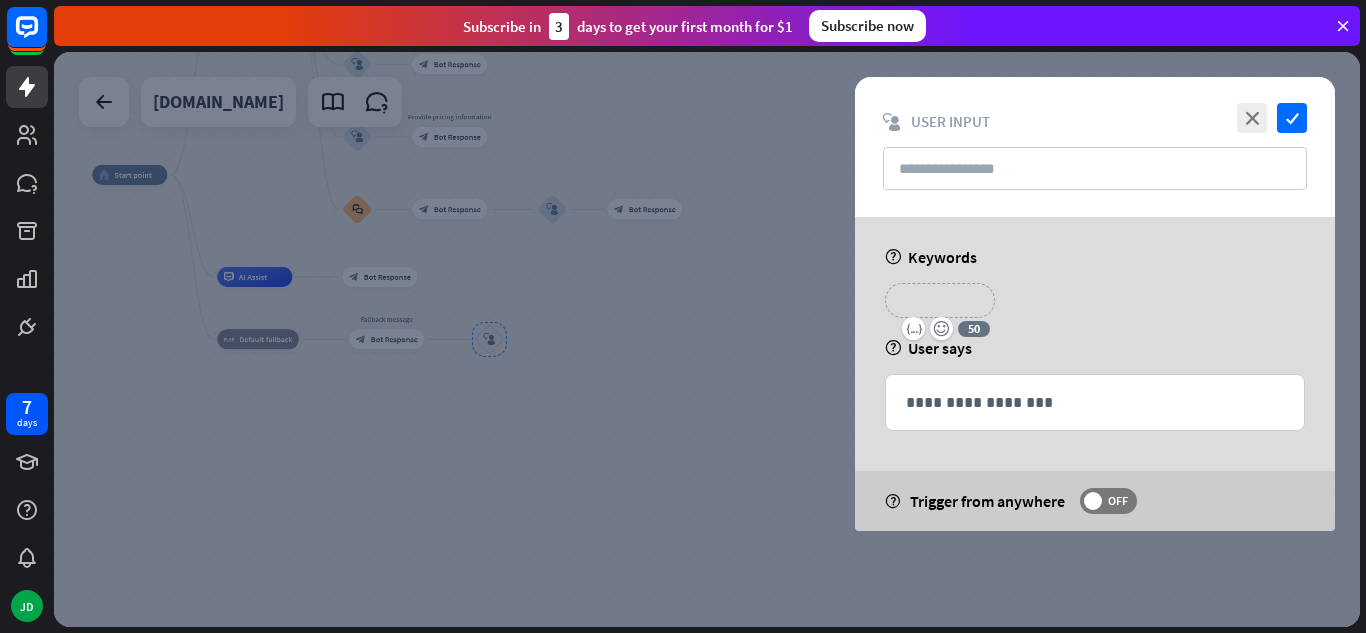 type 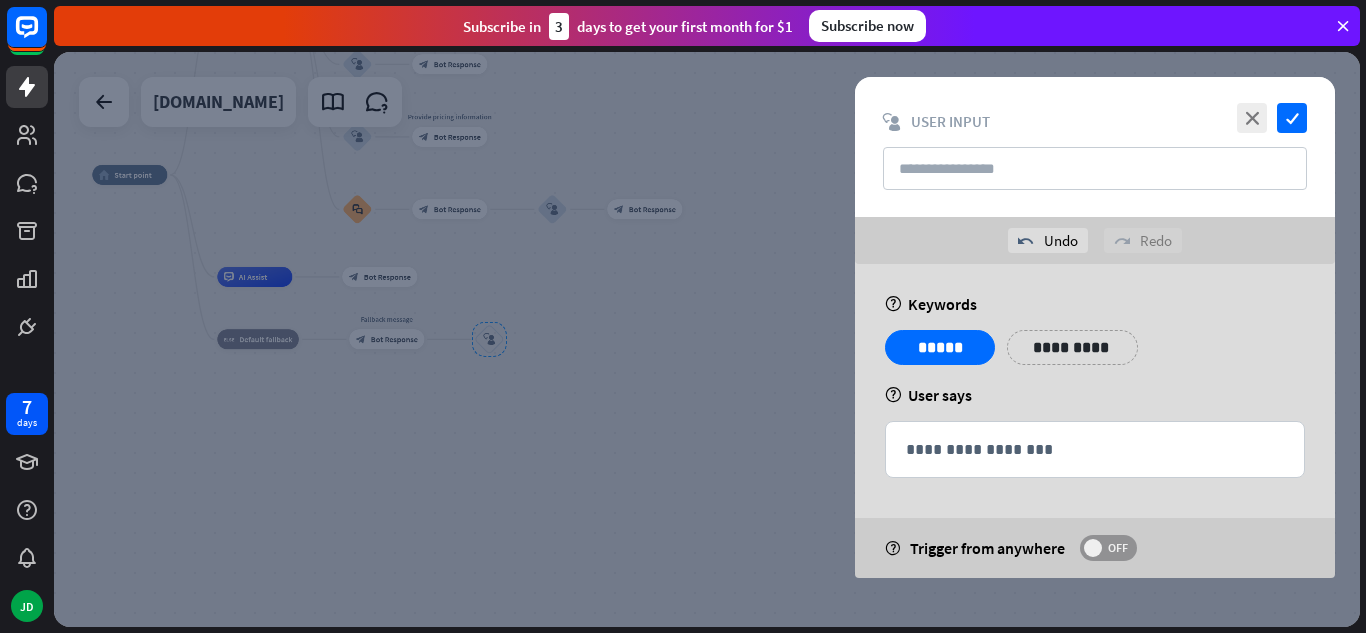 click on "OFF" at bounding box center (1117, 548) 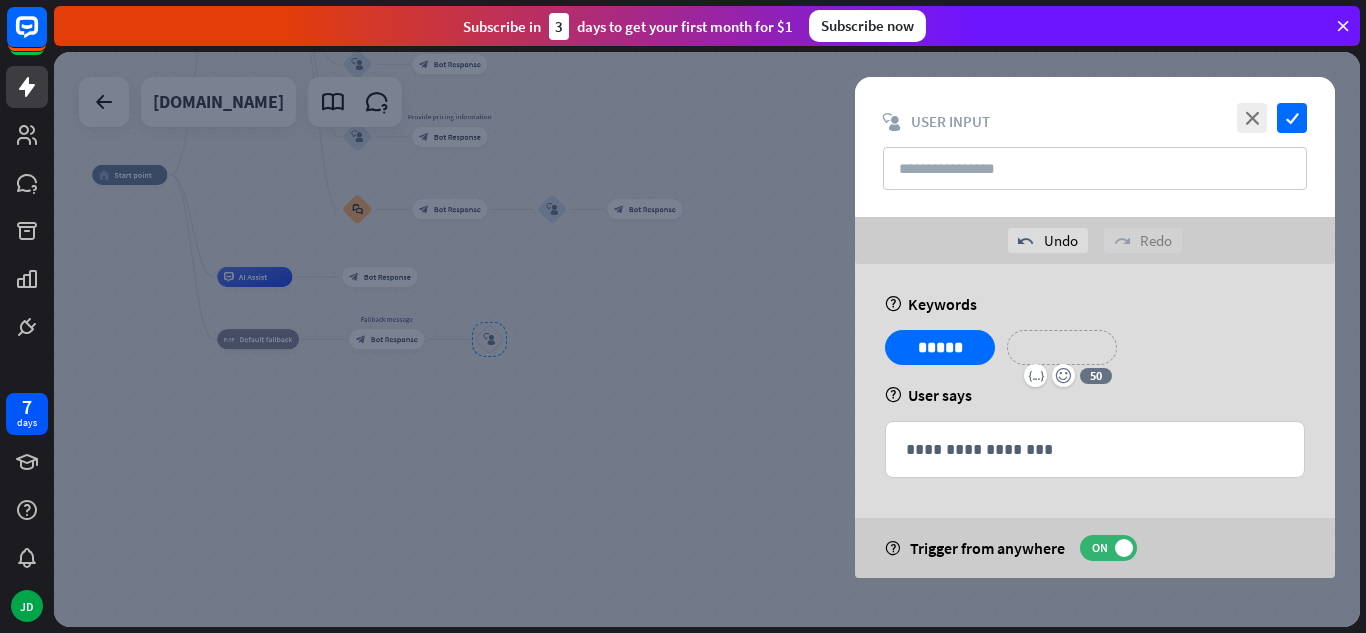 click on "**********" at bounding box center [1062, 347] 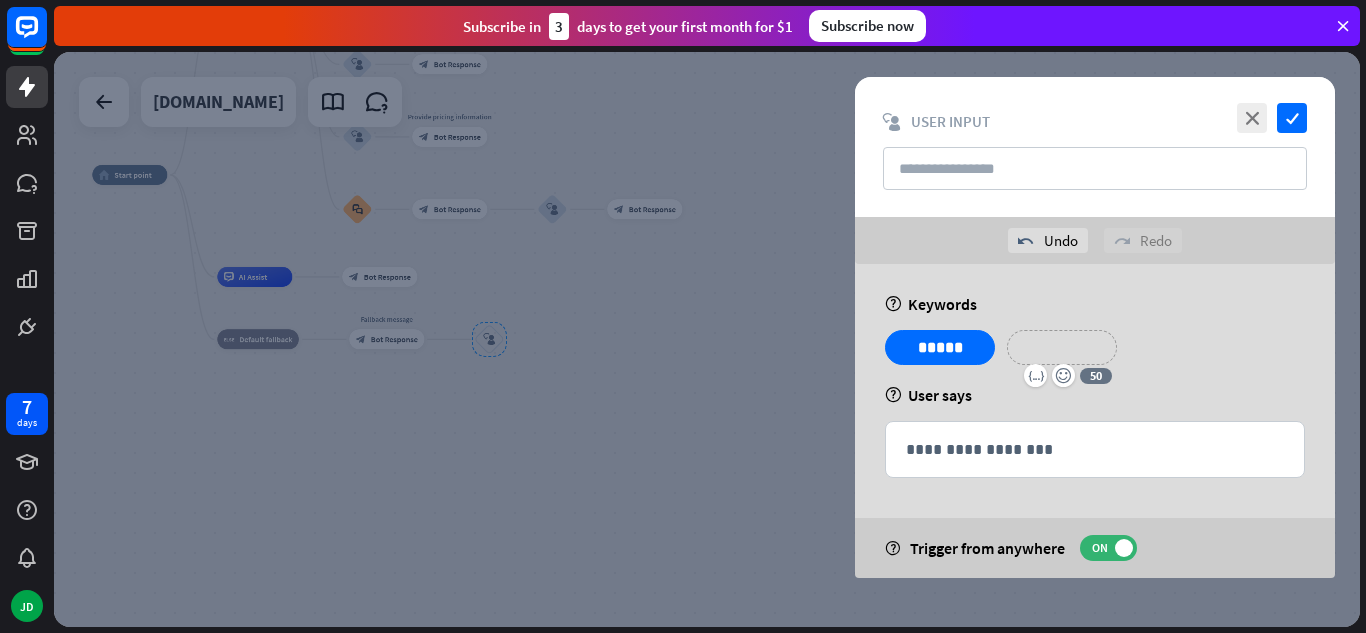 type 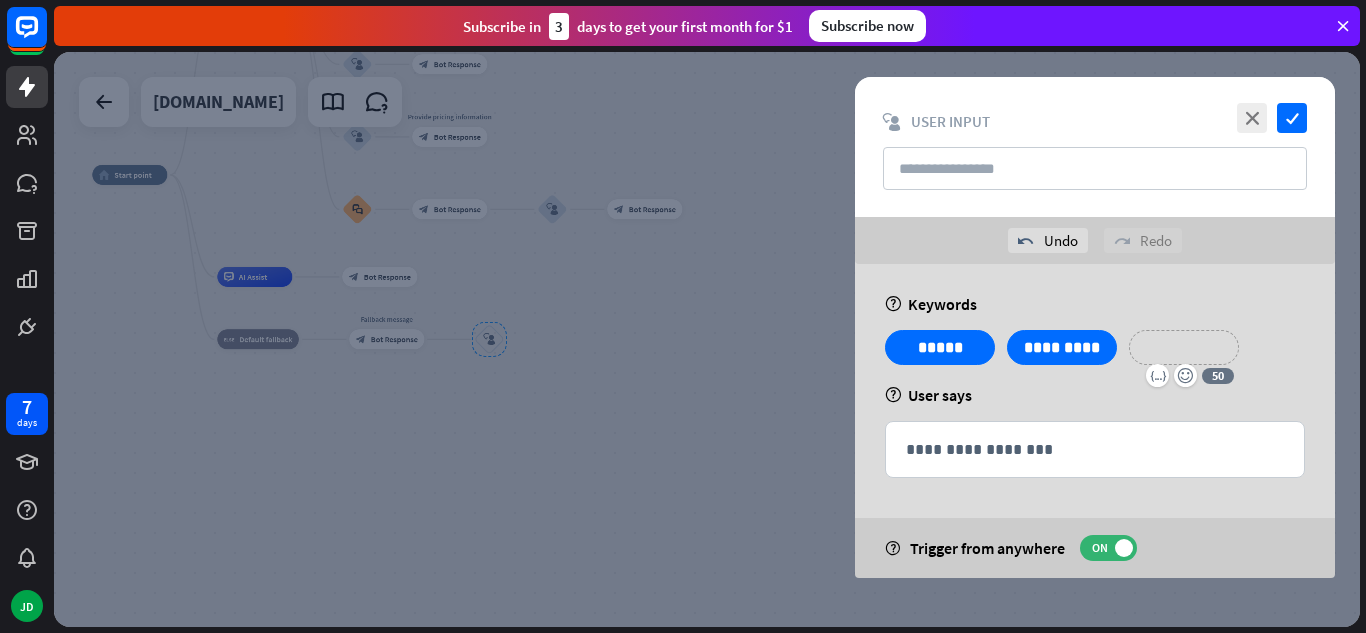 click on "**********" at bounding box center [1184, 347] 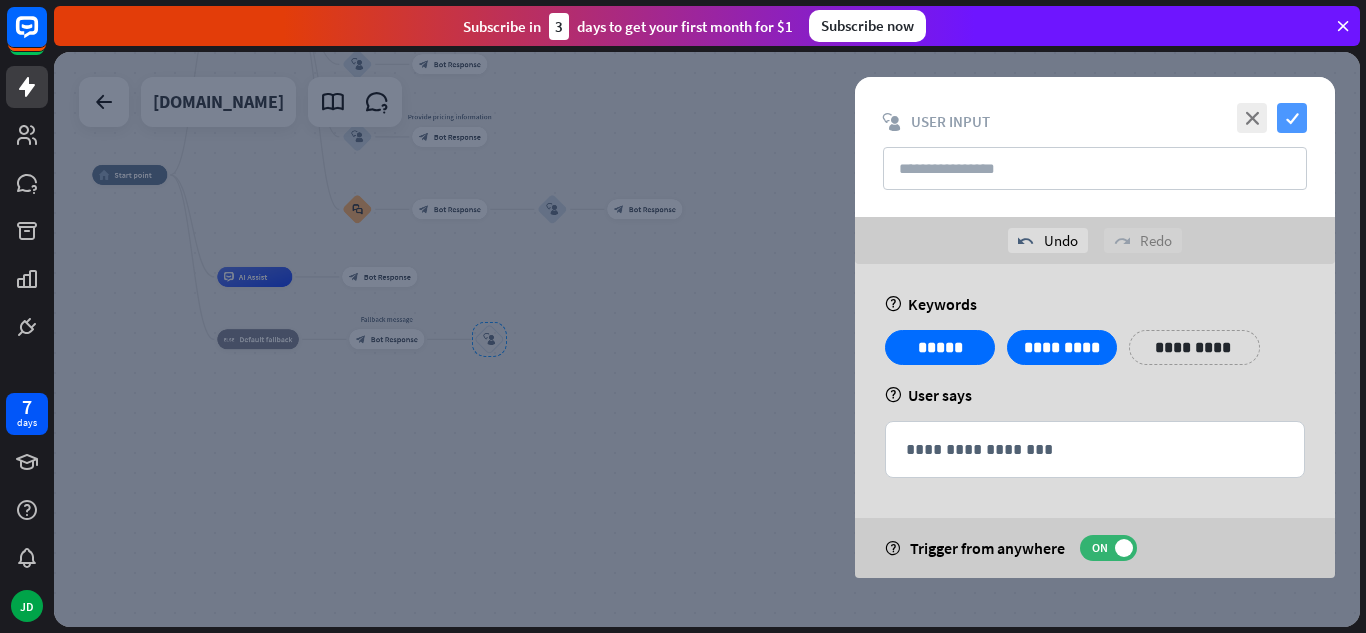 click on "check" at bounding box center (1292, 118) 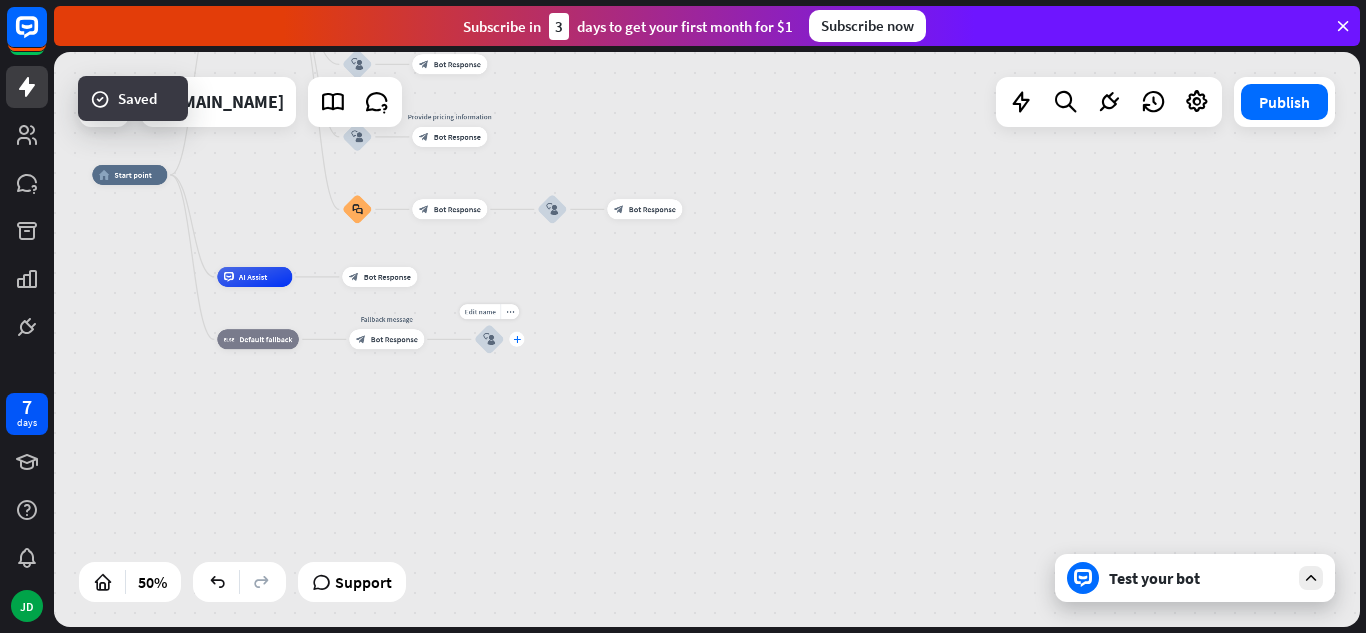 click on "plus" at bounding box center (517, 339) 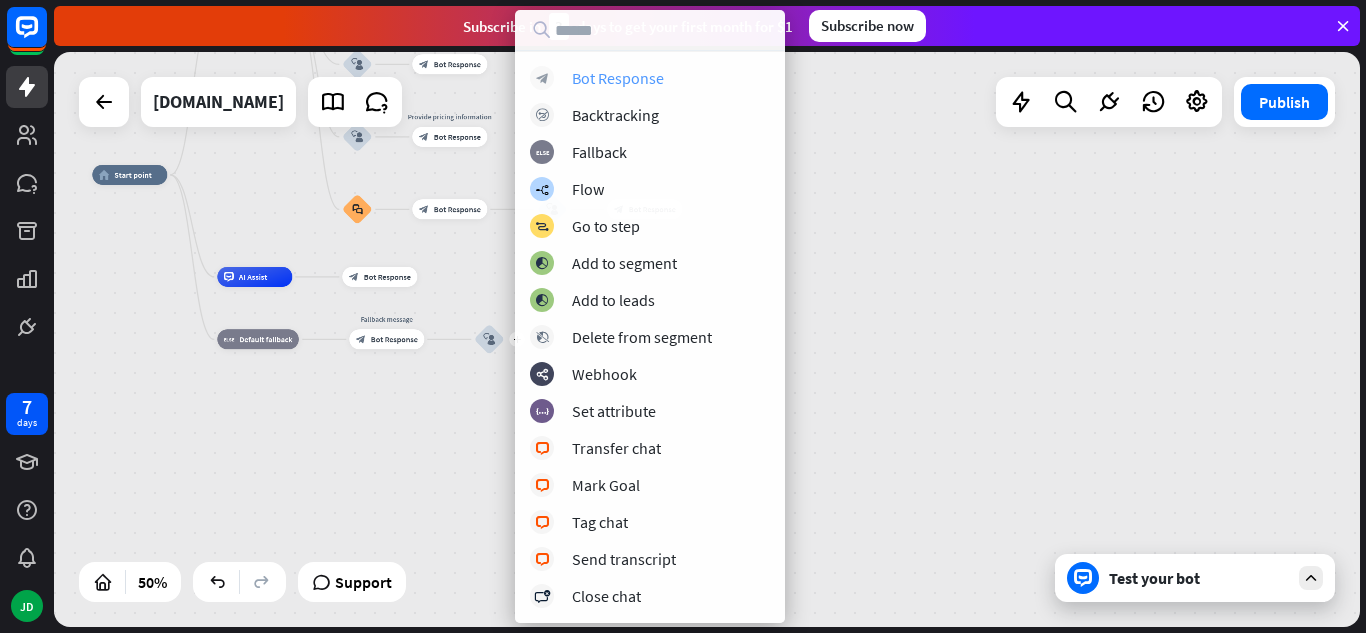 click on "Bot Response" at bounding box center (618, 78) 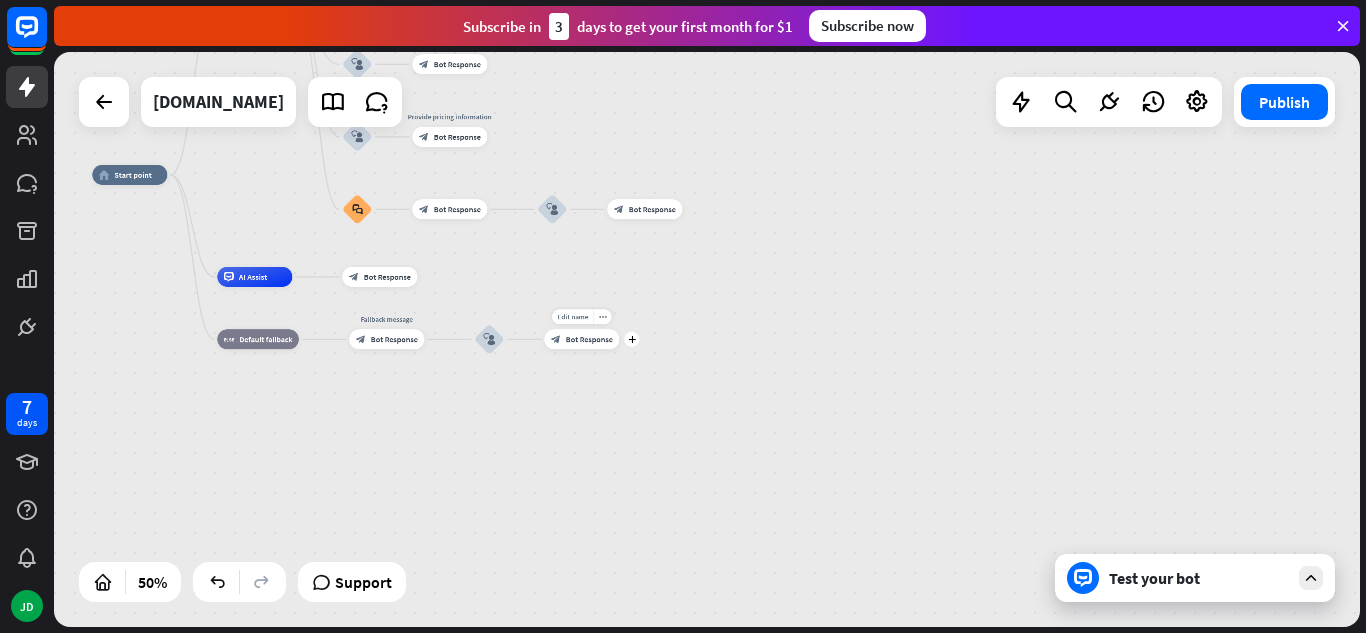 click on "Bot Response" at bounding box center (589, 339) 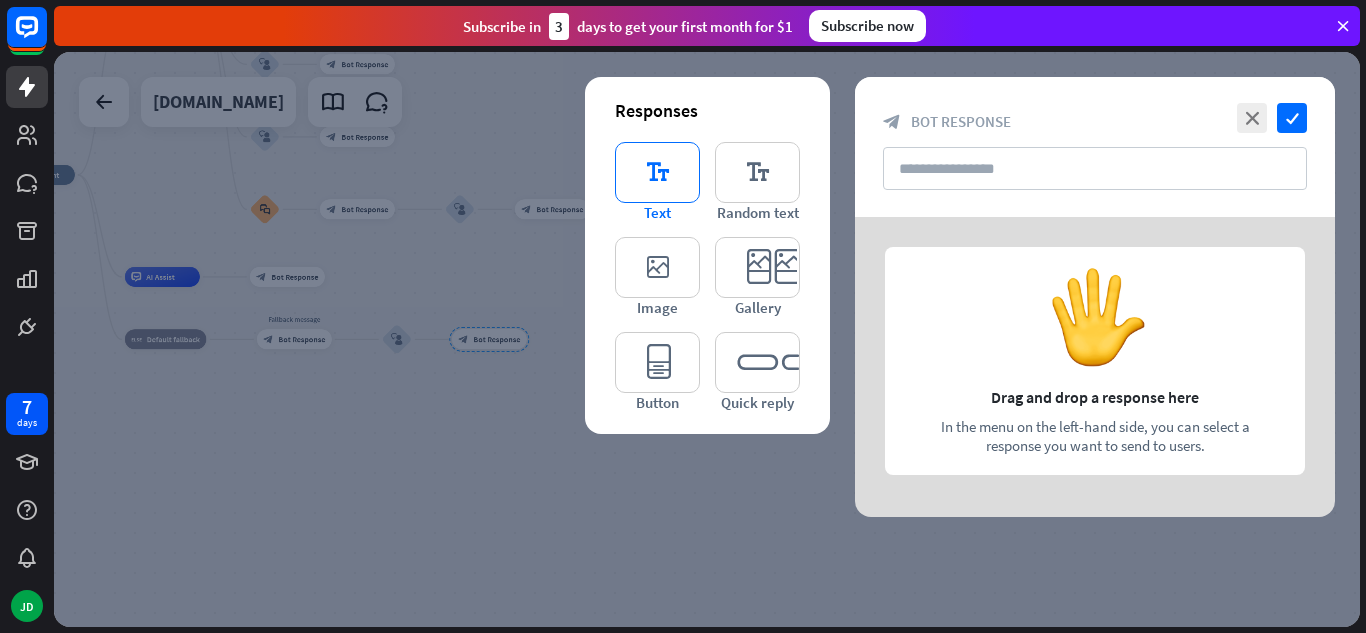click on "editor_text" at bounding box center [657, 172] 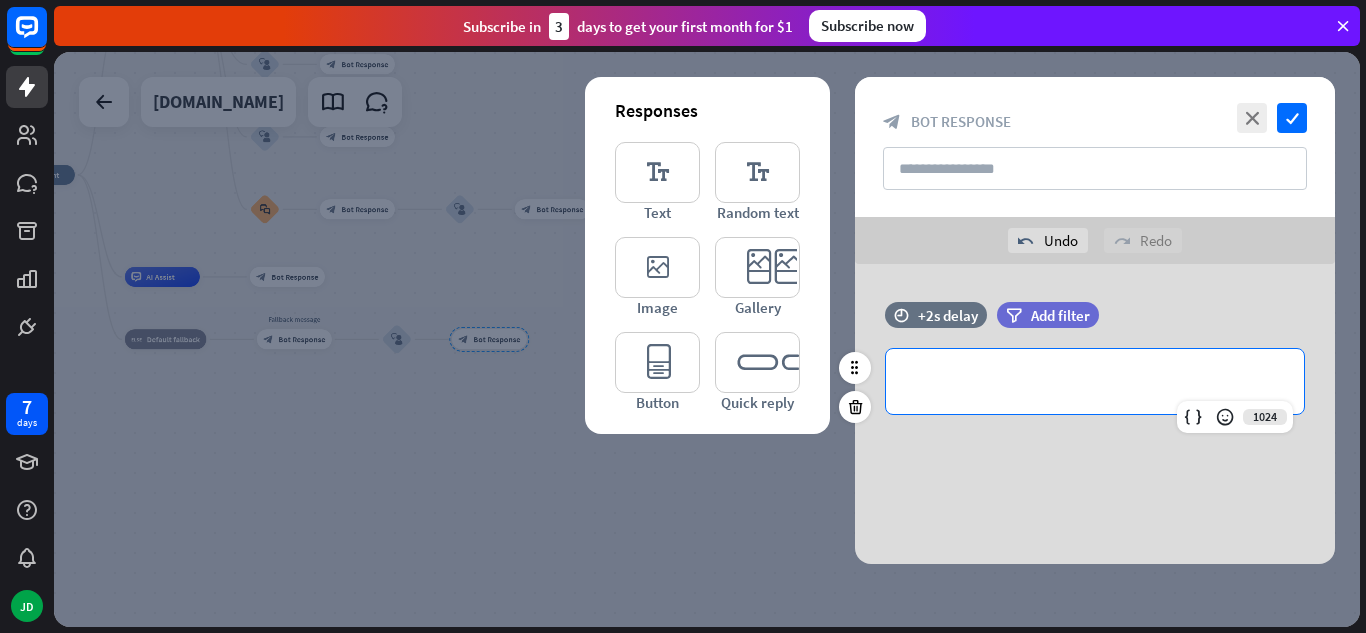 click on "**********" at bounding box center (1095, 381) 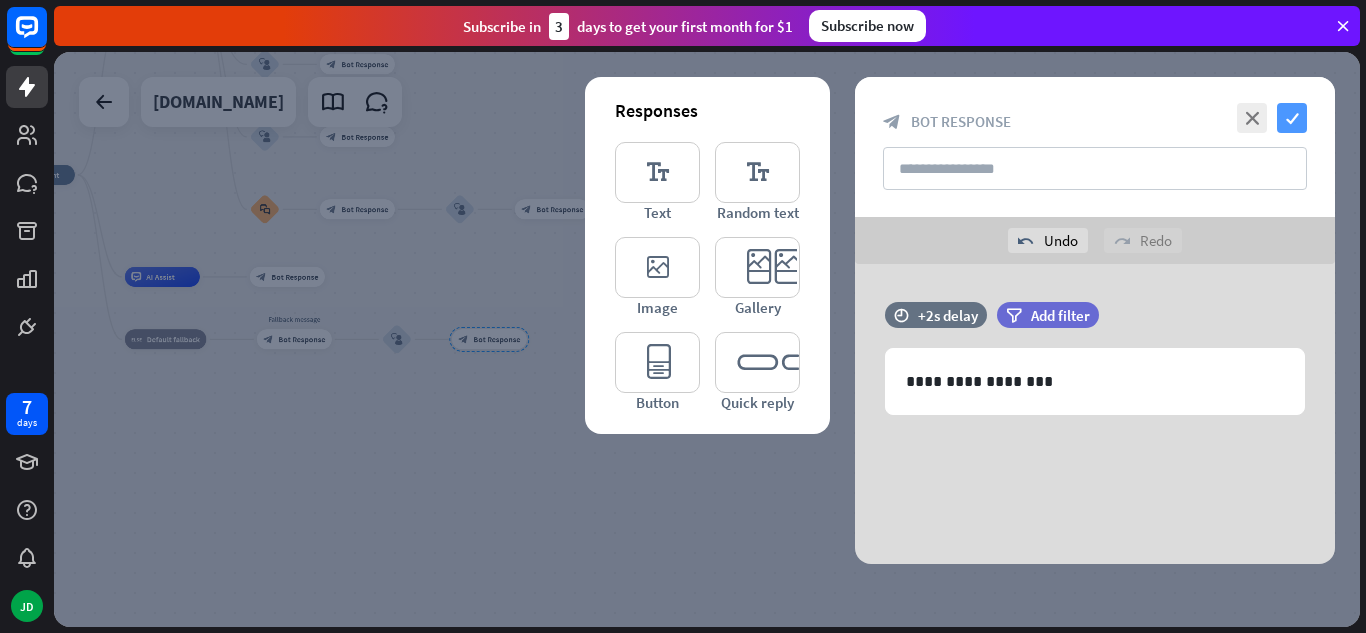 click on "check" at bounding box center (1292, 118) 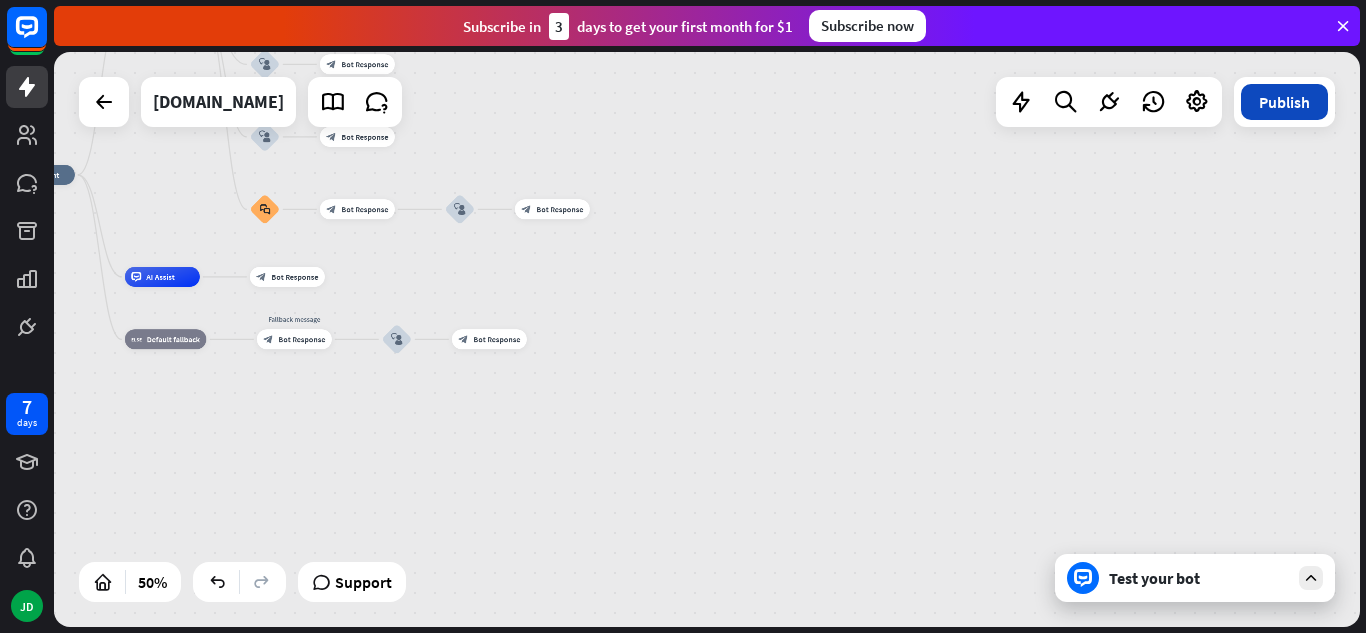 click on "Publish" at bounding box center [1284, 102] 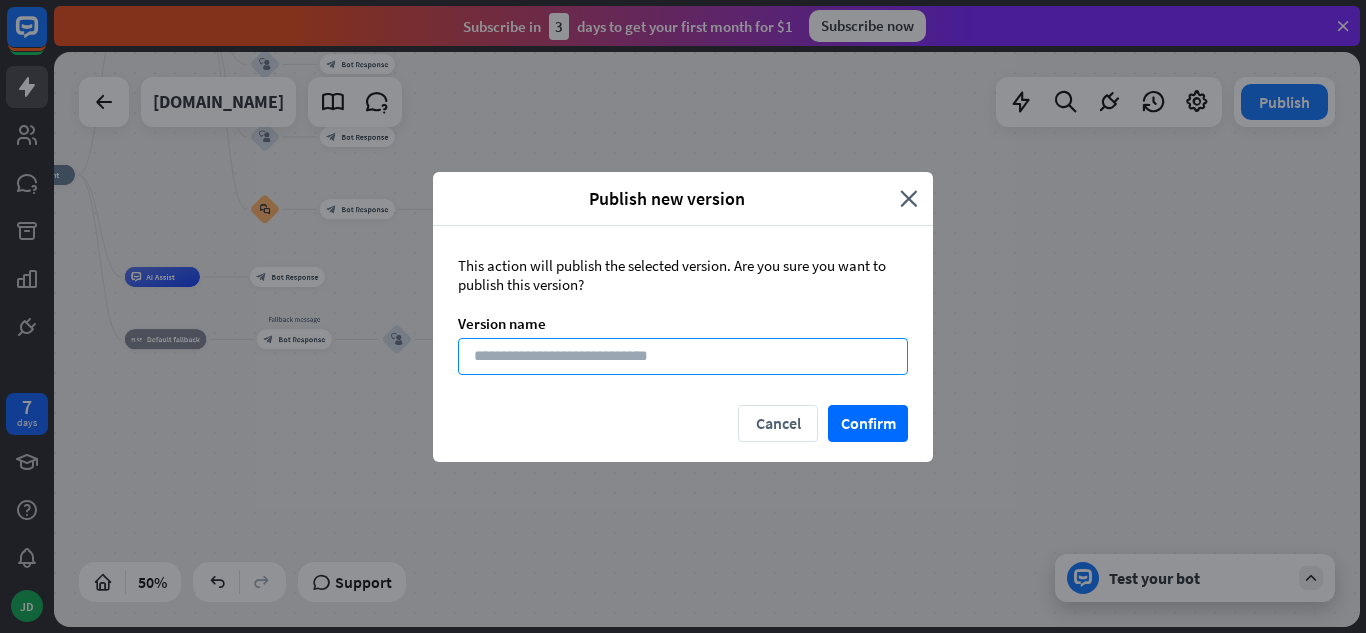 click at bounding box center [683, 356] 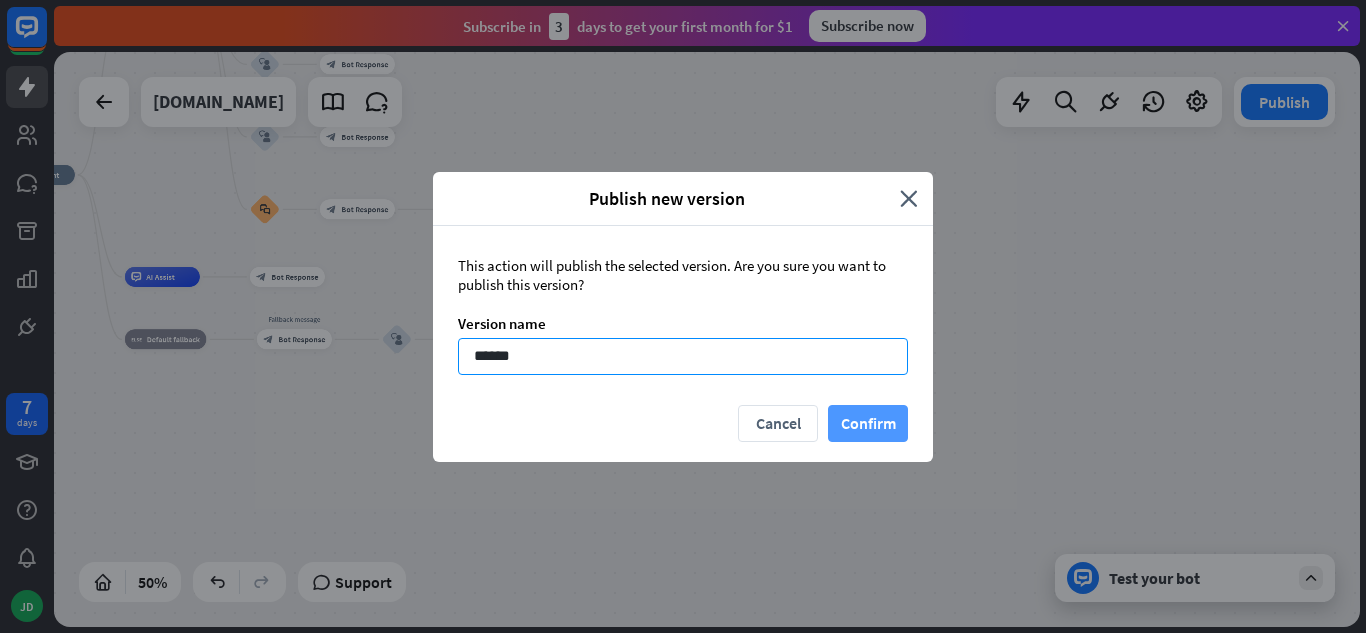 type on "******" 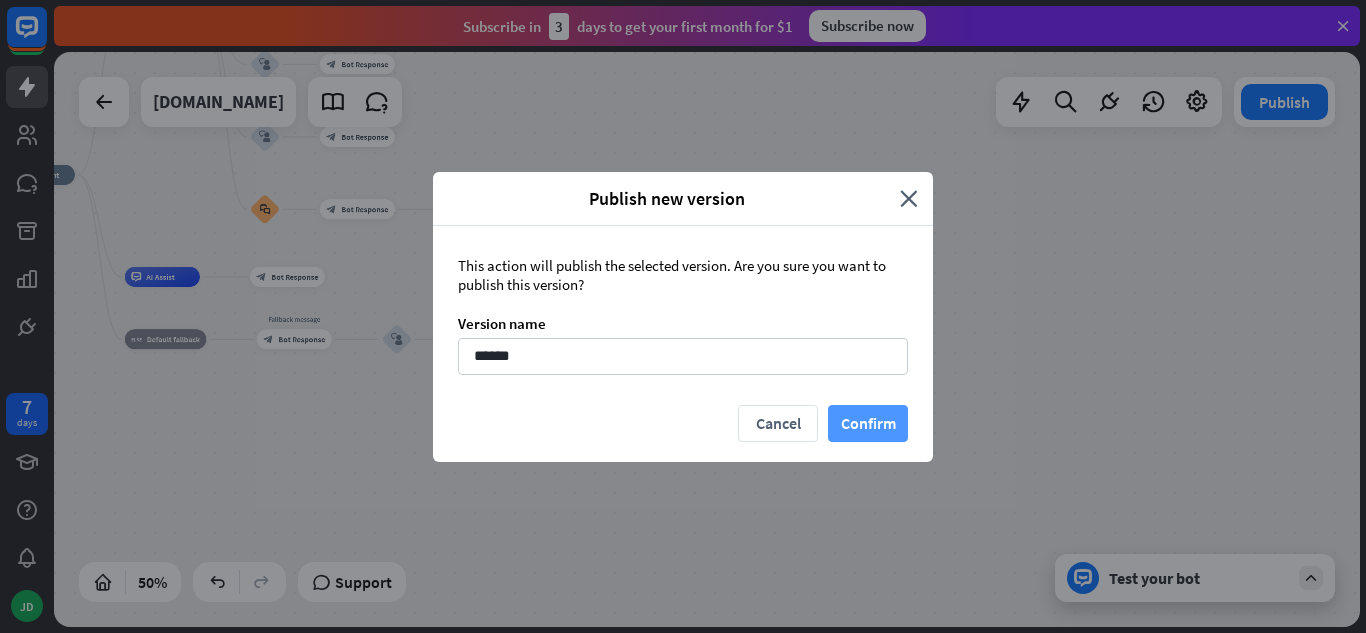 click on "Confirm" at bounding box center [868, 423] 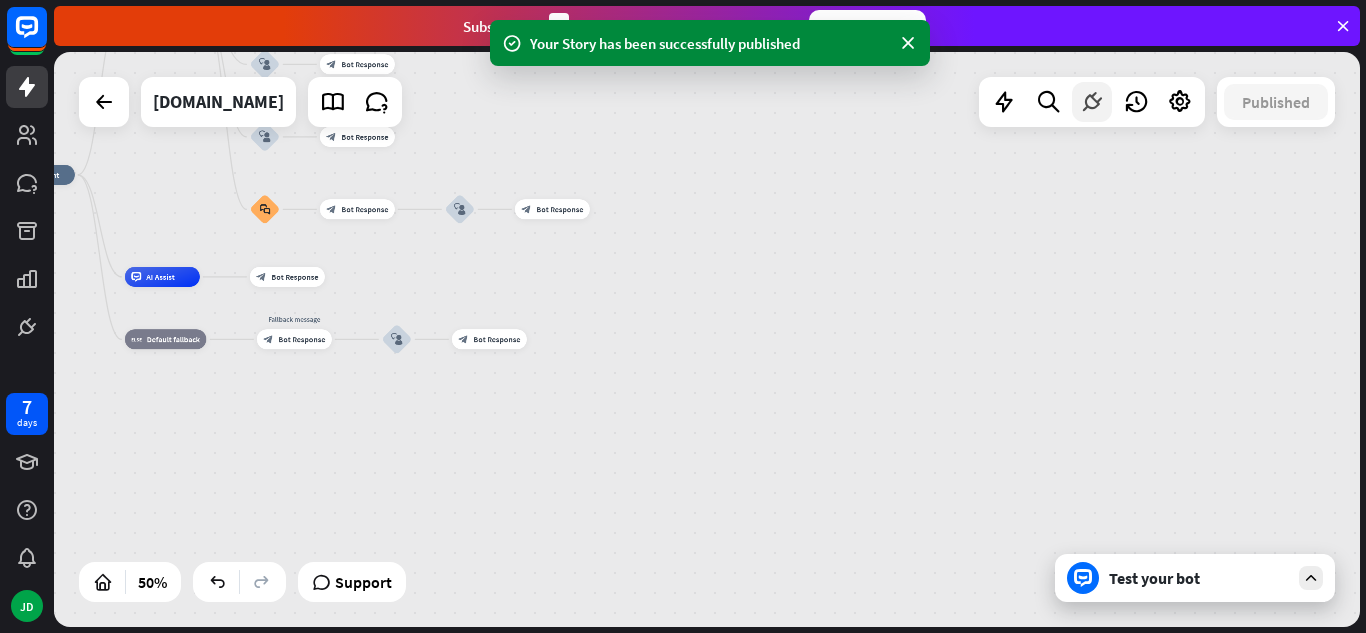click at bounding box center [1092, 102] 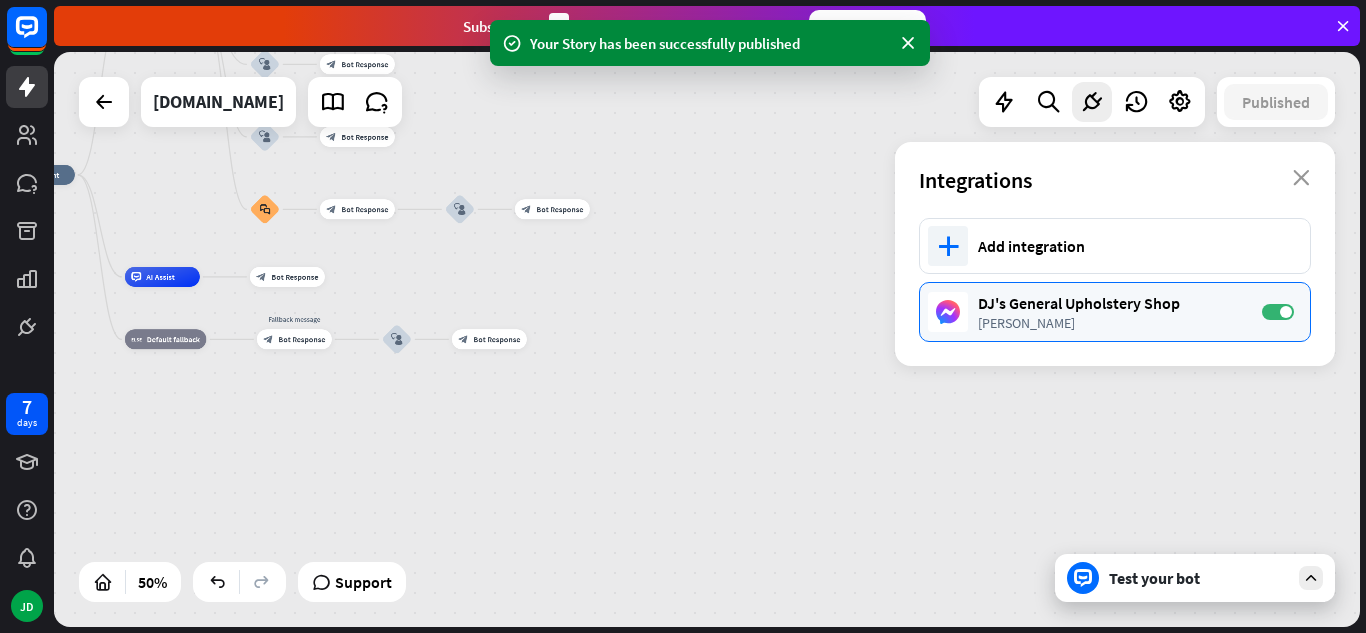 click on "[PERSON_NAME]" at bounding box center (1110, 323) 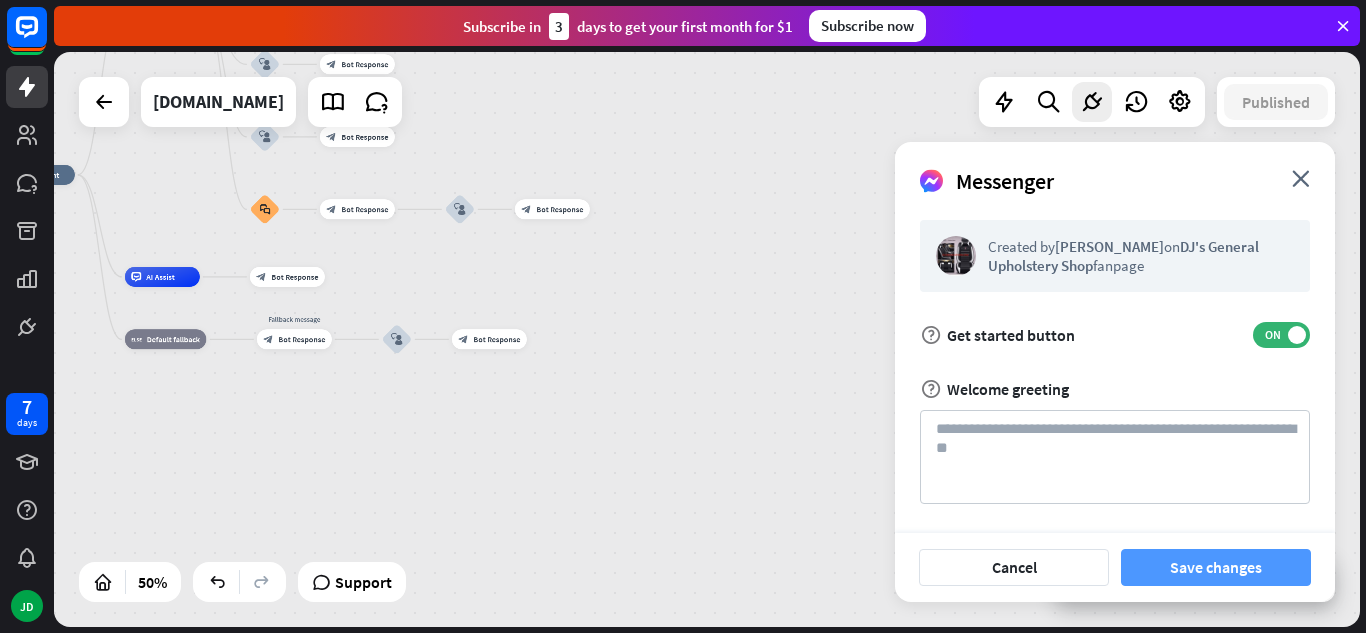 click on "Save changes" at bounding box center [1216, 567] 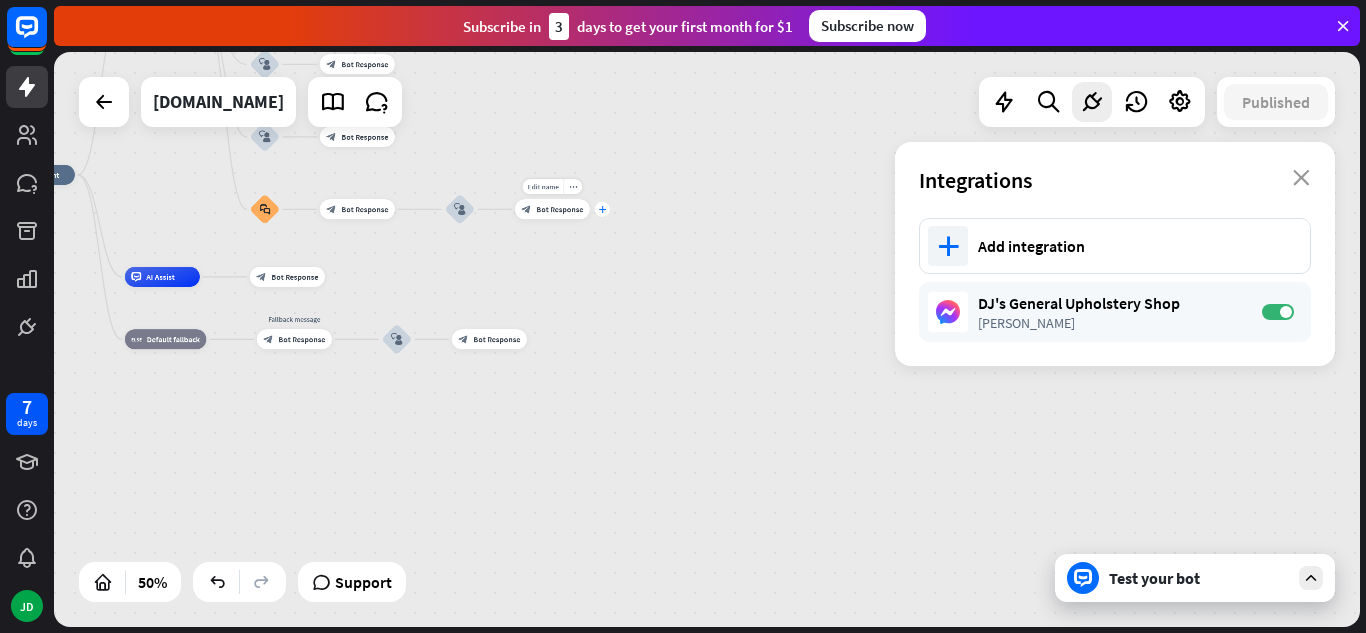 click on "plus" at bounding box center (602, 209) 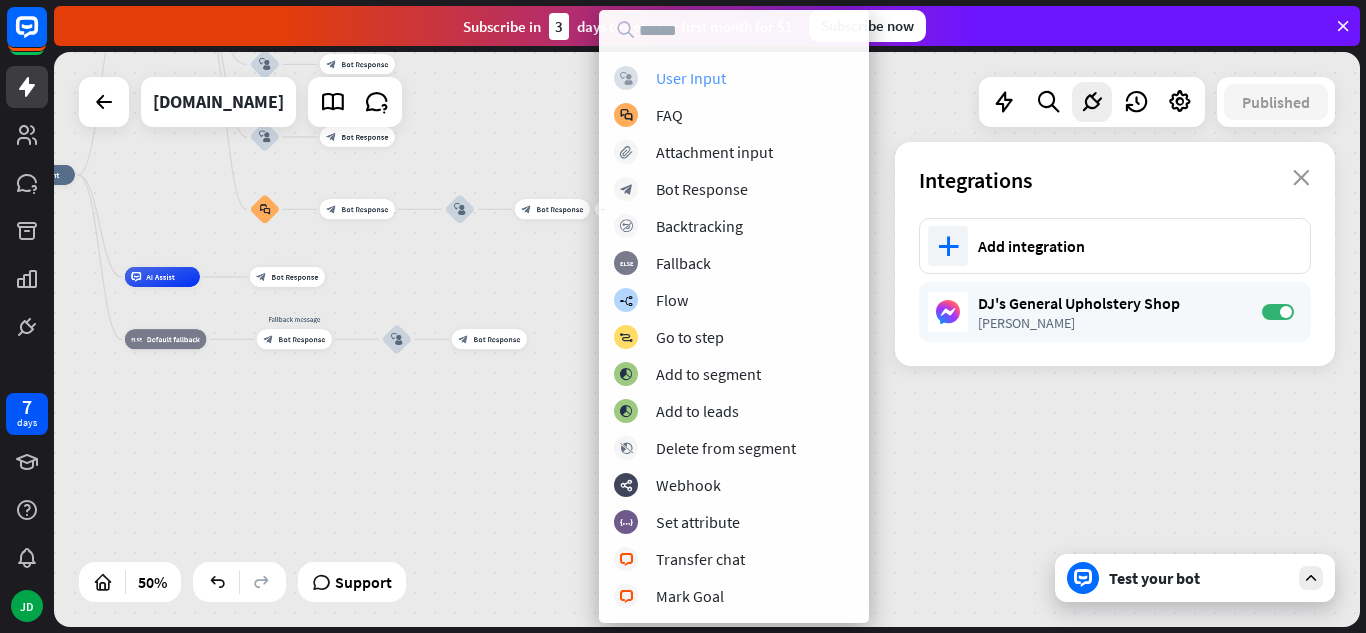 click on "User Input" at bounding box center [691, 78] 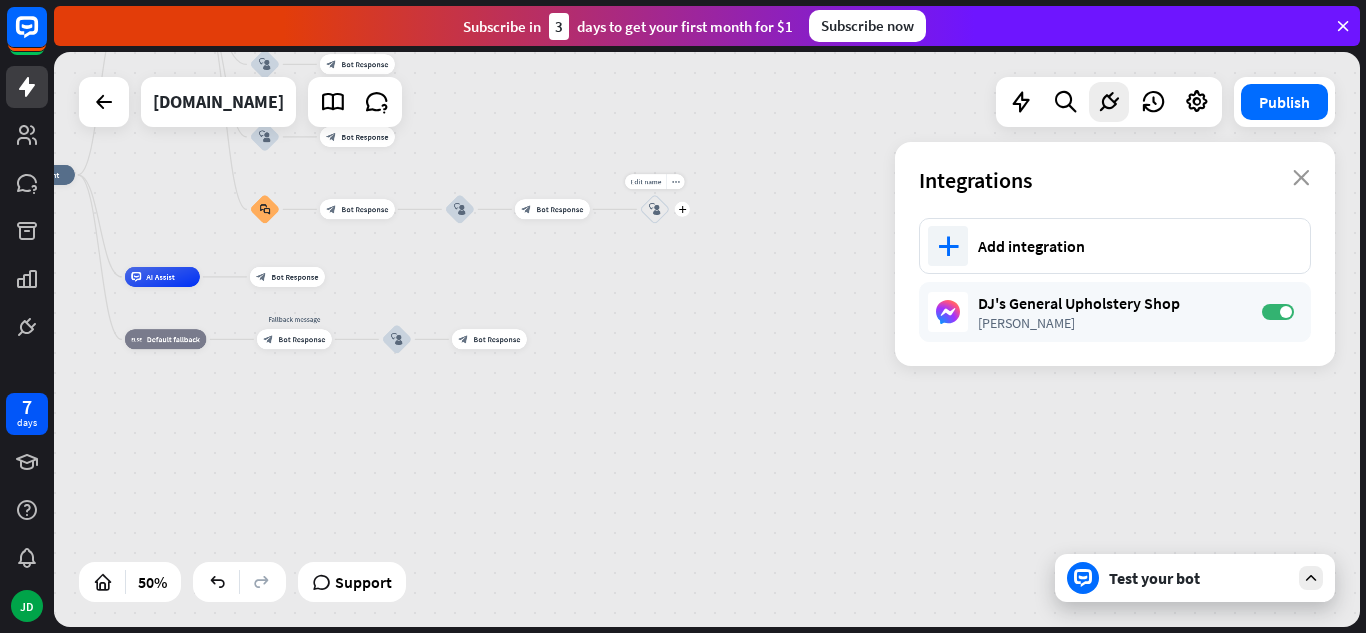 click on "block_user_input" at bounding box center (655, 209) 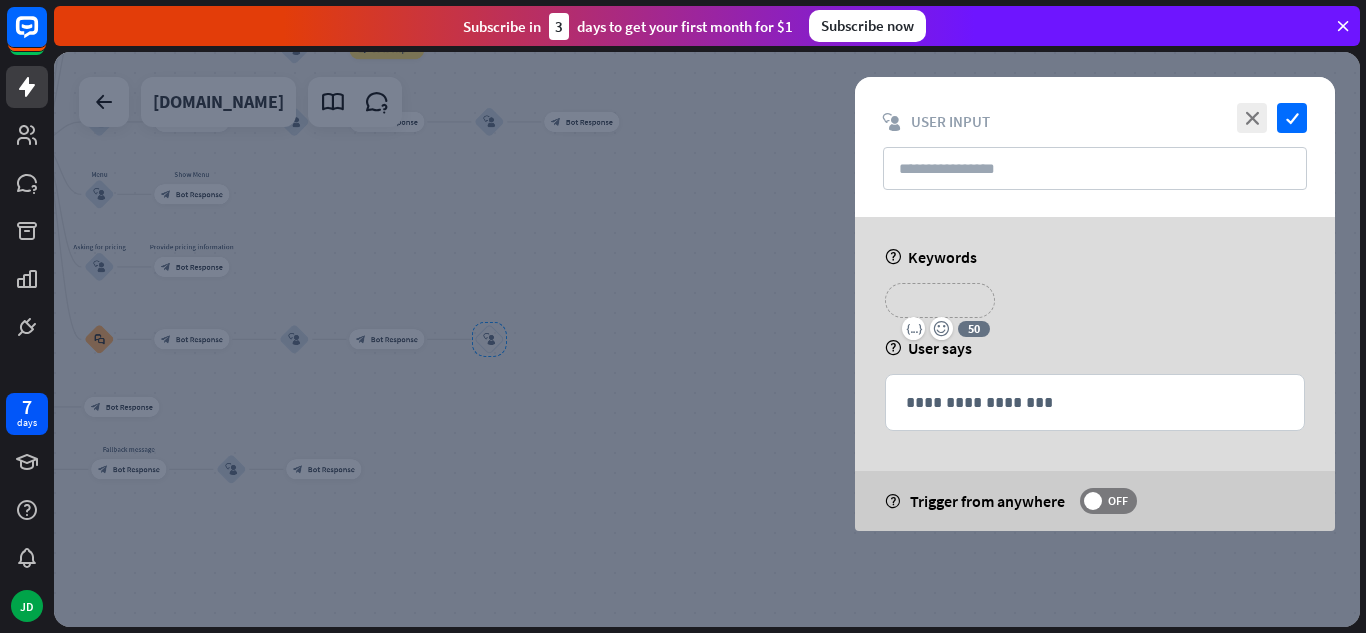click on "**********" at bounding box center [940, 300] 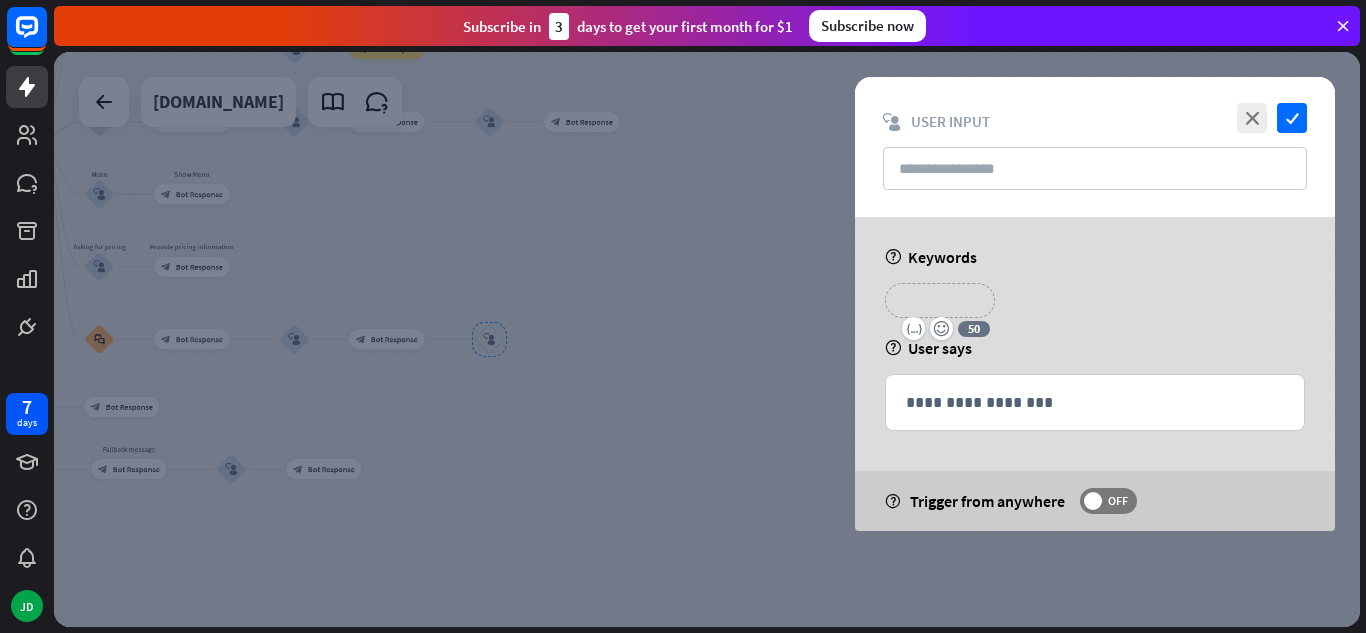 type 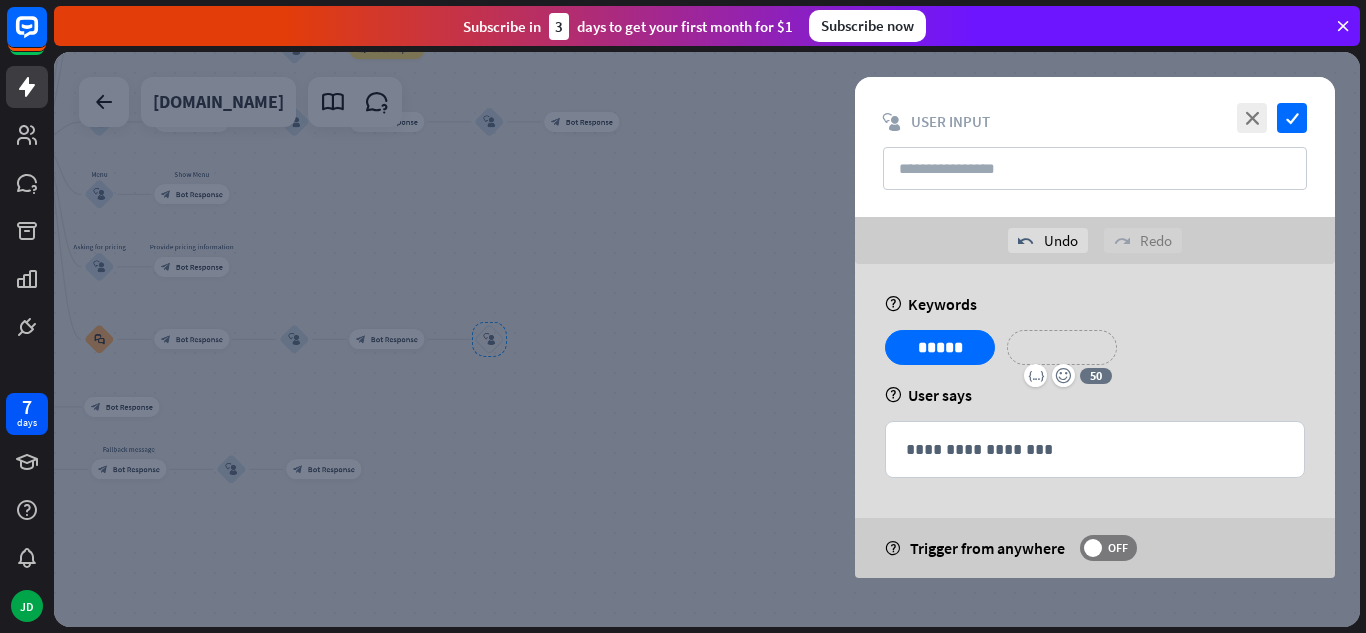 click on "**********" at bounding box center (1062, 347) 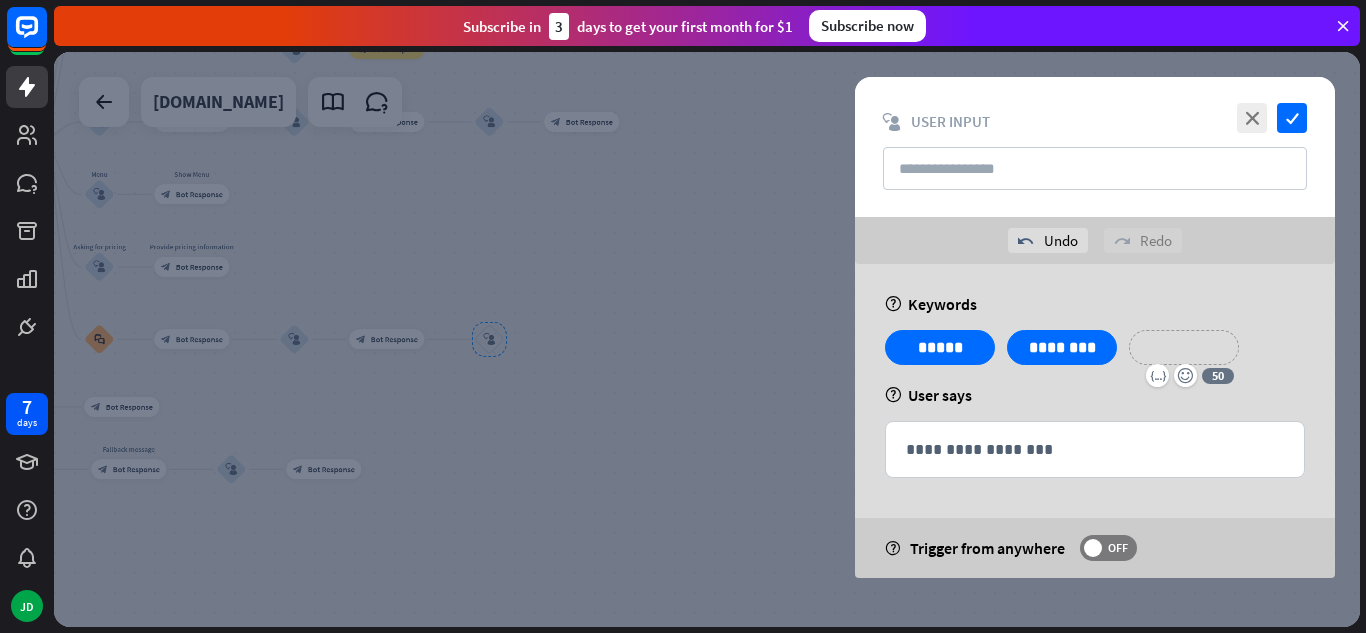 click on "**********" at bounding box center [1184, 347] 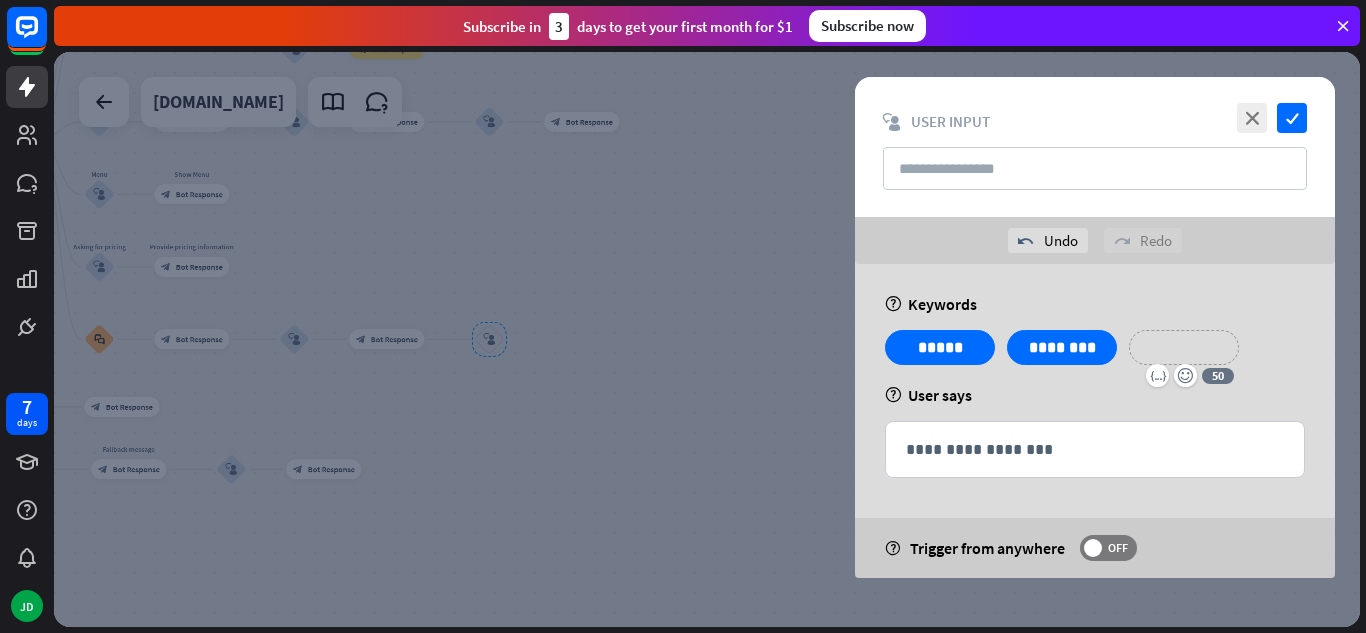 type 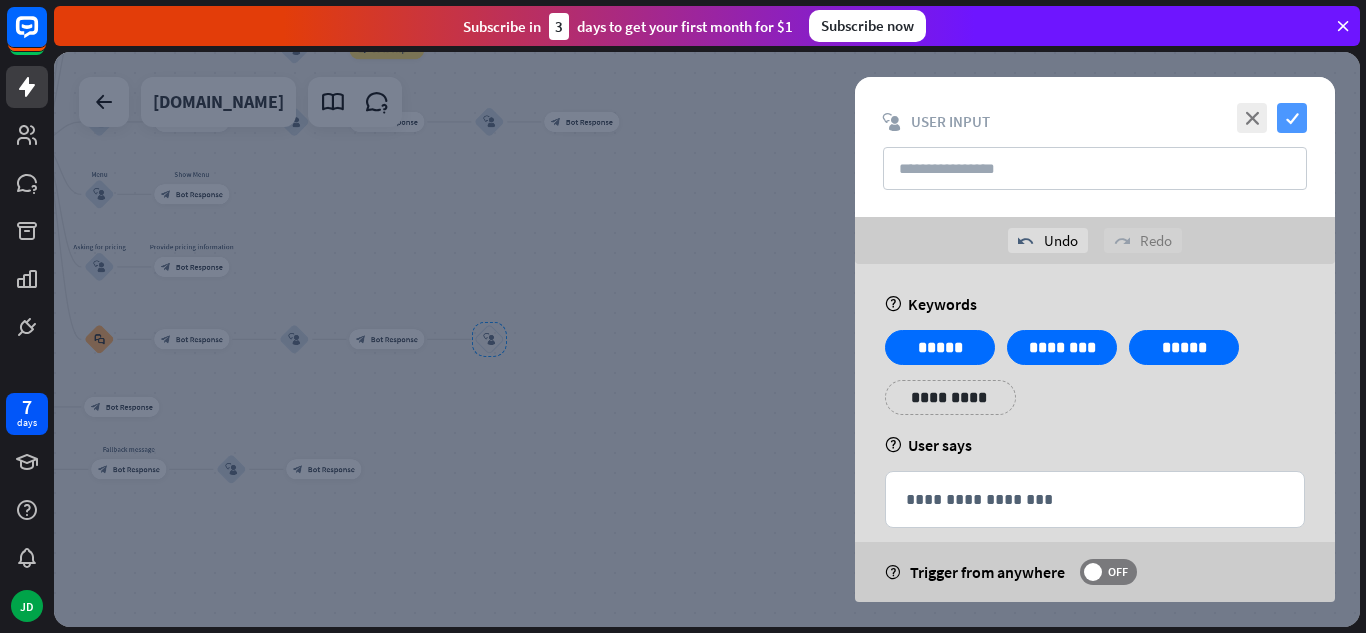 click on "check" at bounding box center (1292, 118) 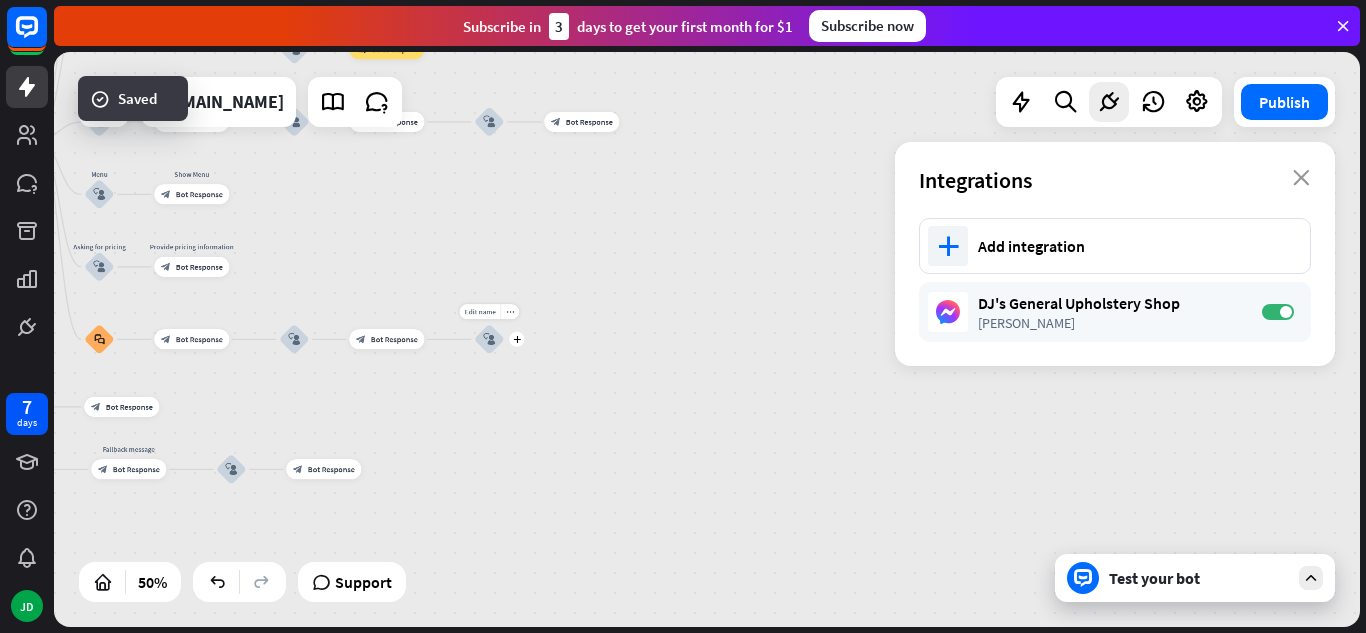 click on "Edit name   more_horiz         plus     block_user_input" at bounding box center (489, 339) 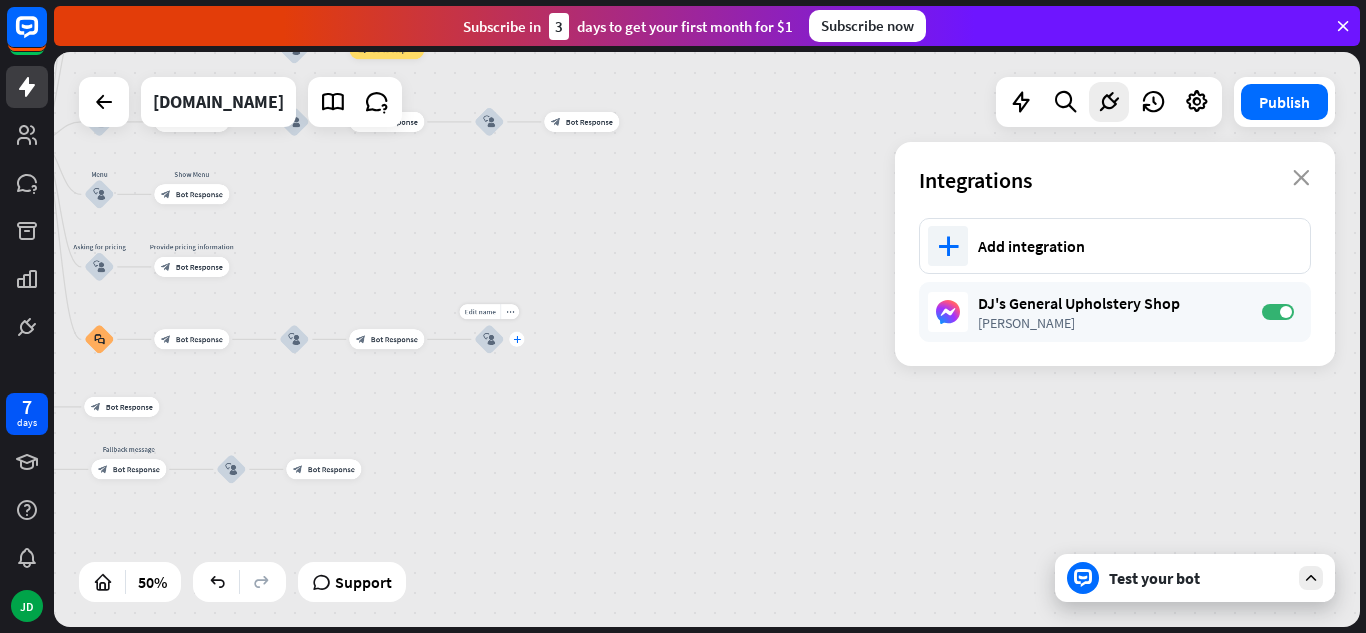 click on "plus" at bounding box center (517, 339) 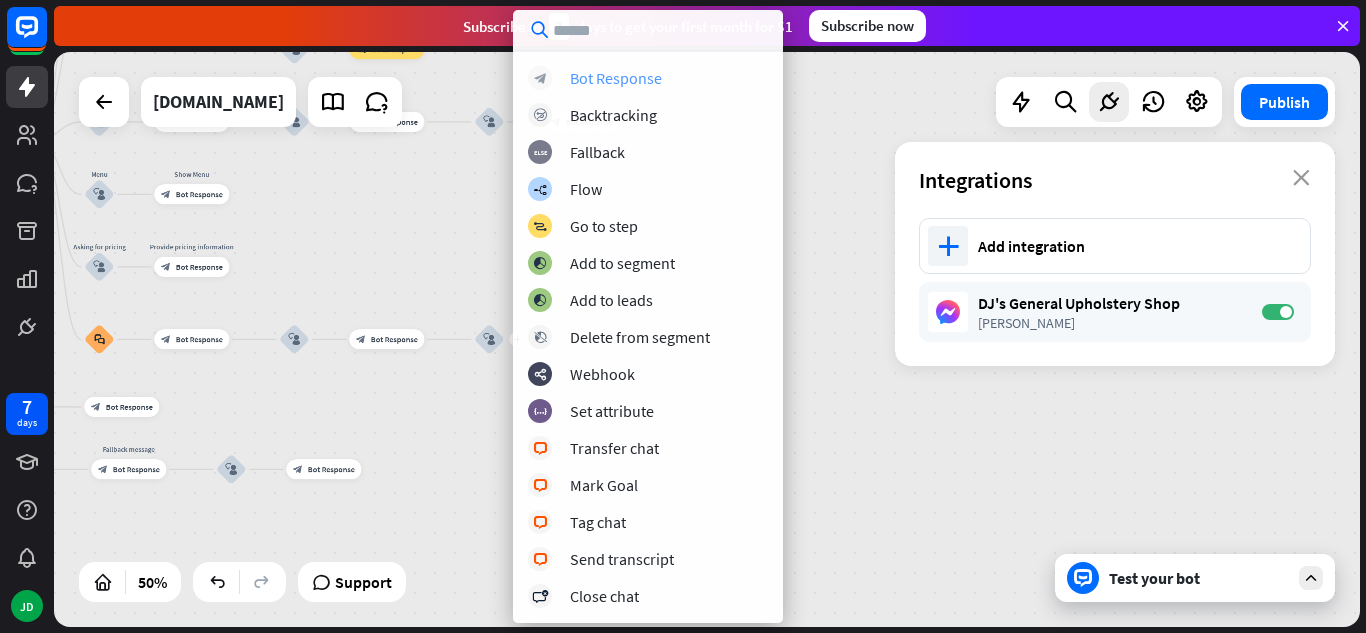 click on "Bot Response" at bounding box center (616, 78) 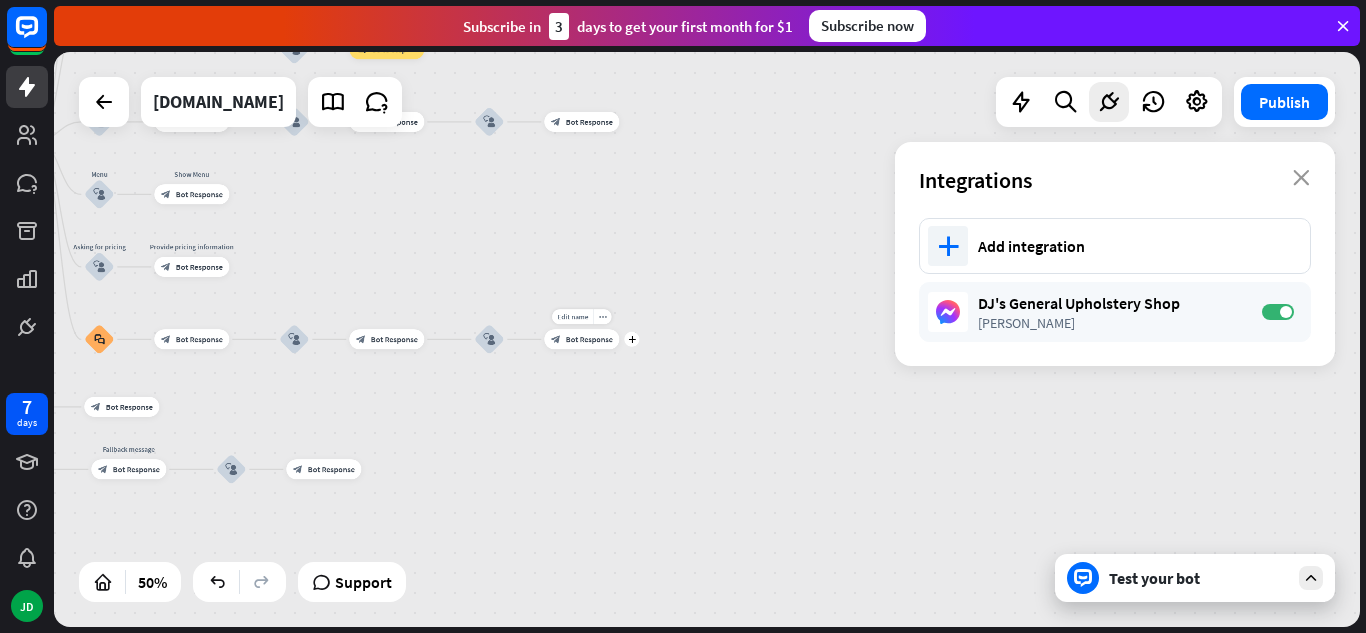 click on "Bot Response" at bounding box center (589, 339) 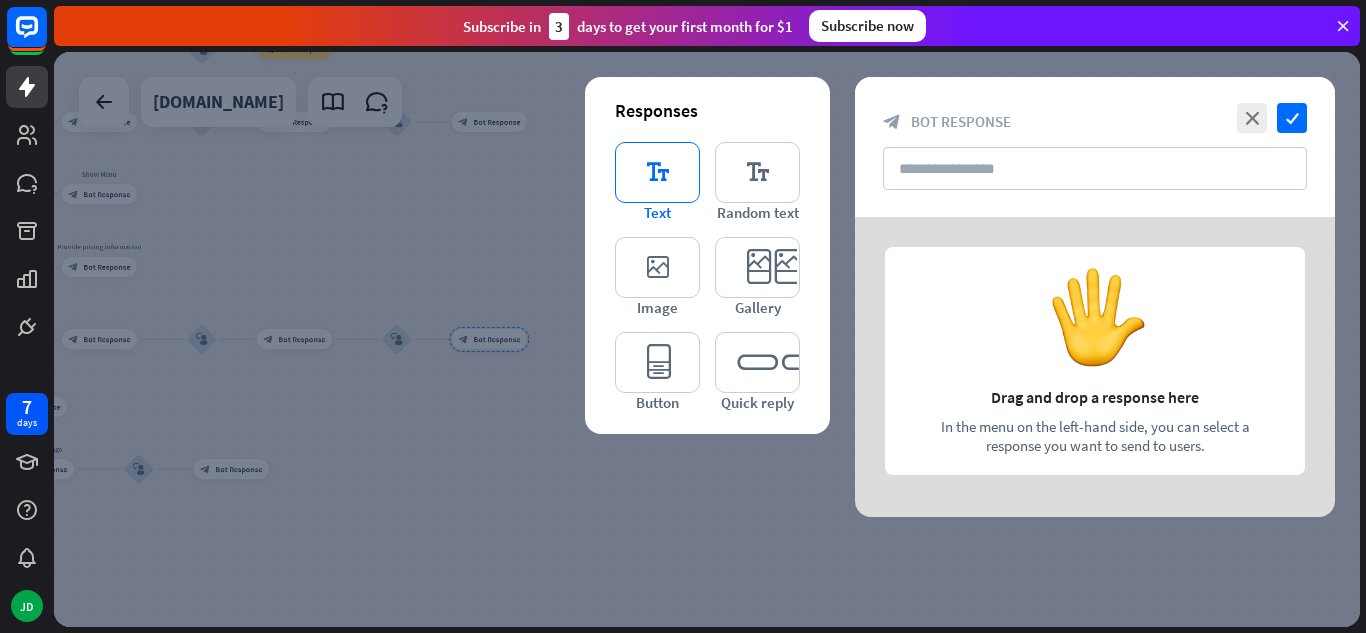 click on "editor_text" at bounding box center (657, 172) 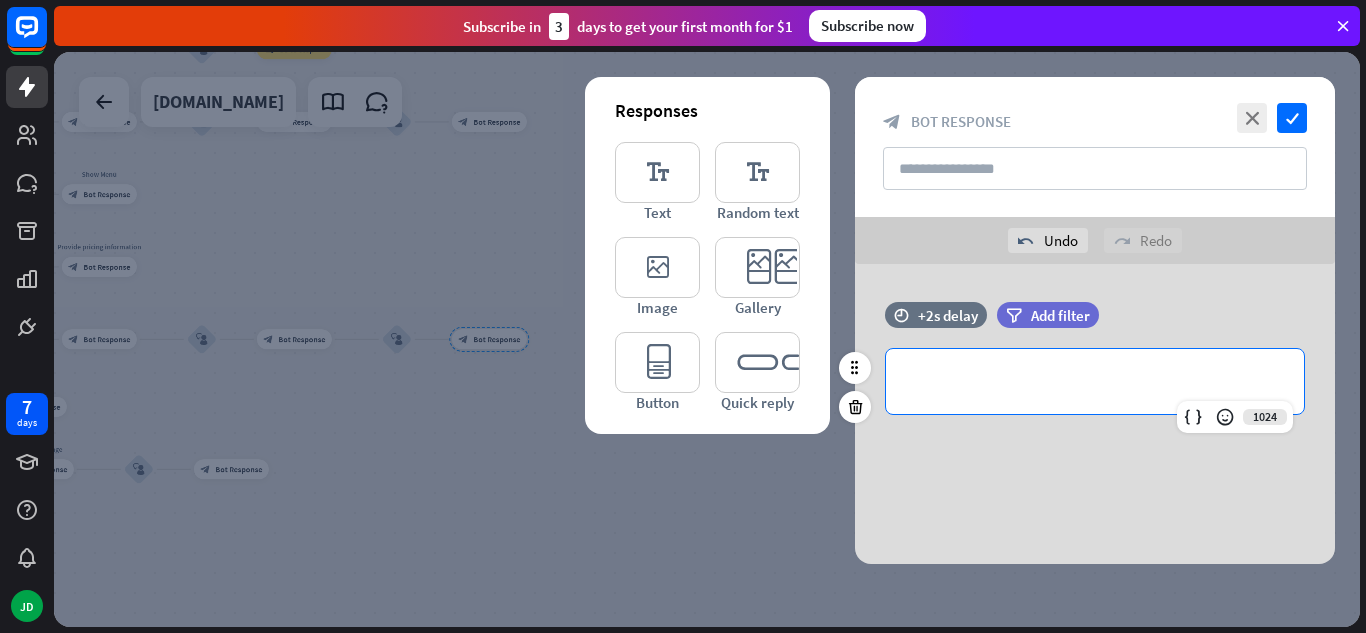 click on "**********" at bounding box center (1095, 381) 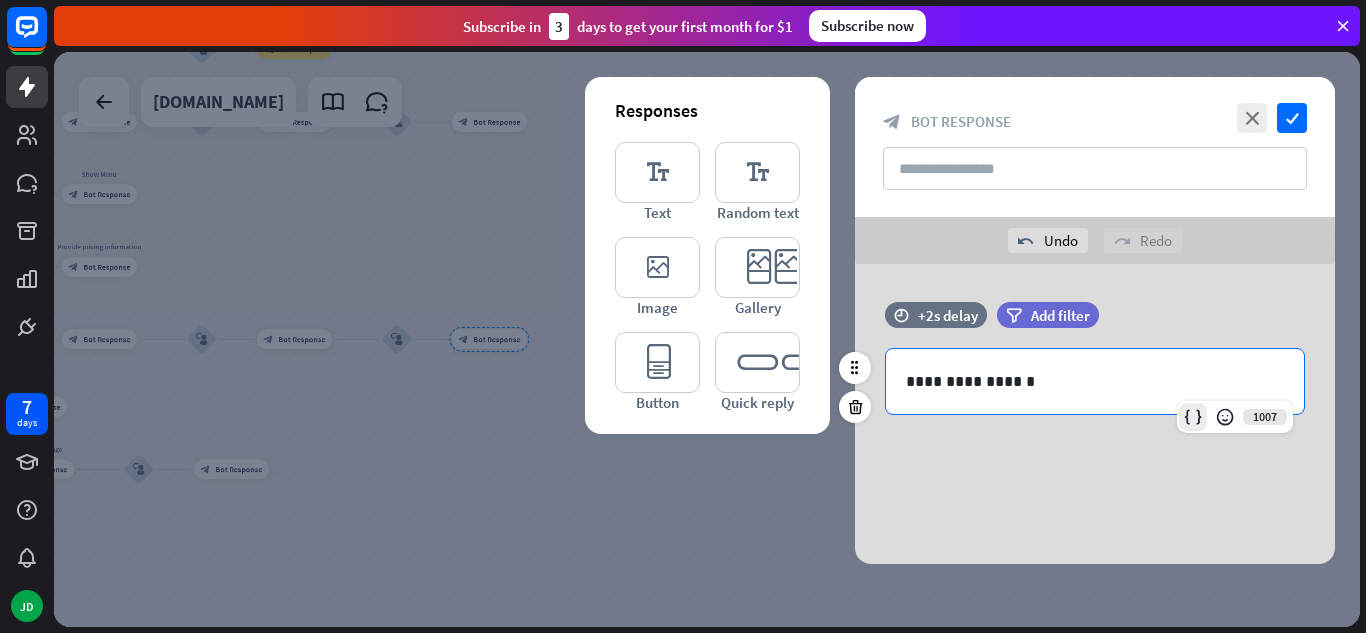 click at bounding box center (1193, 417) 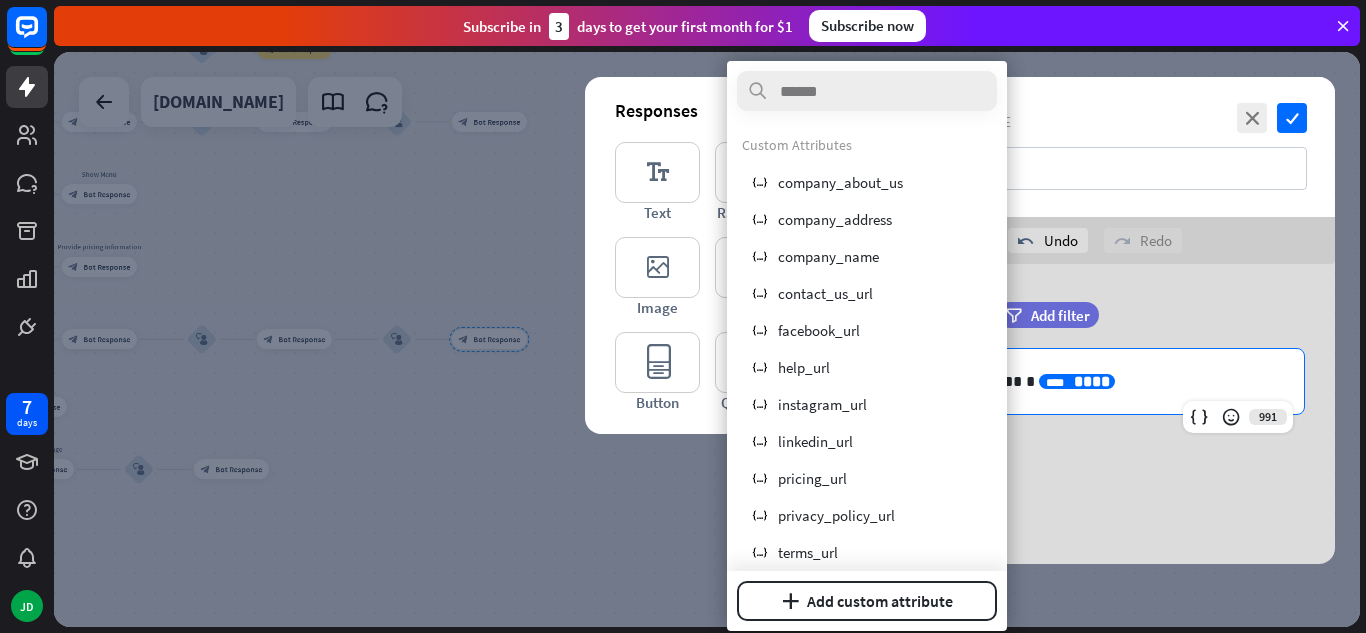 click on "**********" at bounding box center [1095, 414] 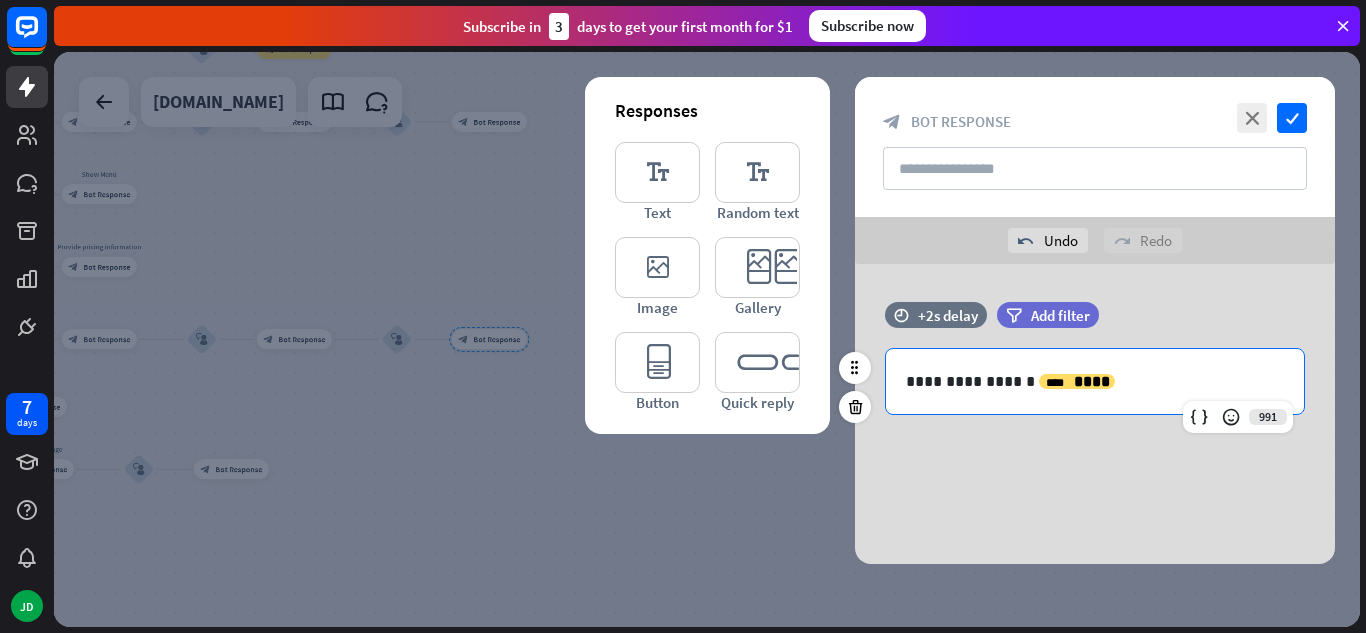 click on "**********" at bounding box center (1095, 381) 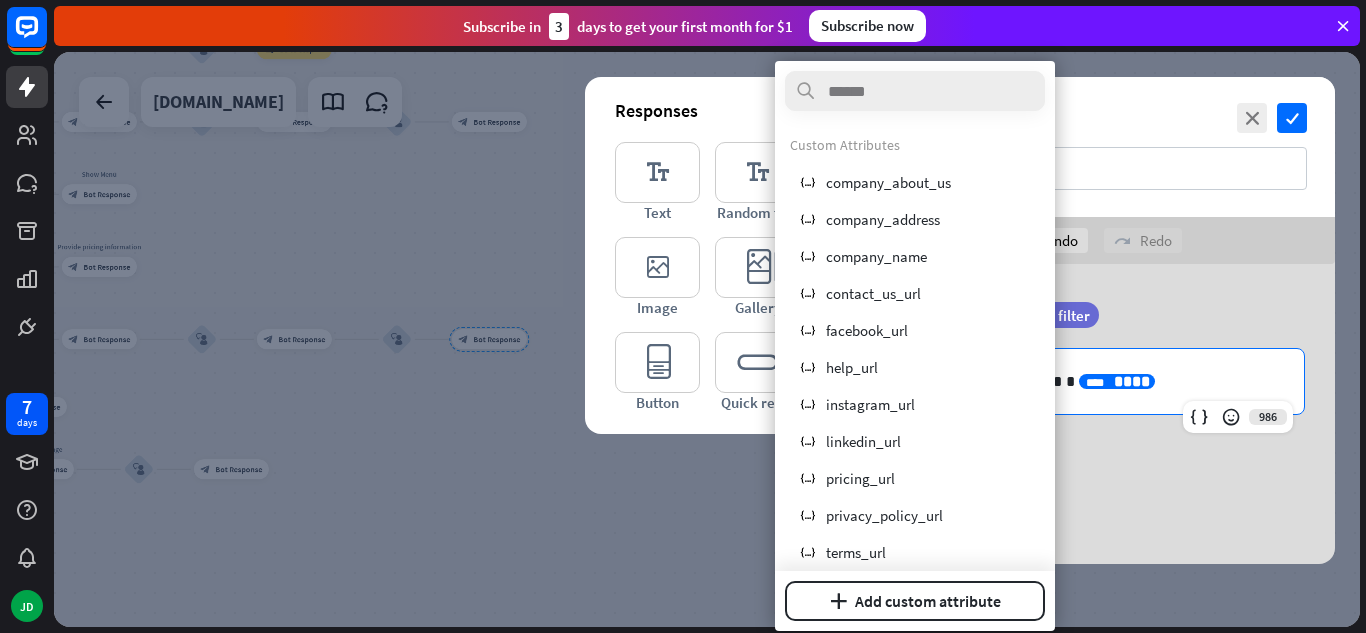 click on "**********" at bounding box center (1095, 381) 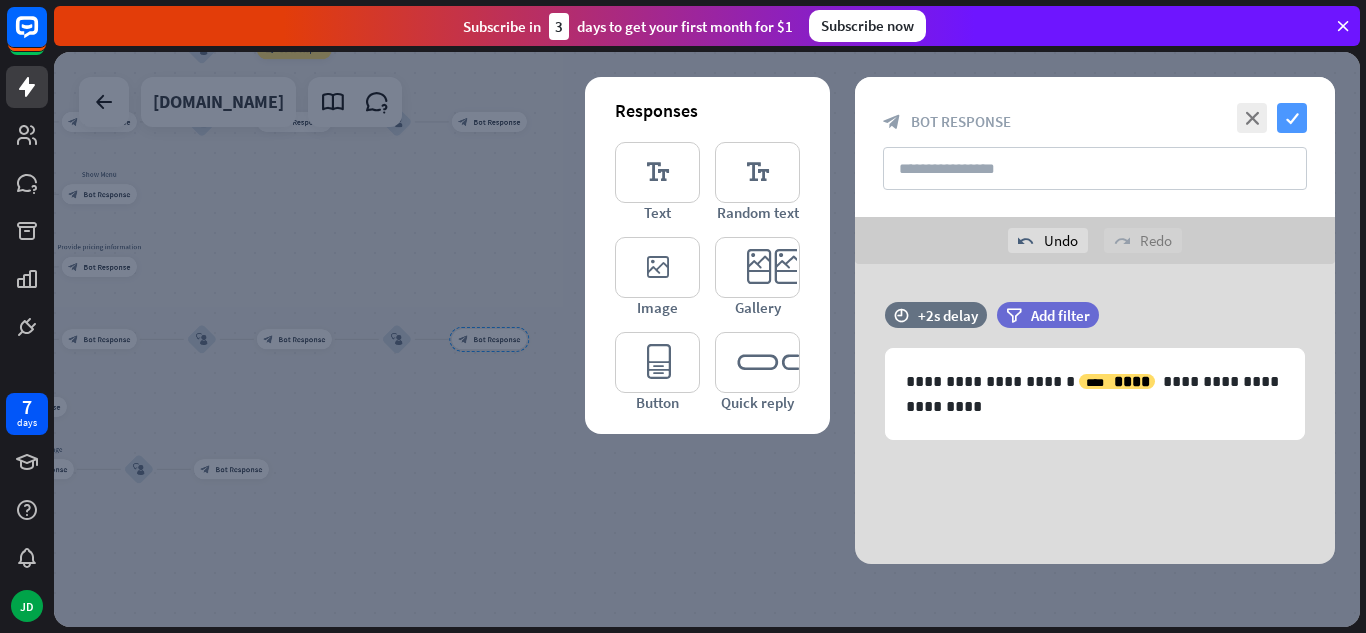 click on "check" at bounding box center (1292, 118) 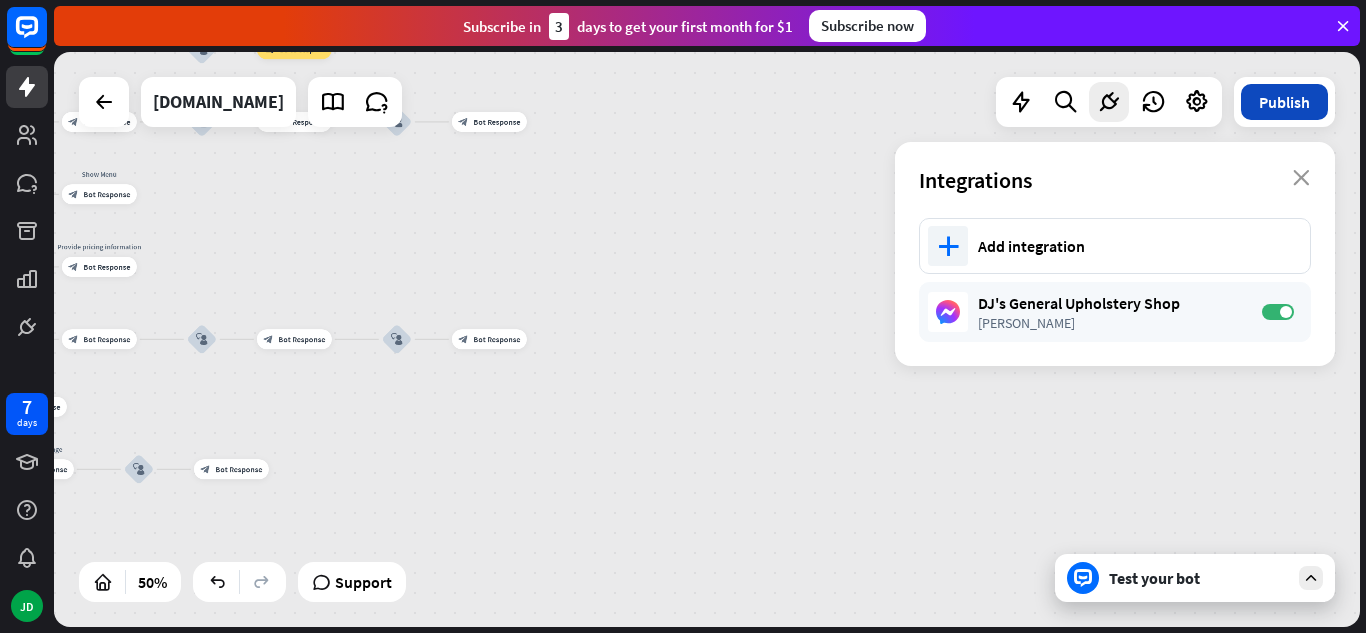 click on "Publish" at bounding box center [1284, 102] 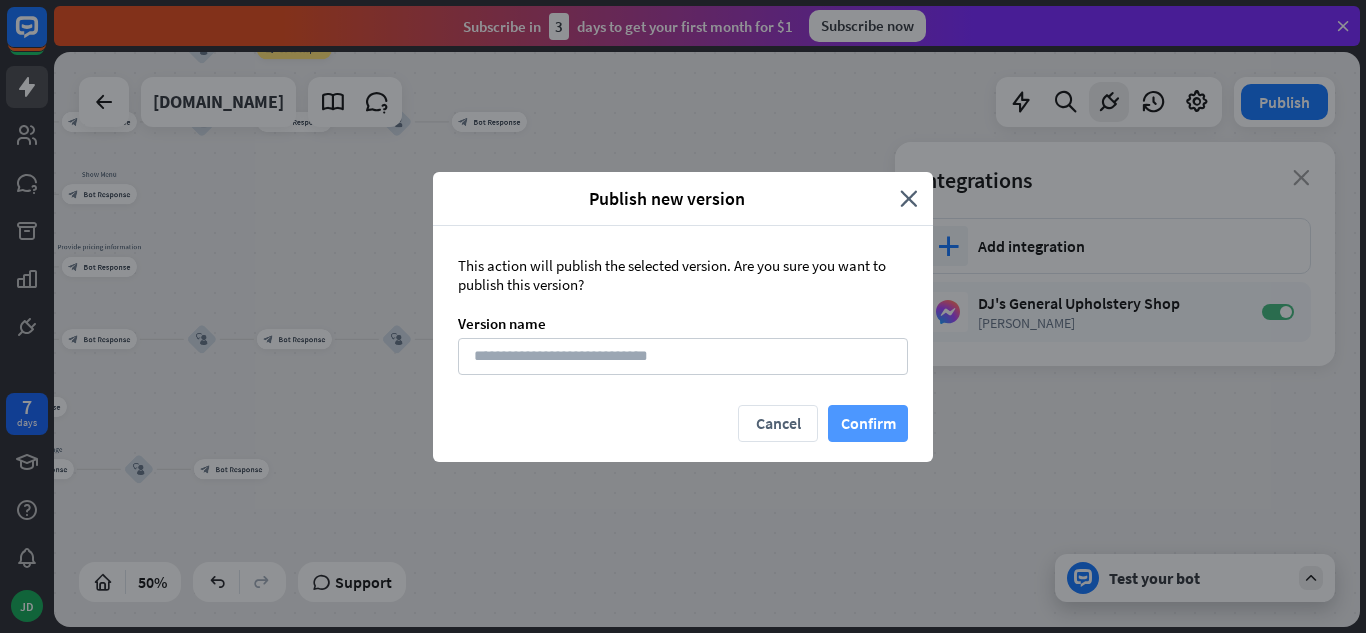 click on "Confirm" at bounding box center (868, 423) 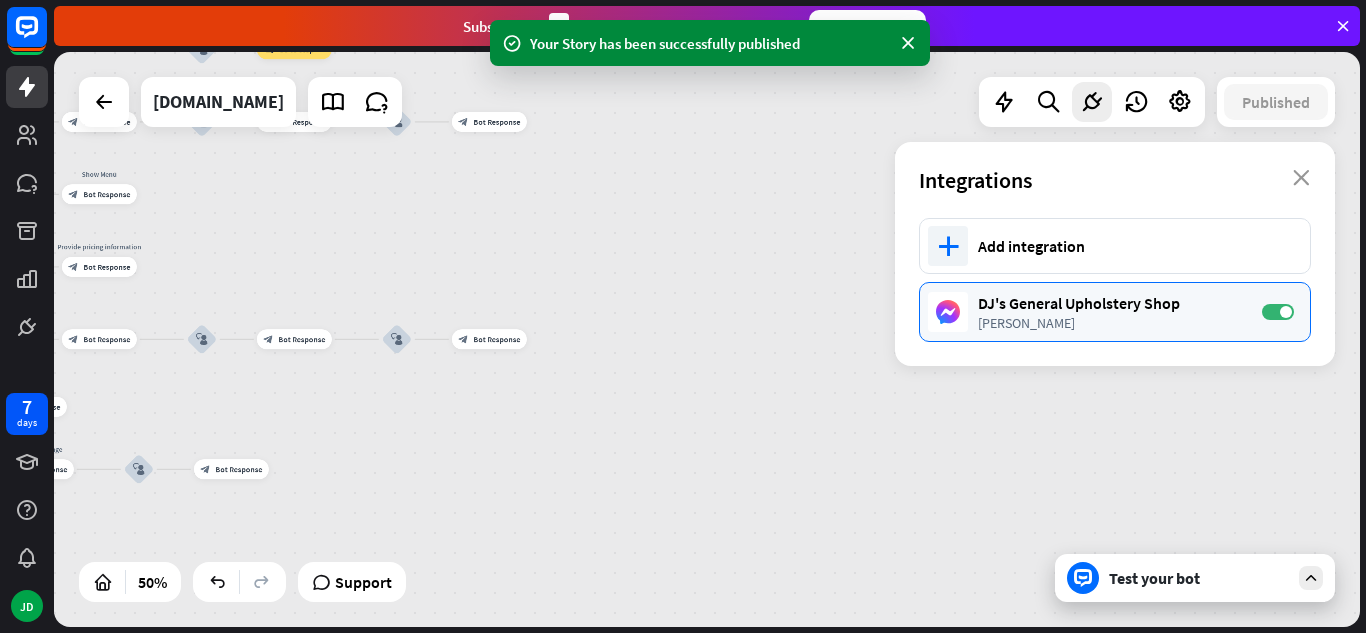 click on "DJ's General Upholstery Shop" at bounding box center (1110, 303) 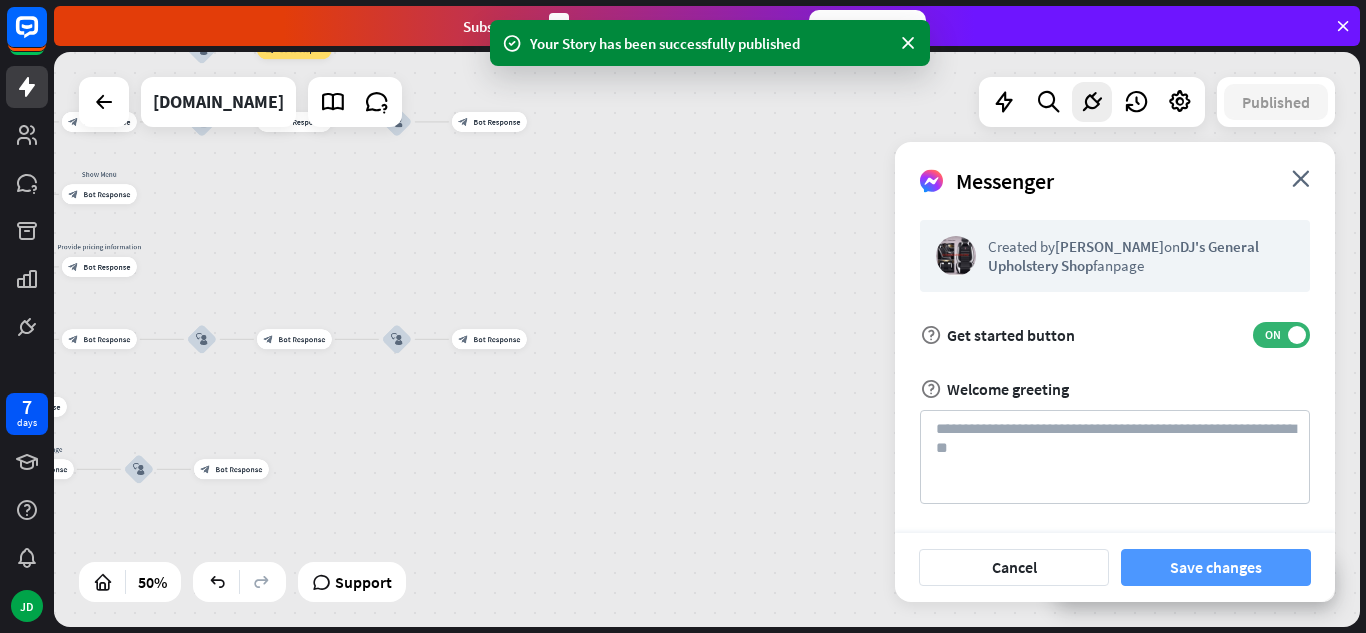 click on "Save changes" at bounding box center (1216, 567) 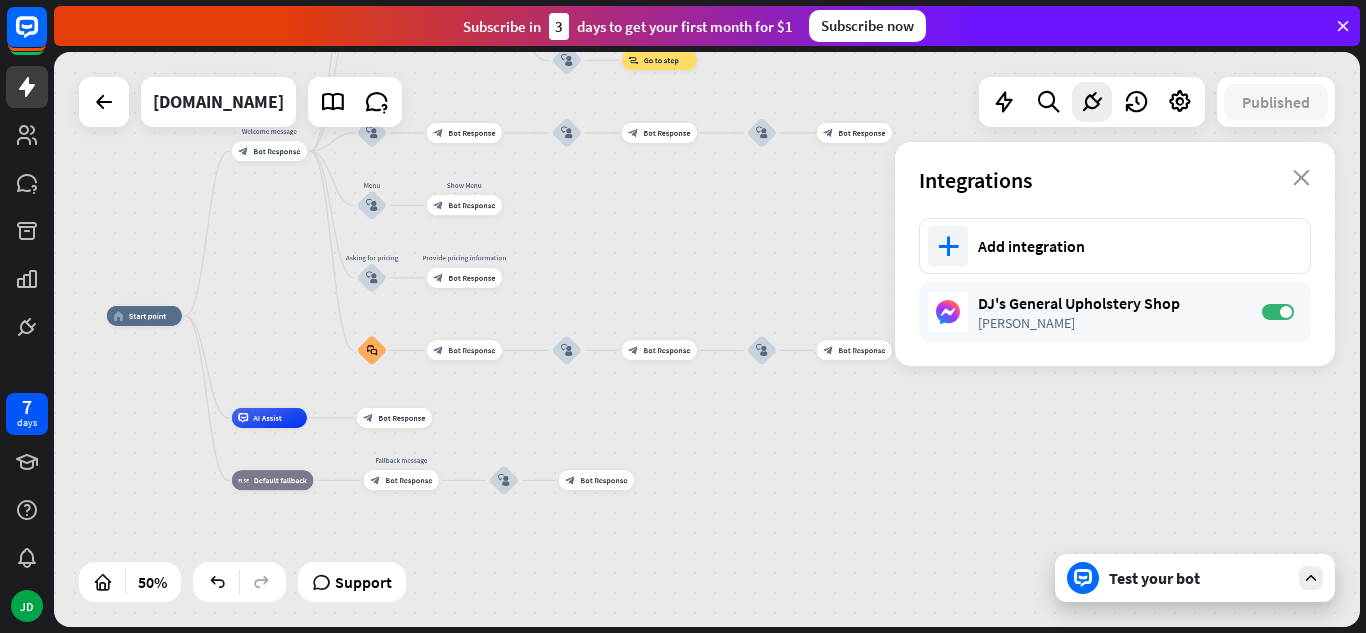 drag, startPoint x: 317, startPoint y: 379, endPoint x: 682, endPoint y: 390, distance: 365.1657 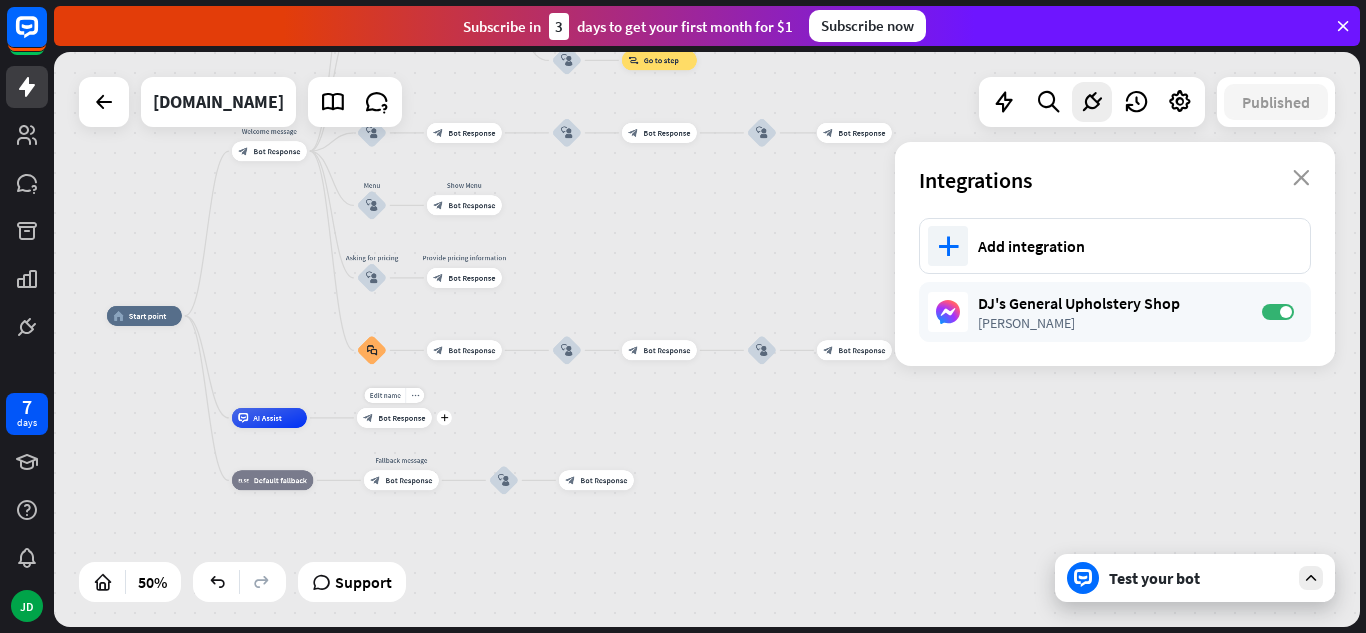 click on "Bot Response" at bounding box center [401, 418] 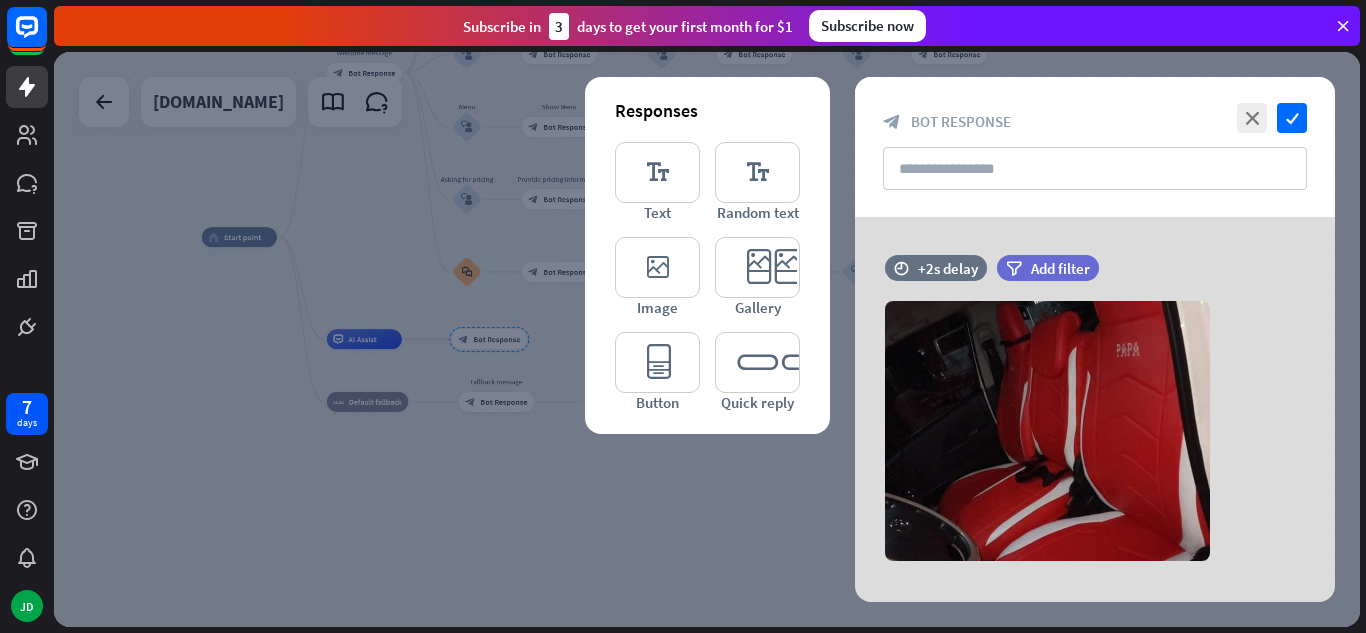 click at bounding box center [707, 339] 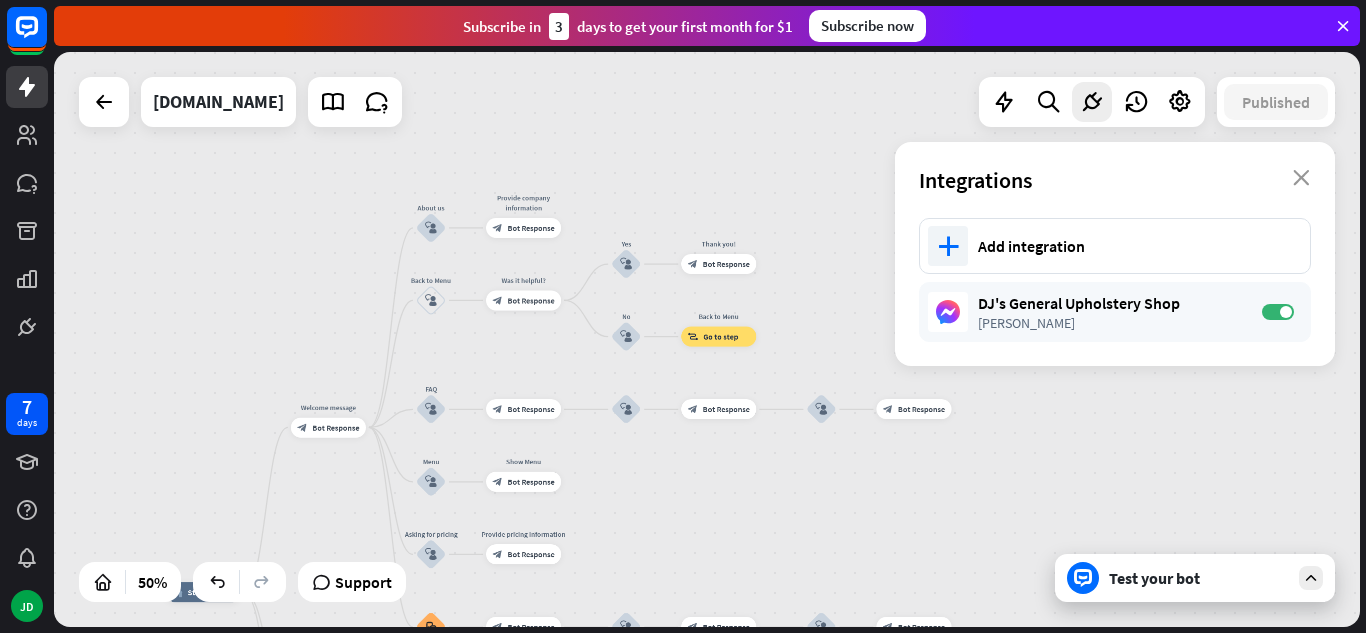 drag, startPoint x: 315, startPoint y: 257, endPoint x: 279, endPoint y: 612, distance: 356.82068 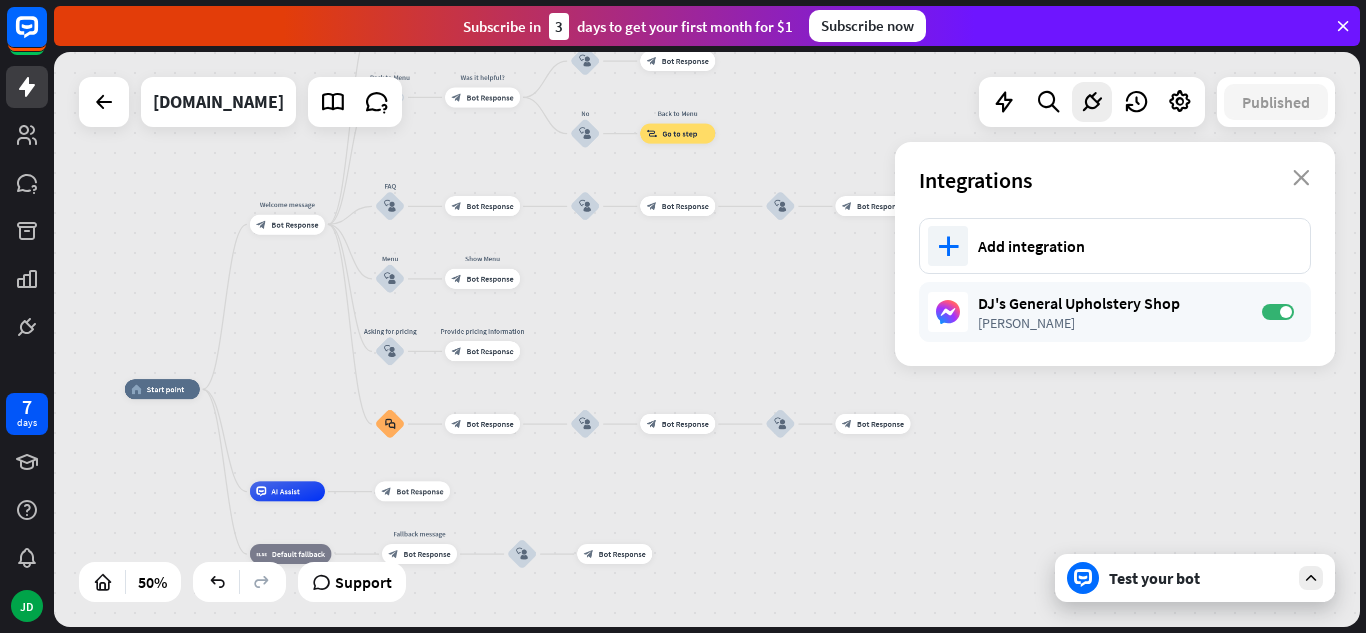 drag, startPoint x: 363, startPoint y: 498, endPoint x: 322, endPoint y: 295, distance: 207.09901 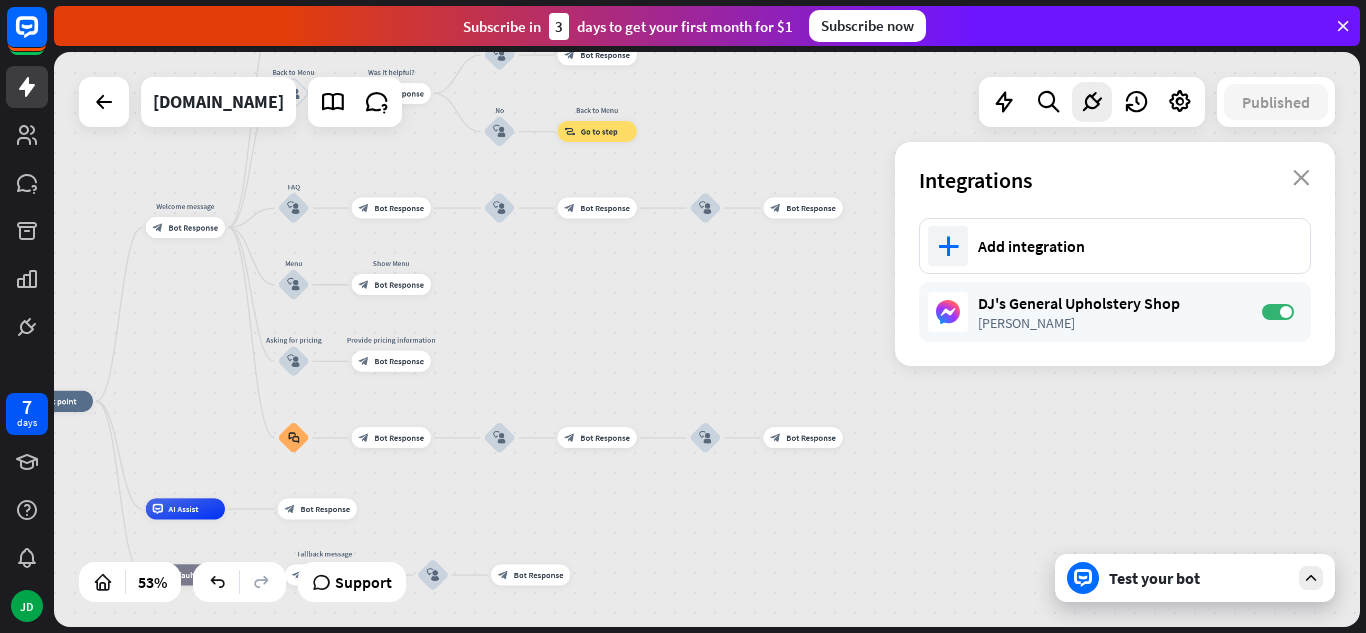 drag, startPoint x: 598, startPoint y: 336, endPoint x: 514, endPoint y: 346, distance: 84.59315 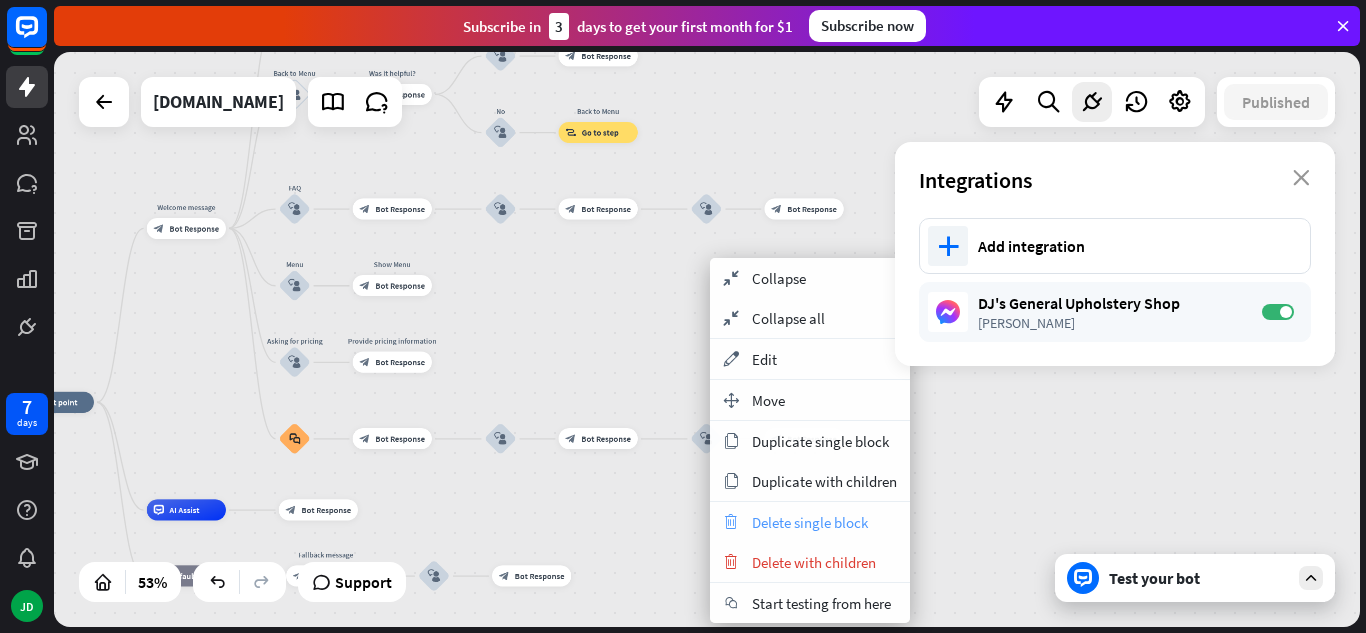 click on "Delete single block" at bounding box center (810, 522) 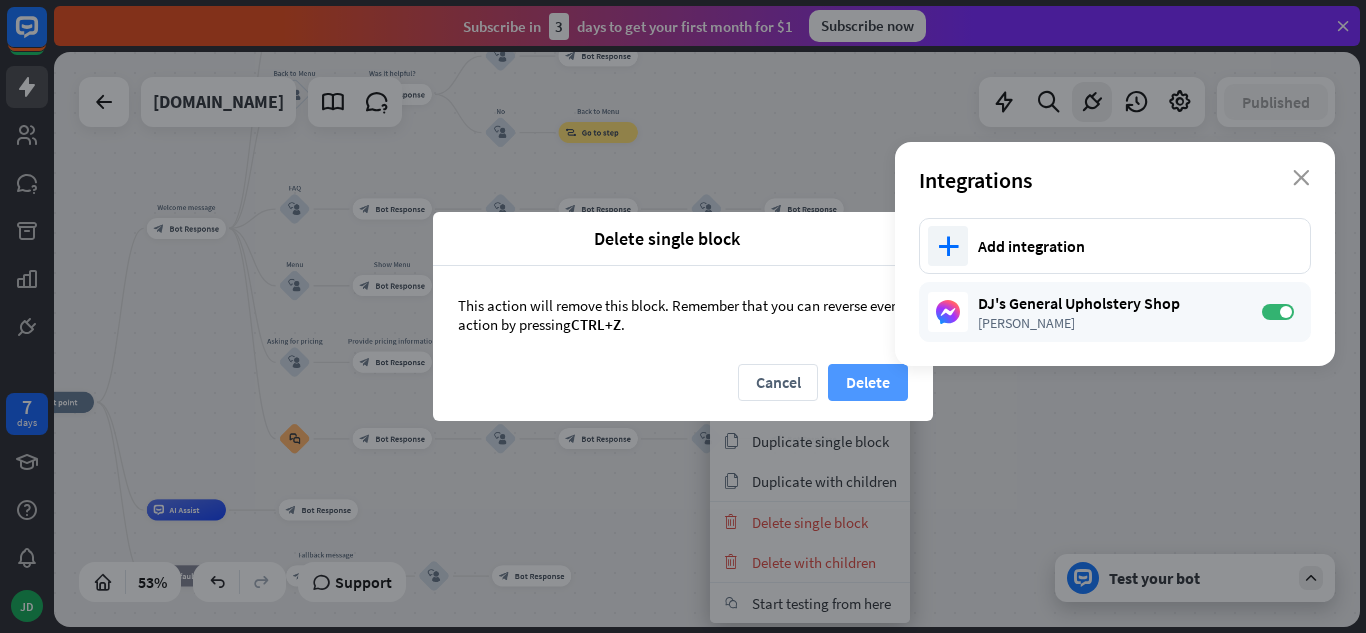 click on "Delete" at bounding box center [868, 382] 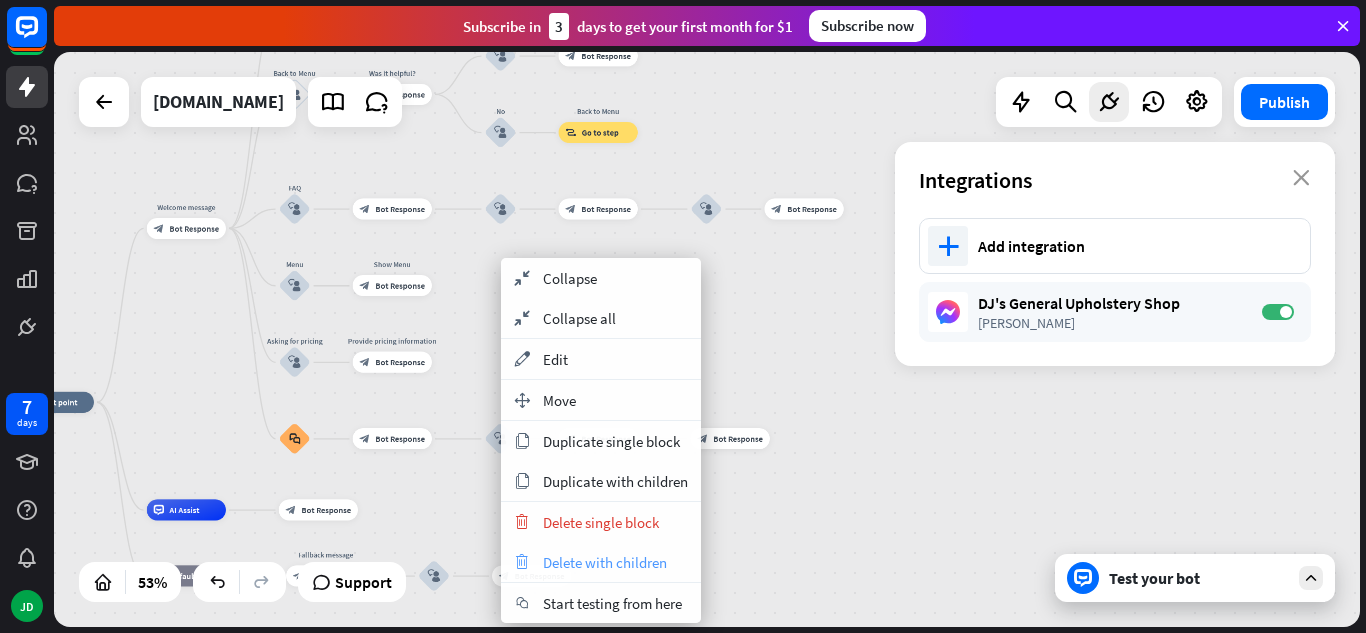 click on "Delete with children" at bounding box center [605, 562] 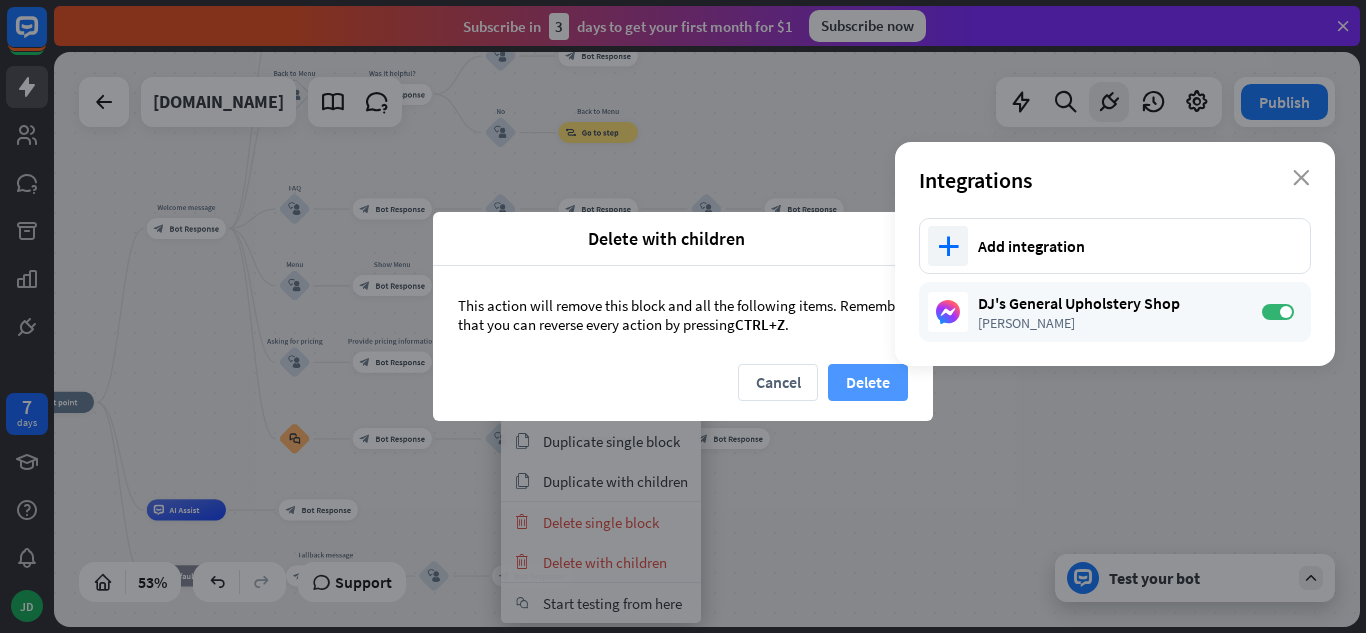 click on "Delete" at bounding box center (868, 382) 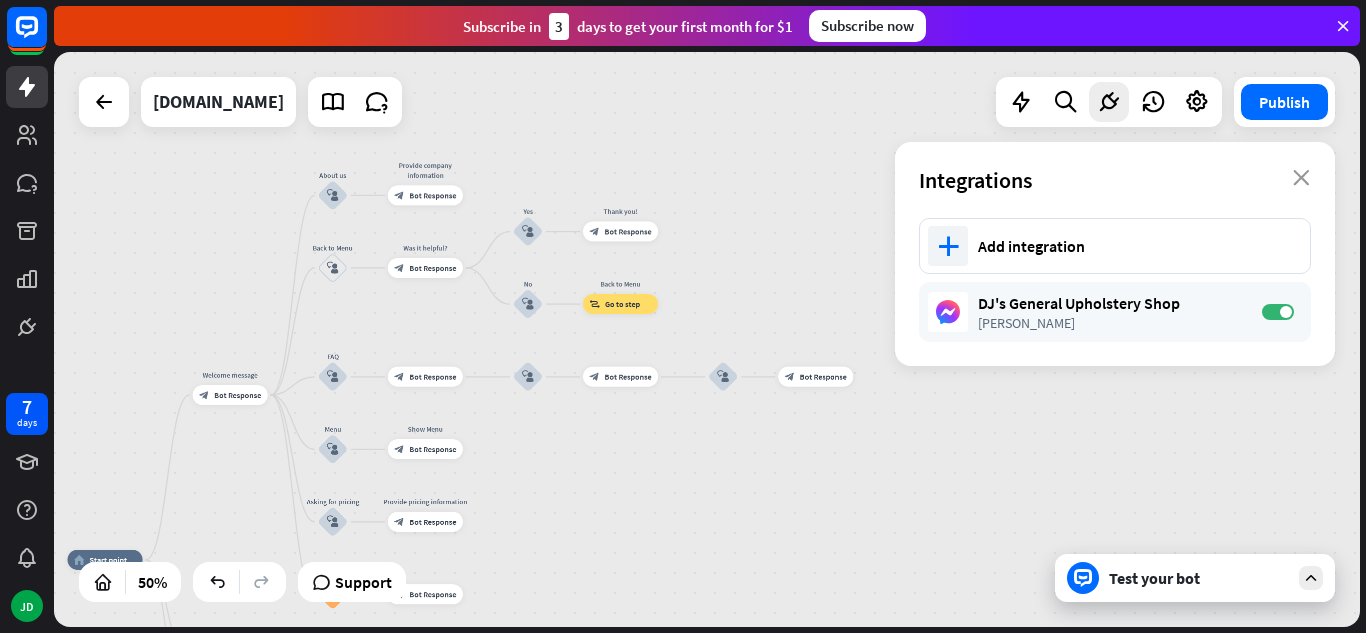 drag, startPoint x: 567, startPoint y: 317, endPoint x: 591, endPoint y: 479, distance: 163.76813 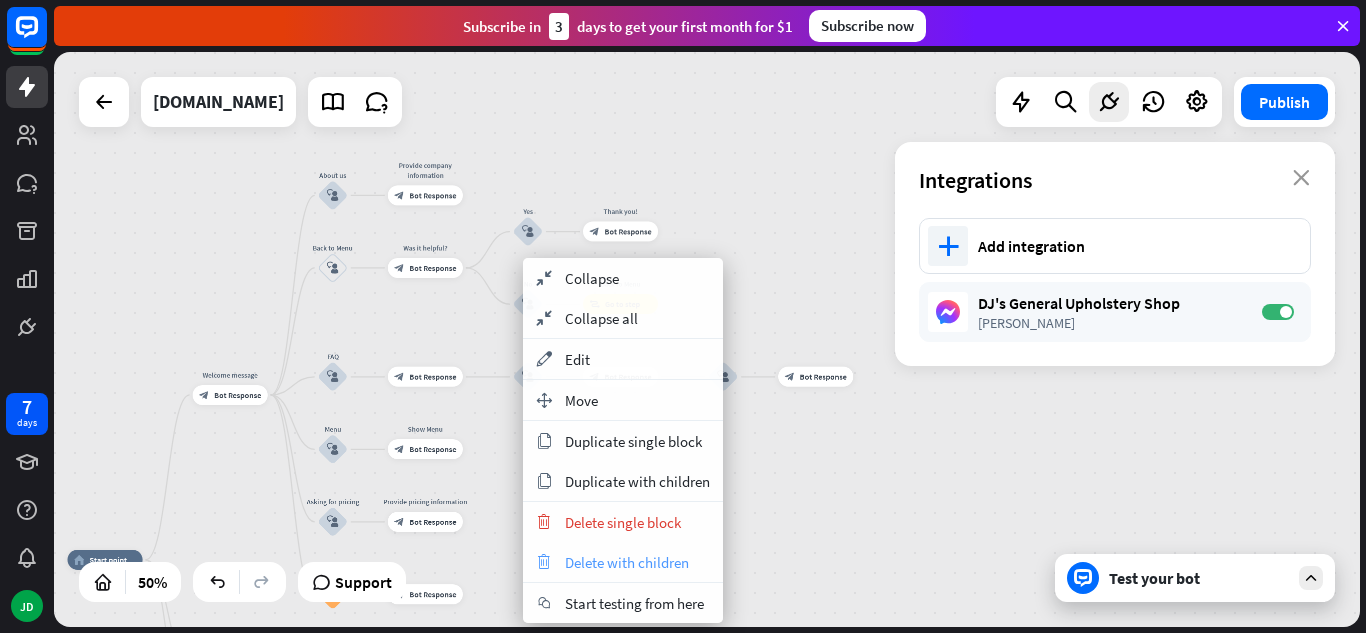 click on "Delete with children" at bounding box center (627, 562) 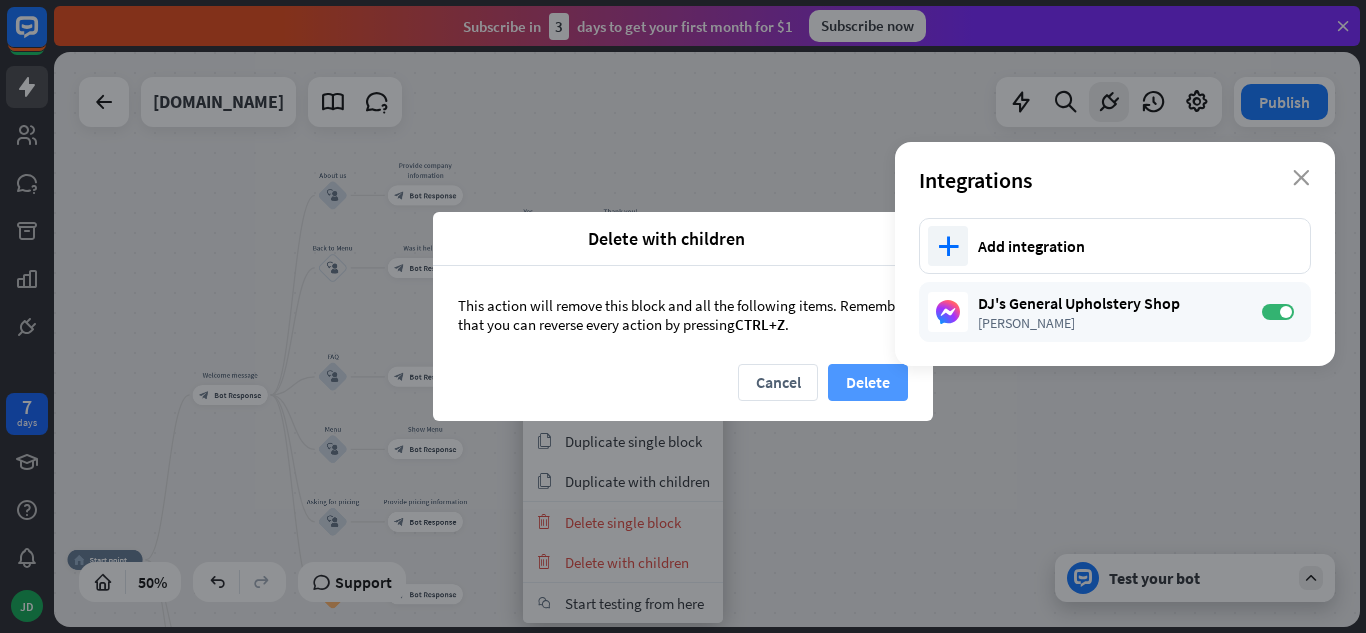 click on "Delete" at bounding box center (868, 382) 